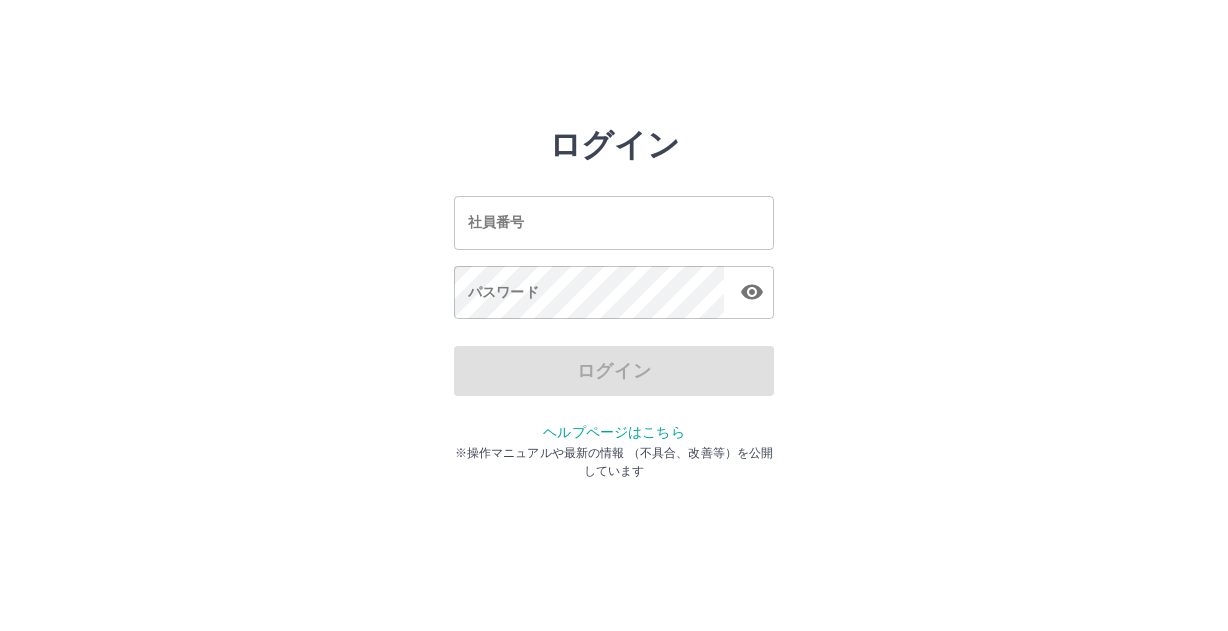 scroll, scrollTop: 0, scrollLeft: 0, axis: both 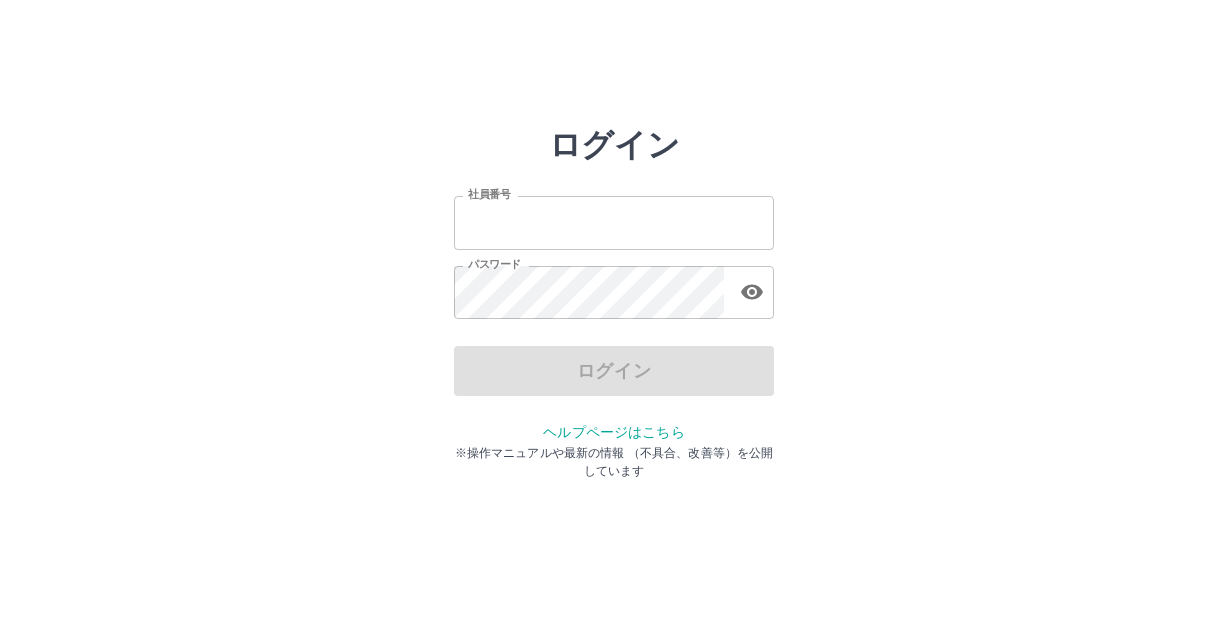 type on "*******" 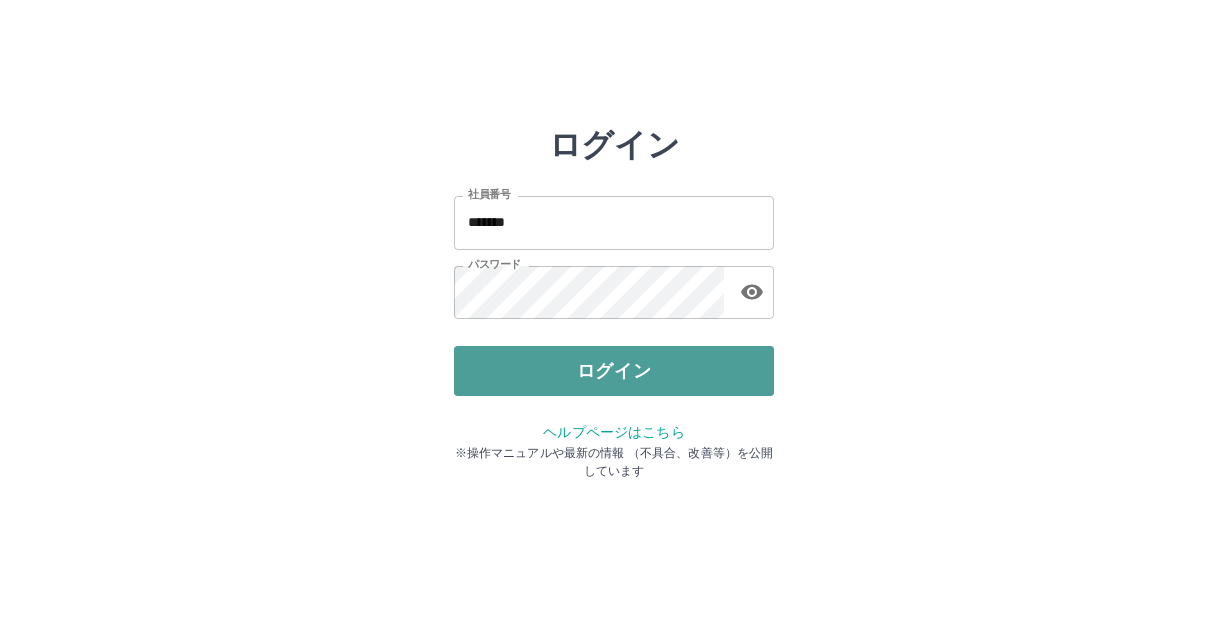 click on "ログイン" at bounding box center [614, 371] 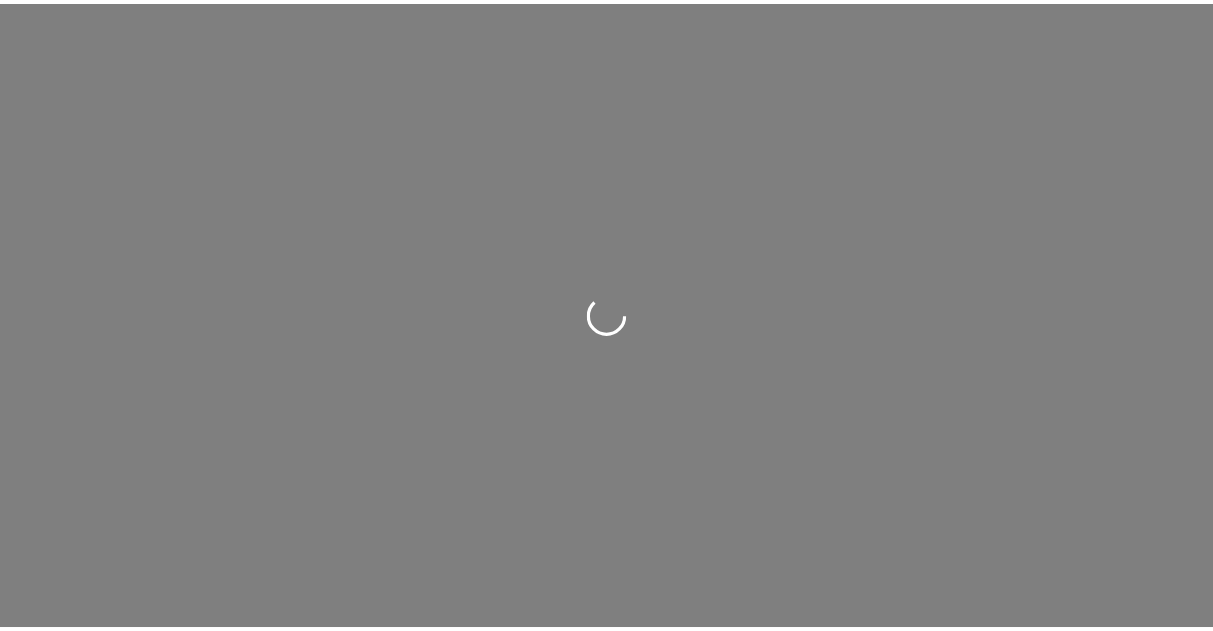 scroll, scrollTop: 0, scrollLeft: 0, axis: both 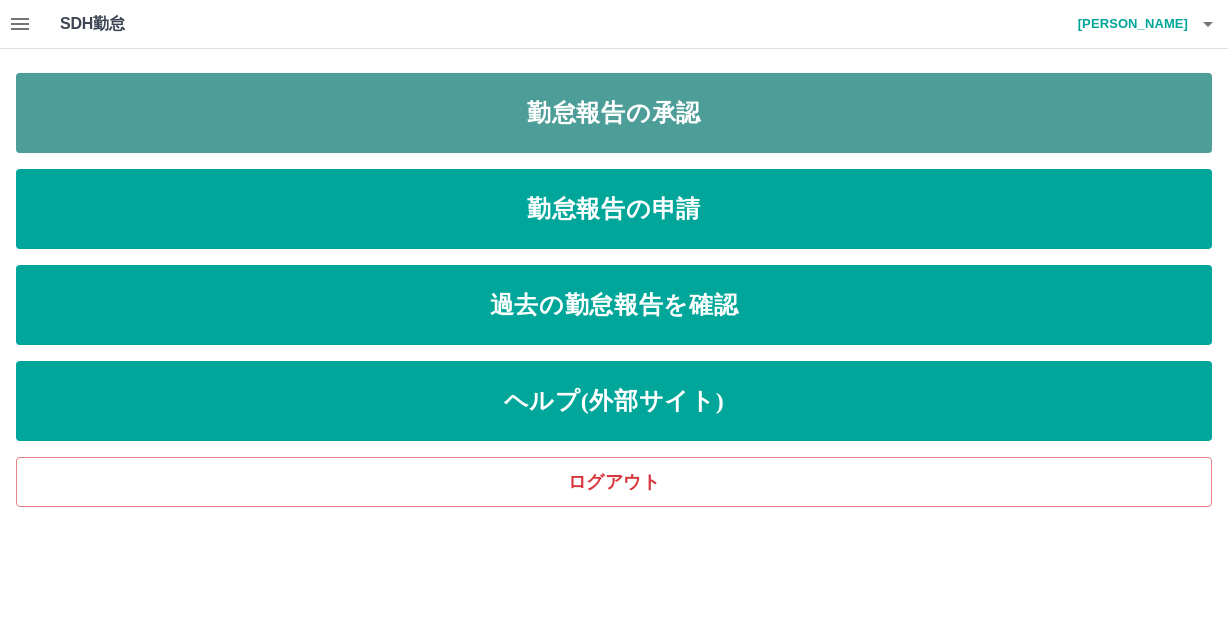 click on "勤怠報告の承認" at bounding box center (614, 113) 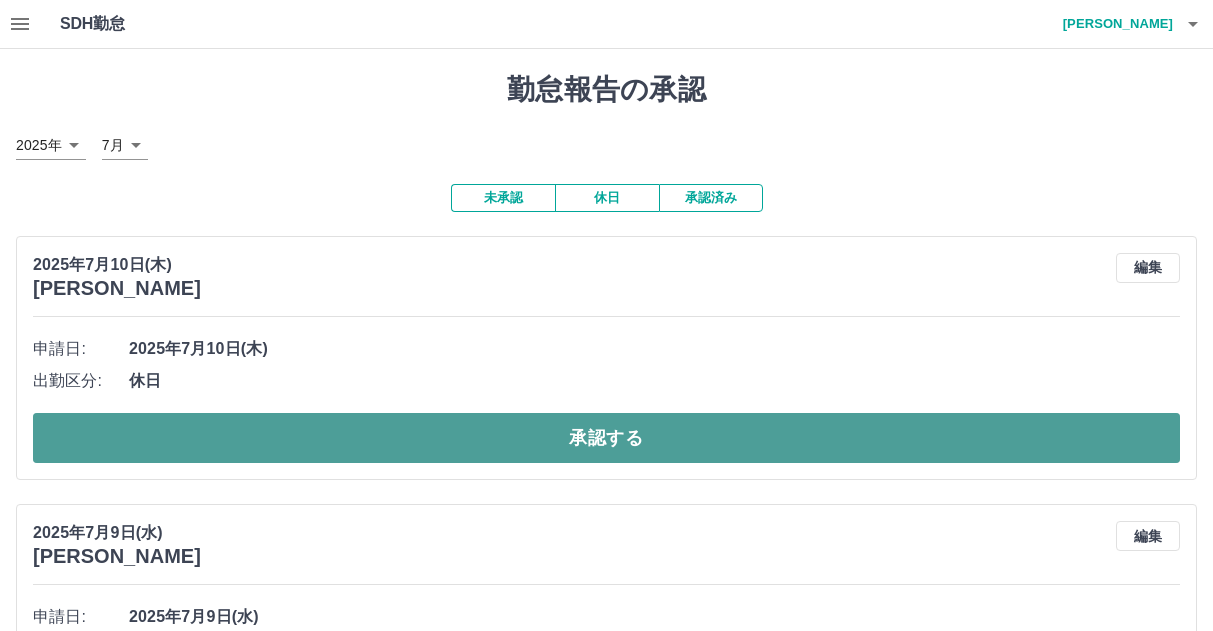 click on "承認する" at bounding box center [606, 438] 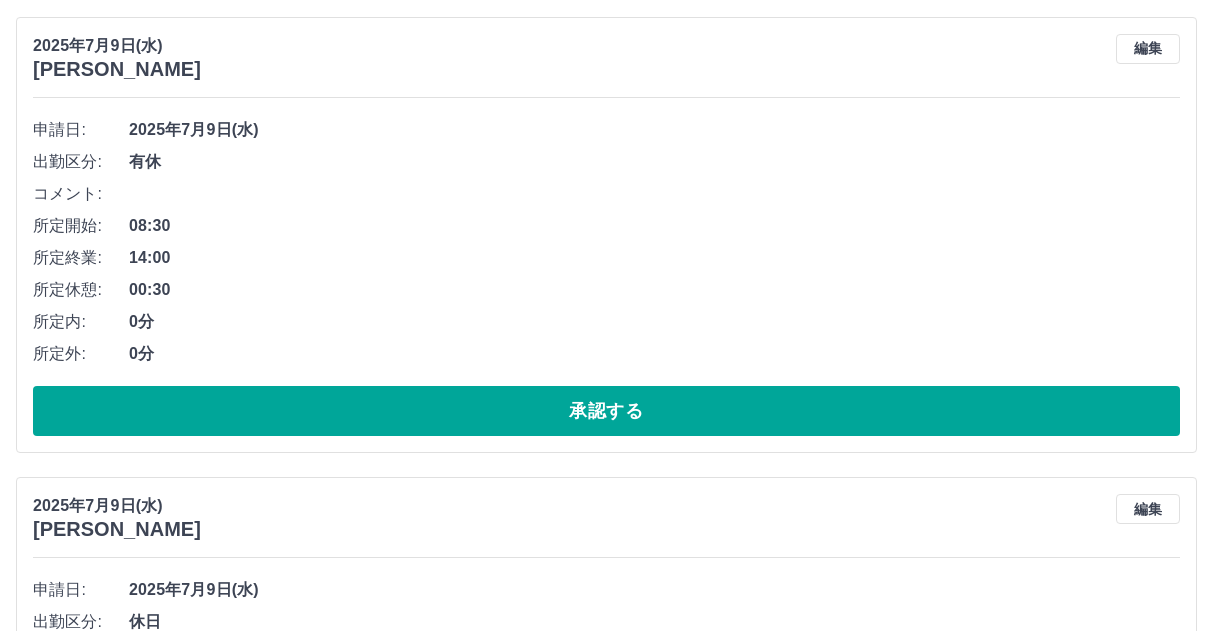 scroll, scrollTop: 300, scrollLeft: 0, axis: vertical 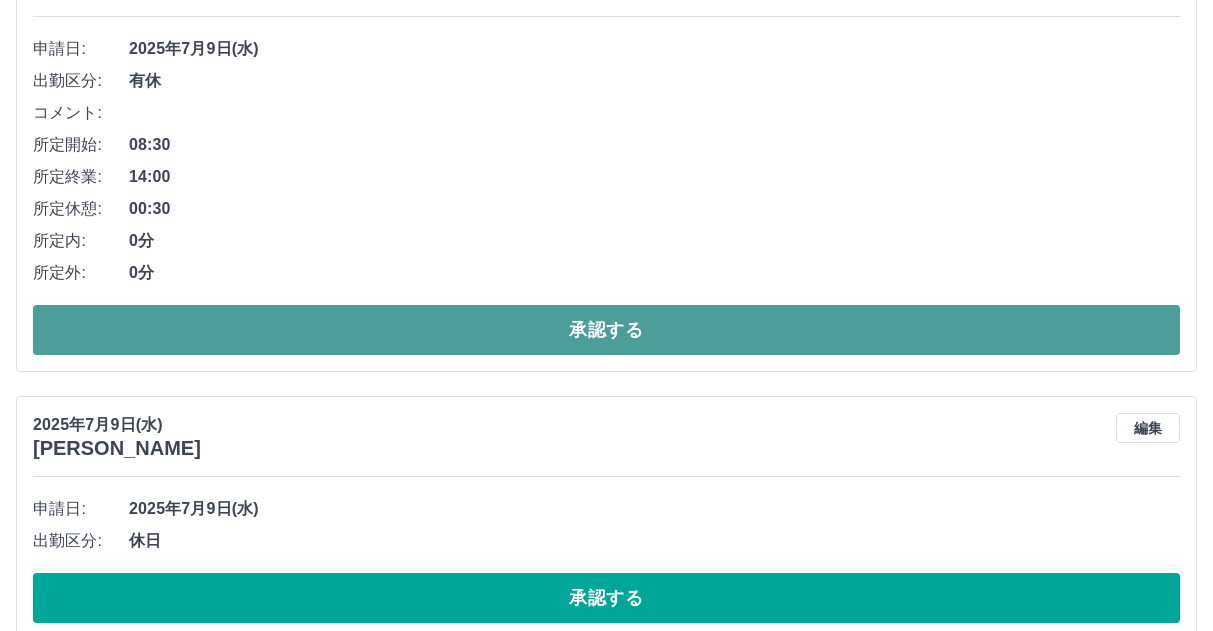 click on "承認する" at bounding box center [606, 330] 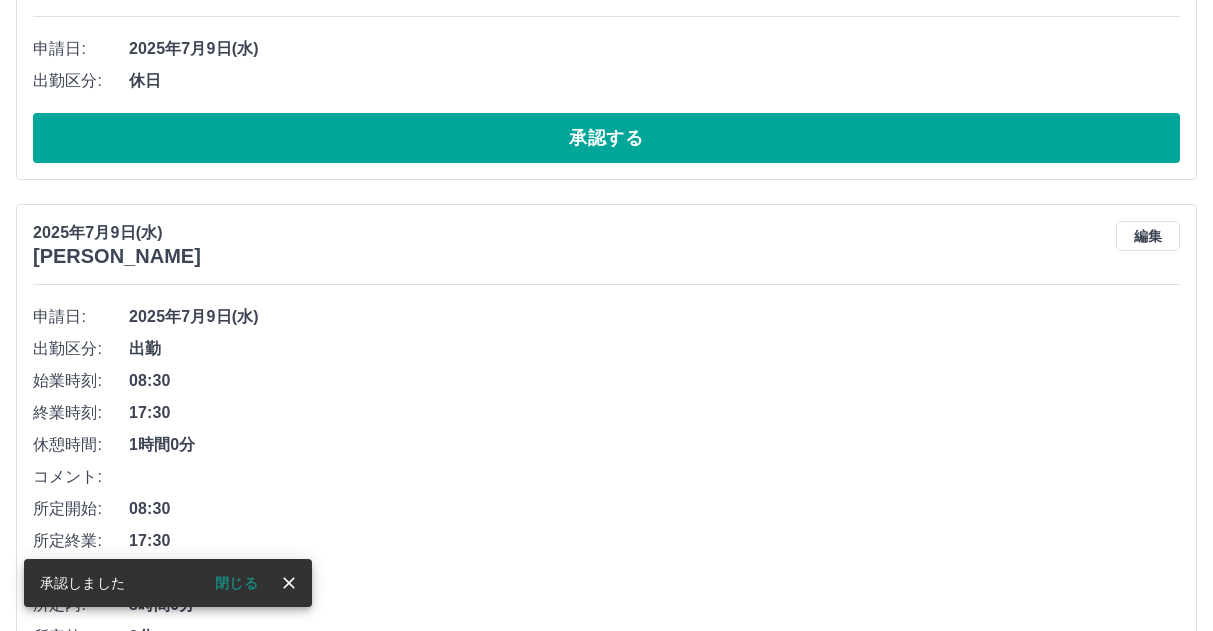 scroll, scrollTop: 0, scrollLeft: 0, axis: both 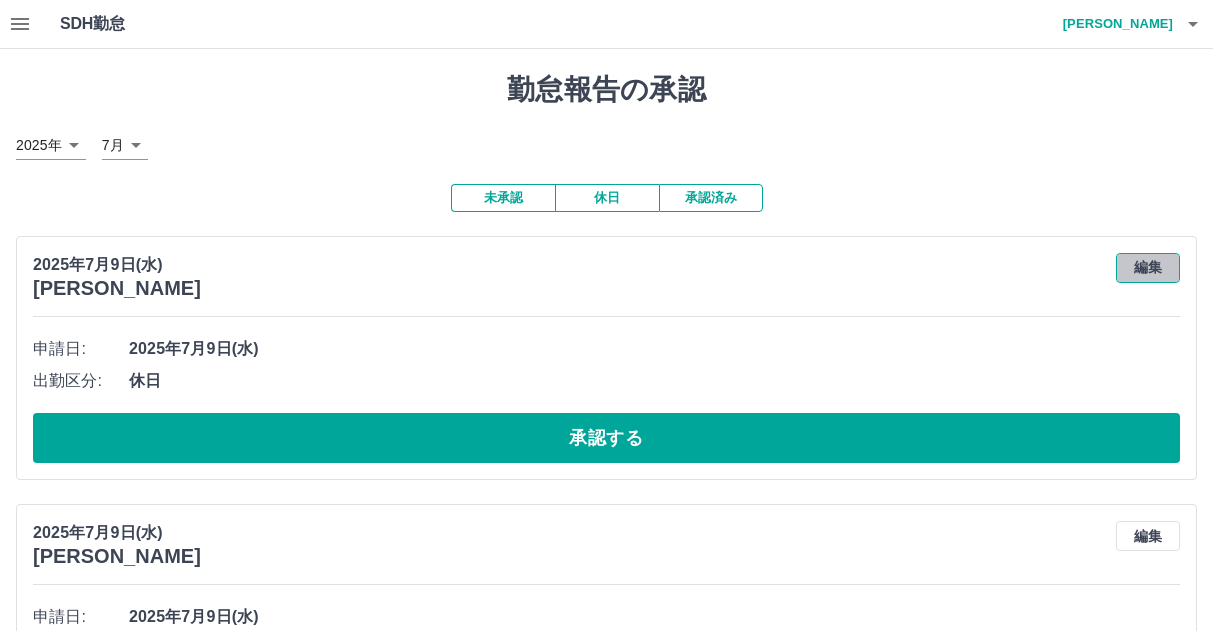 click on "編集" at bounding box center (1148, 268) 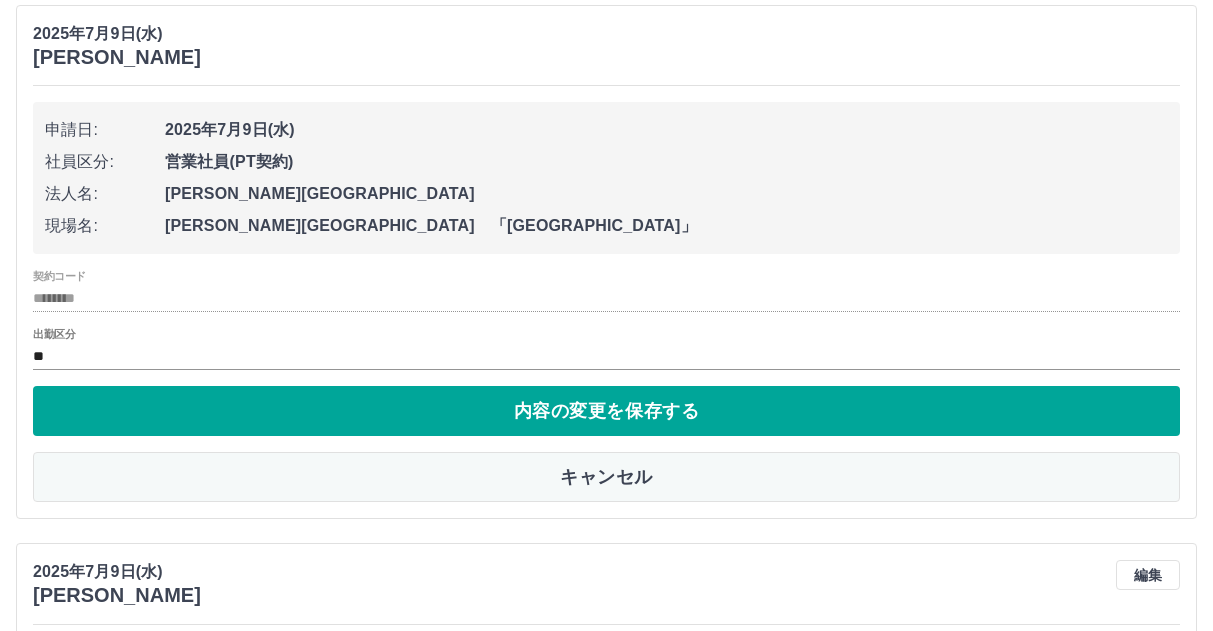 scroll, scrollTop: 300, scrollLeft: 0, axis: vertical 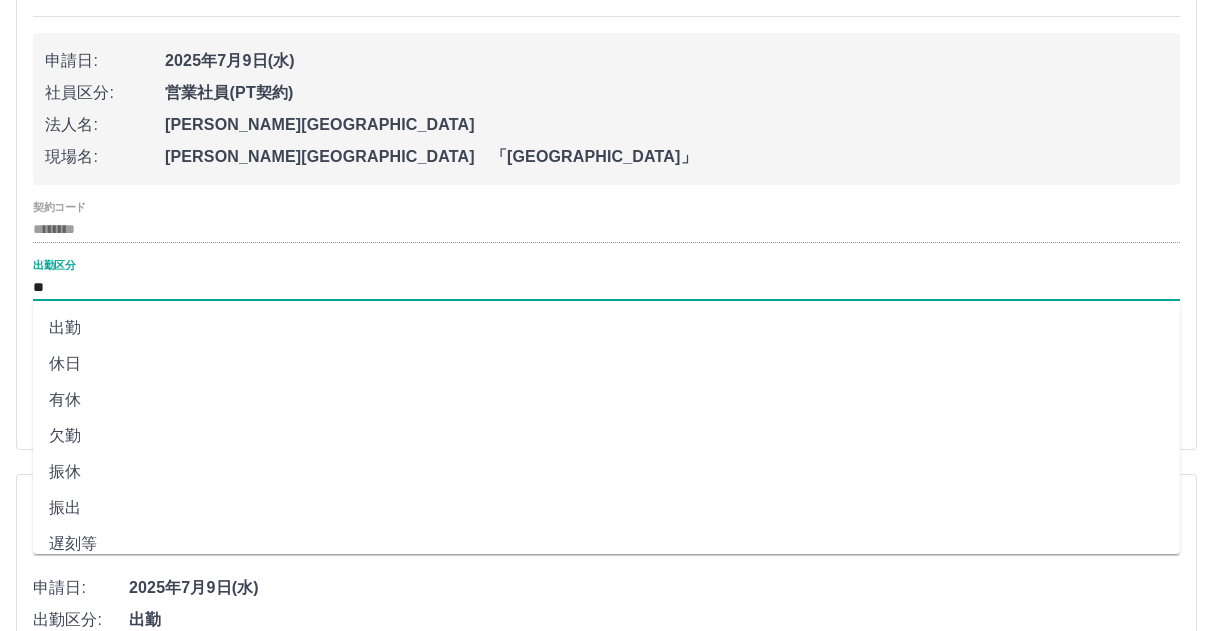click on "**" at bounding box center [606, 287] 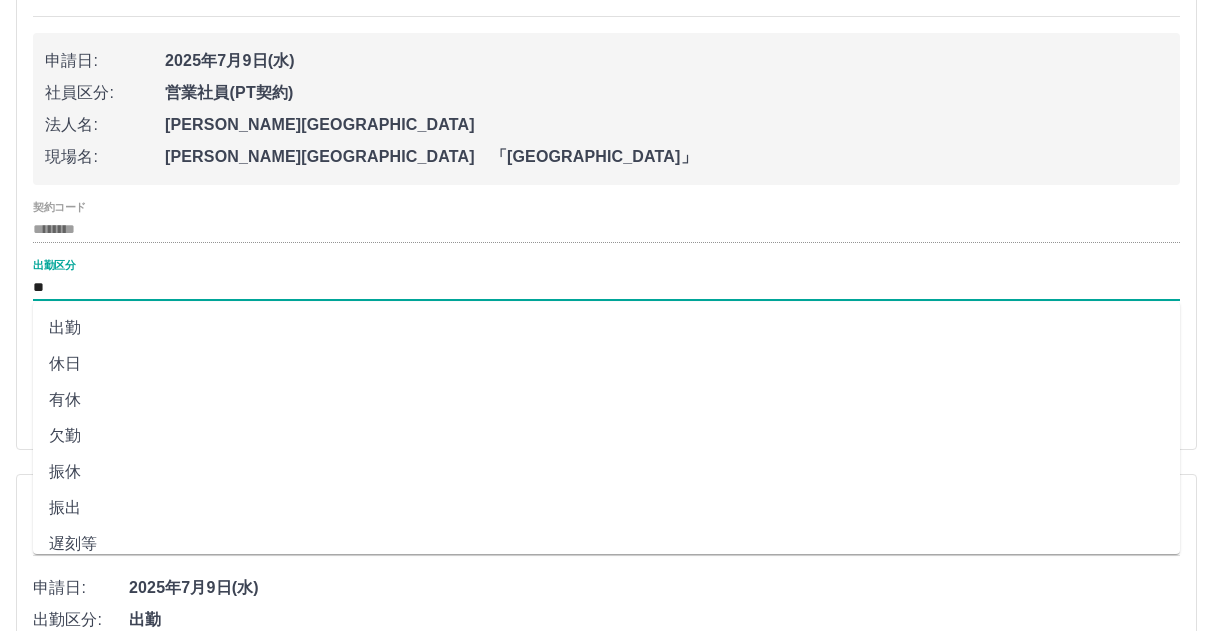 drag, startPoint x: 79, startPoint y: 288, endPoint x: 67, endPoint y: 400, distance: 112.64102 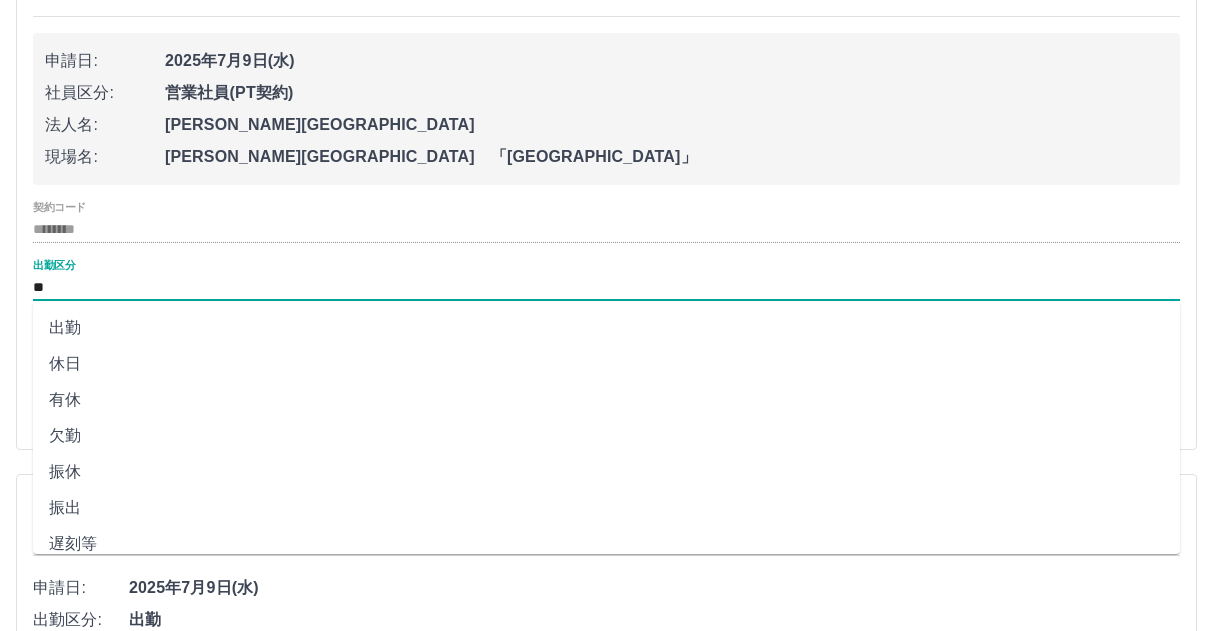 type on "**" 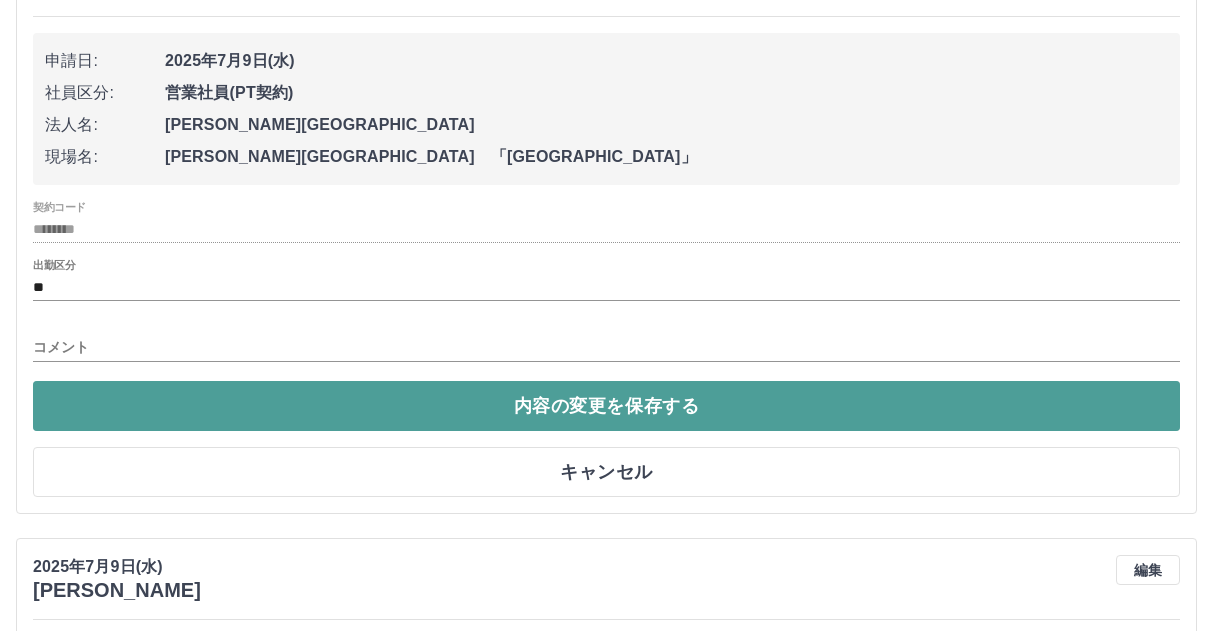 click on "内容の変更を保存する" at bounding box center (606, 406) 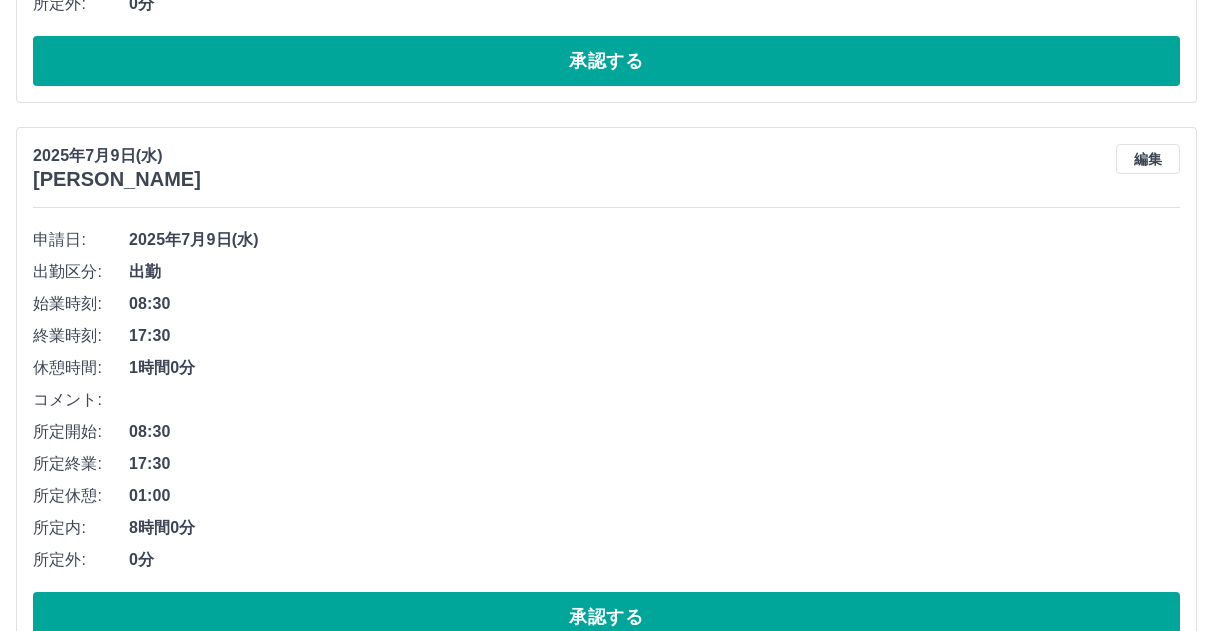 scroll, scrollTop: 600, scrollLeft: 0, axis: vertical 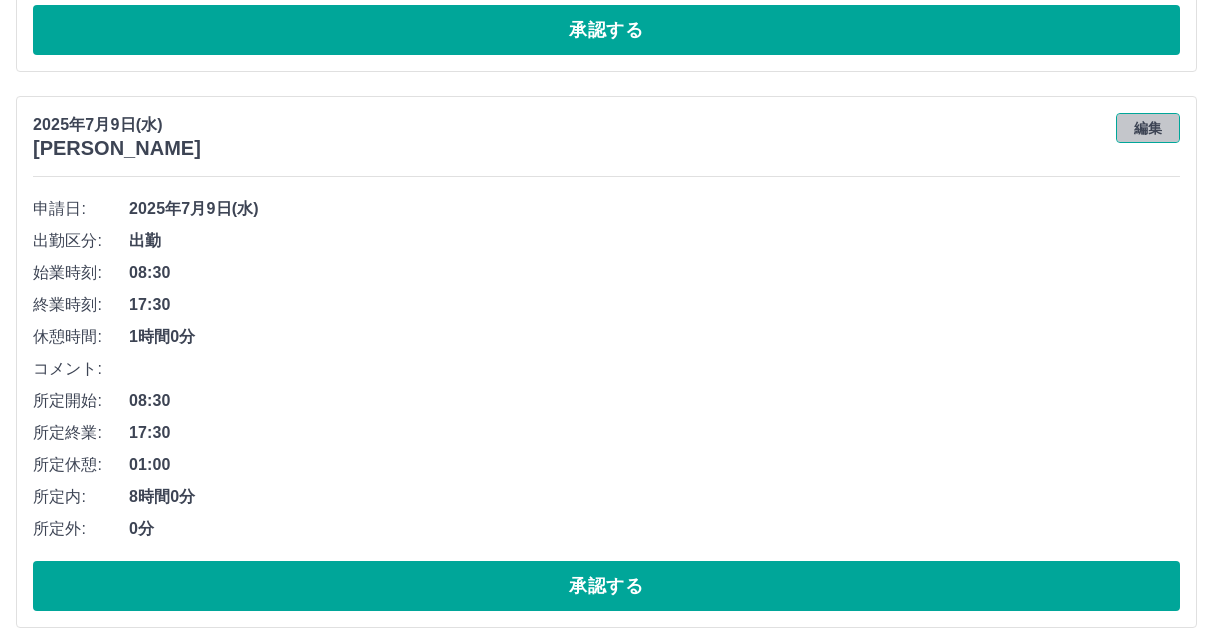 click on "編集" at bounding box center [1148, 128] 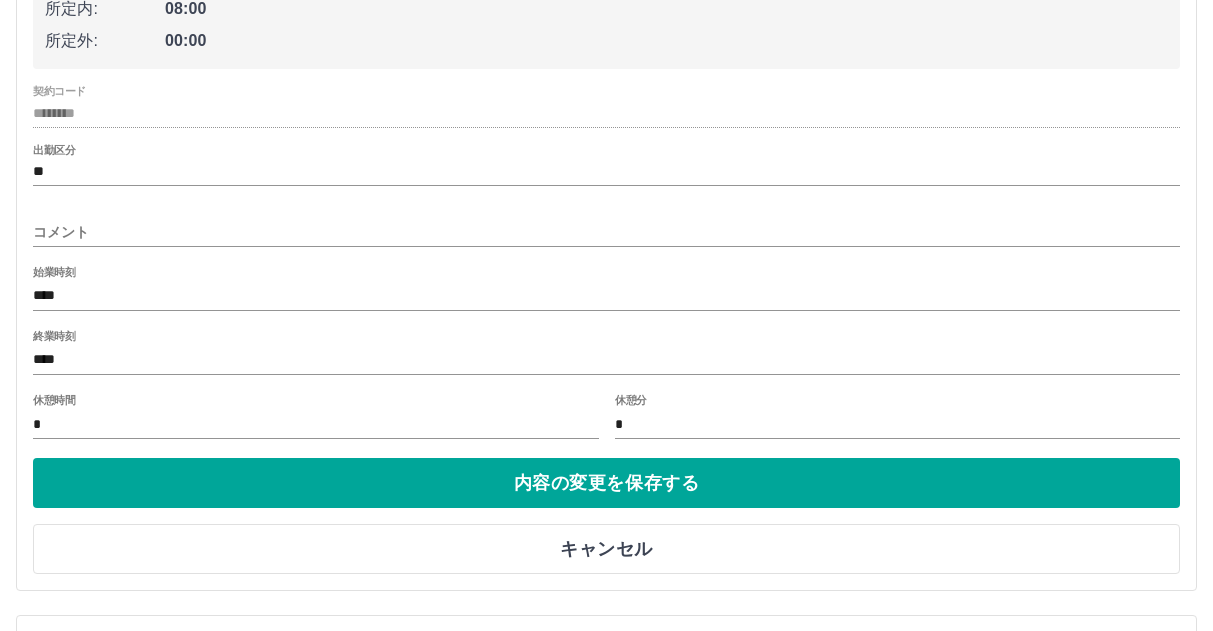 scroll, scrollTop: 1000, scrollLeft: 0, axis: vertical 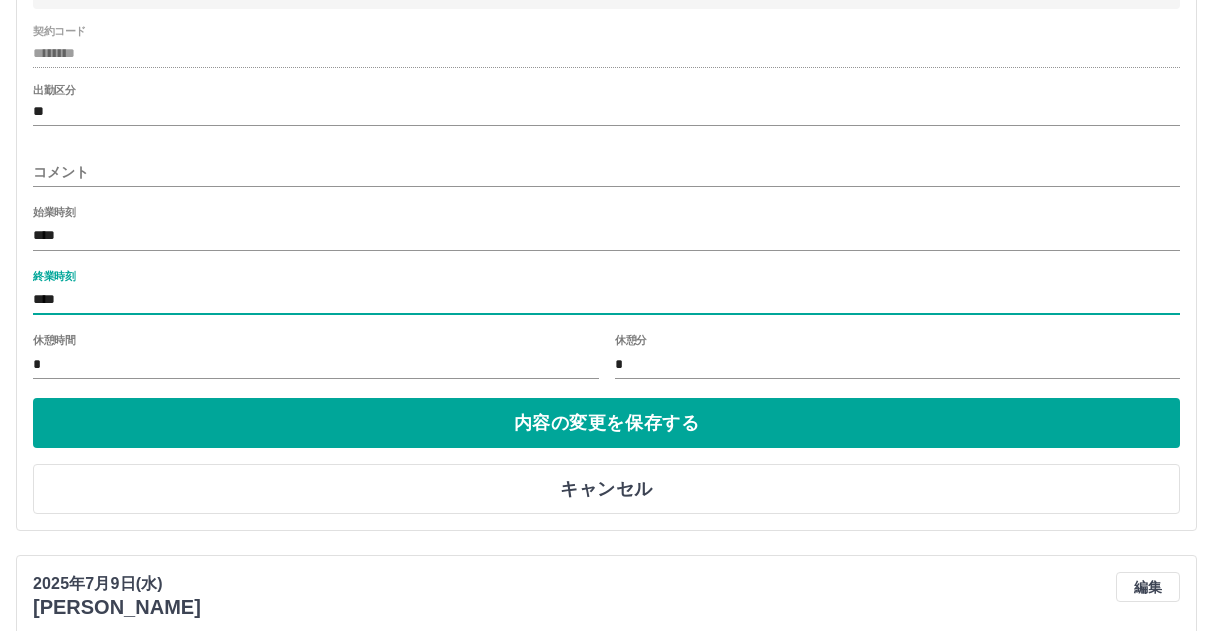 click on "****" at bounding box center [606, 300] 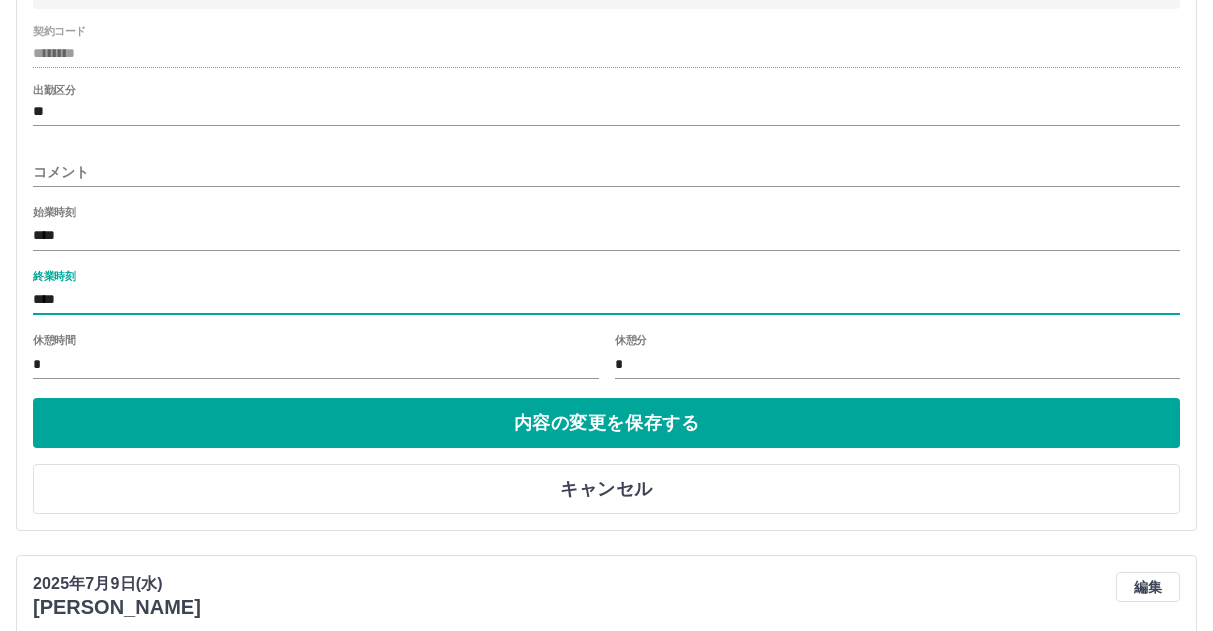 click on "****" at bounding box center (606, 300) 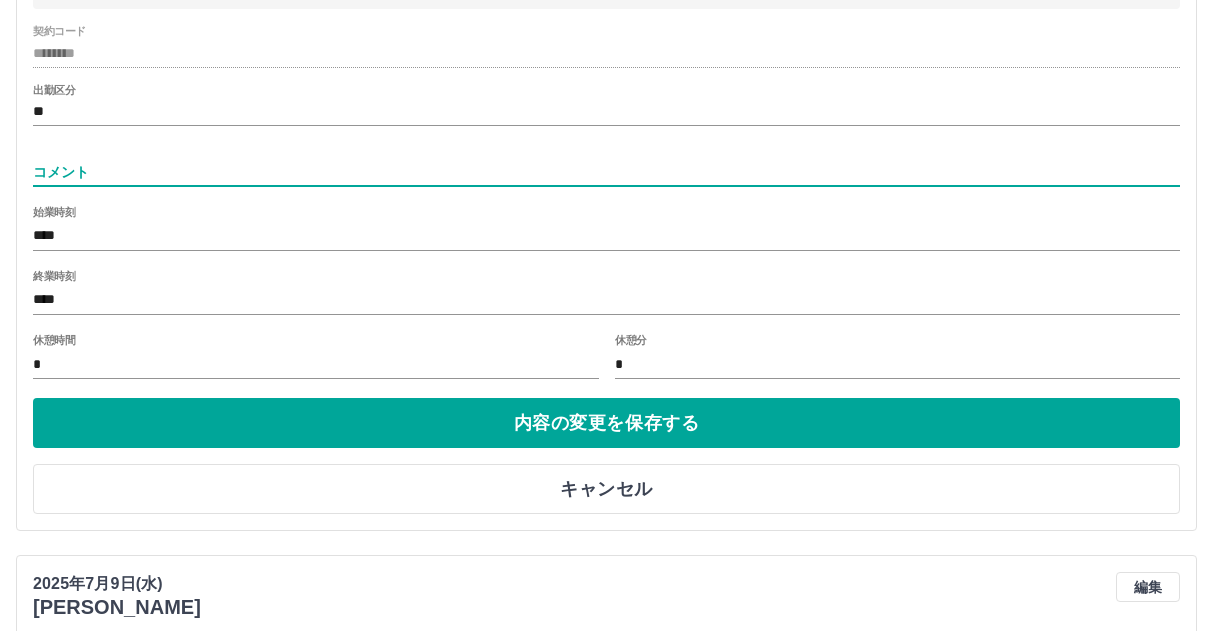 click on "コメント" at bounding box center (606, 172) 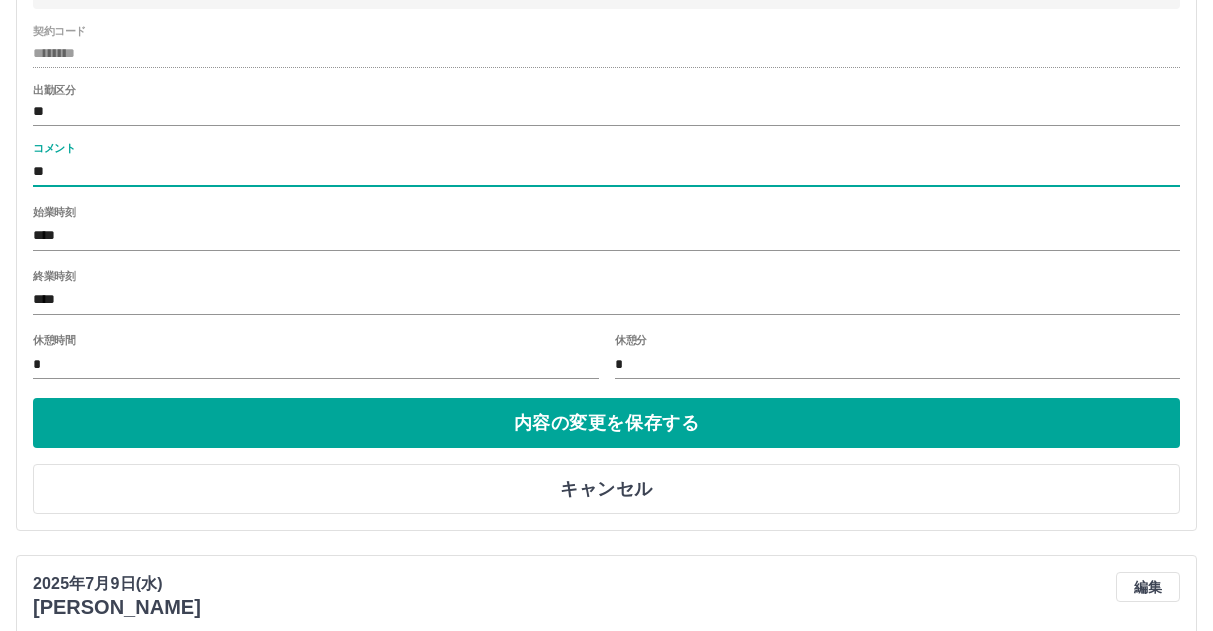 type on "*" 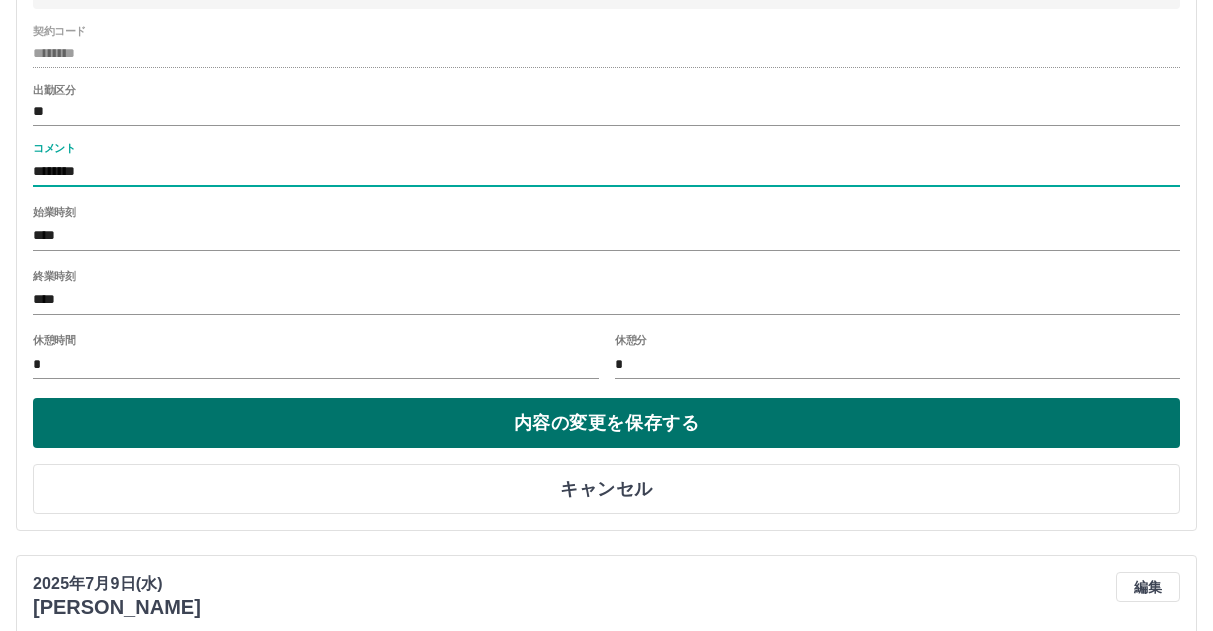 type on "********" 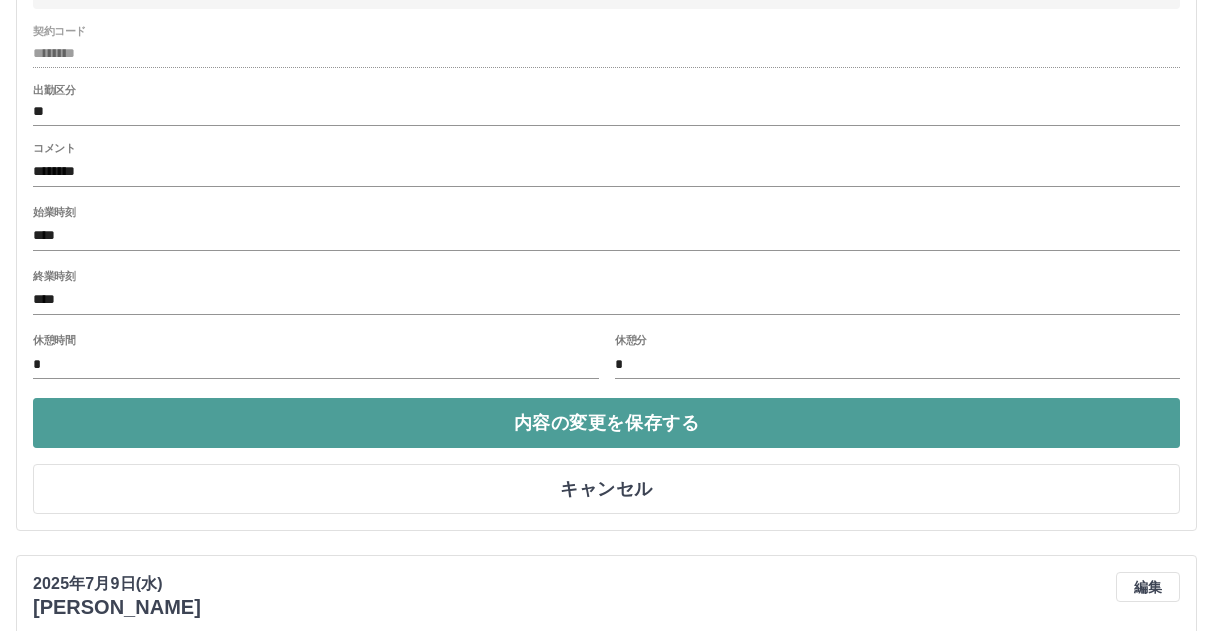 click on "内容の変更を保存する" at bounding box center [606, 423] 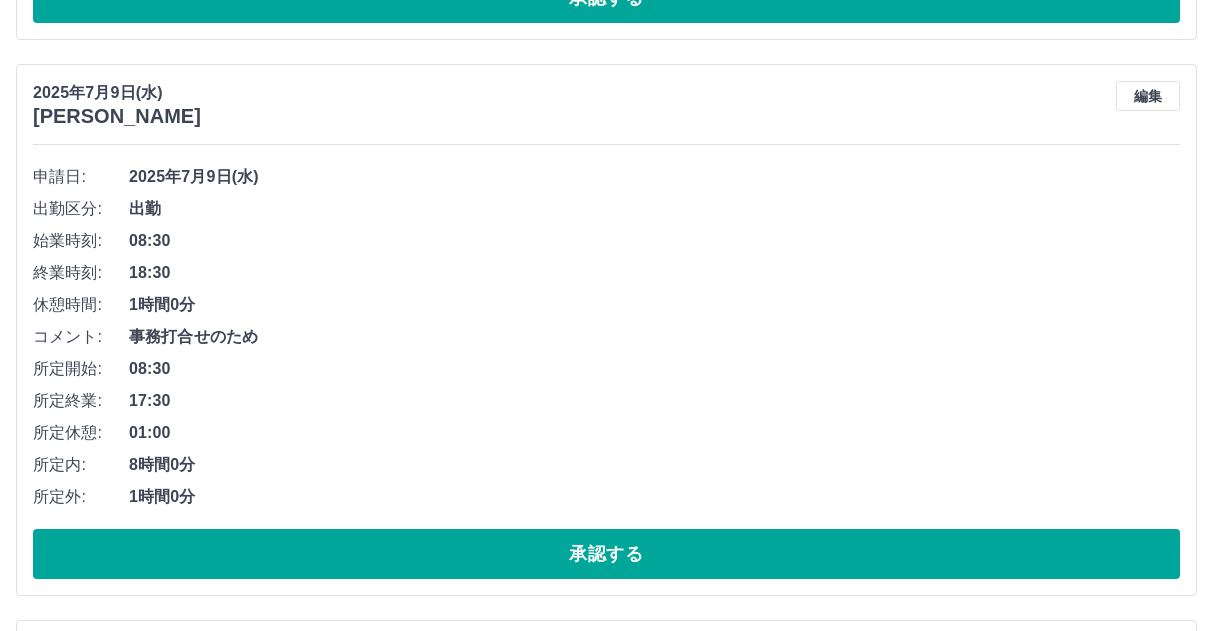 scroll, scrollTop: 700, scrollLeft: 0, axis: vertical 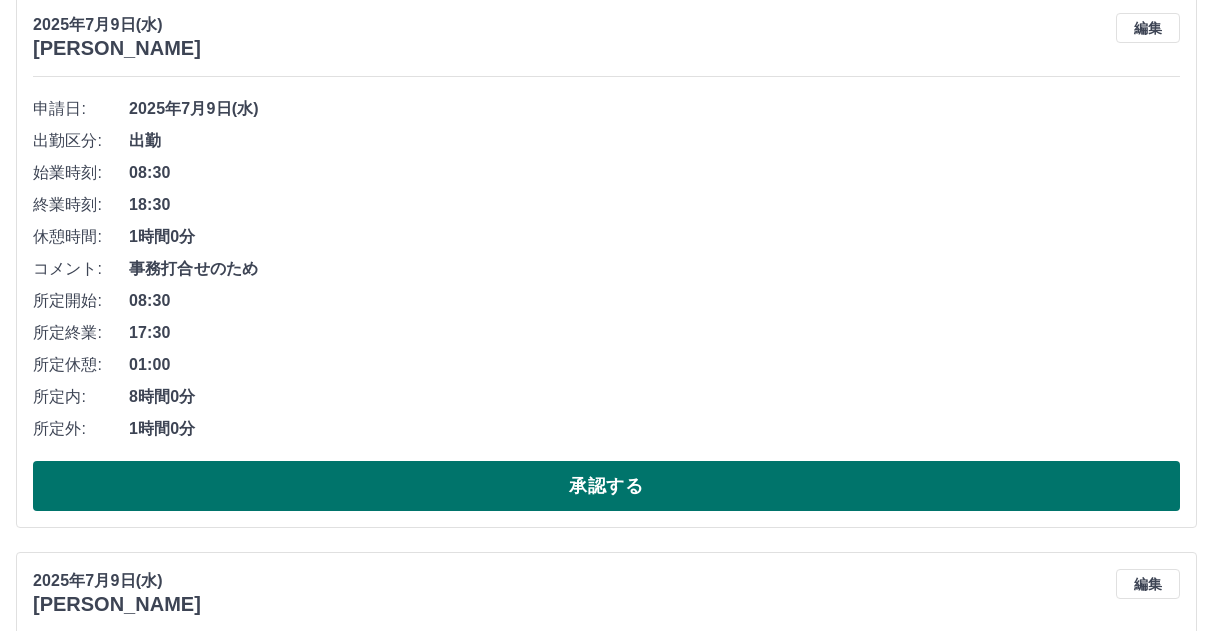 click on "承認する" at bounding box center [606, 486] 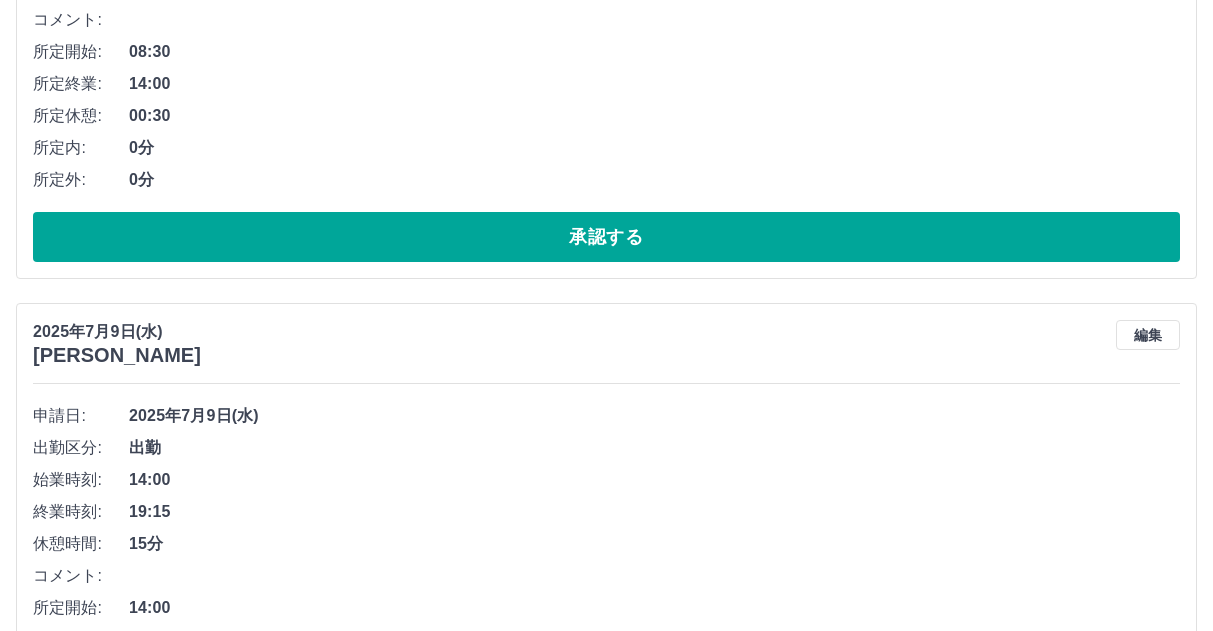 scroll, scrollTop: 344, scrollLeft: 0, axis: vertical 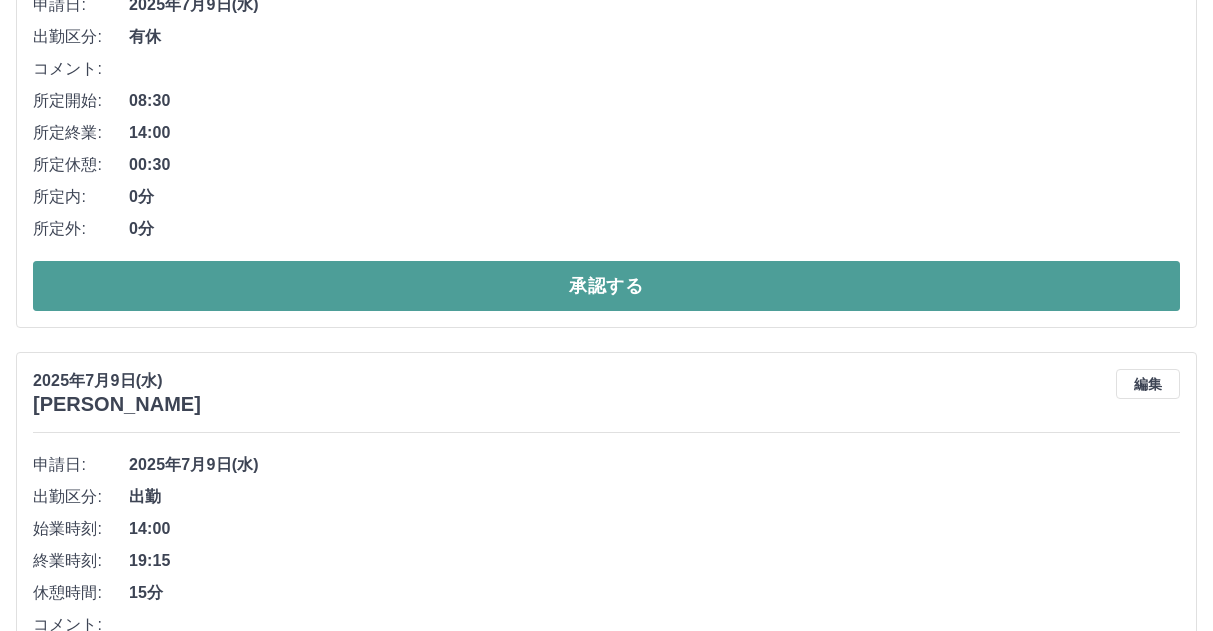 click on "承認する" at bounding box center [606, 286] 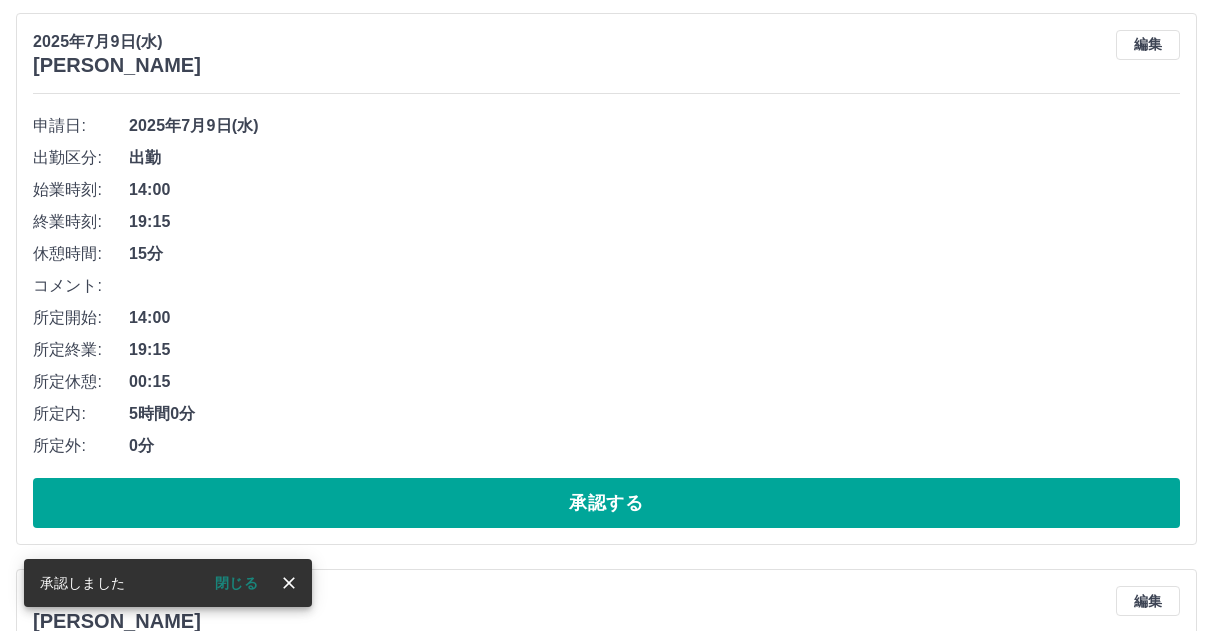 scroll, scrollTop: 300, scrollLeft: 0, axis: vertical 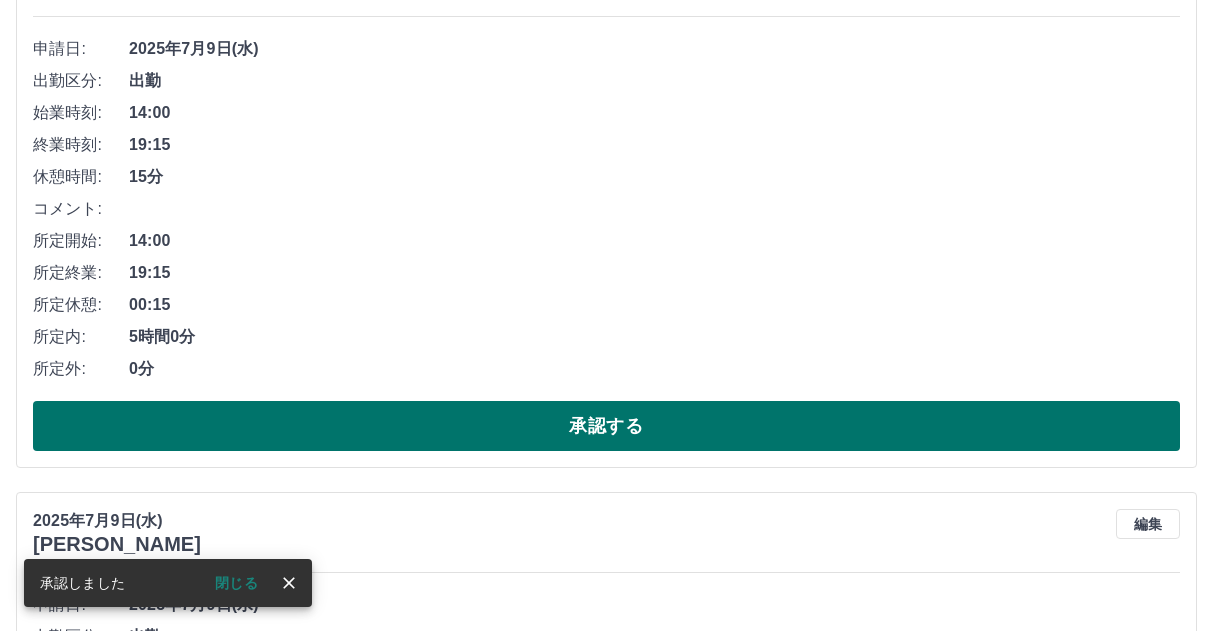 click on "承認する" at bounding box center [606, 426] 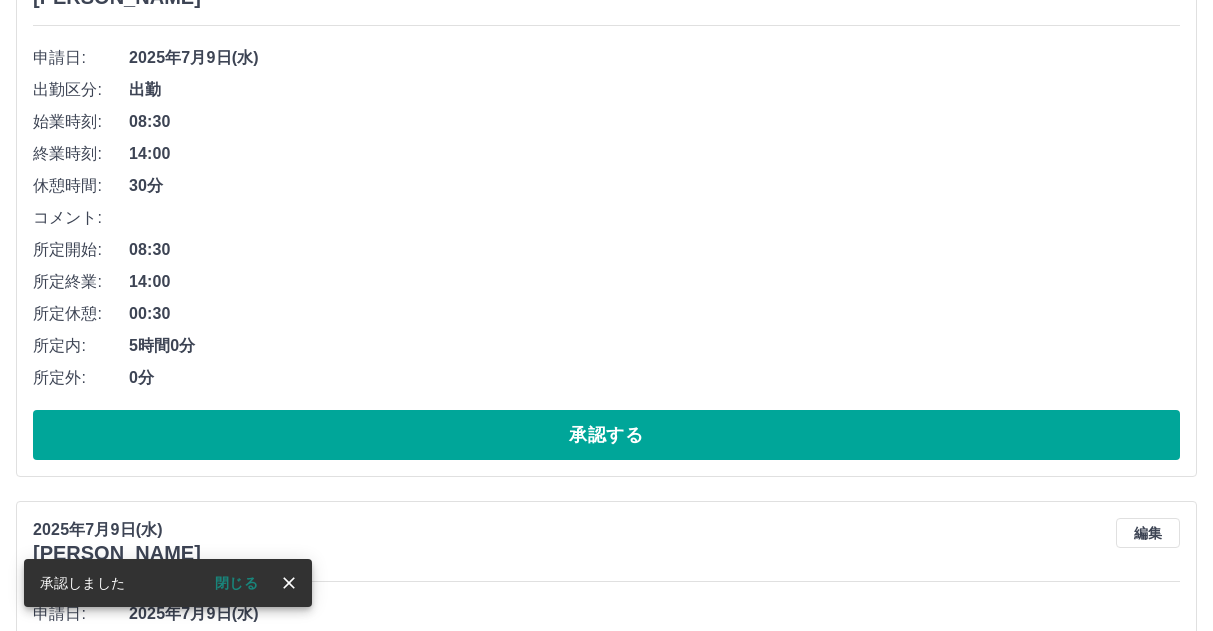 scroll, scrollTop: 300, scrollLeft: 0, axis: vertical 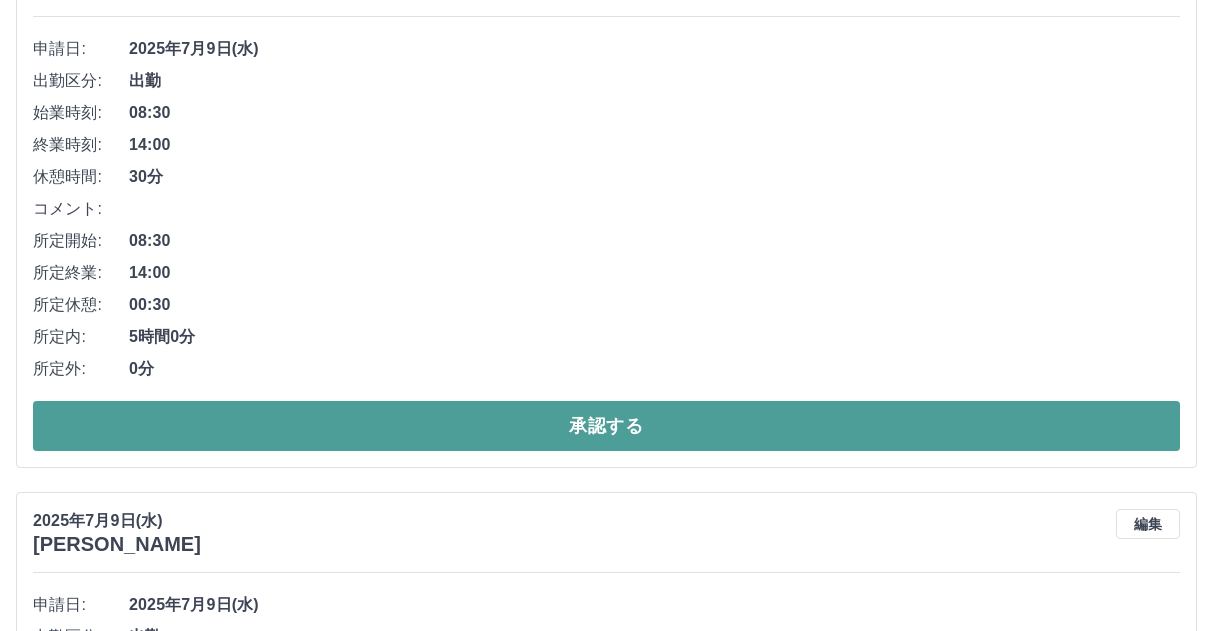 click on "承認する" at bounding box center (606, 426) 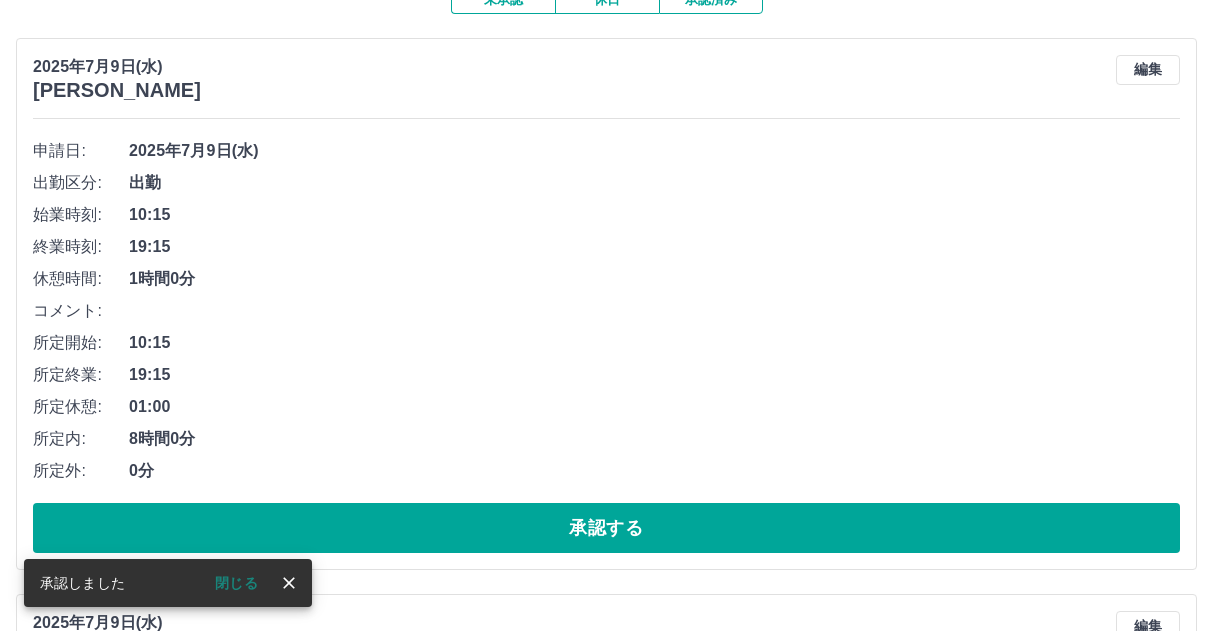 scroll, scrollTop: 200, scrollLeft: 0, axis: vertical 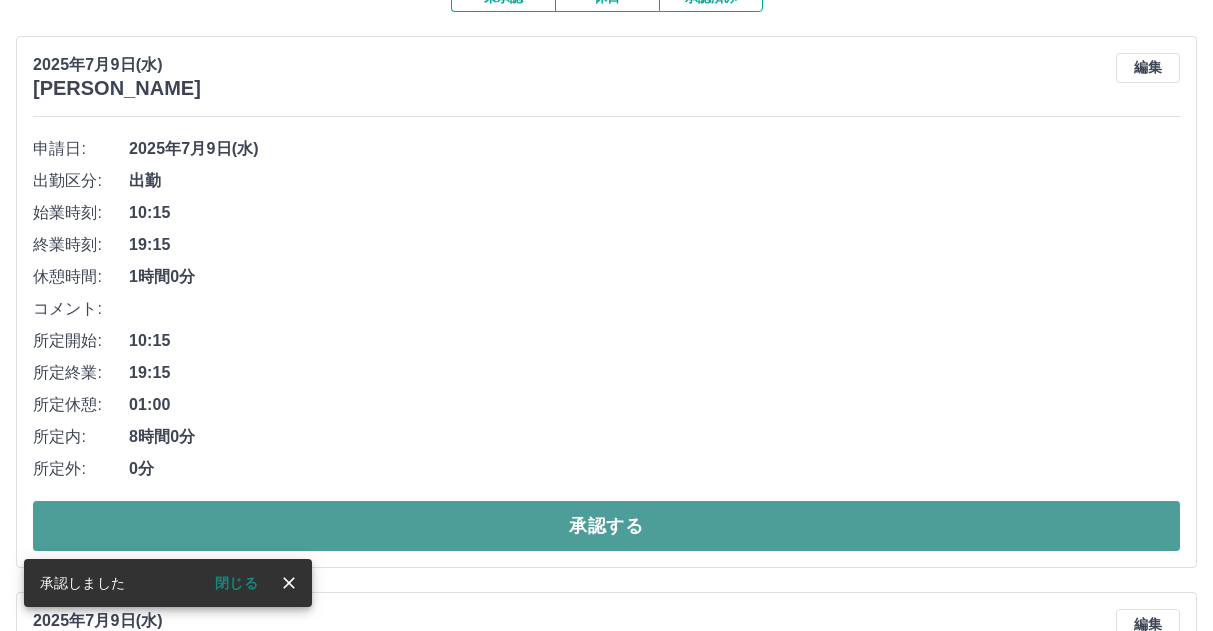 click on "承認する" at bounding box center (606, 526) 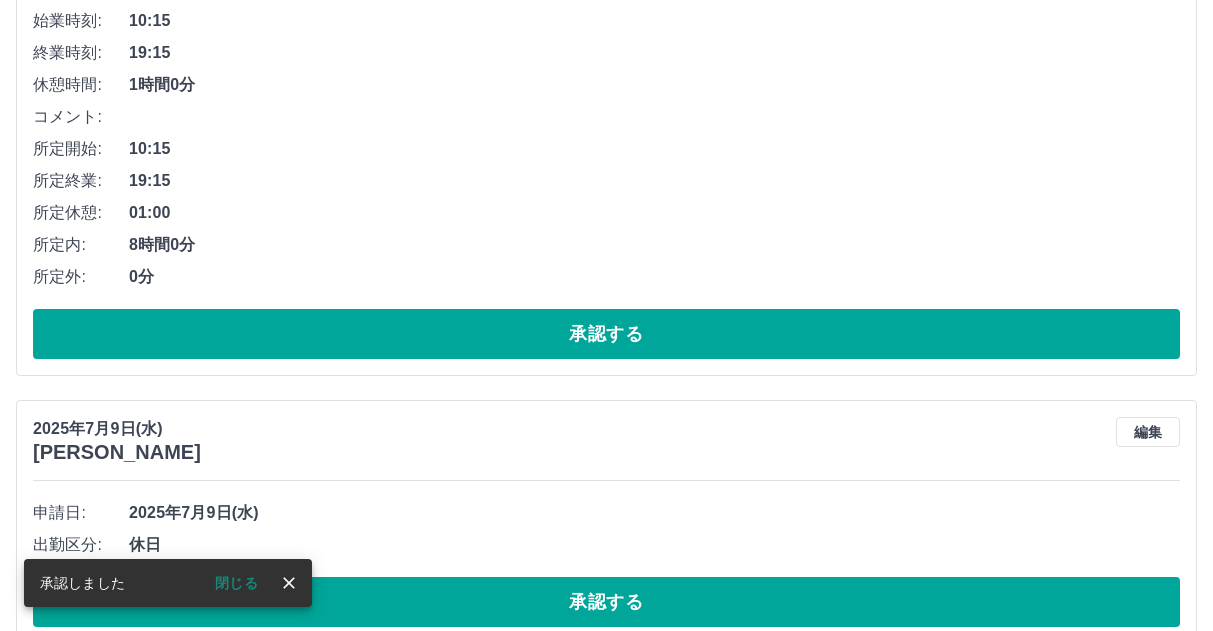 scroll, scrollTop: 400, scrollLeft: 0, axis: vertical 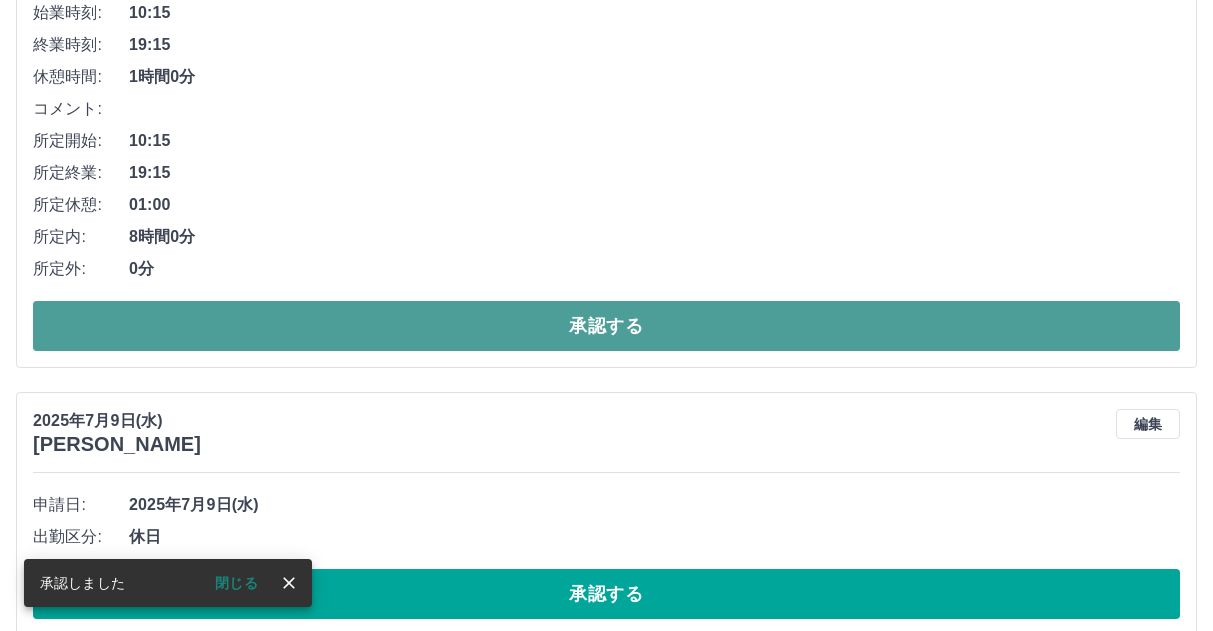 click on "承認する" at bounding box center (606, 326) 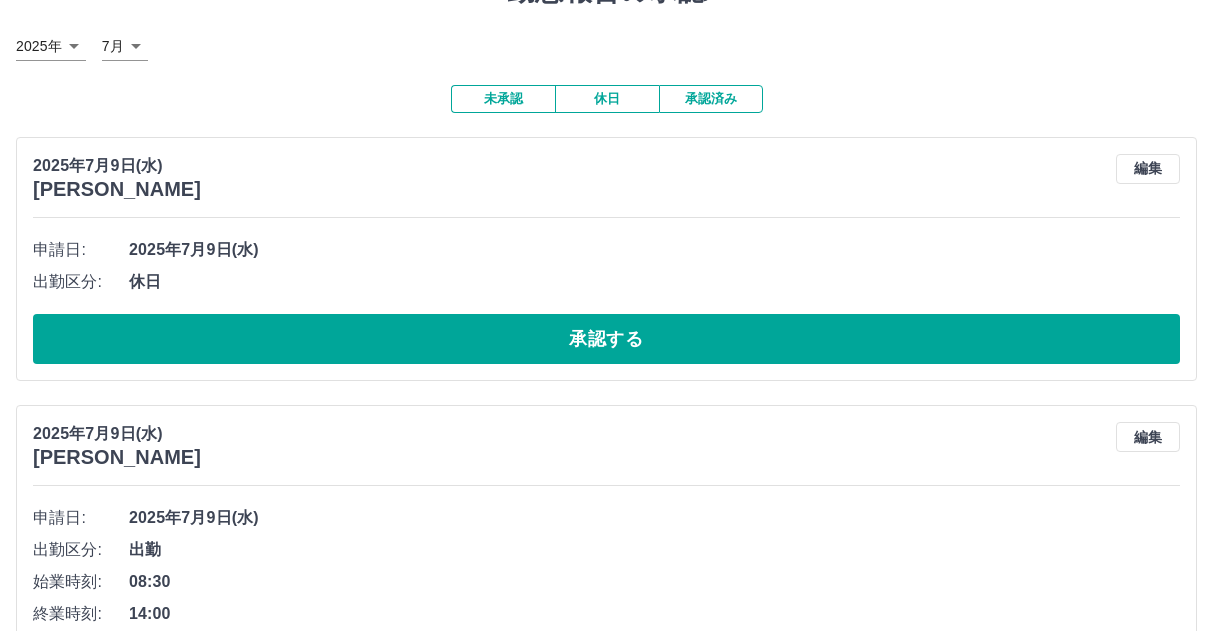 scroll, scrollTop: 100, scrollLeft: 0, axis: vertical 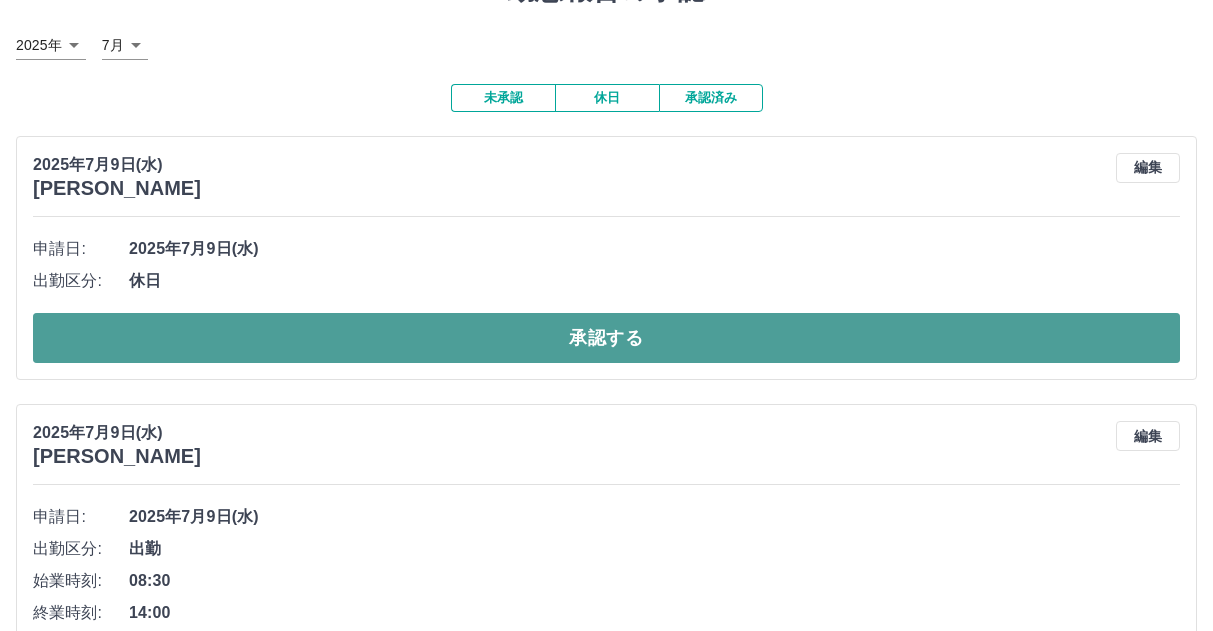 click on "承認する" at bounding box center (606, 338) 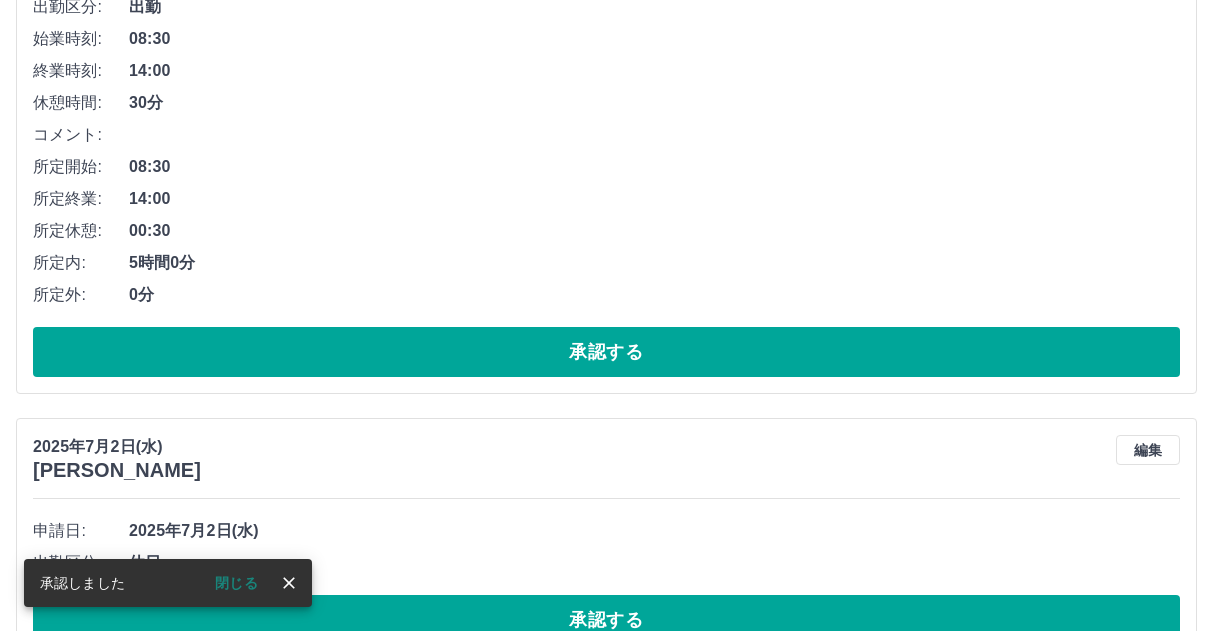 scroll, scrollTop: 400, scrollLeft: 0, axis: vertical 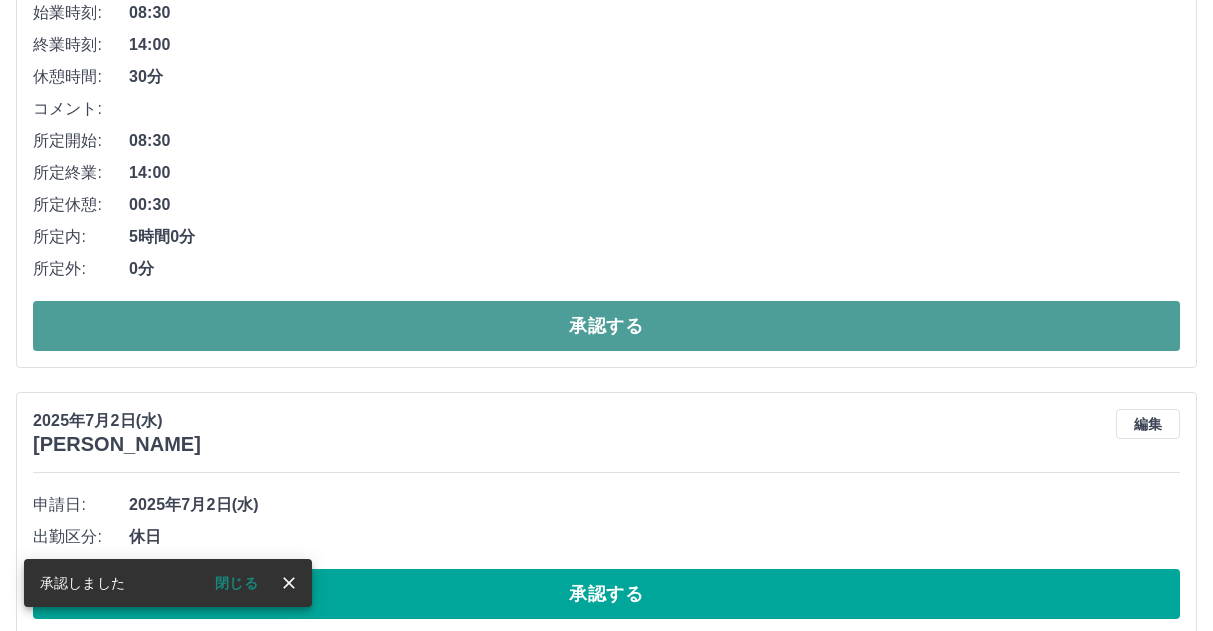 click on "承認する" at bounding box center (606, 326) 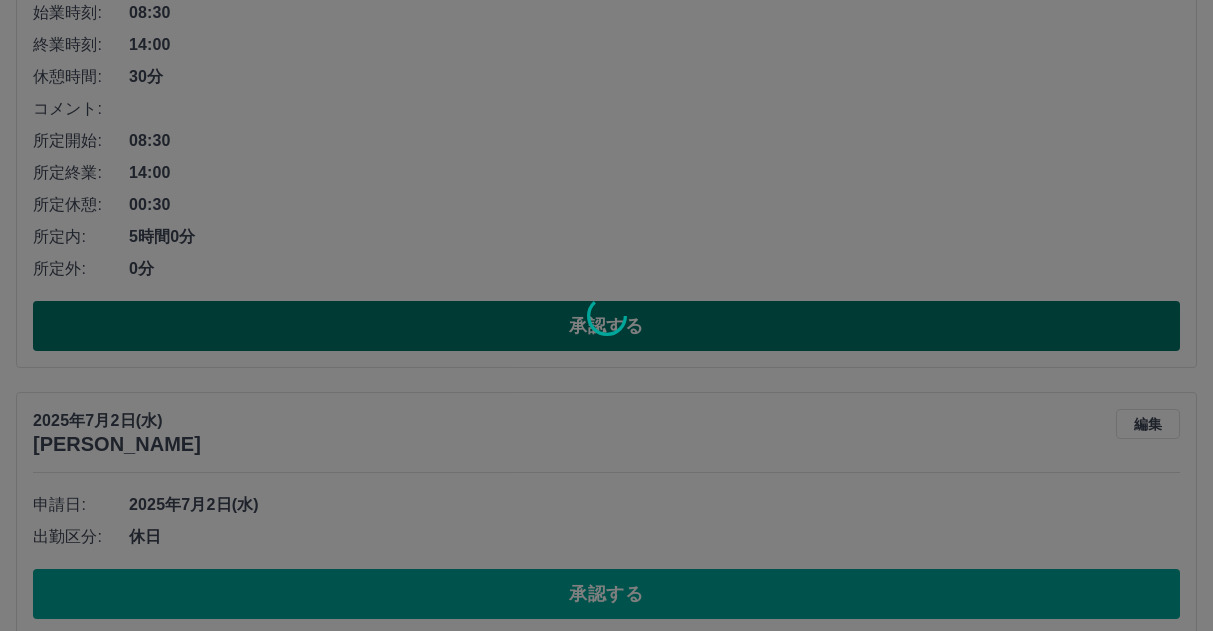scroll, scrollTop: 0, scrollLeft: 0, axis: both 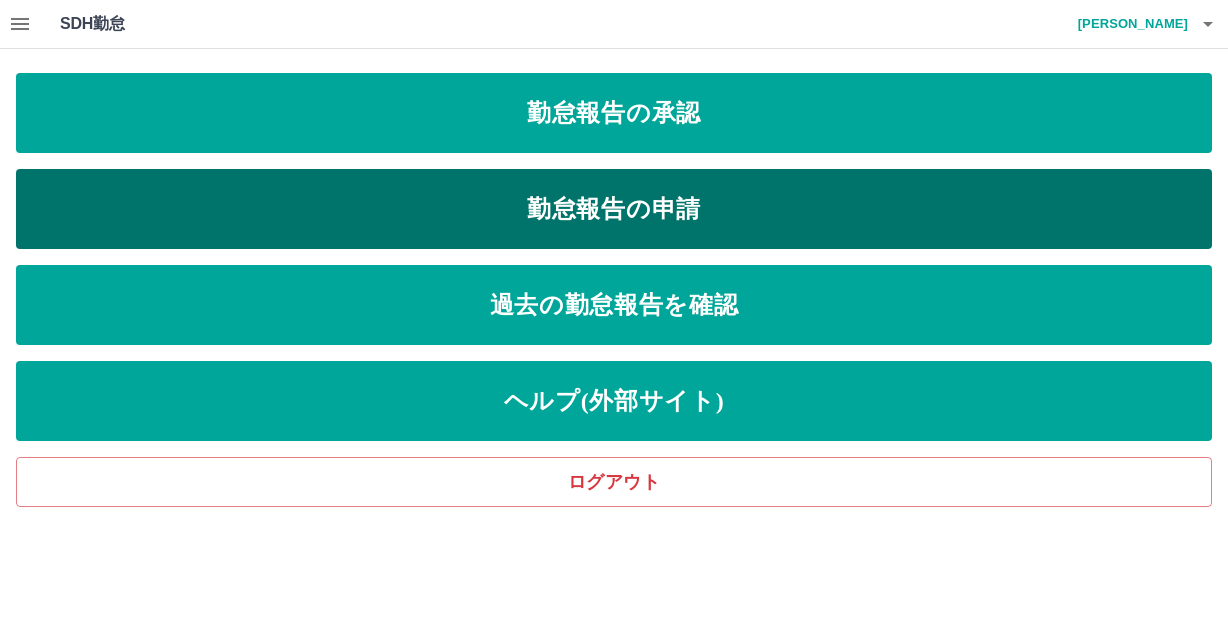 click on "勤怠報告の申請" at bounding box center (614, 209) 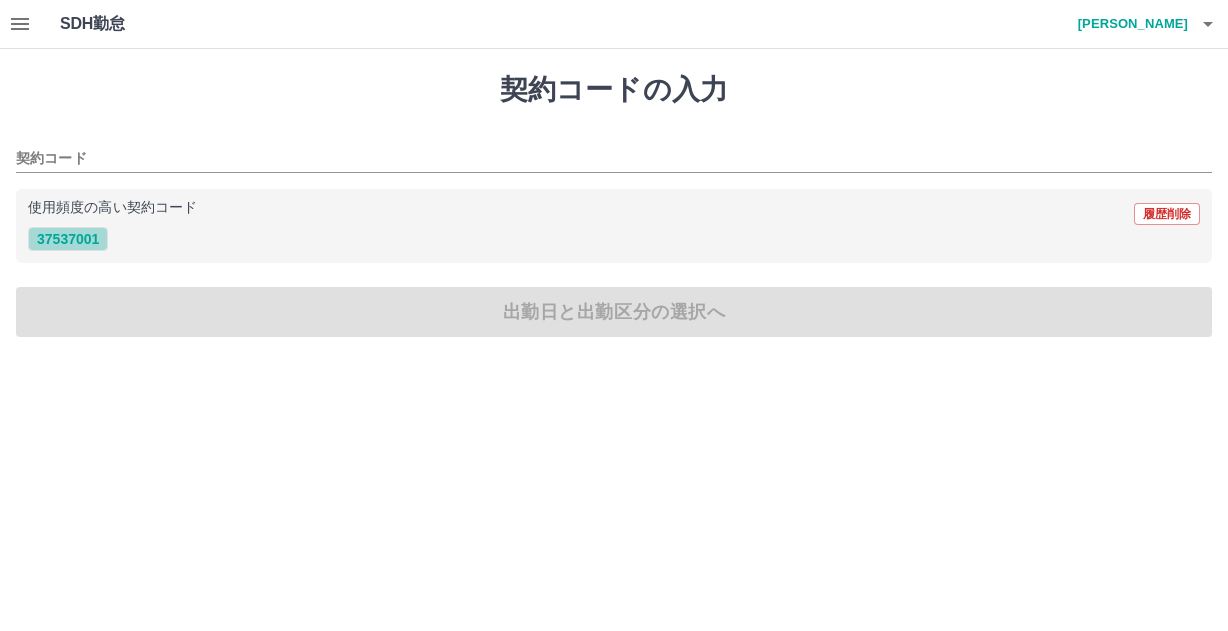 click on "37537001" at bounding box center (68, 239) 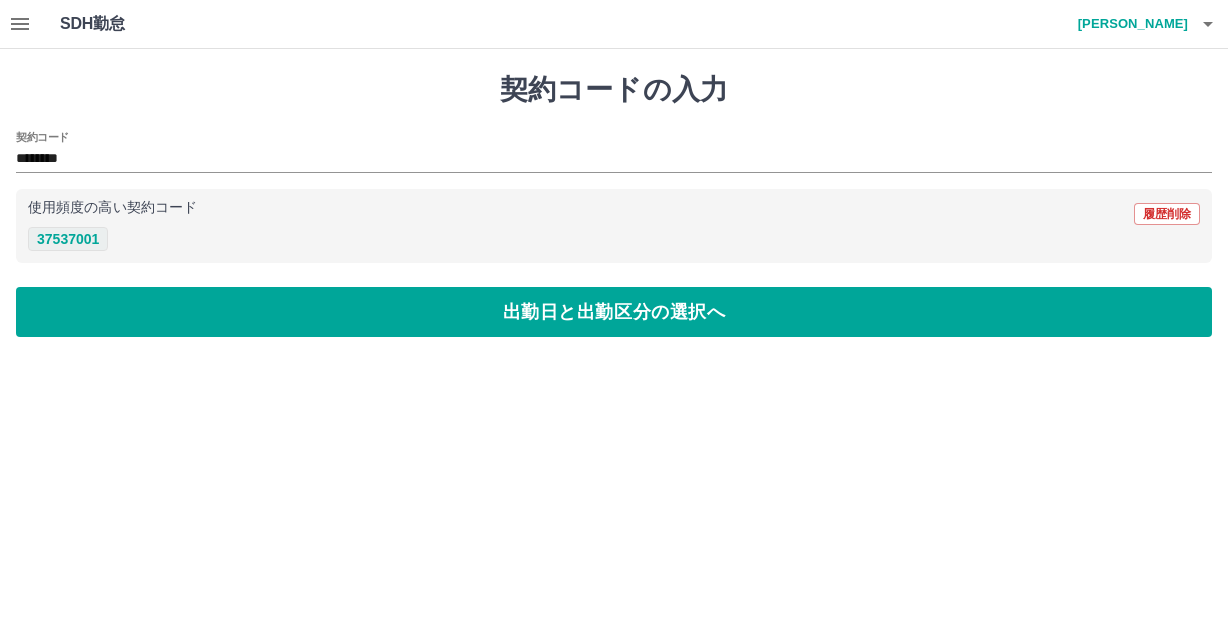 type on "********" 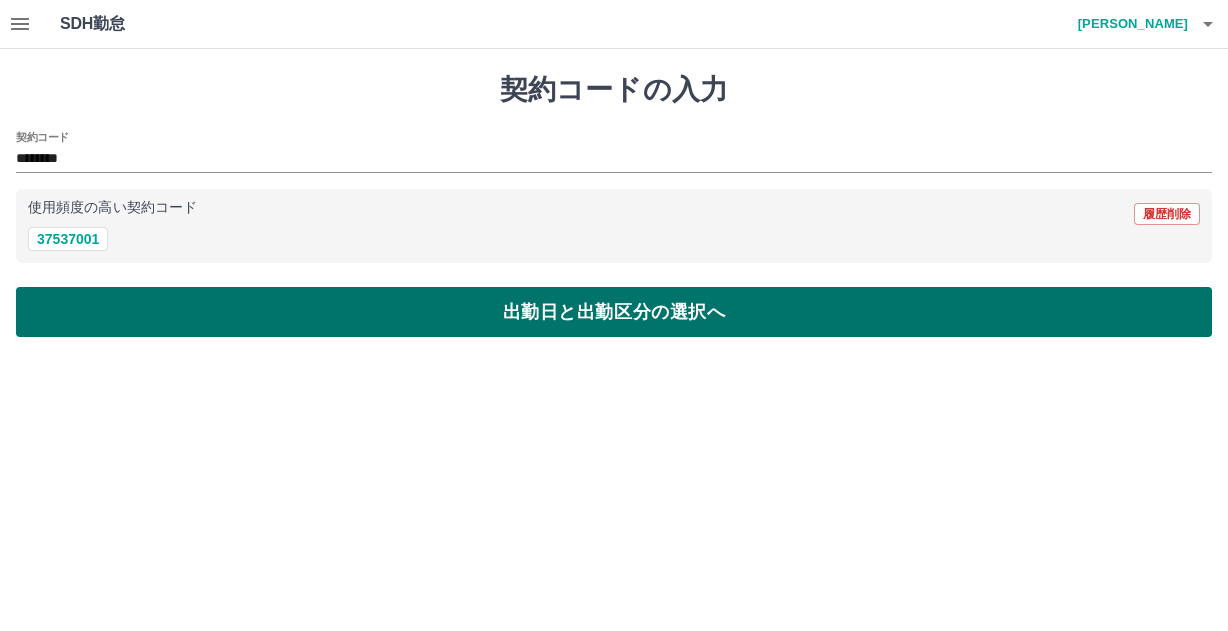 click on "出勤日と出勤区分の選択へ" at bounding box center [614, 312] 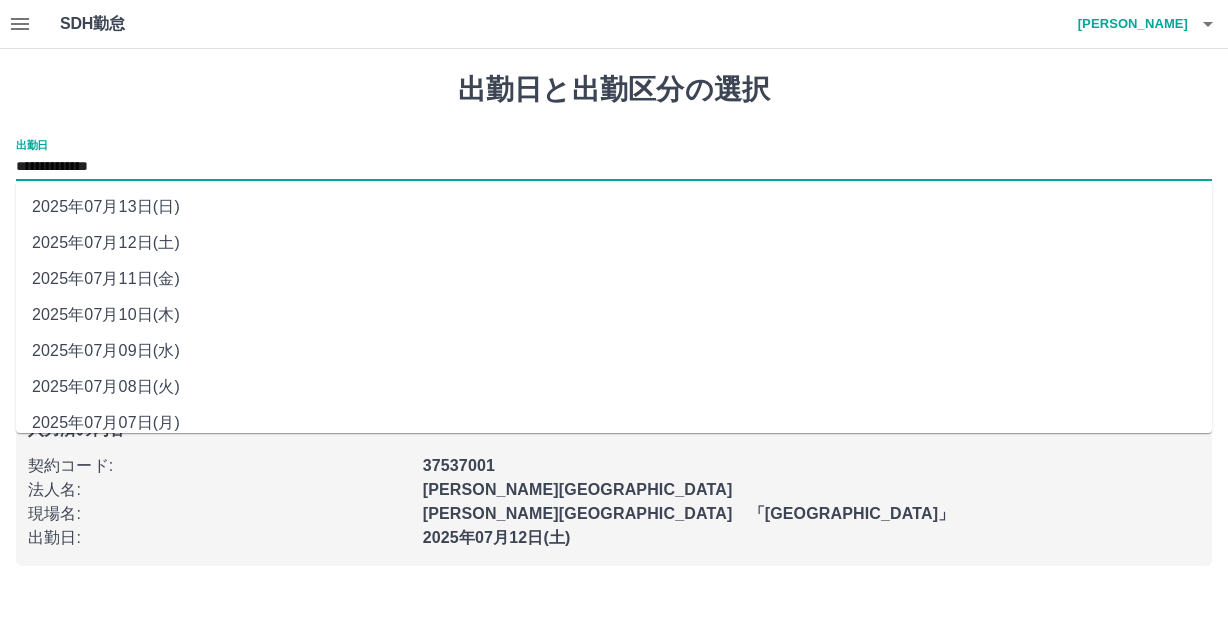 click on "**********" at bounding box center (614, 167) 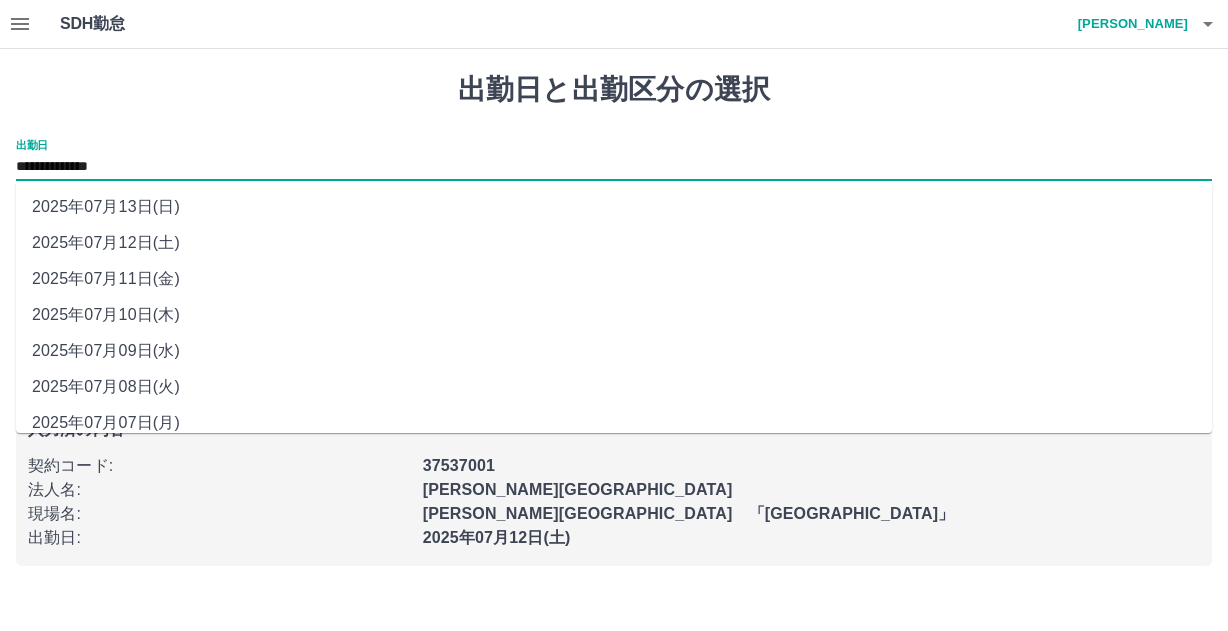 drag, startPoint x: 168, startPoint y: 171, endPoint x: 135, endPoint y: 310, distance: 142.86357 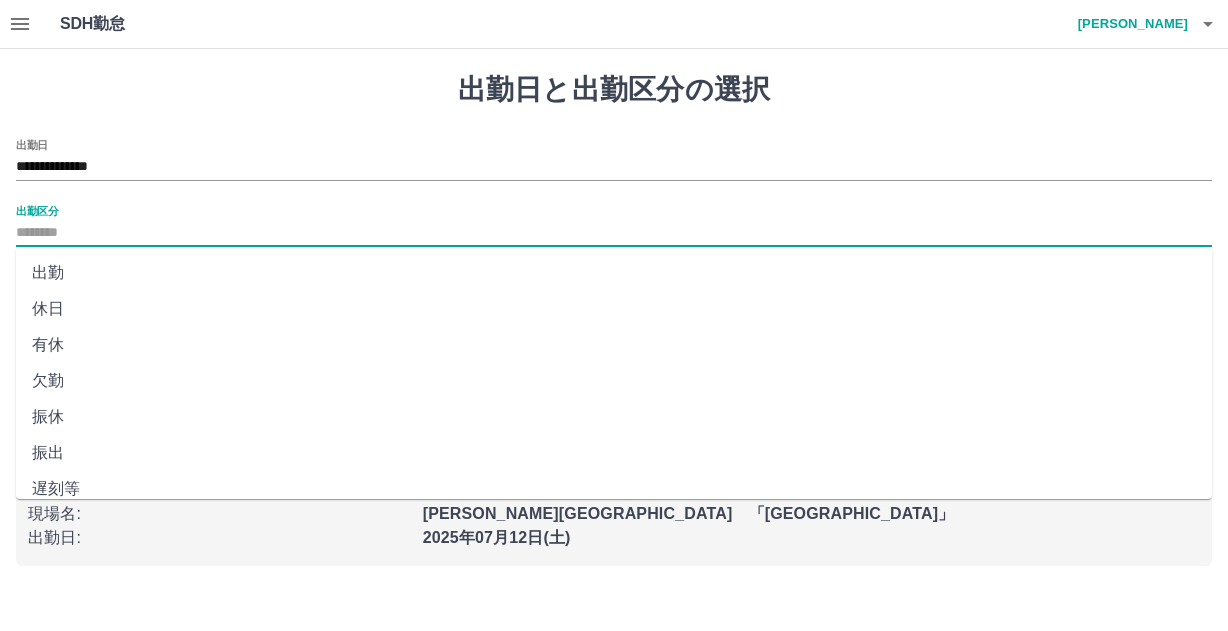 click on "出勤区分" at bounding box center (614, 233) 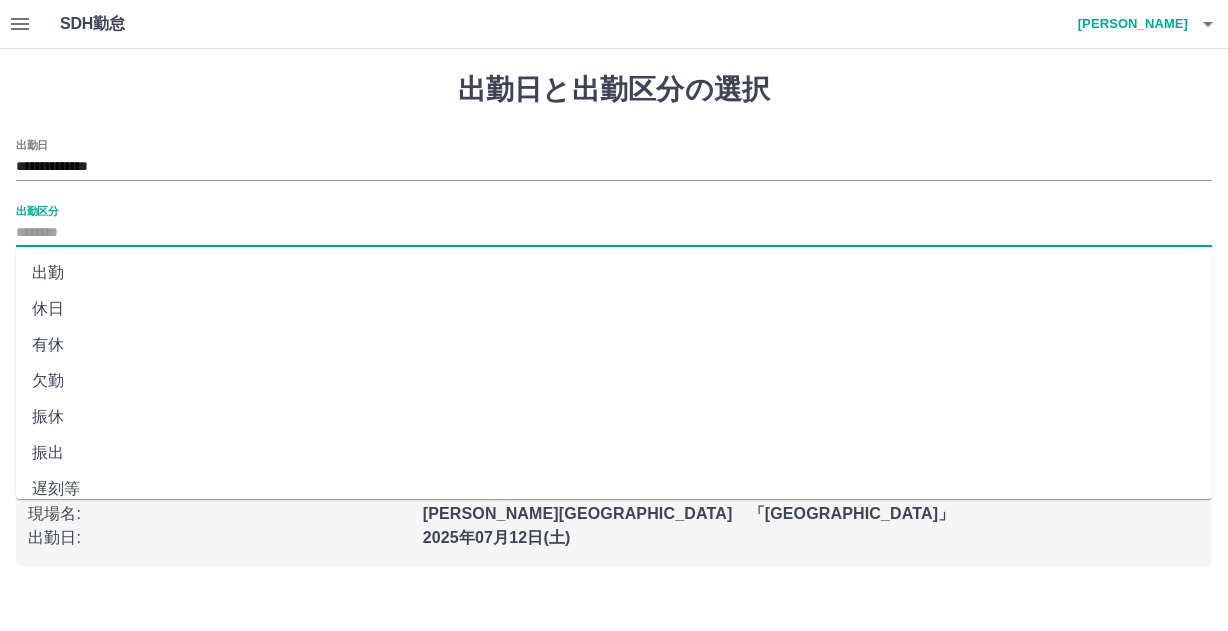 click on "出勤" at bounding box center [614, 273] 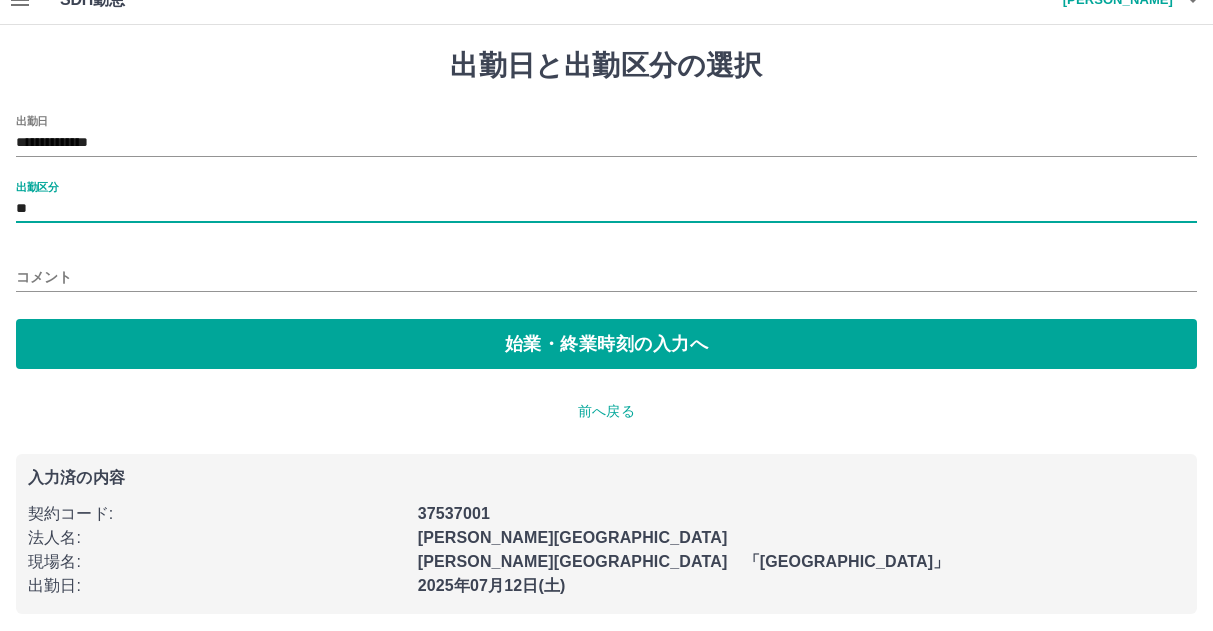 scroll, scrollTop: 31, scrollLeft: 0, axis: vertical 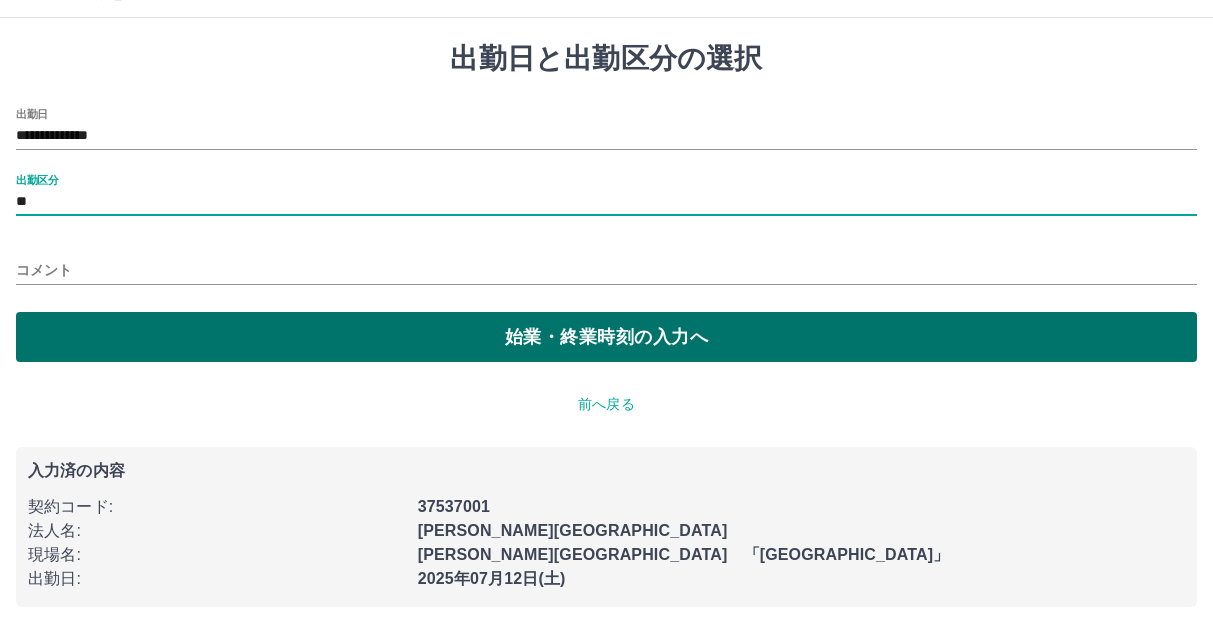 click on "始業・終業時刻の入力へ" at bounding box center (606, 337) 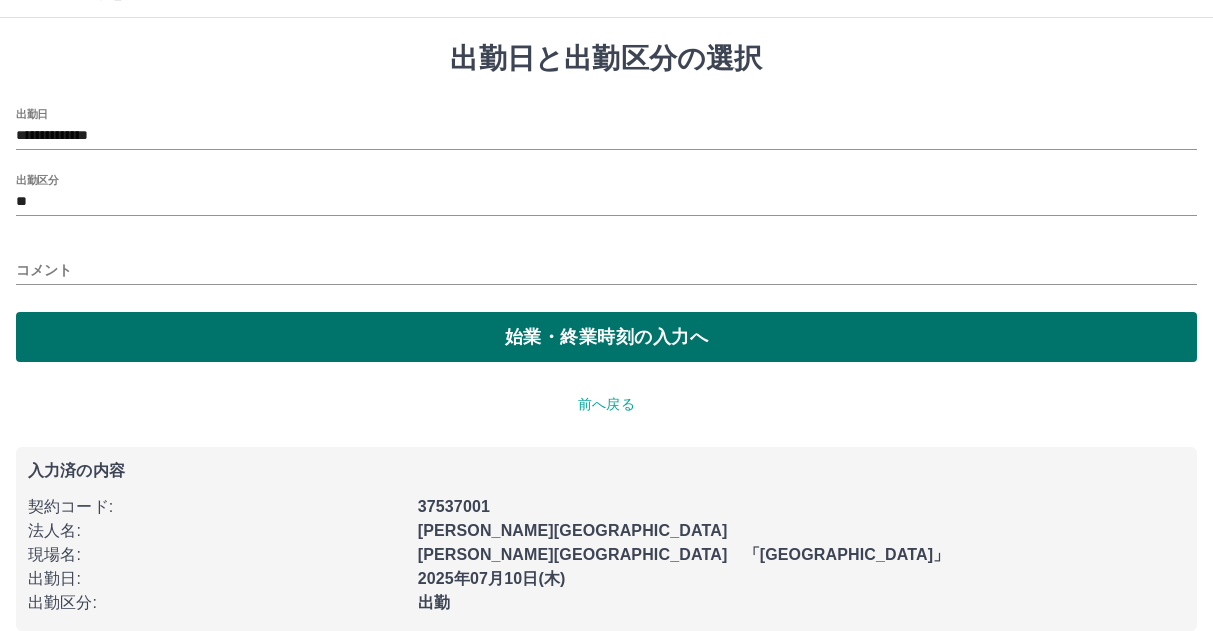 scroll, scrollTop: 0, scrollLeft: 0, axis: both 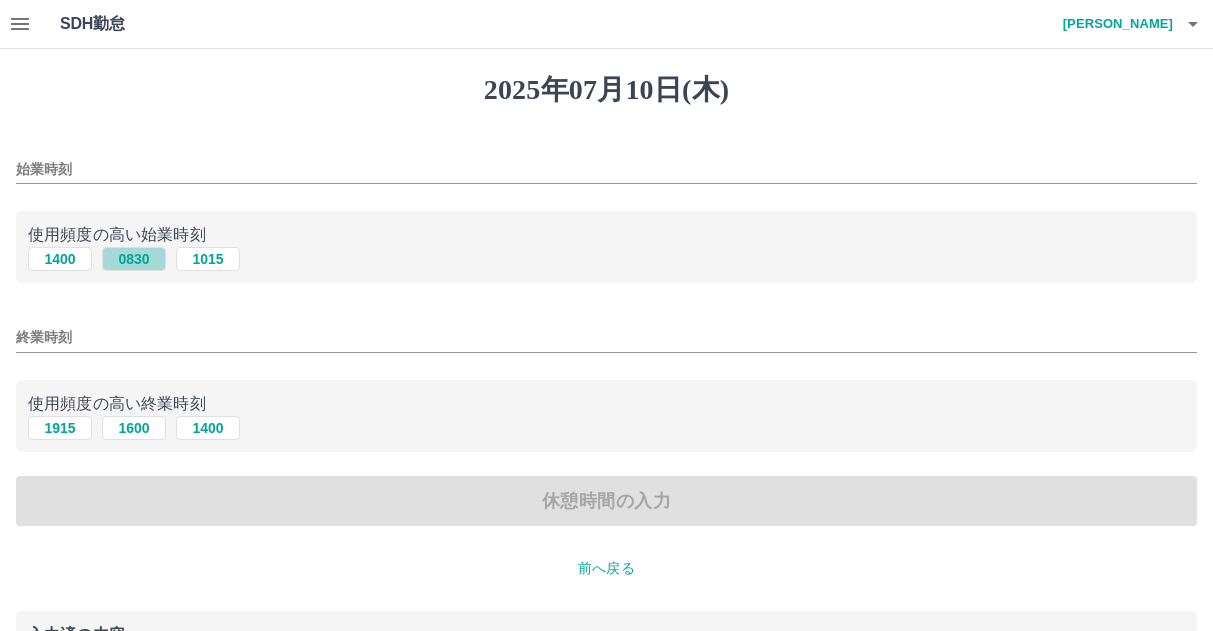 click on "0830" at bounding box center [134, 259] 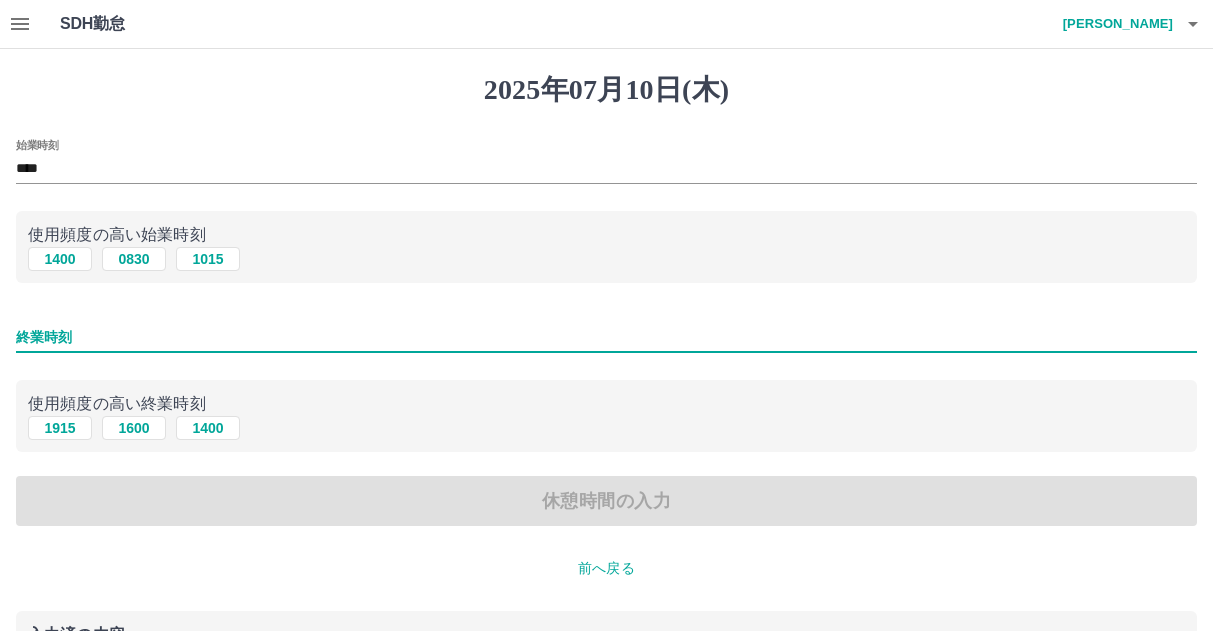 click on "終業時刻" at bounding box center (606, 337) 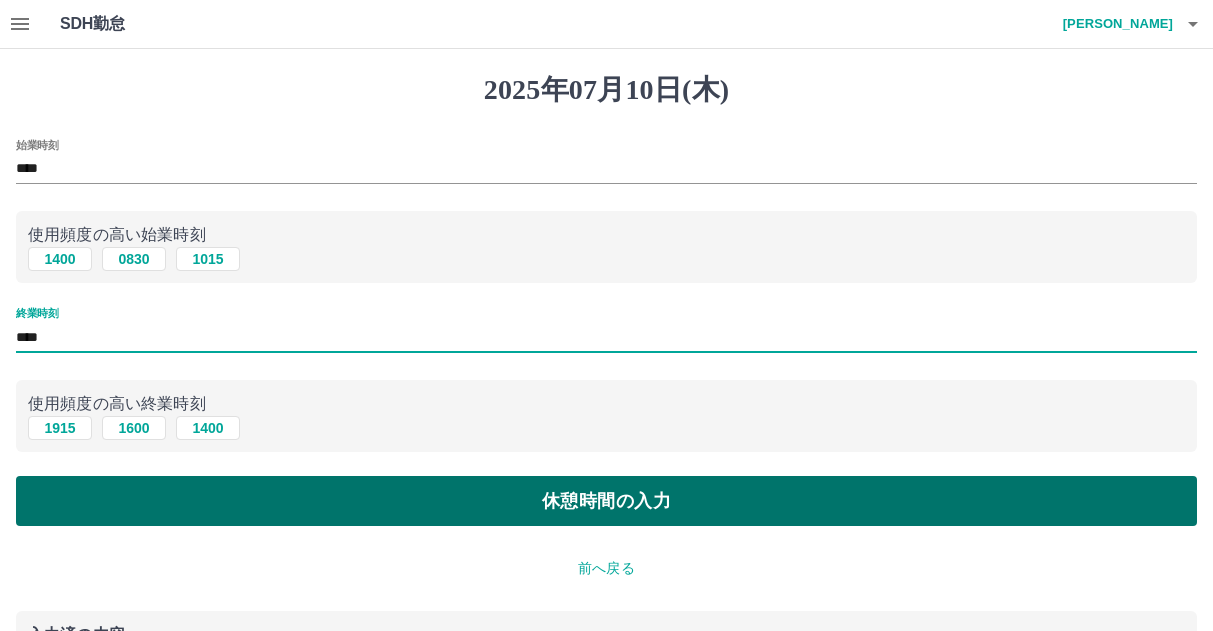 click on "休憩時間の入力" at bounding box center (606, 501) 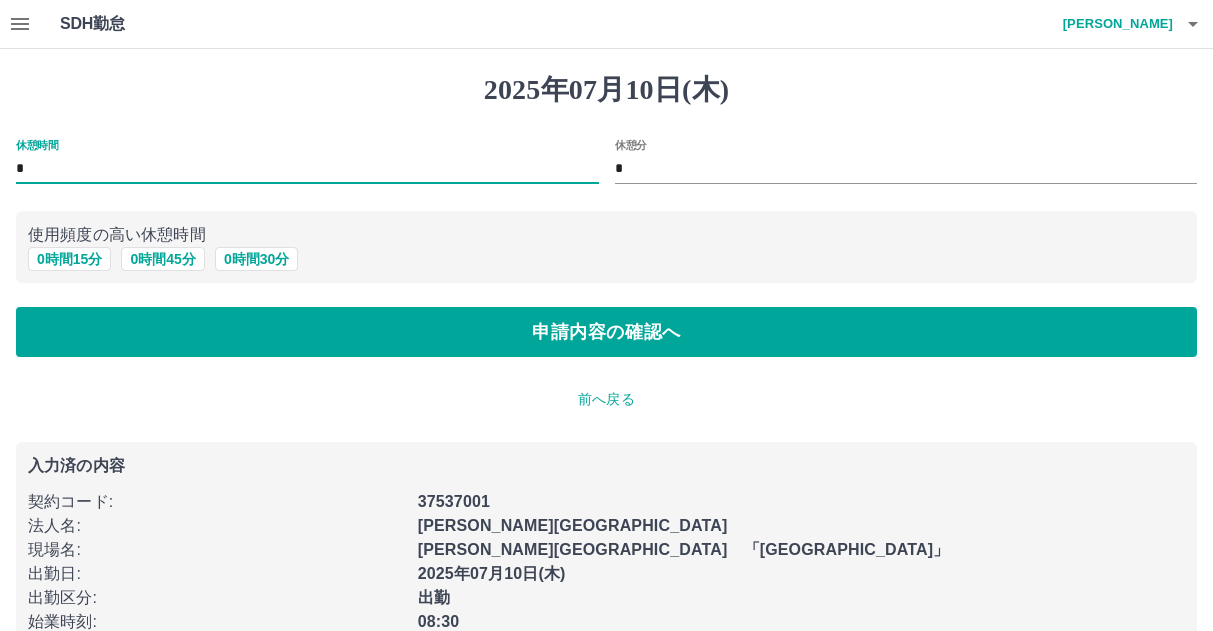 drag, startPoint x: 26, startPoint y: 166, endPoint x: 4, endPoint y: 174, distance: 23.409399 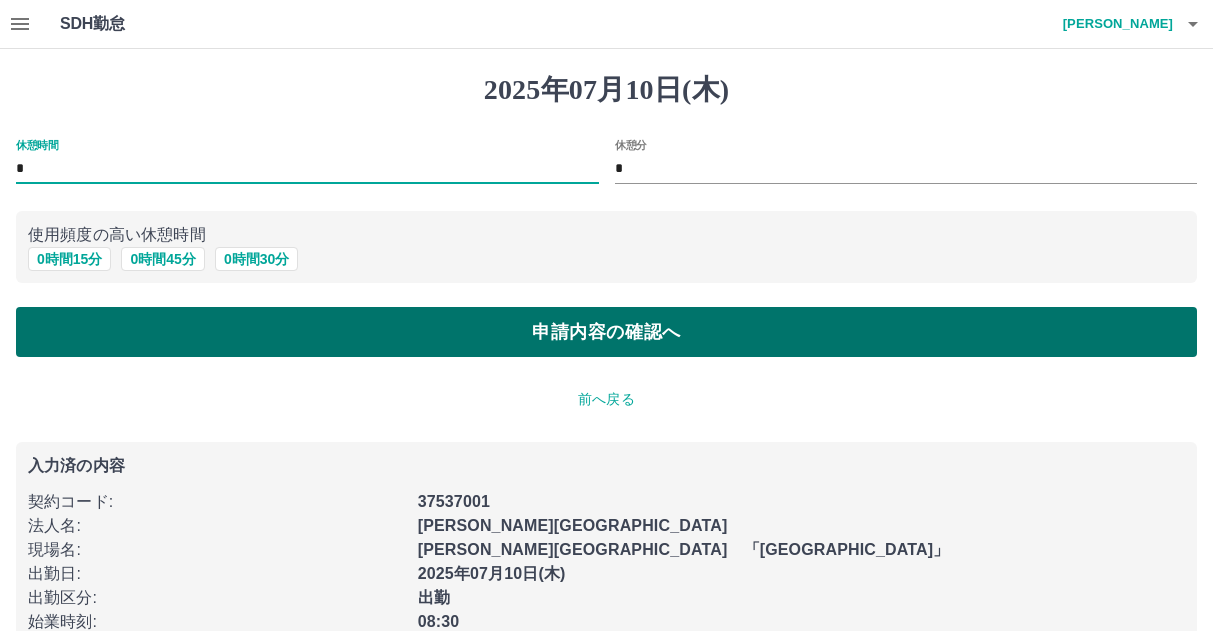 type on "*" 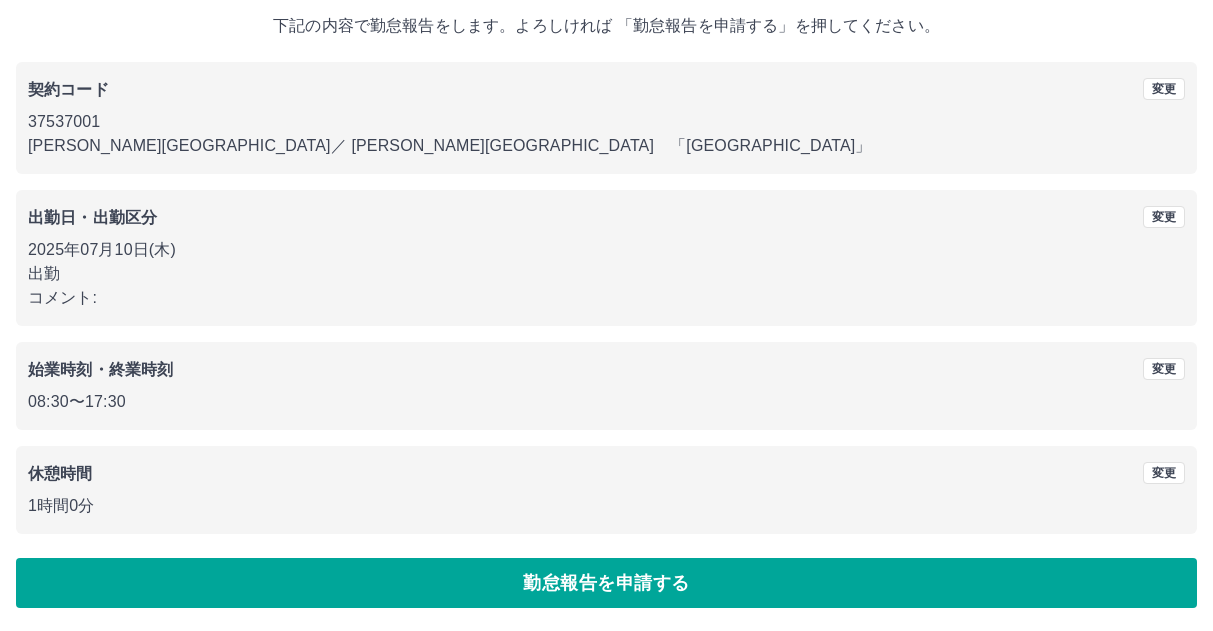 scroll, scrollTop: 118, scrollLeft: 0, axis: vertical 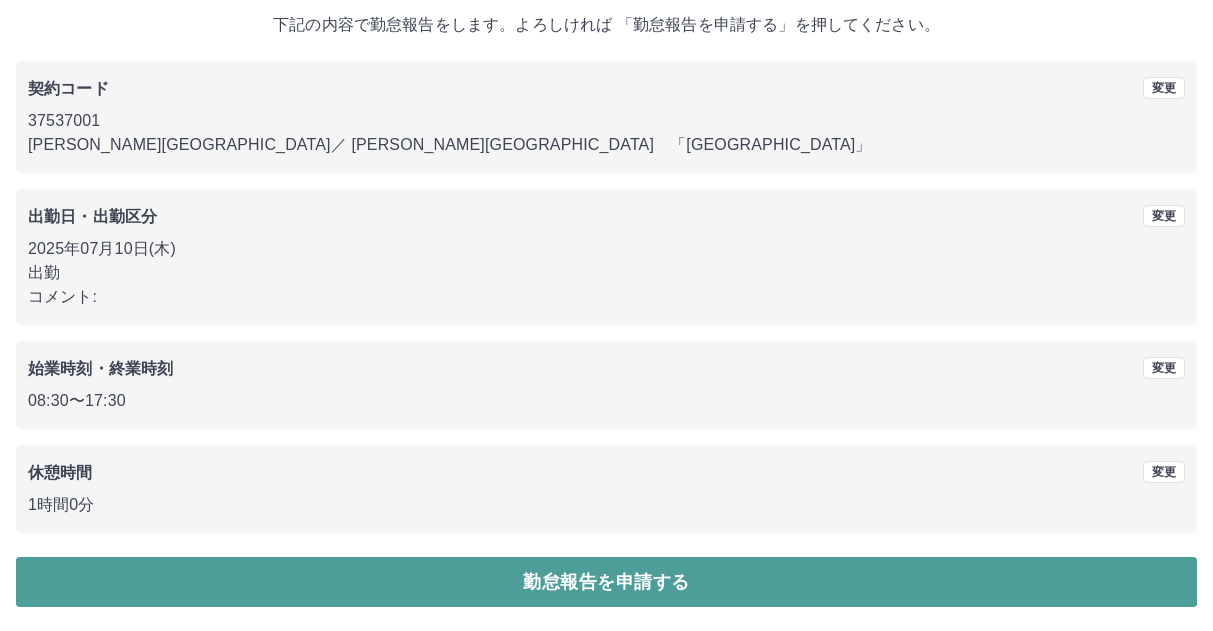 click on "勤怠報告を申請する" at bounding box center (606, 582) 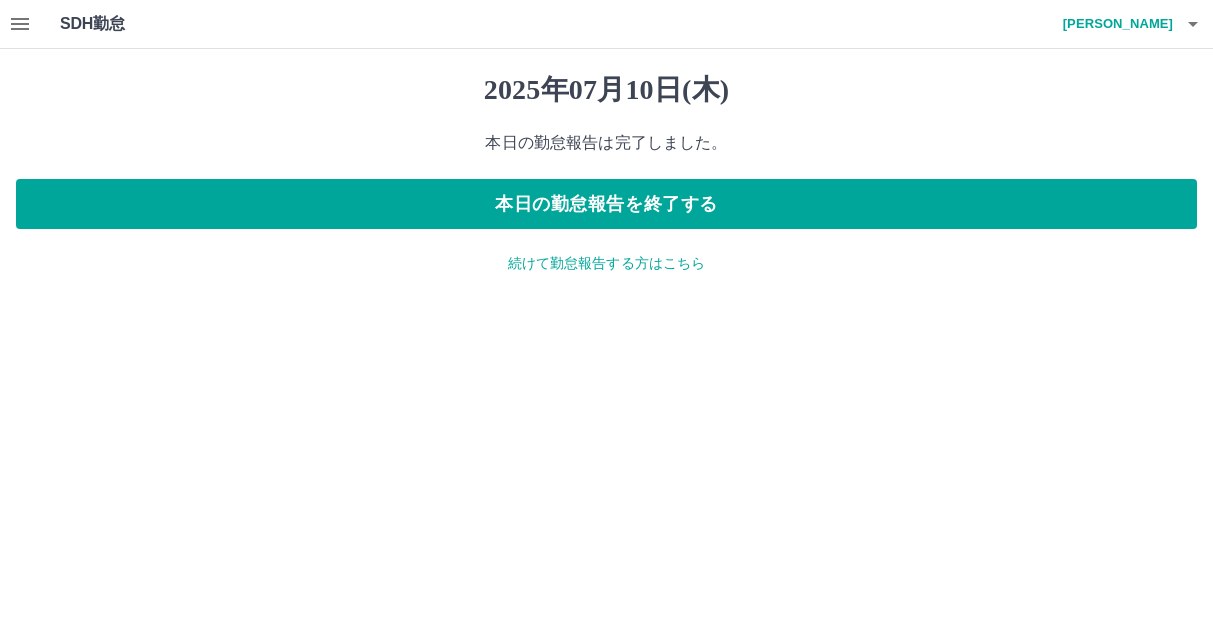 scroll, scrollTop: 0, scrollLeft: 0, axis: both 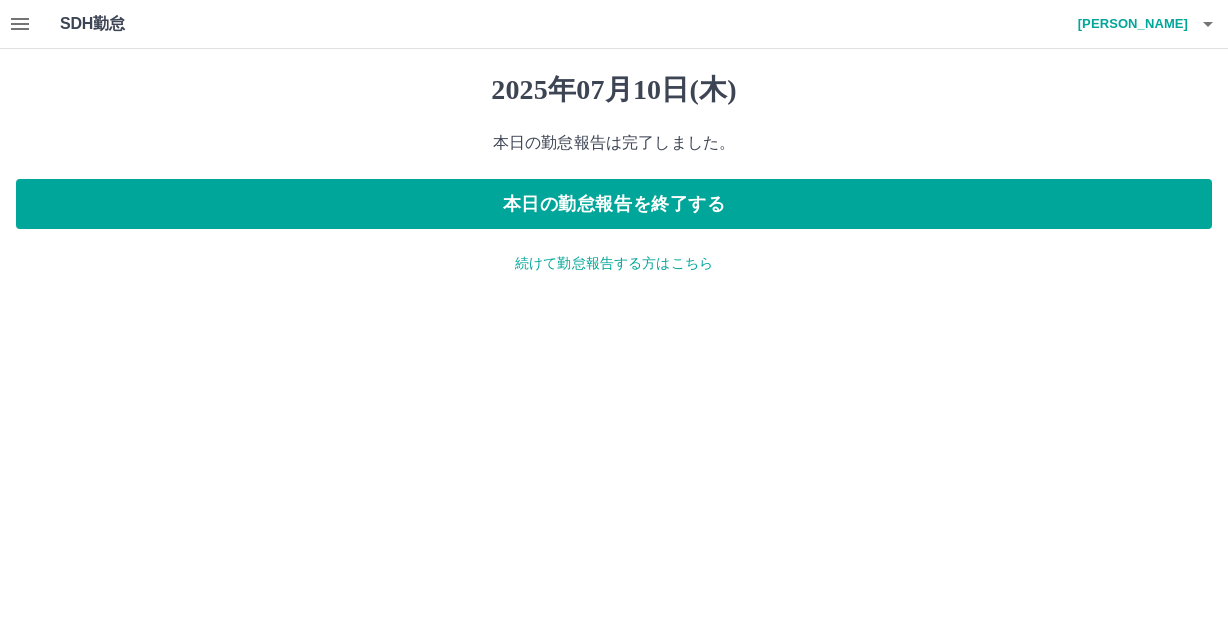 click on "続けて勤怠報告する方はこちら" at bounding box center [614, 263] 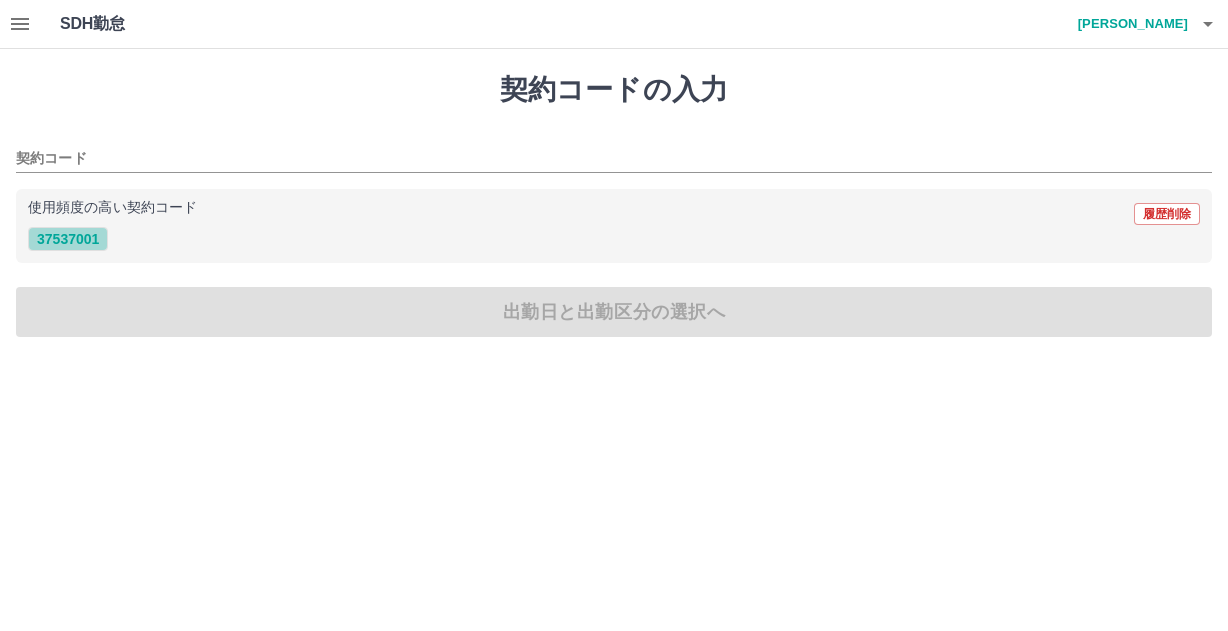 click on "37537001" at bounding box center [68, 239] 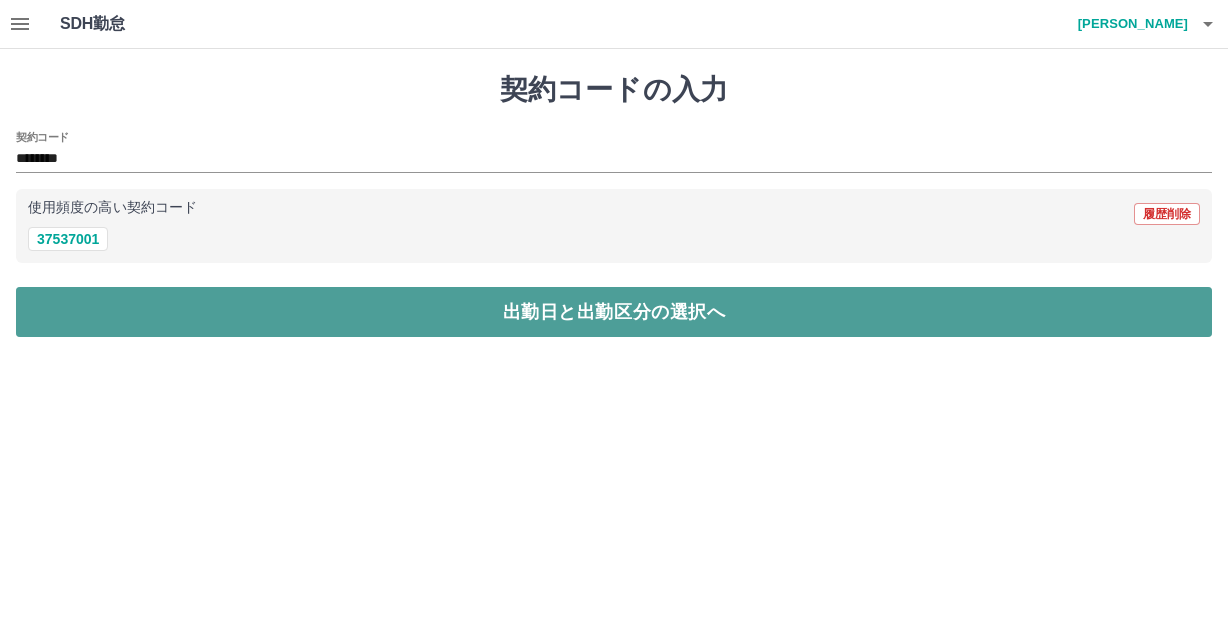 click on "出勤日と出勤区分の選択へ" at bounding box center [614, 312] 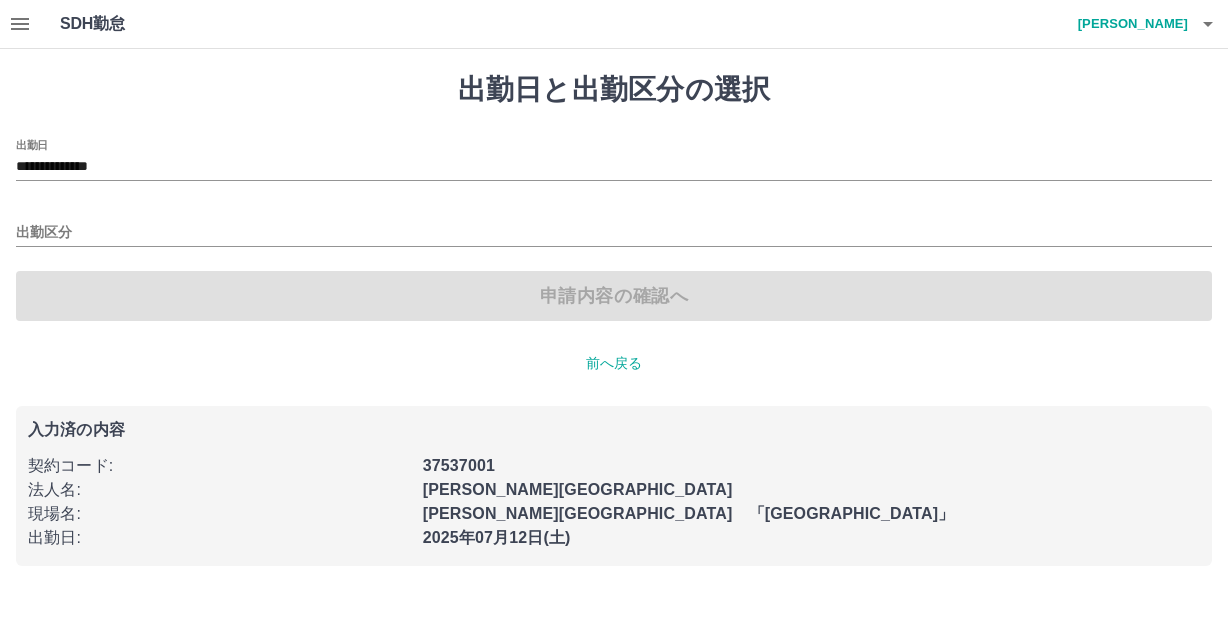 click on "出勤区分" at bounding box center (614, 226) 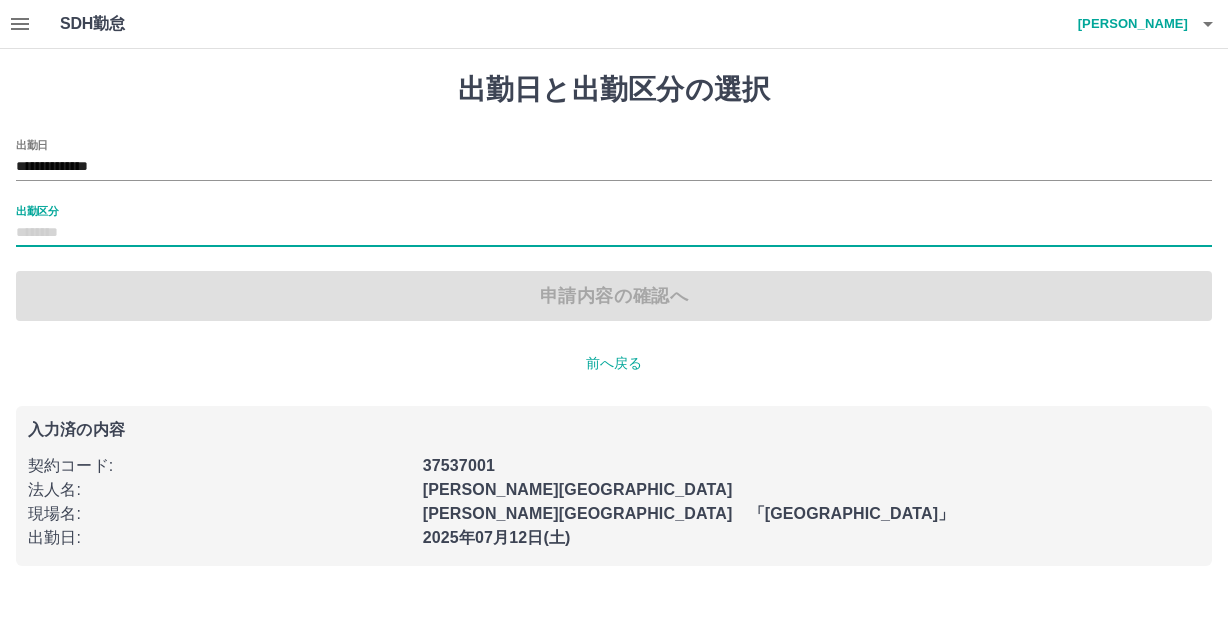 click on "出勤区分" at bounding box center [614, 226] 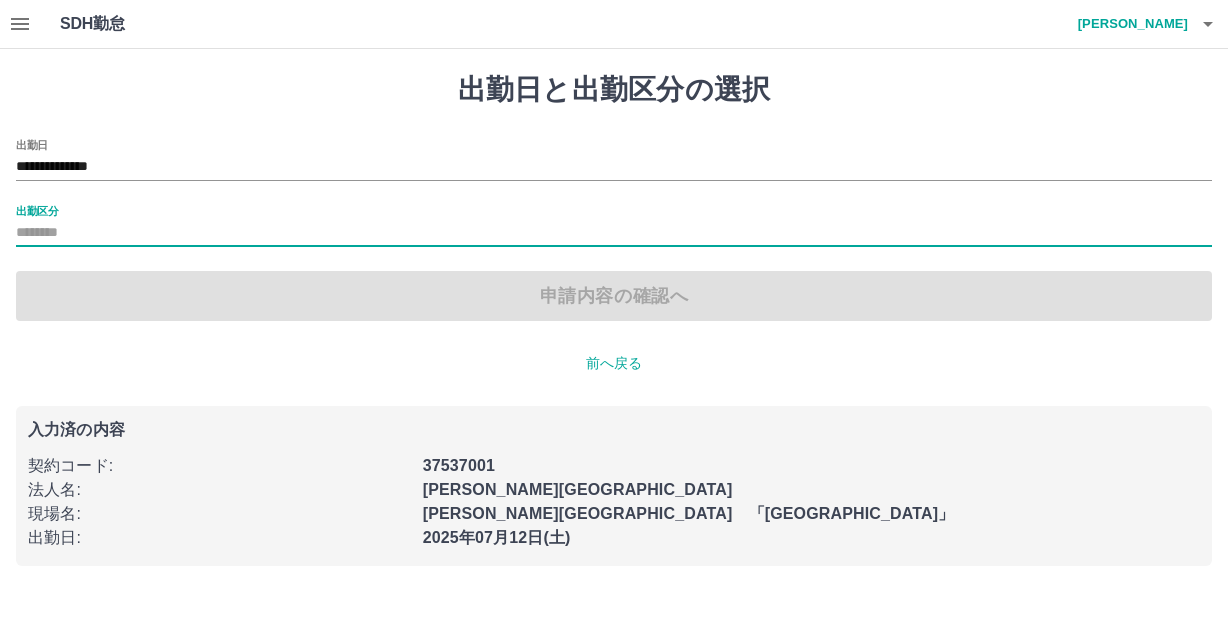 click on "出勤区分" at bounding box center (614, 226) 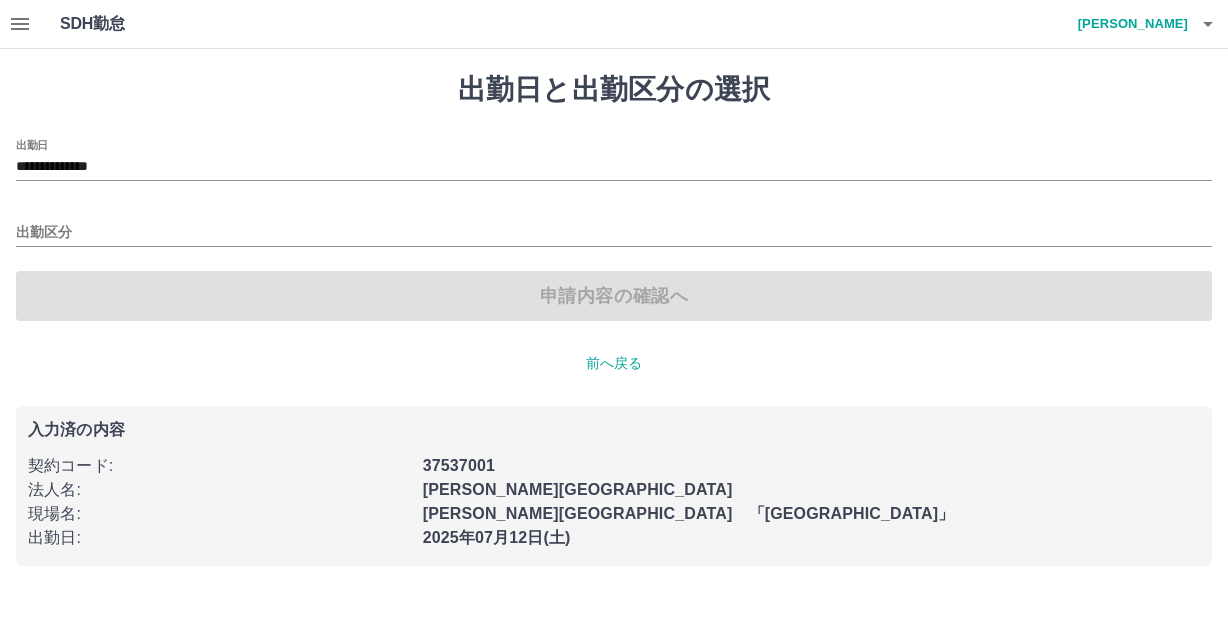 click on "**********" at bounding box center (614, 230) 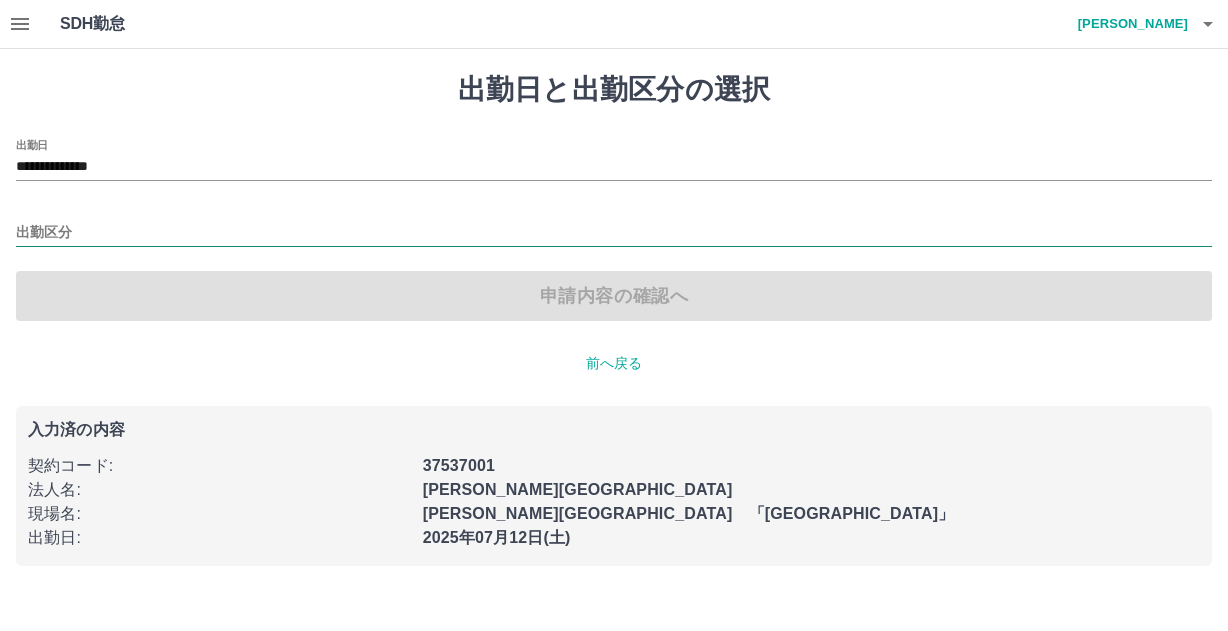 click on "出勤区分" at bounding box center [614, 233] 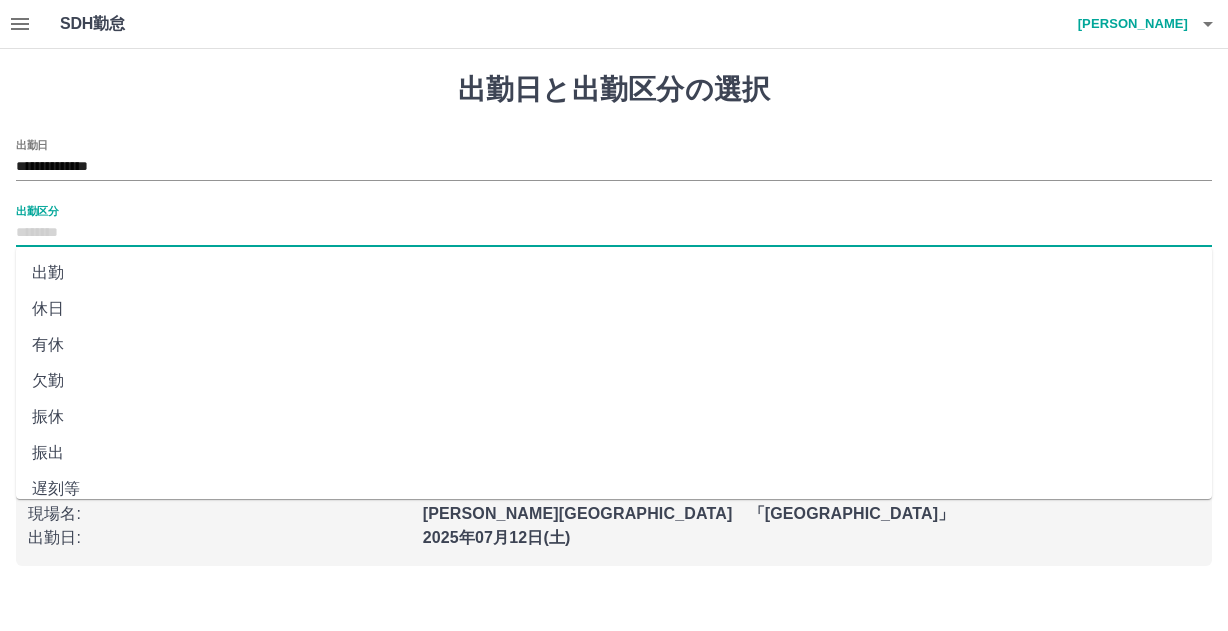 click on "出勤" at bounding box center (614, 273) 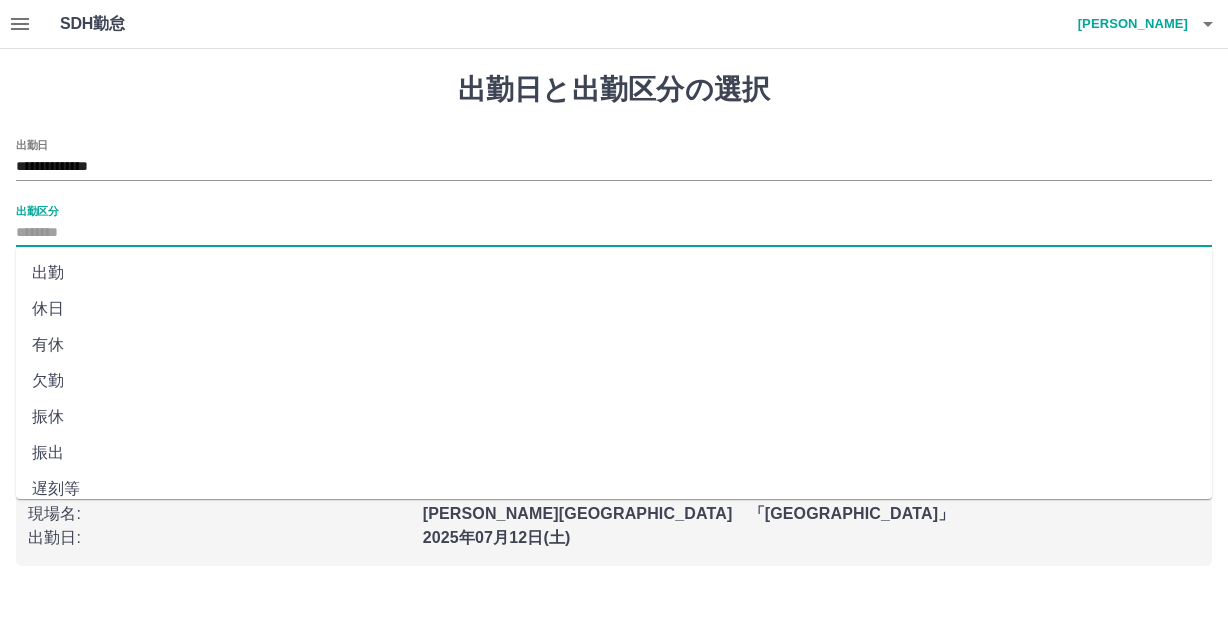 type on "**" 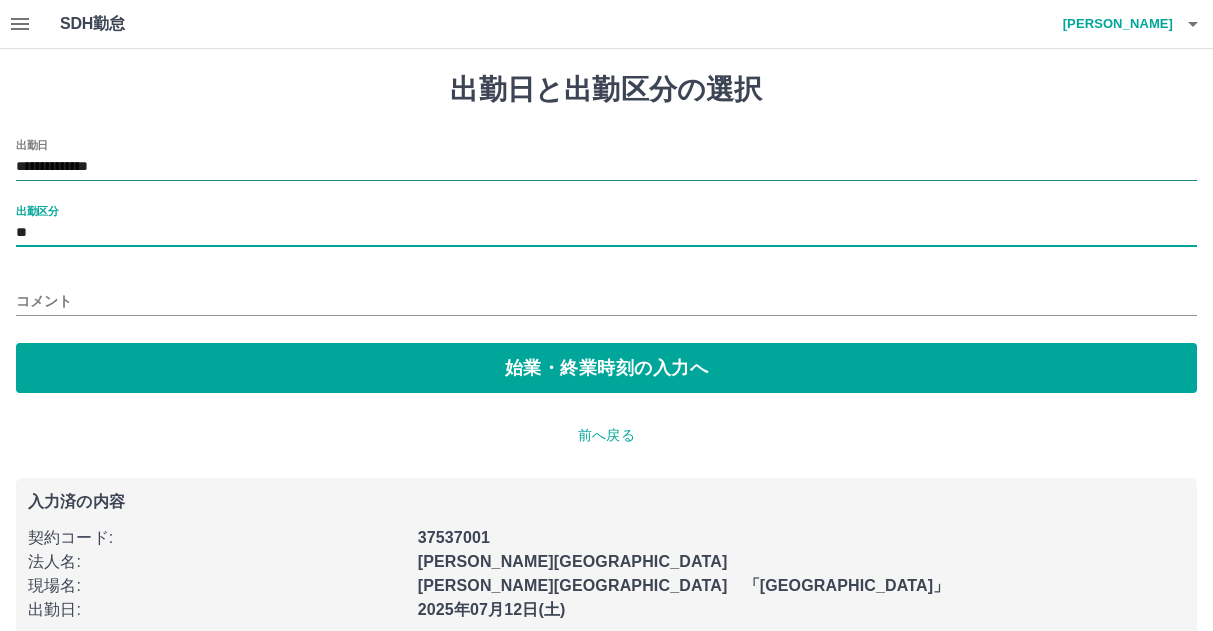 click on "**********" at bounding box center (606, 167) 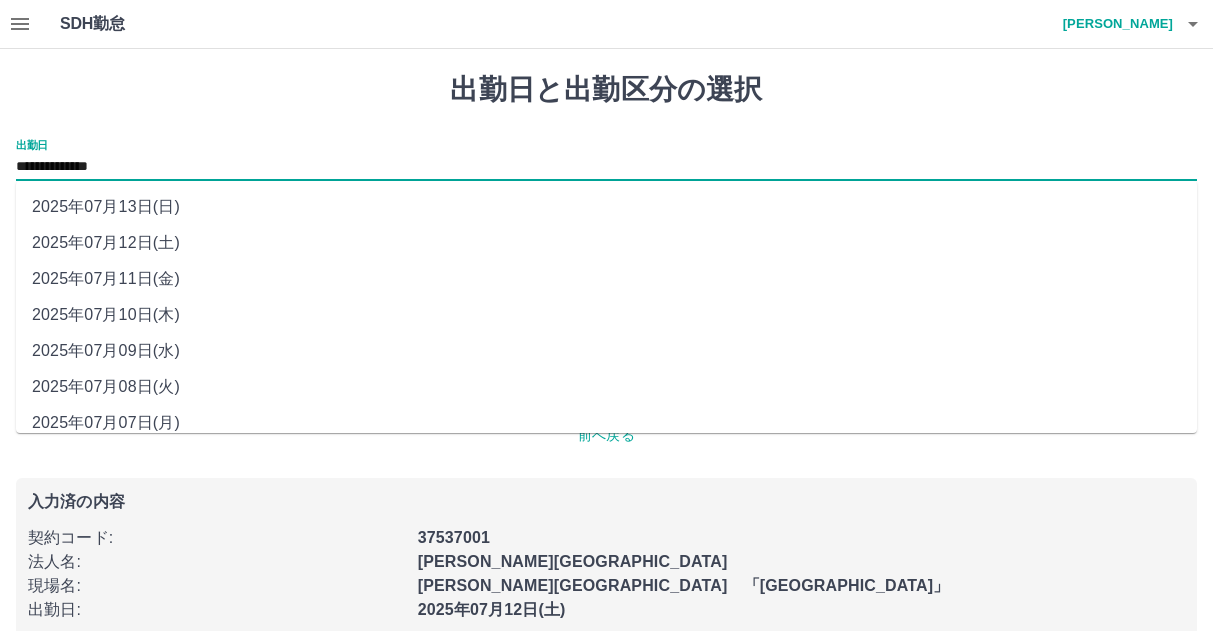 drag, startPoint x: 152, startPoint y: 169, endPoint x: 140, endPoint y: 273, distance: 104.69002 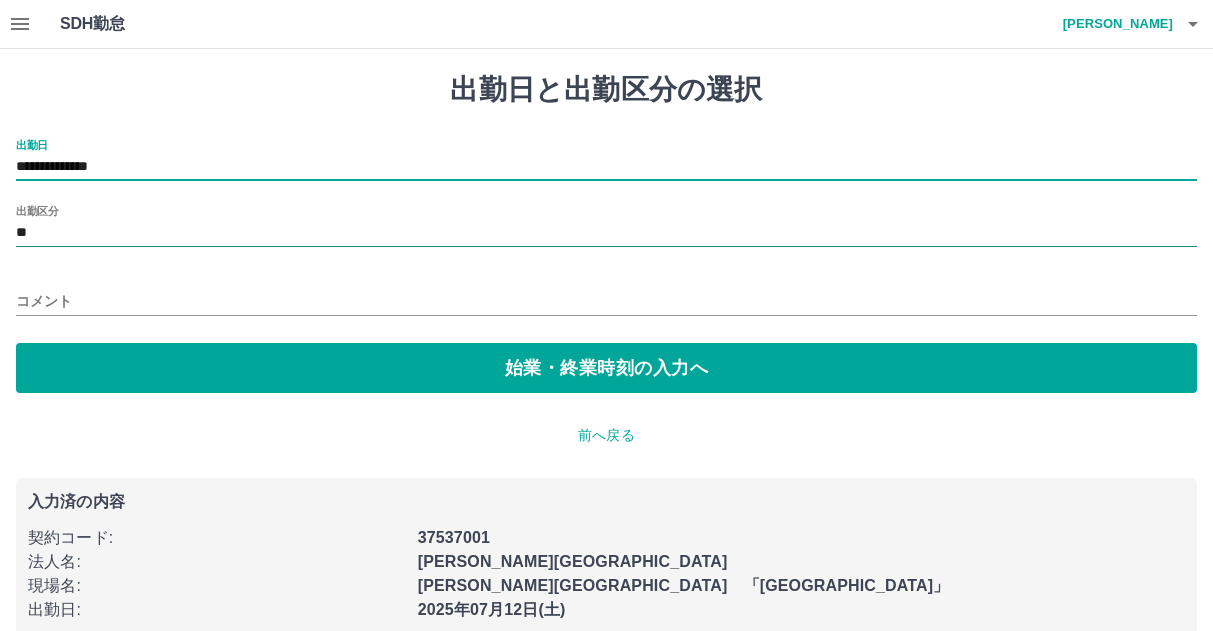 click on "**" at bounding box center [606, 233] 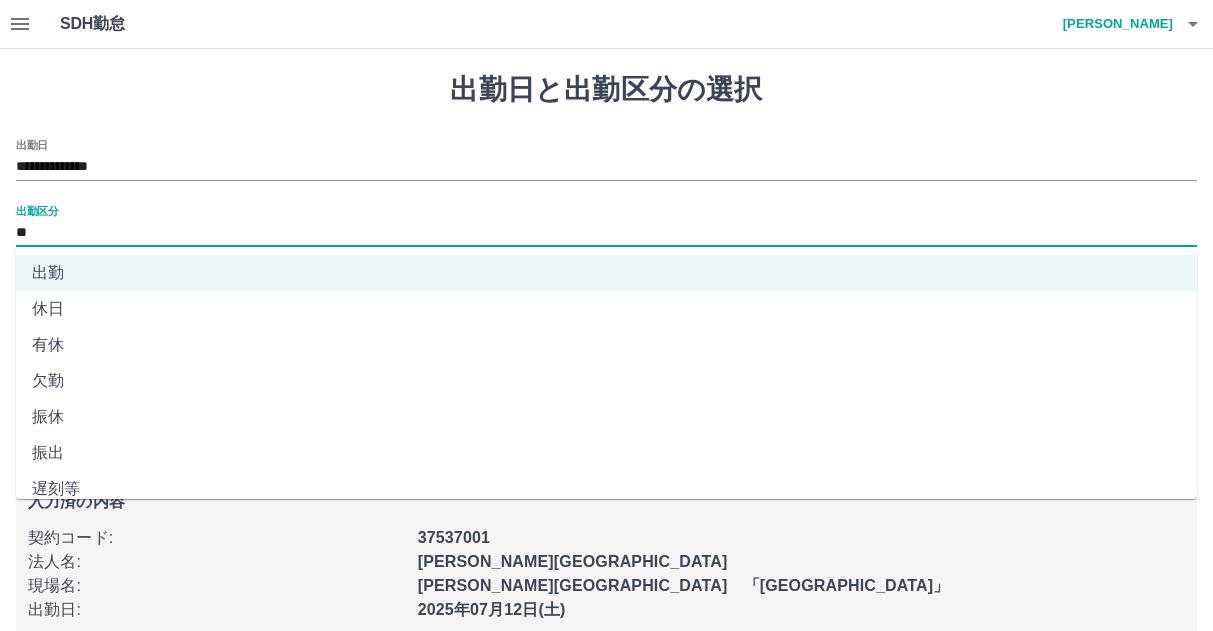 drag, startPoint x: 55, startPoint y: 228, endPoint x: 48, endPoint y: 316, distance: 88.27797 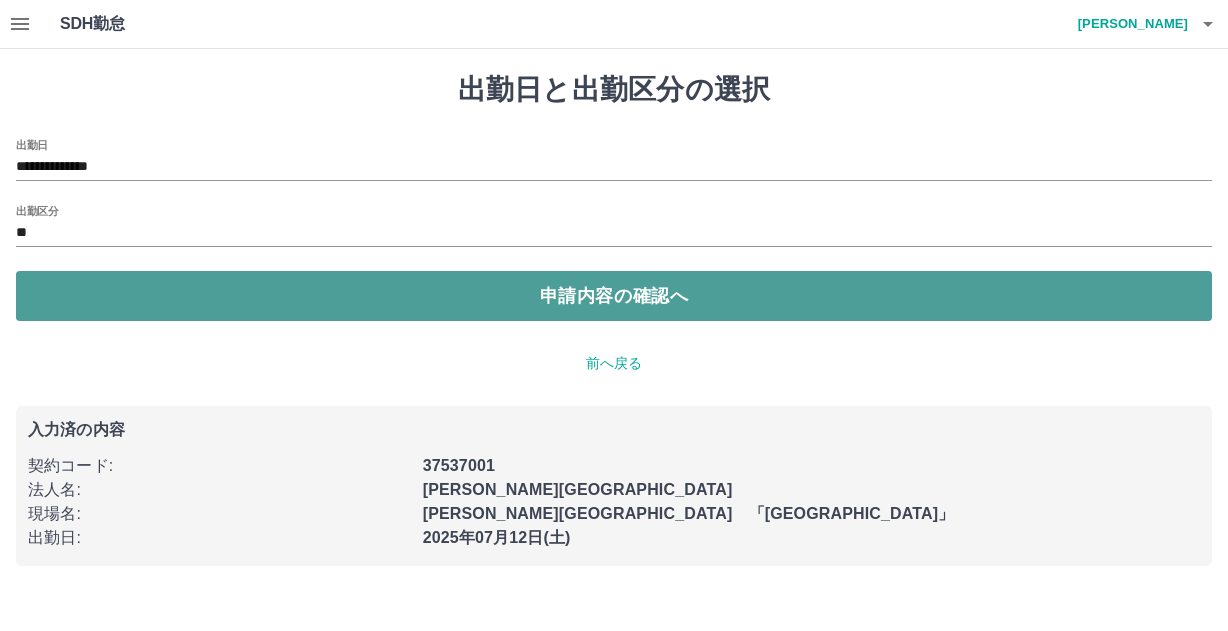 click on "申請内容の確認へ" at bounding box center (614, 296) 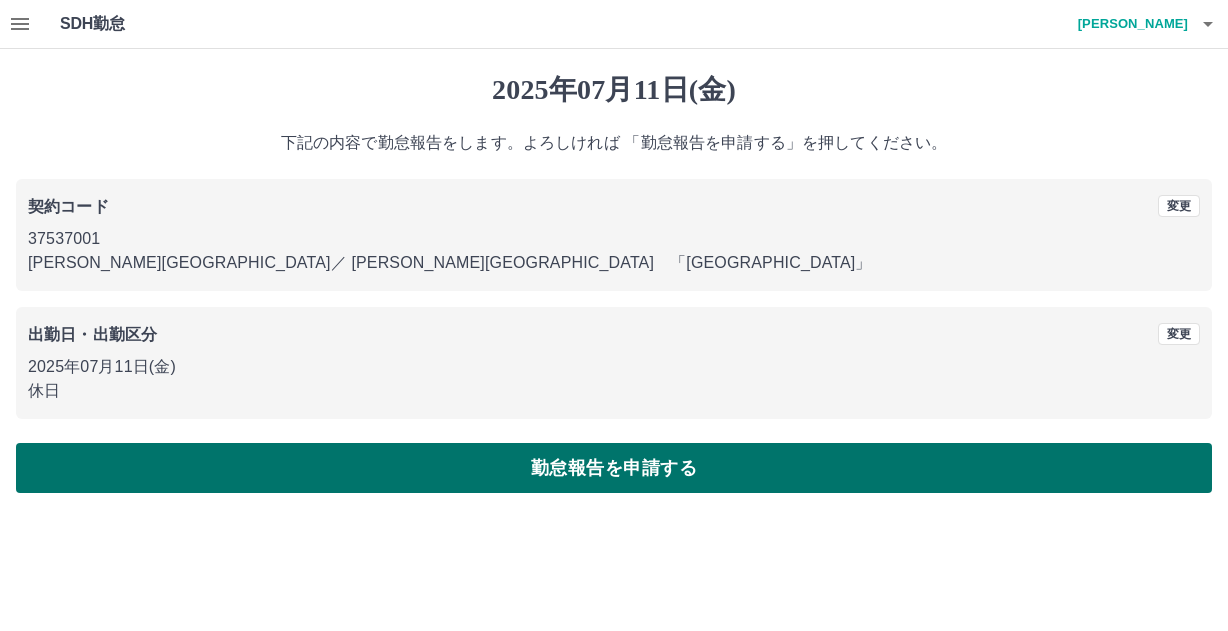 click on "勤怠報告を申請する" at bounding box center (614, 468) 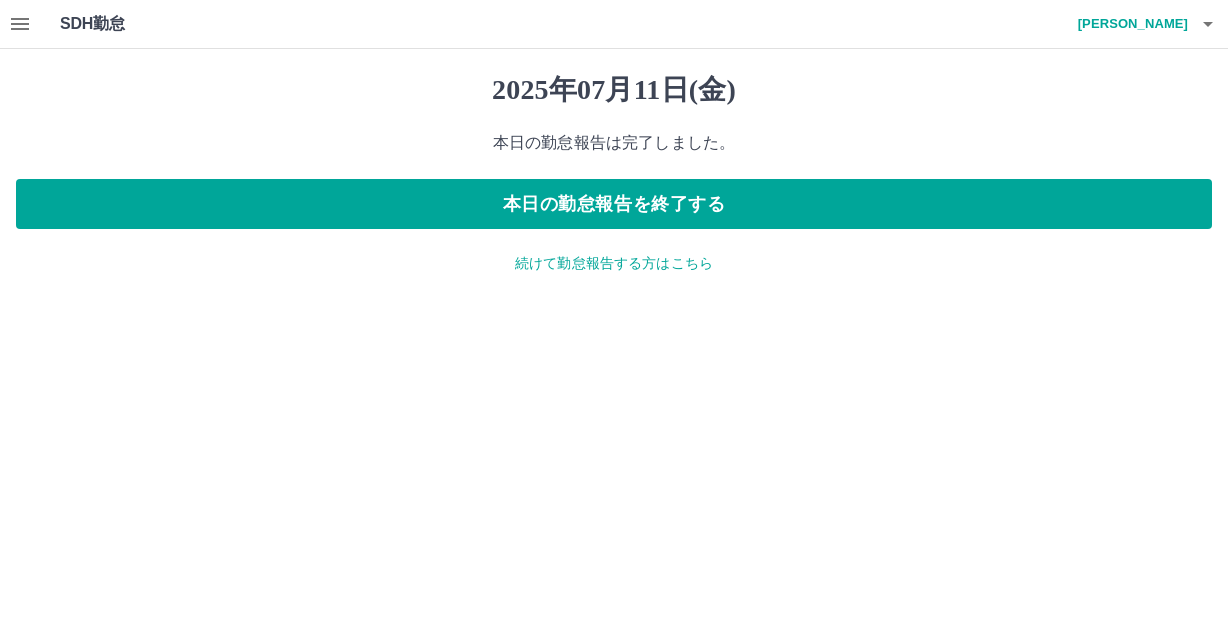 click on "続けて勤怠報告する方はこちら" at bounding box center (614, 263) 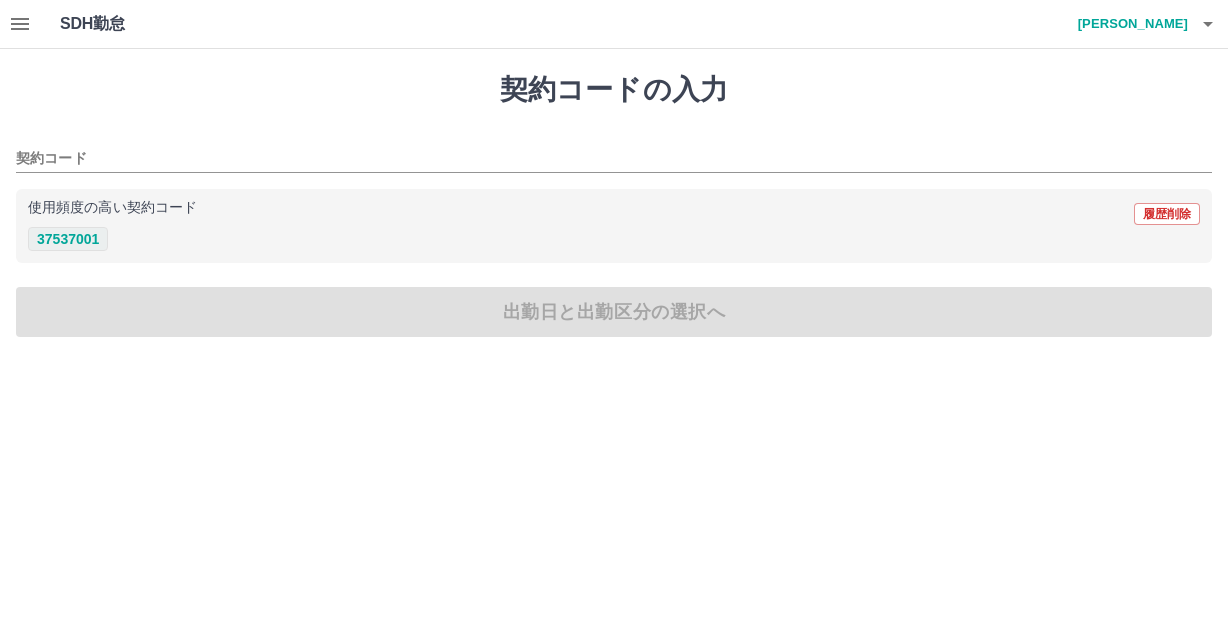 click on "37537001" at bounding box center (68, 239) 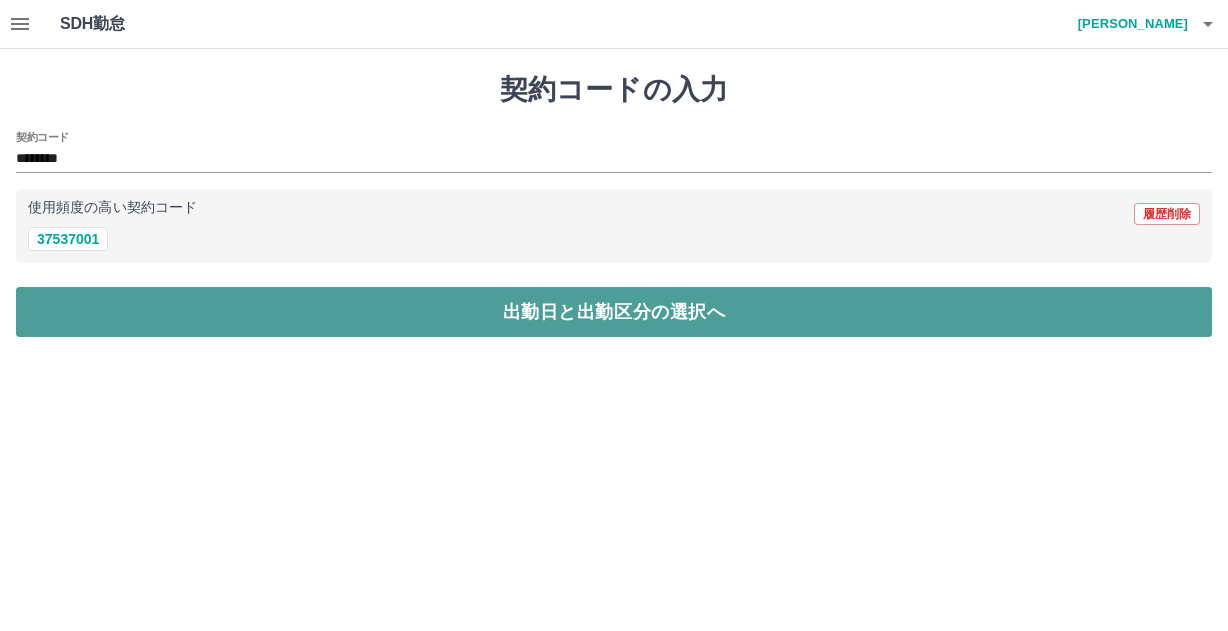 click on "出勤日と出勤区分の選択へ" at bounding box center (614, 312) 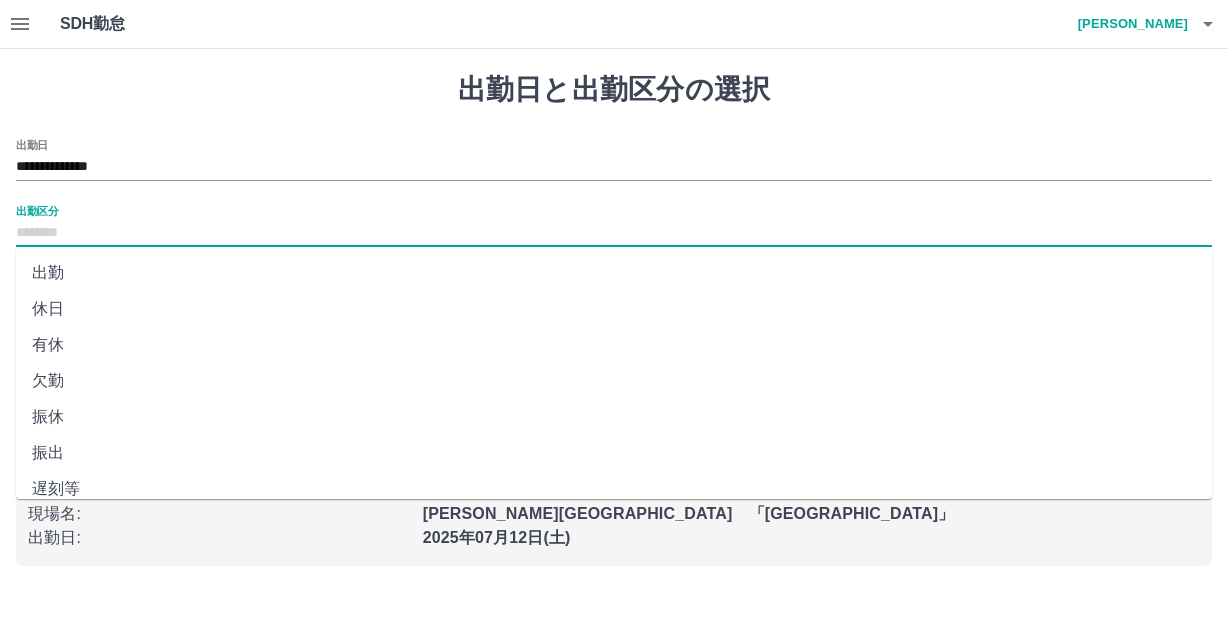click on "出勤区分" at bounding box center (614, 233) 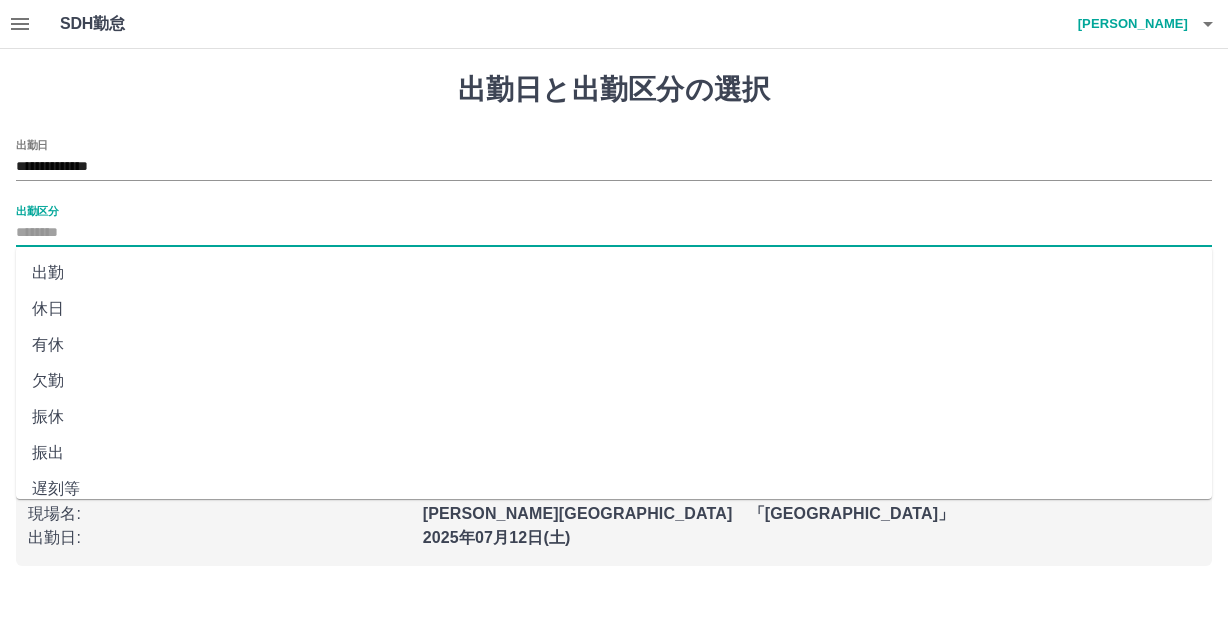click on "出勤" at bounding box center (614, 273) 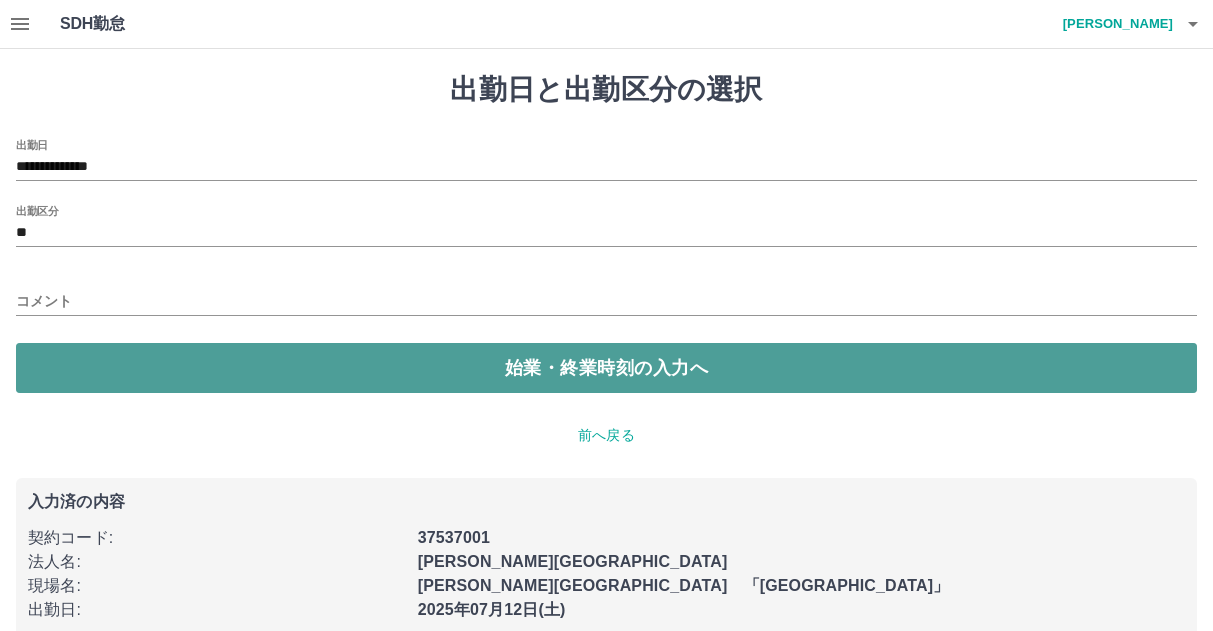 click on "始業・終業時刻の入力へ" at bounding box center [606, 368] 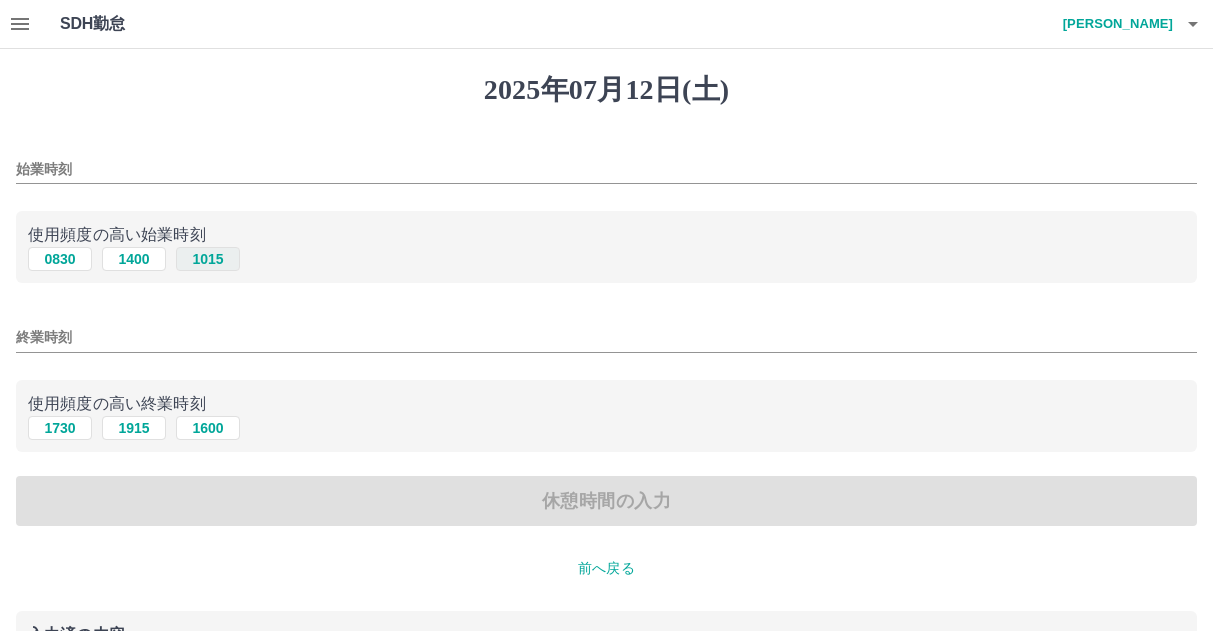 click on "1015" at bounding box center [208, 259] 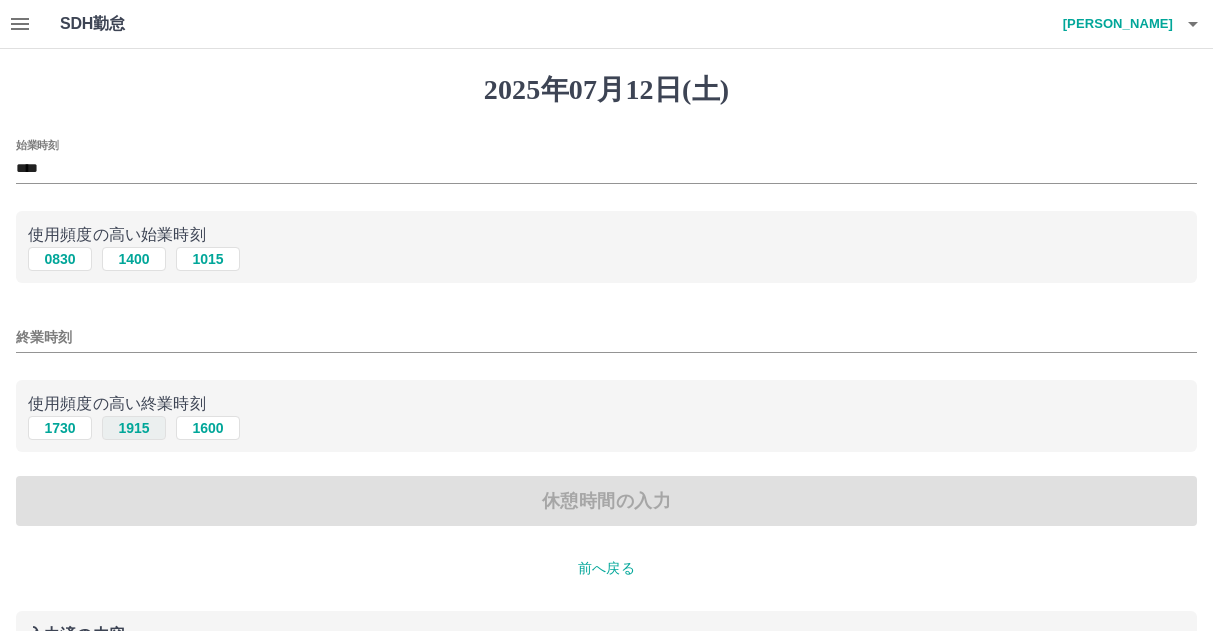 click on "1915" at bounding box center [134, 428] 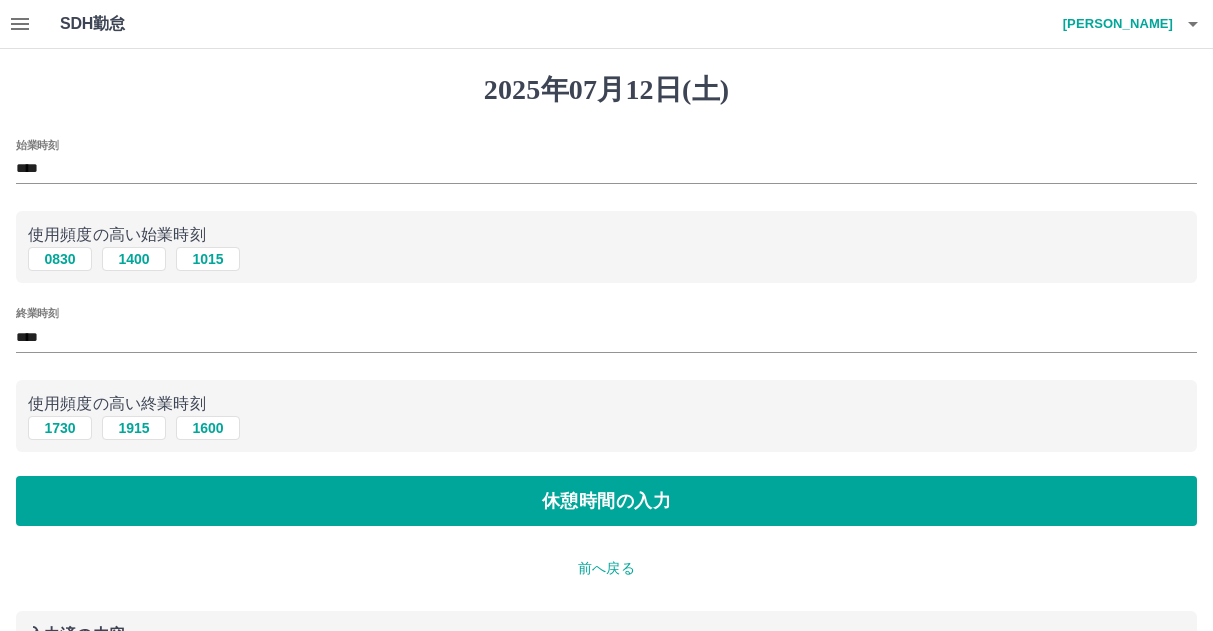 scroll, scrollTop: 100, scrollLeft: 0, axis: vertical 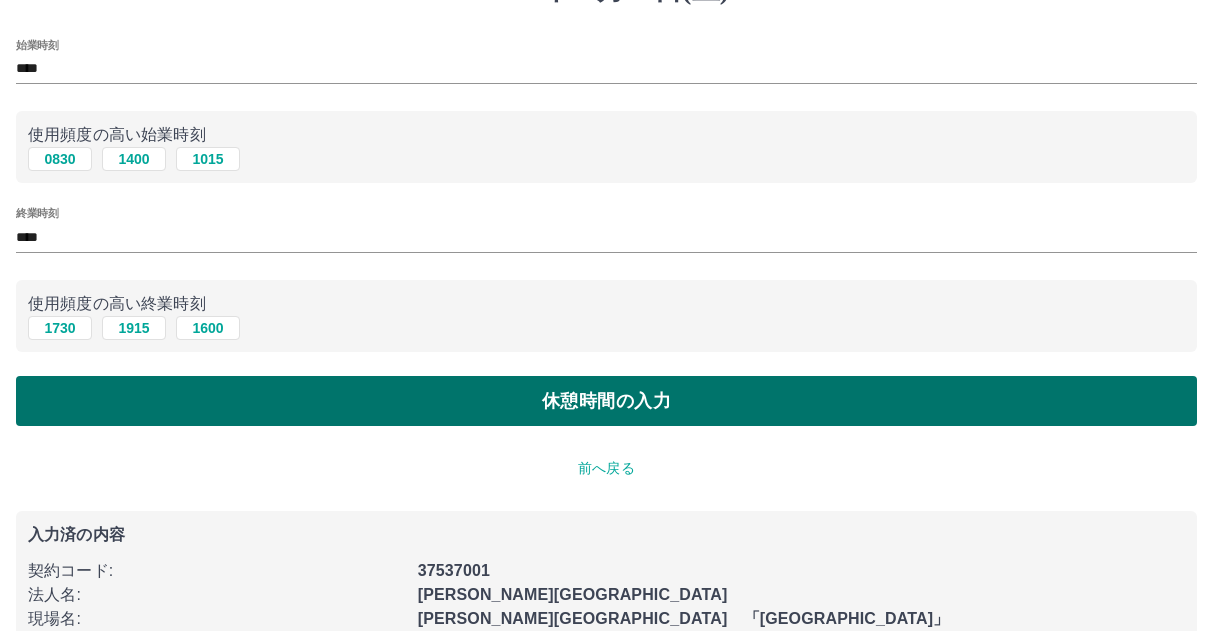click on "休憩時間の入力" at bounding box center [606, 401] 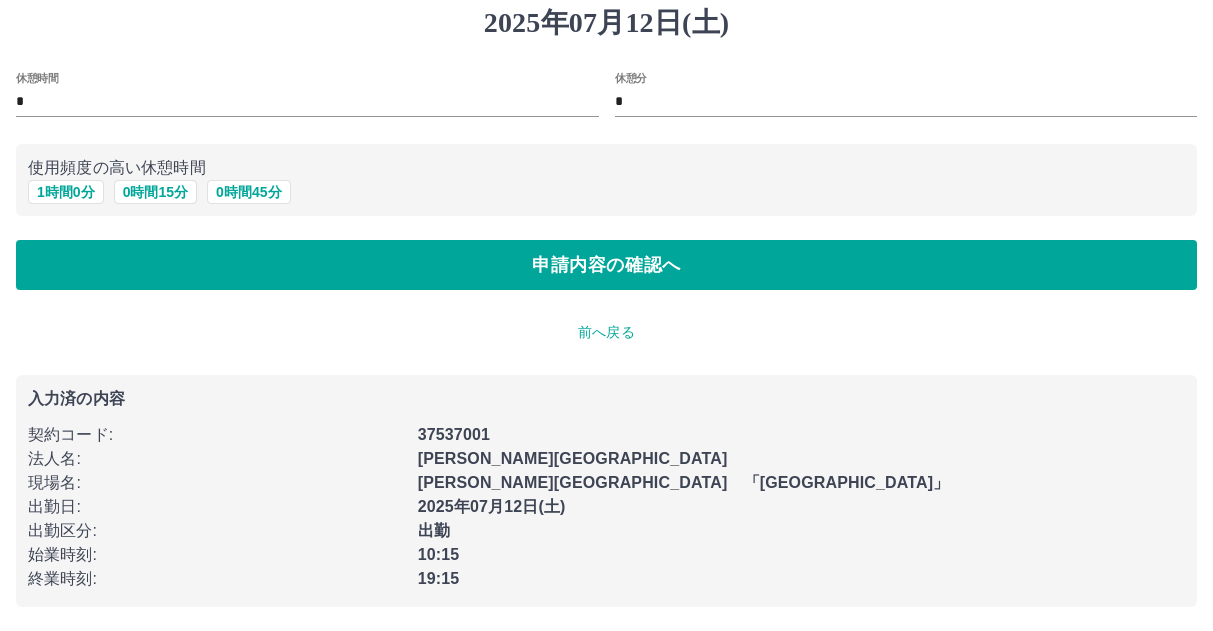 scroll, scrollTop: 0, scrollLeft: 0, axis: both 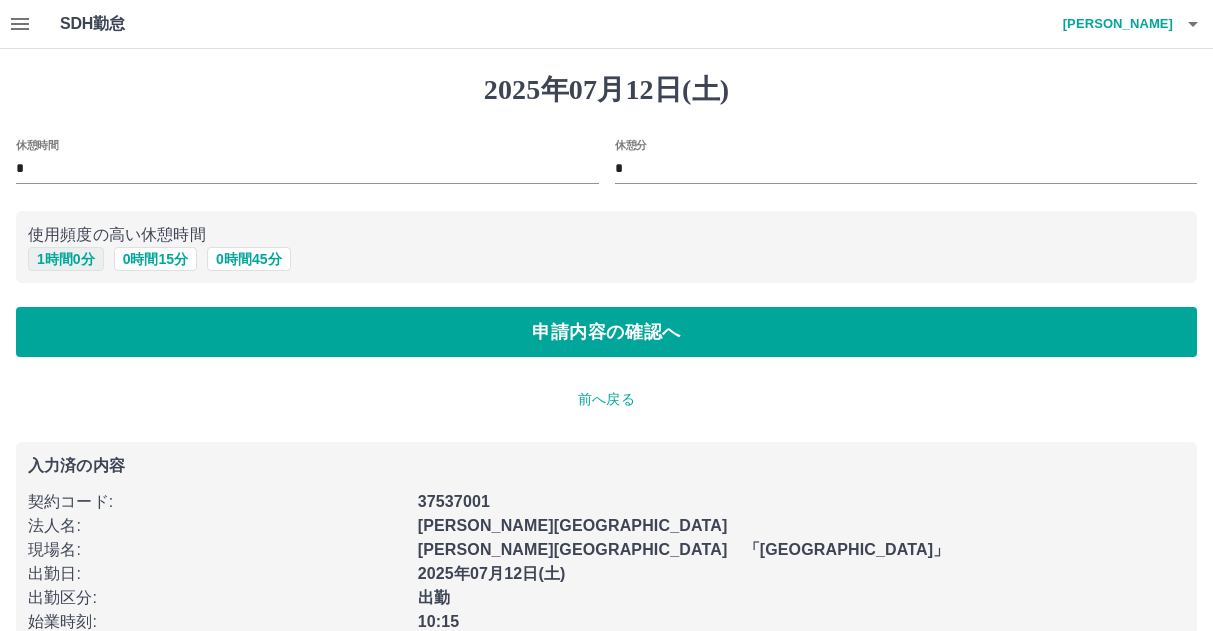 click on "1 時間 0 分" at bounding box center (66, 259) 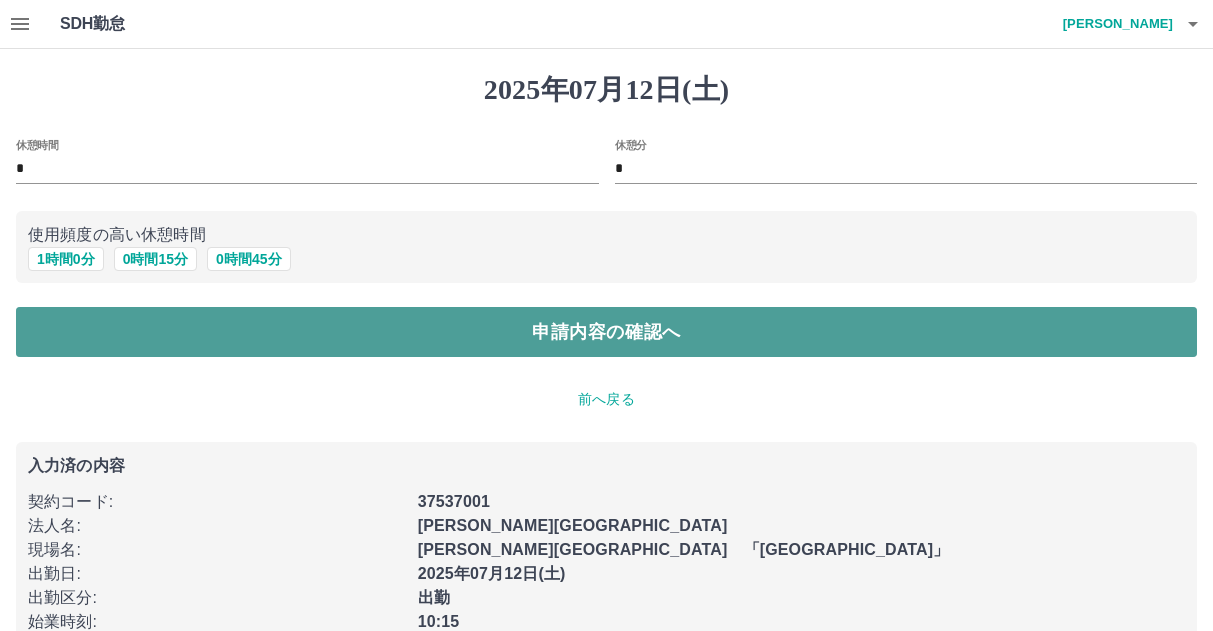 click on "申請内容の確認へ" at bounding box center [606, 332] 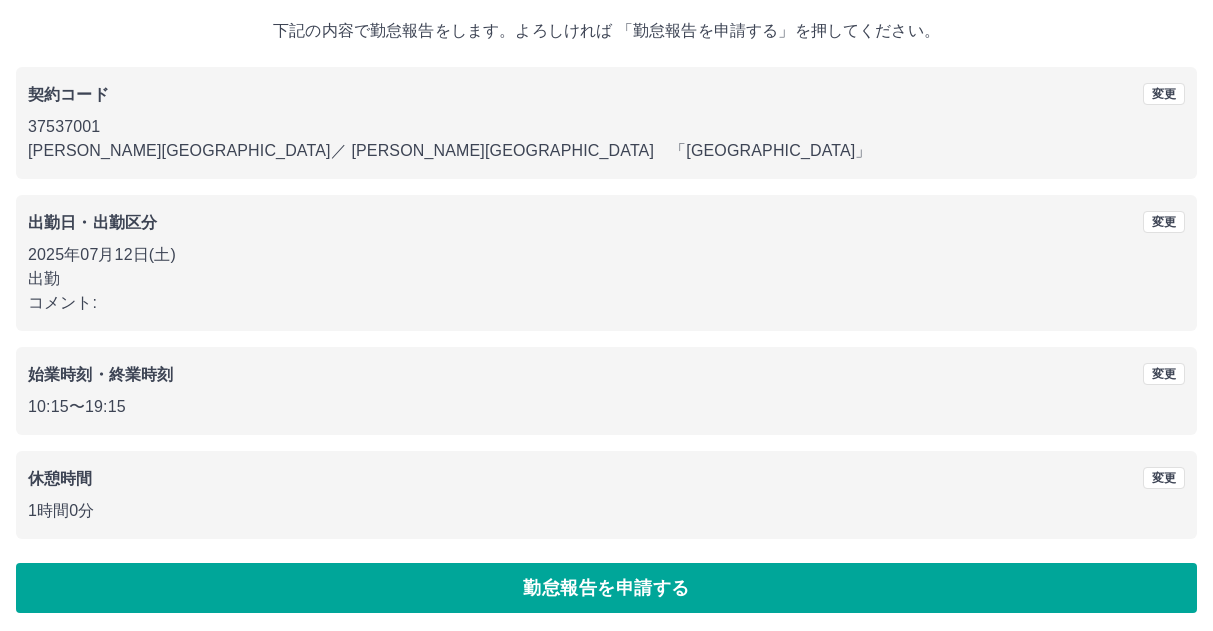 scroll, scrollTop: 118, scrollLeft: 0, axis: vertical 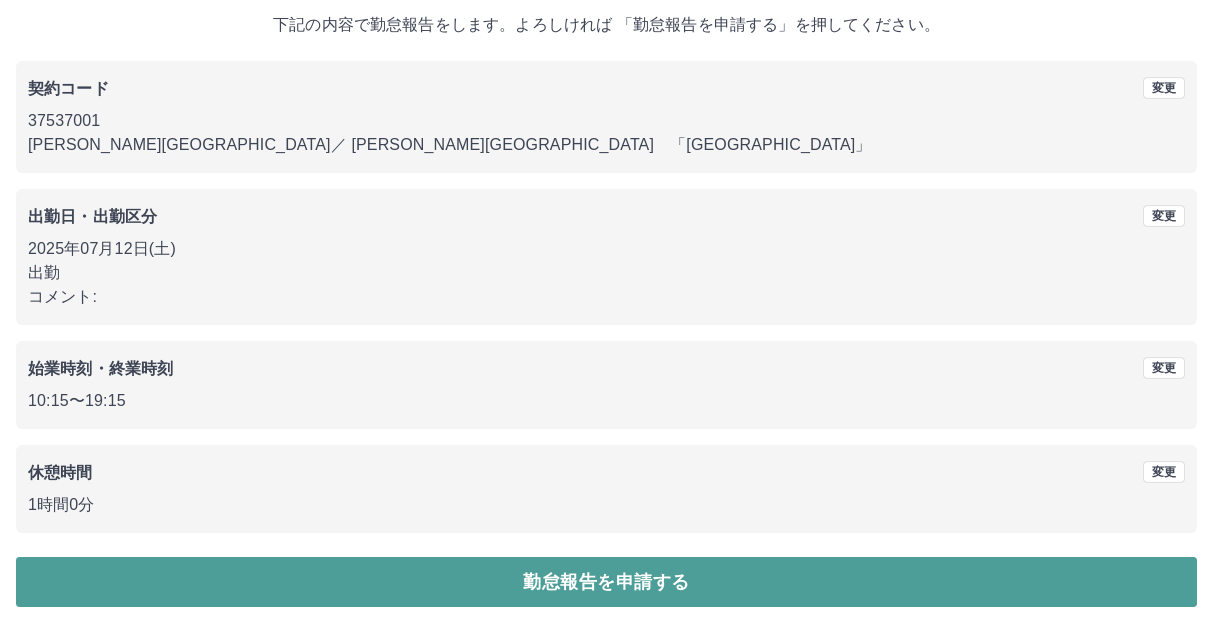 click on "勤怠報告を申請する" at bounding box center [606, 582] 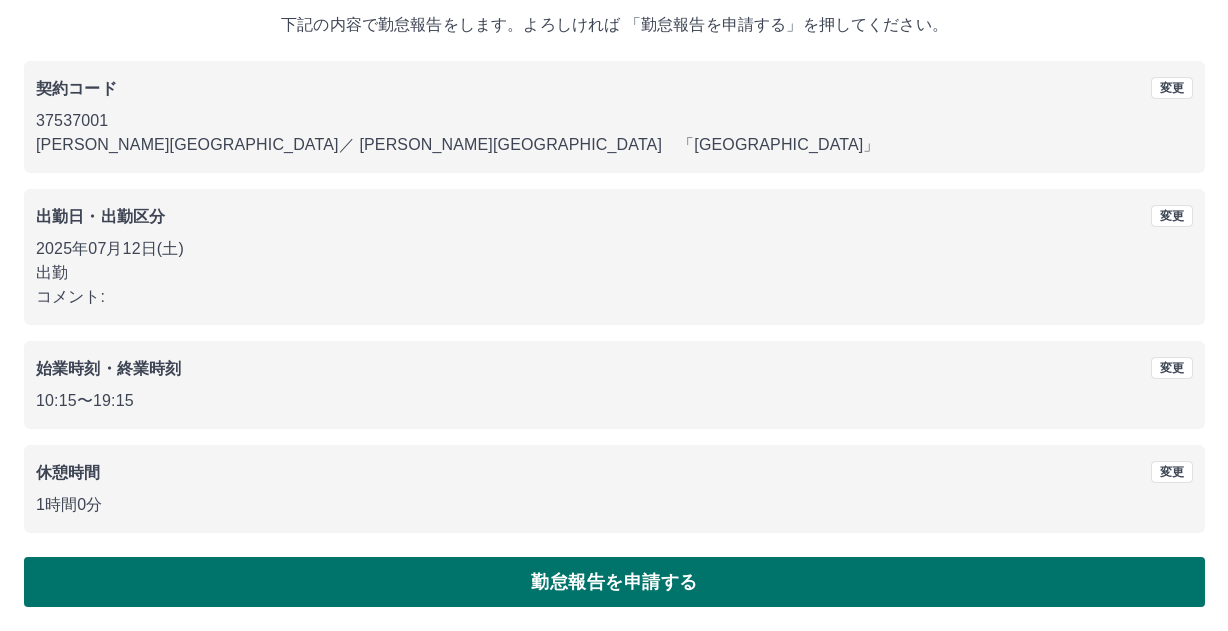 scroll, scrollTop: 0, scrollLeft: 0, axis: both 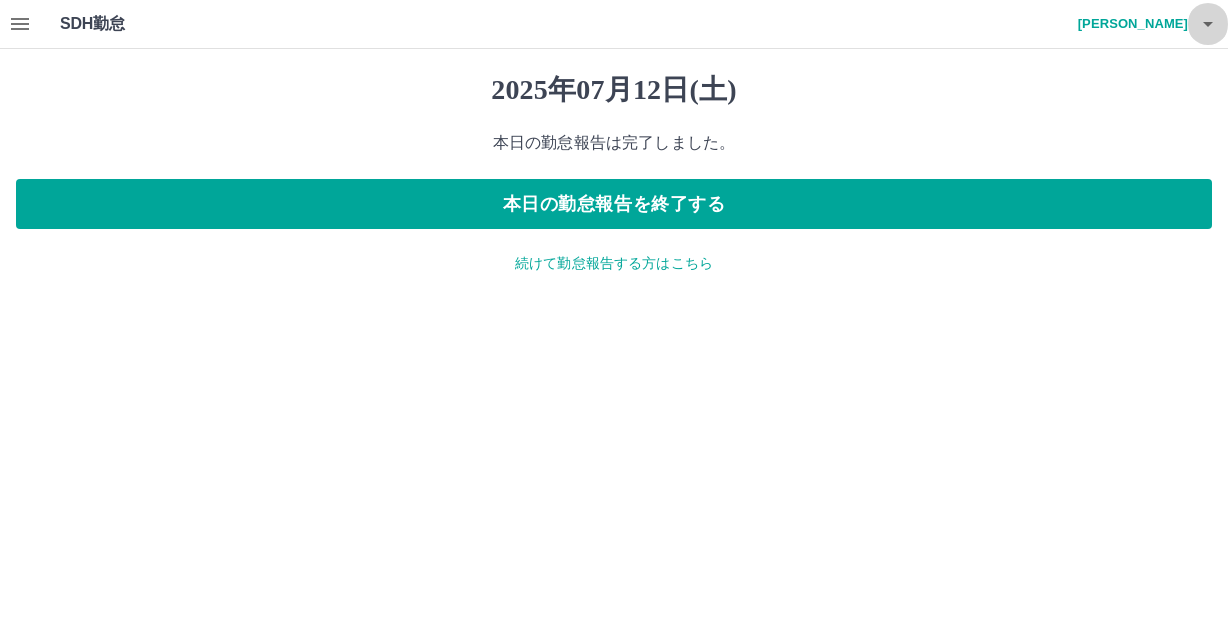 click 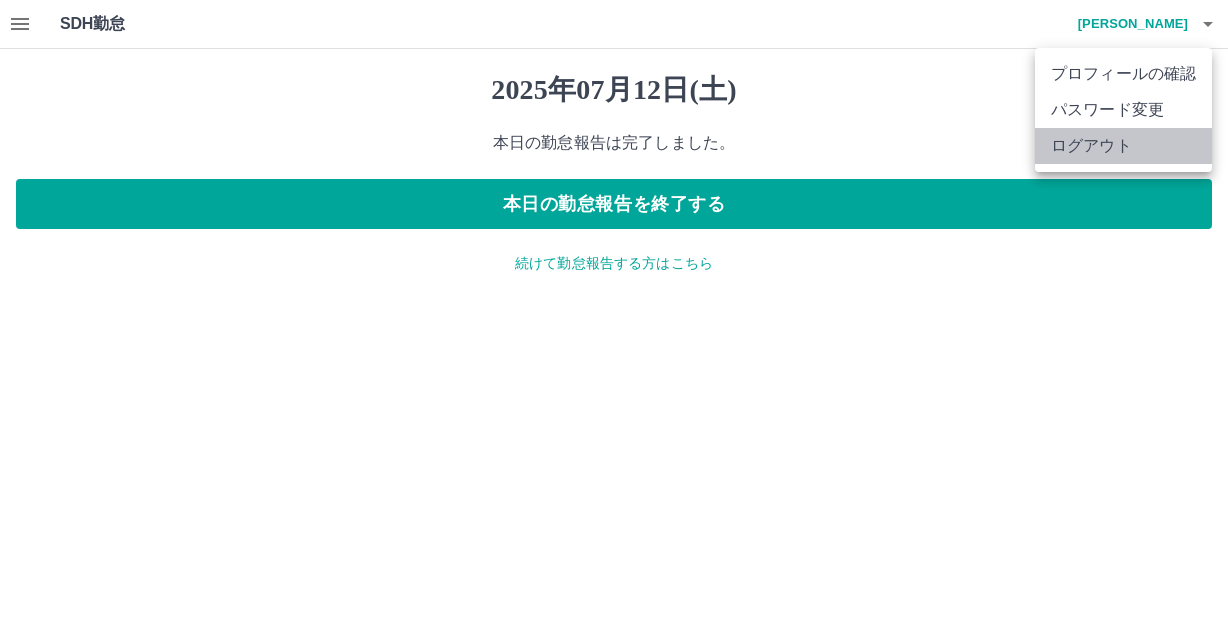 click on "ログアウト" at bounding box center (1123, 146) 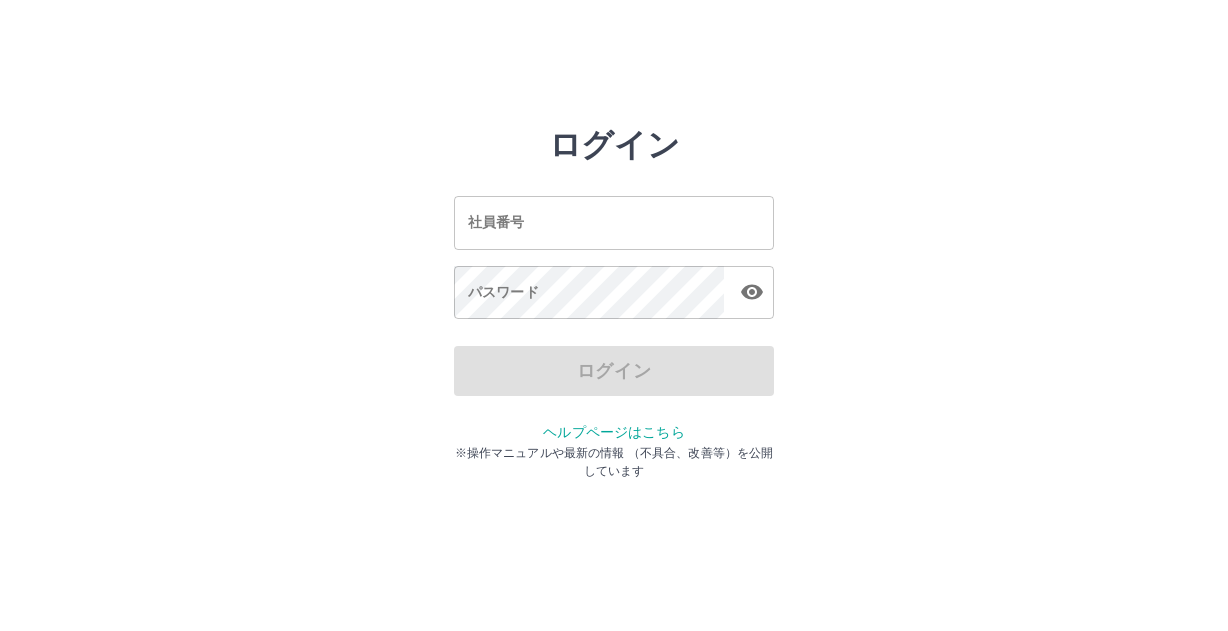 scroll, scrollTop: 0, scrollLeft: 0, axis: both 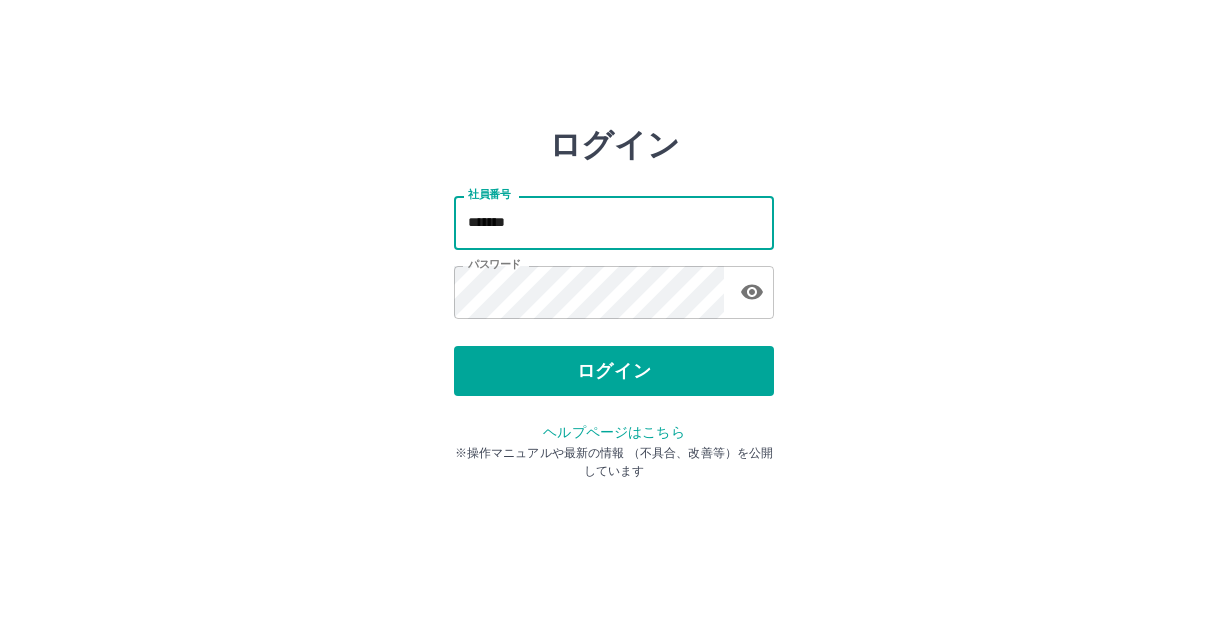 click on "*******" at bounding box center [614, 222] 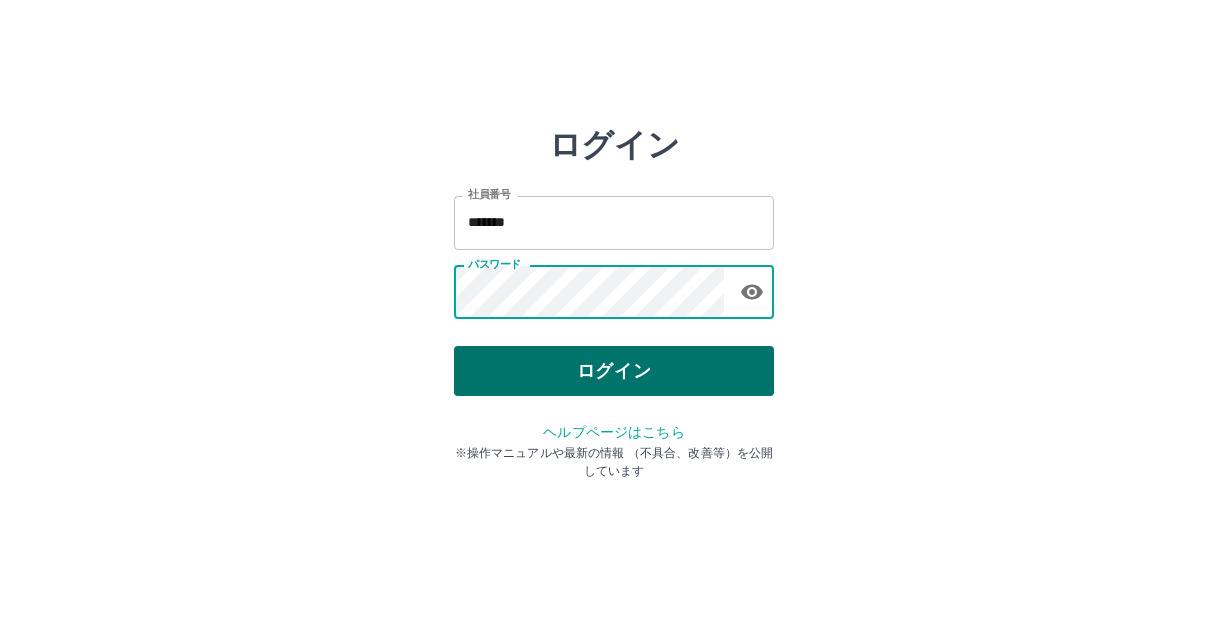 click on "ログイン" at bounding box center (614, 371) 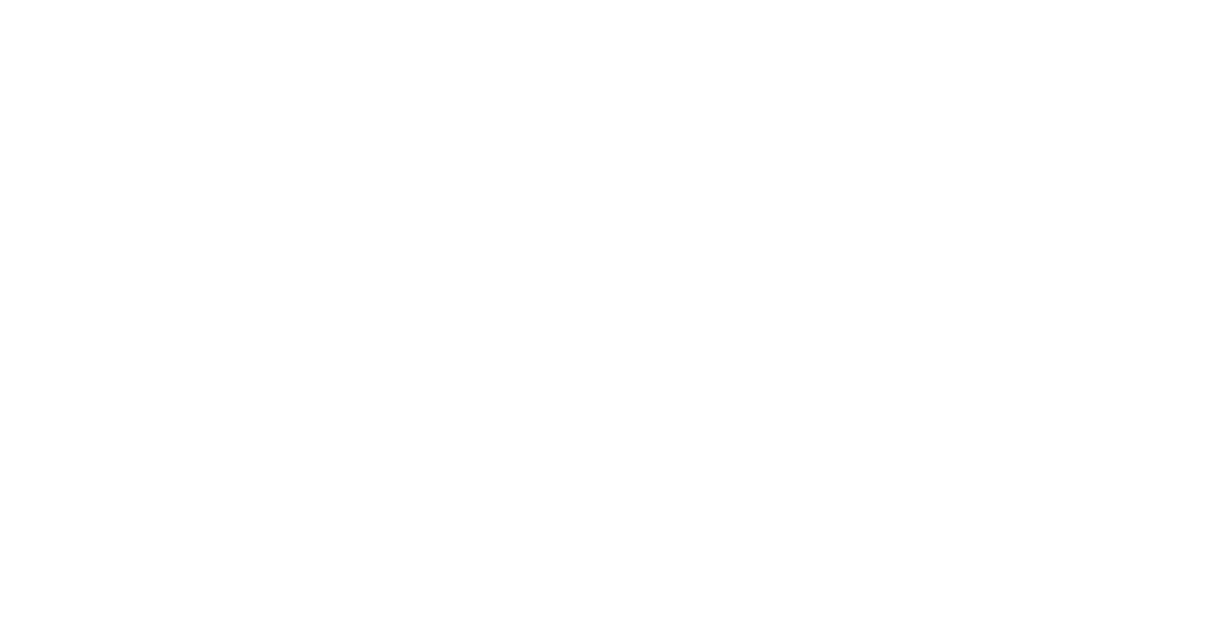 scroll, scrollTop: 0, scrollLeft: 0, axis: both 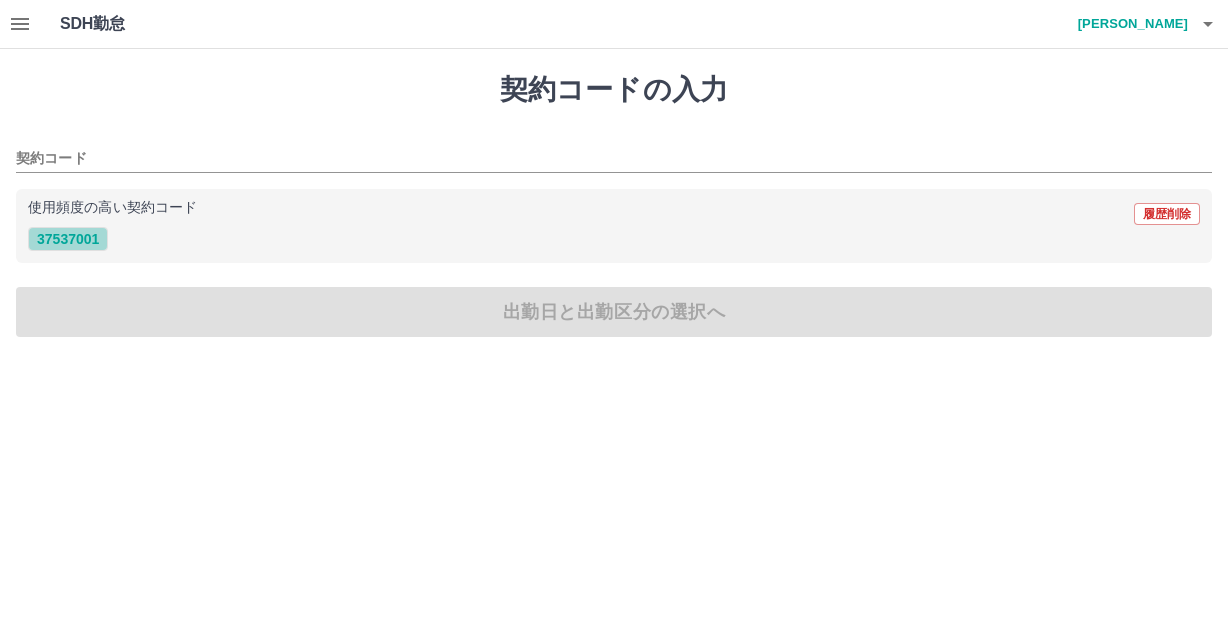 click on "37537001" at bounding box center (68, 239) 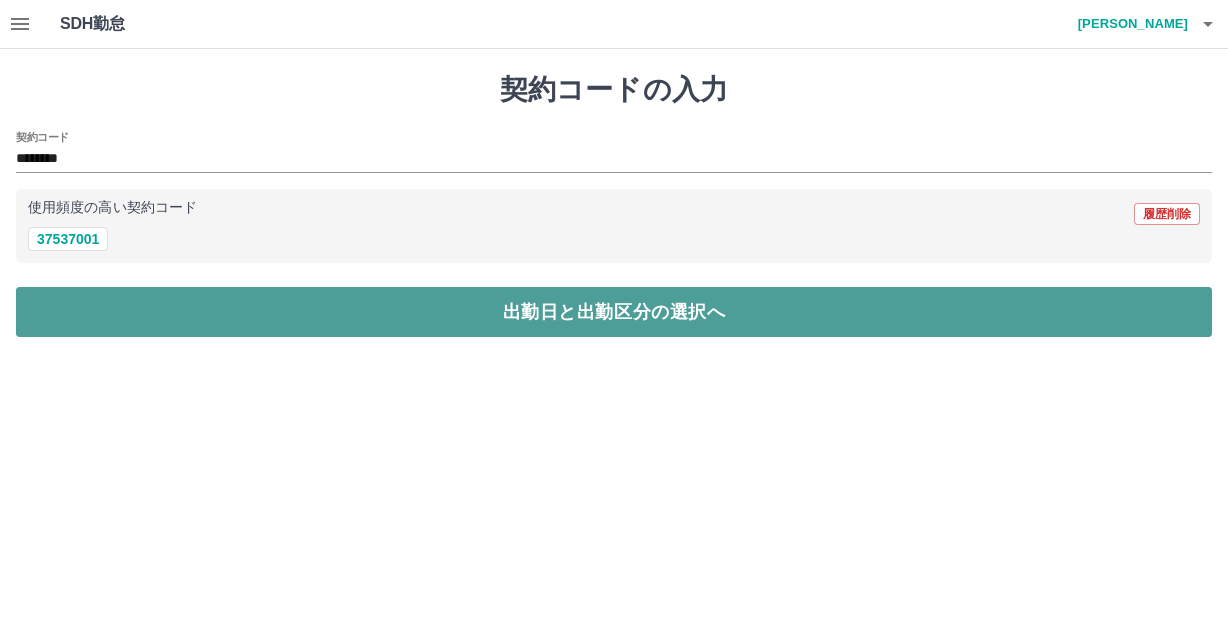 click on "出勤日と出勤区分の選択へ" at bounding box center (614, 312) 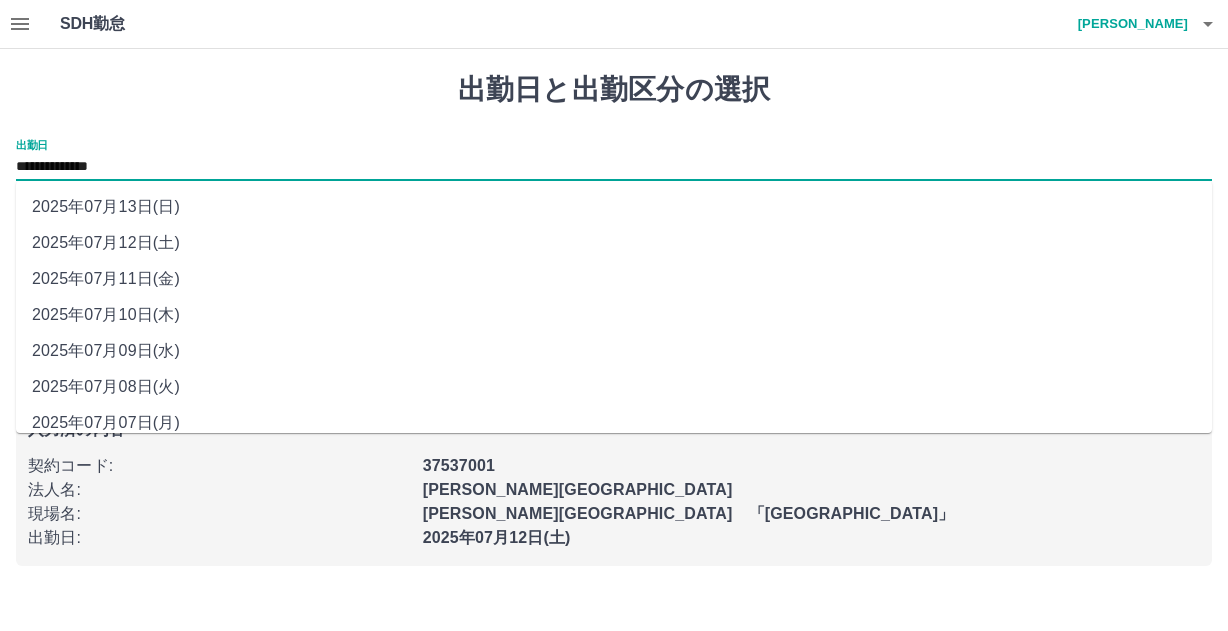 click on "**********" at bounding box center [614, 167] 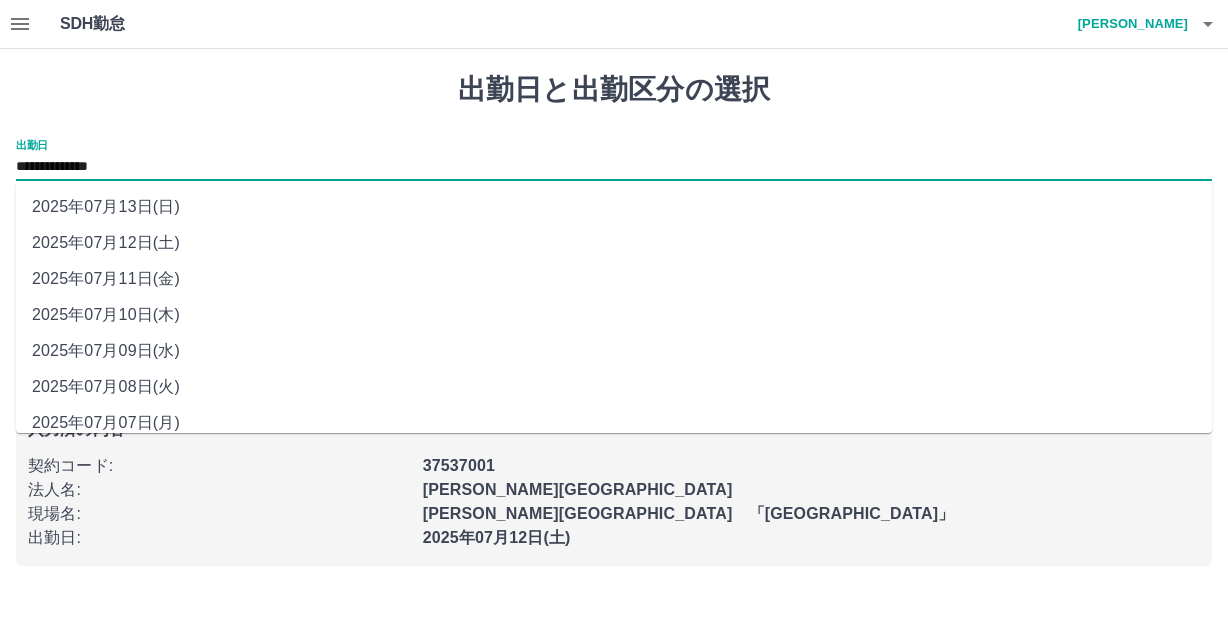 drag, startPoint x: 129, startPoint y: 165, endPoint x: 145, endPoint y: 316, distance: 151.84532 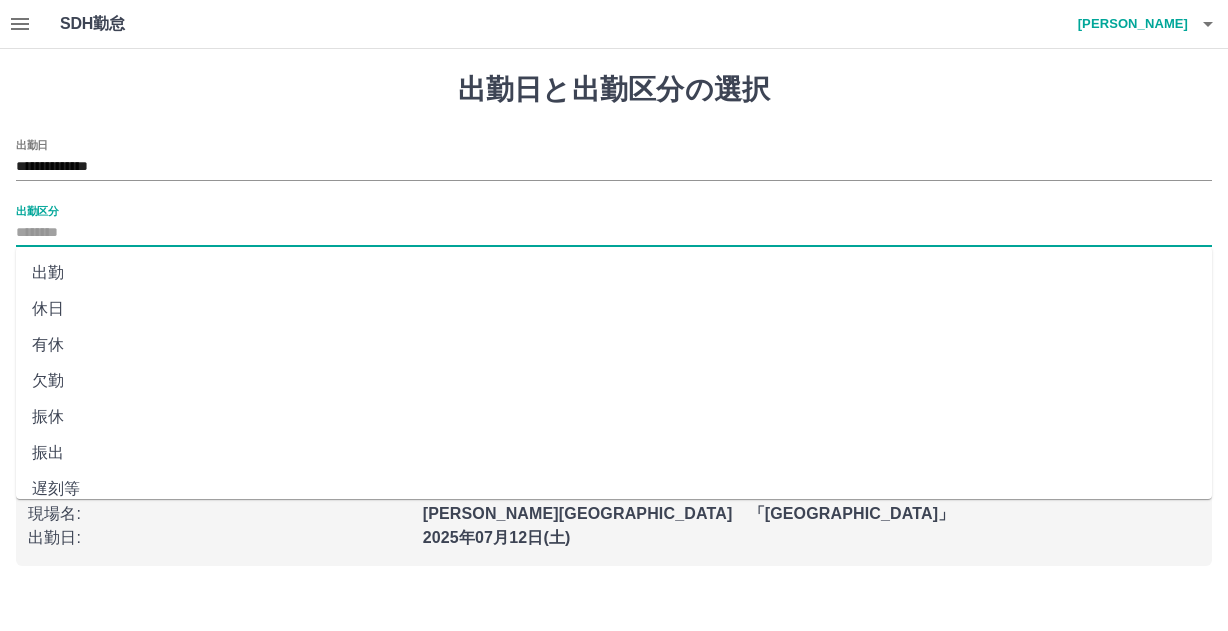 click on "出勤区分" at bounding box center [614, 233] 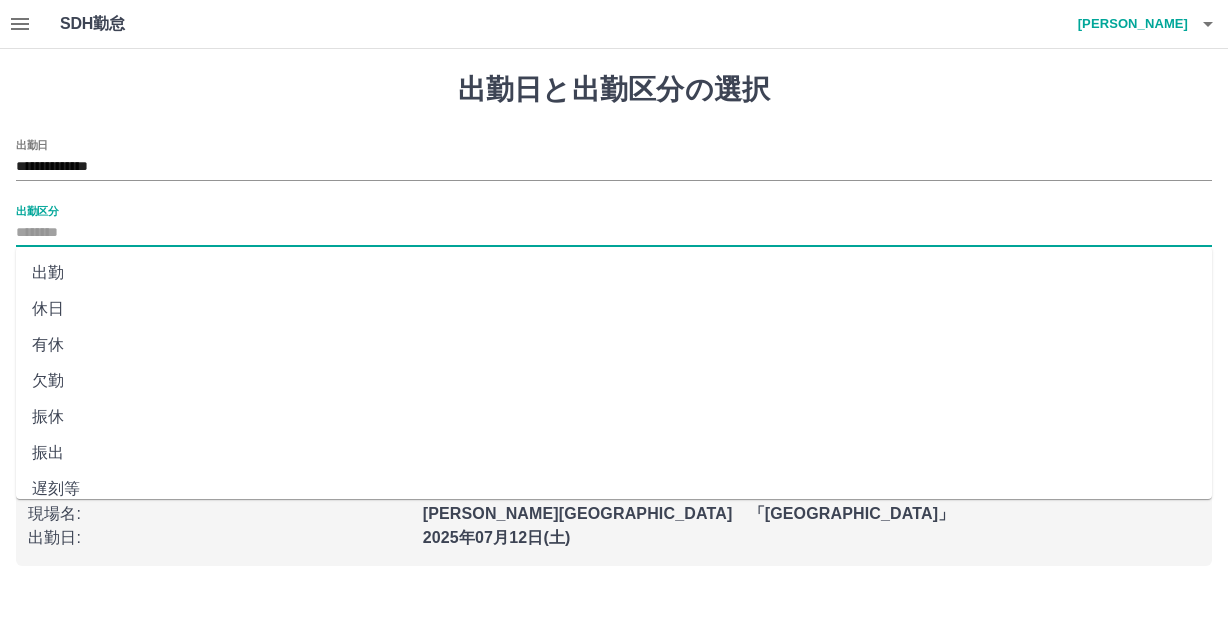 click on "出勤" at bounding box center [614, 273] 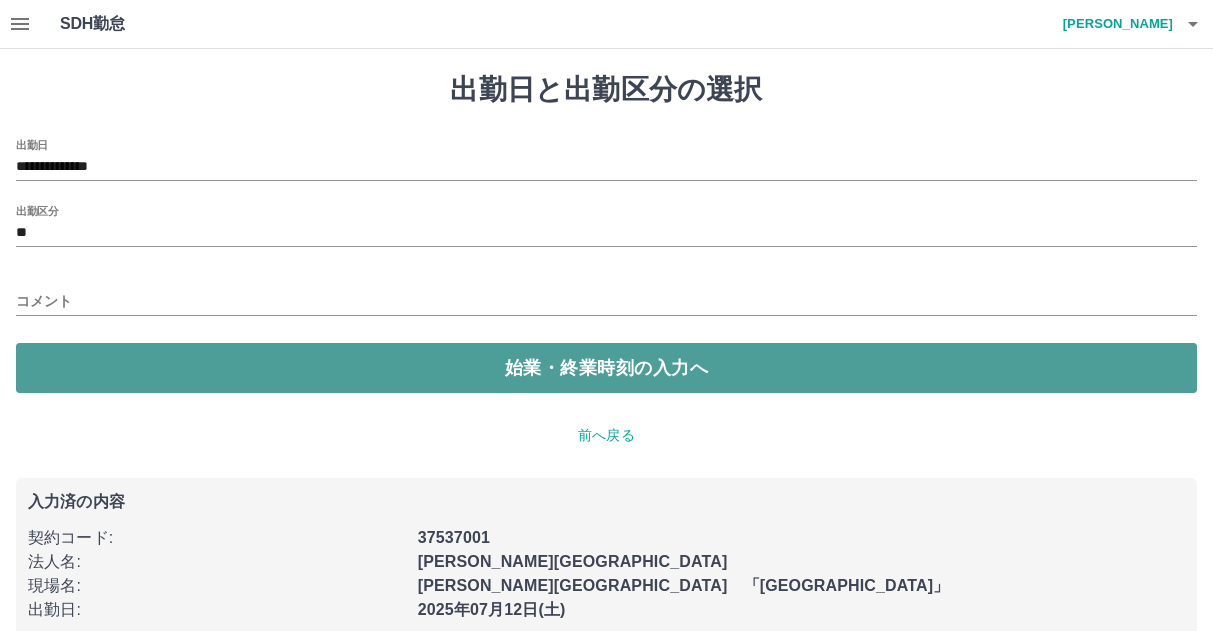 click on "始業・終業時刻の入力へ" at bounding box center [606, 368] 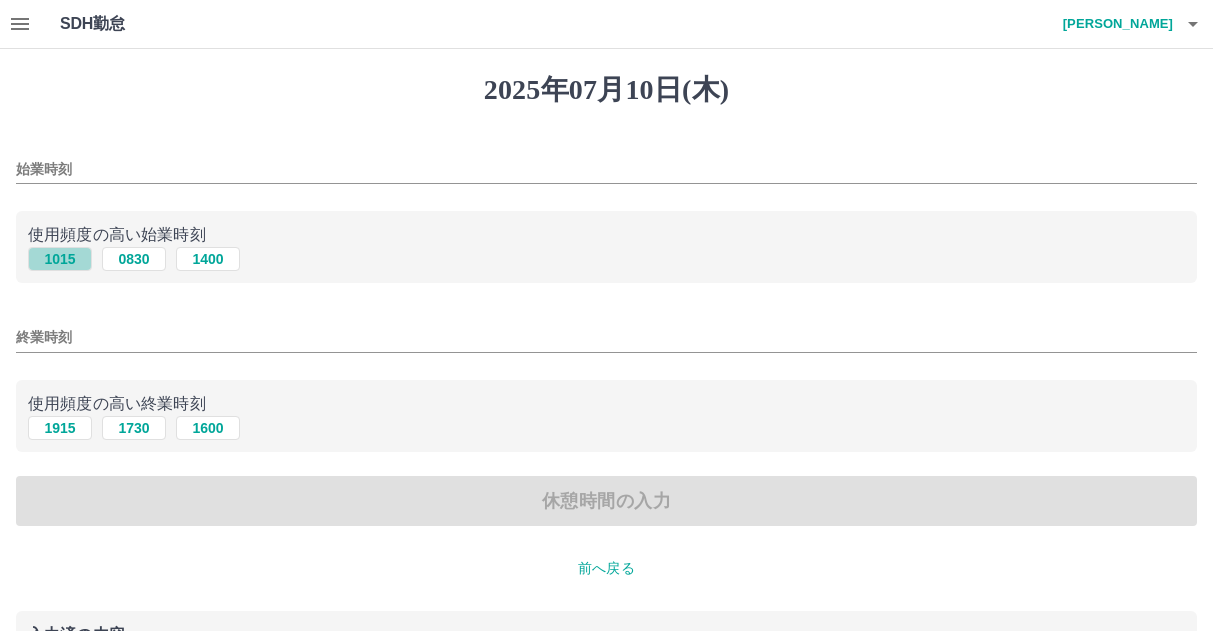 click on "1015" at bounding box center [60, 259] 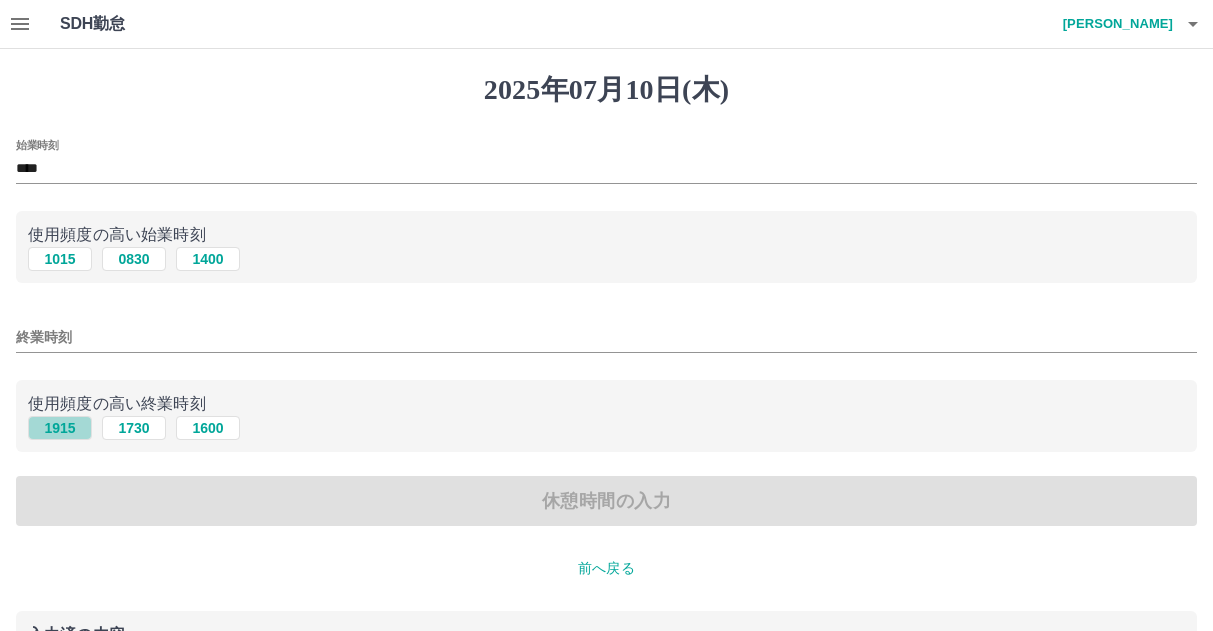 click on "1915" at bounding box center (60, 428) 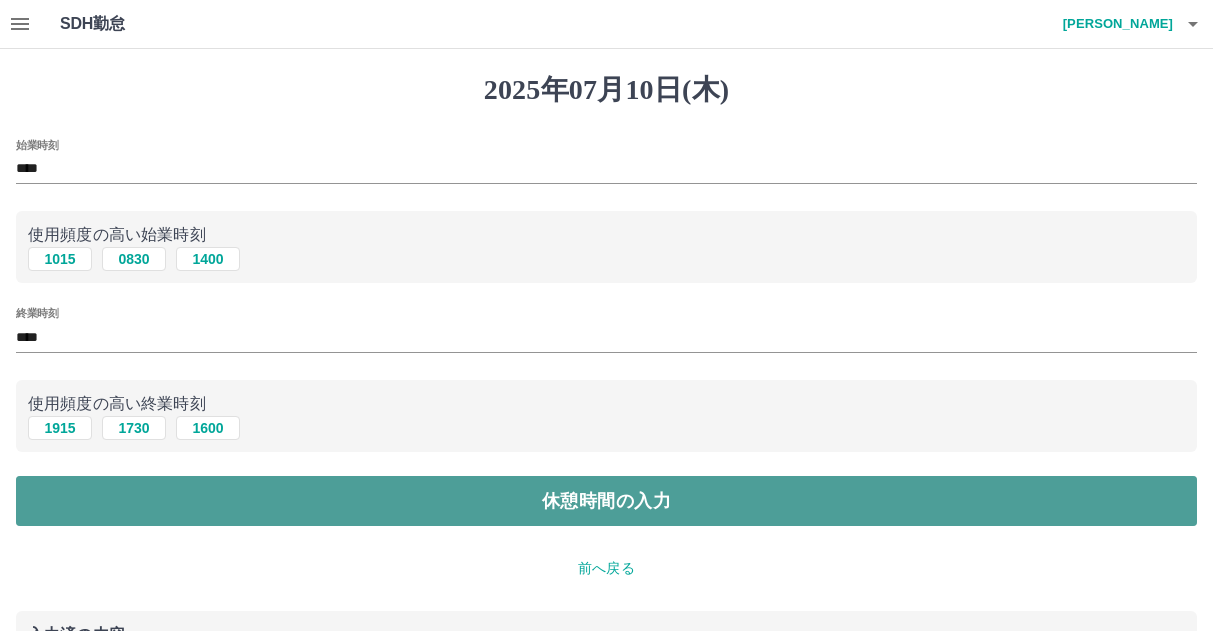 click on "休憩時間の入力" at bounding box center [606, 501] 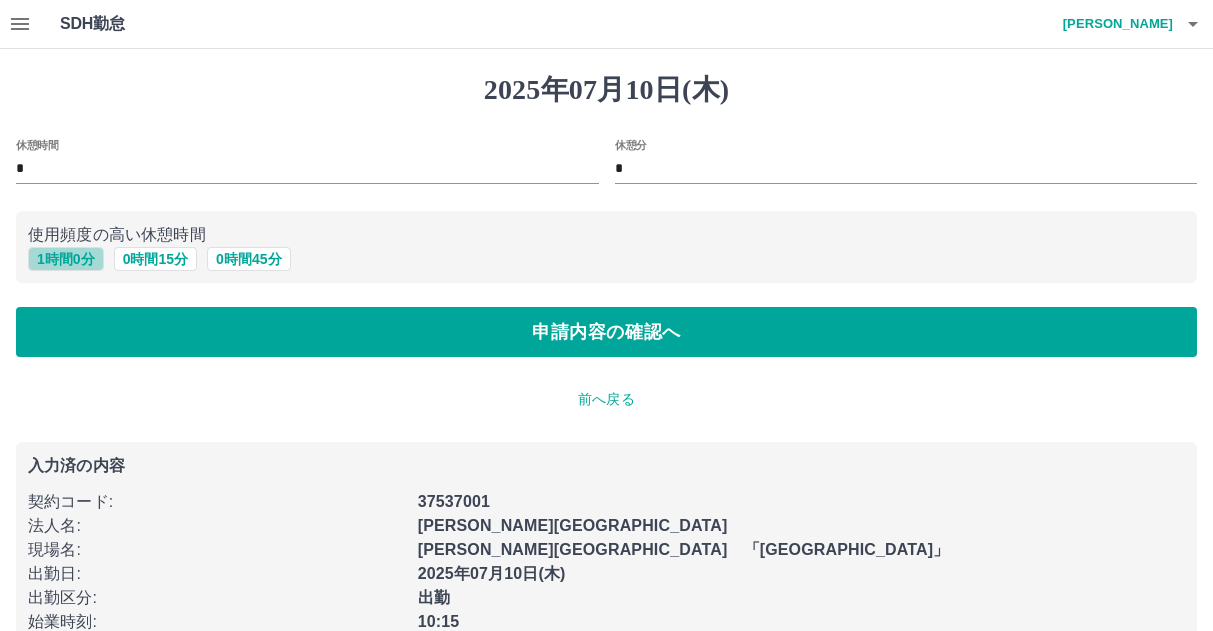 click on "1 時間 0 分" at bounding box center (66, 259) 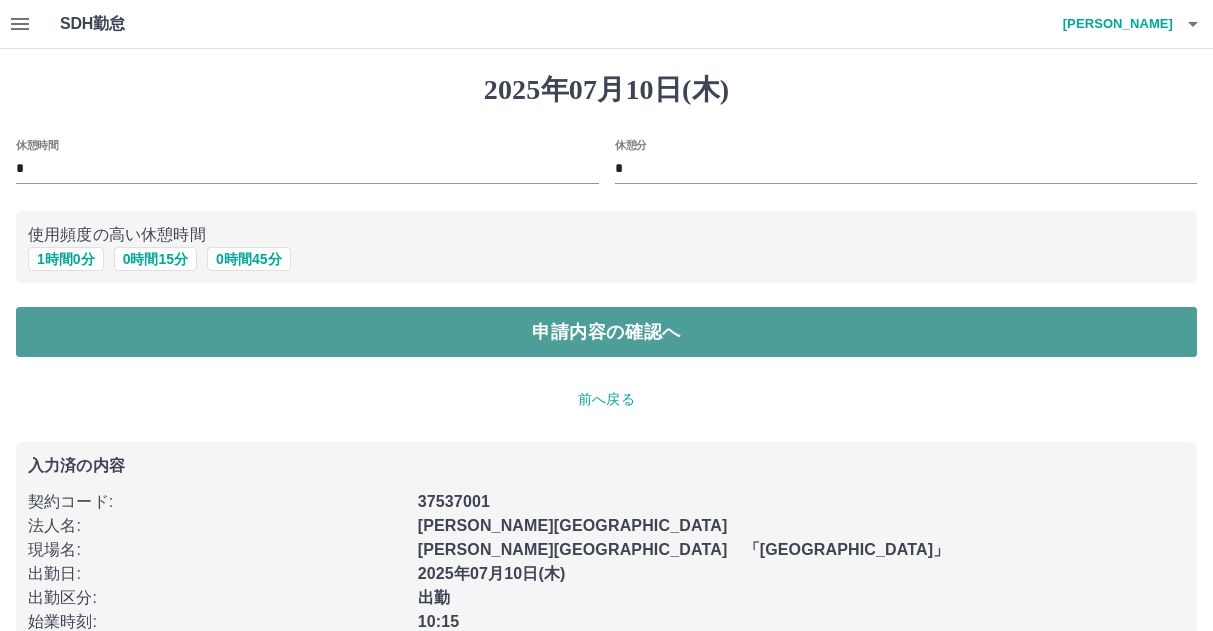 click on "申請内容の確認へ" at bounding box center (606, 332) 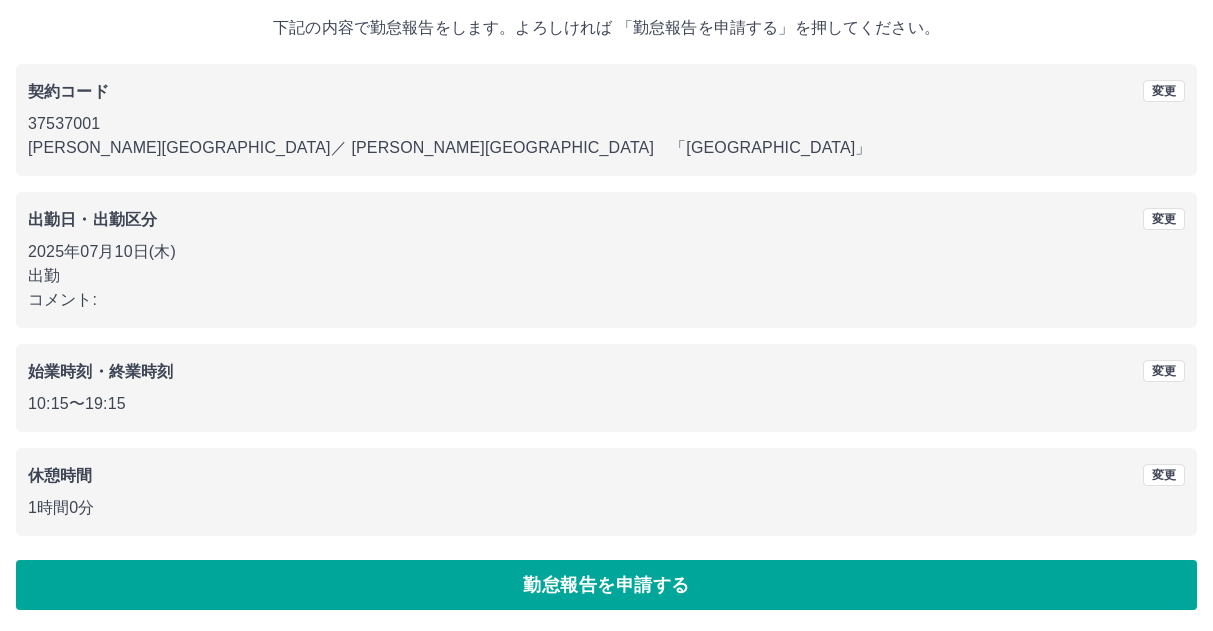 scroll, scrollTop: 118, scrollLeft: 0, axis: vertical 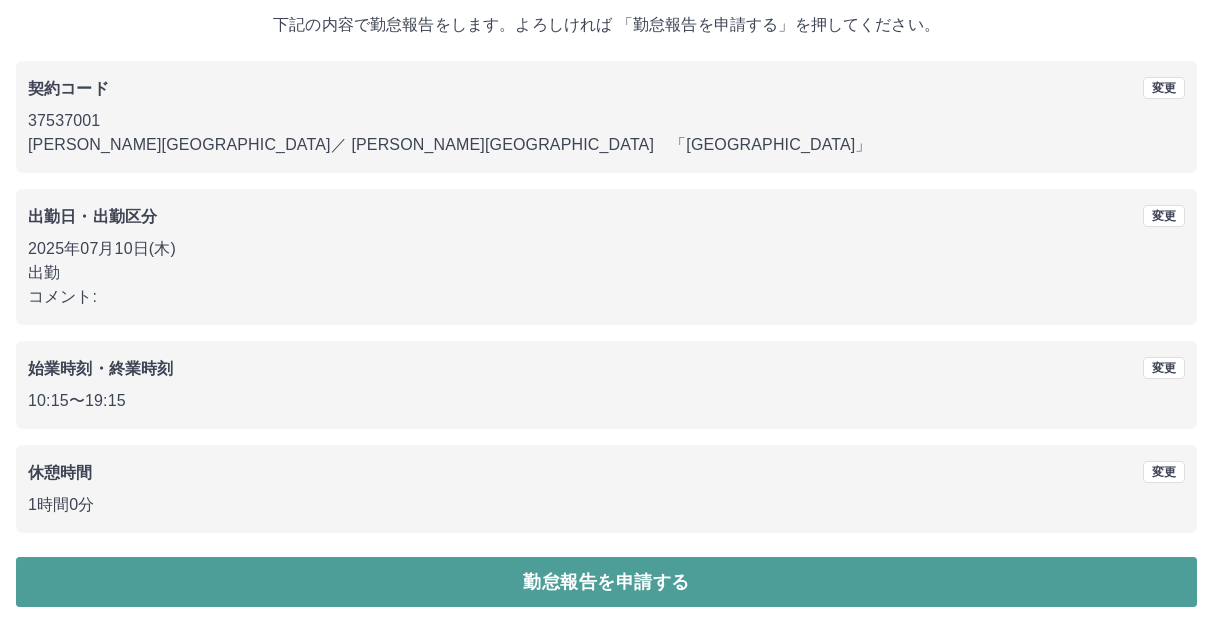click on "勤怠報告を申請する" at bounding box center (606, 582) 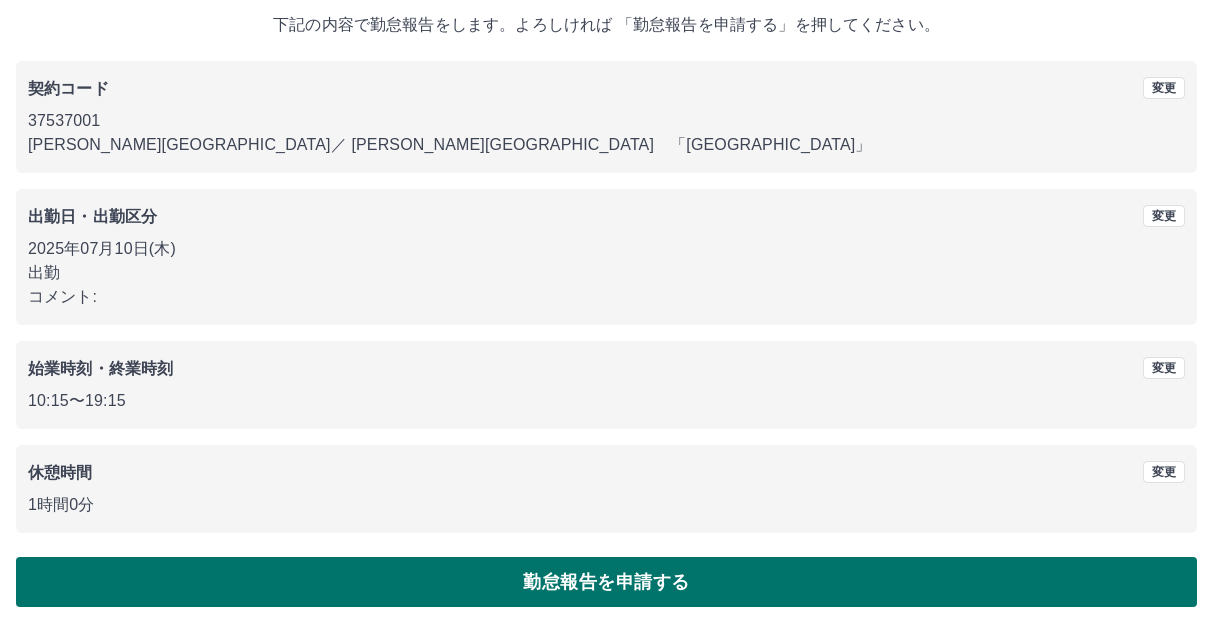 scroll, scrollTop: 0, scrollLeft: 0, axis: both 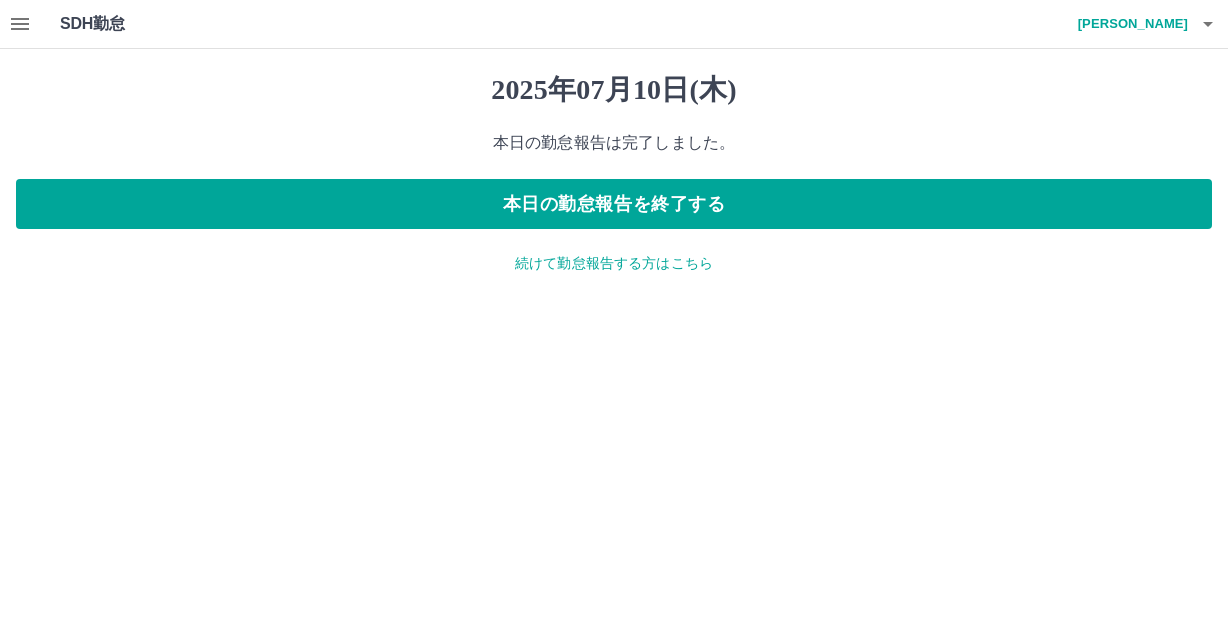 click on "続けて勤怠報告する方はこちら" at bounding box center (614, 263) 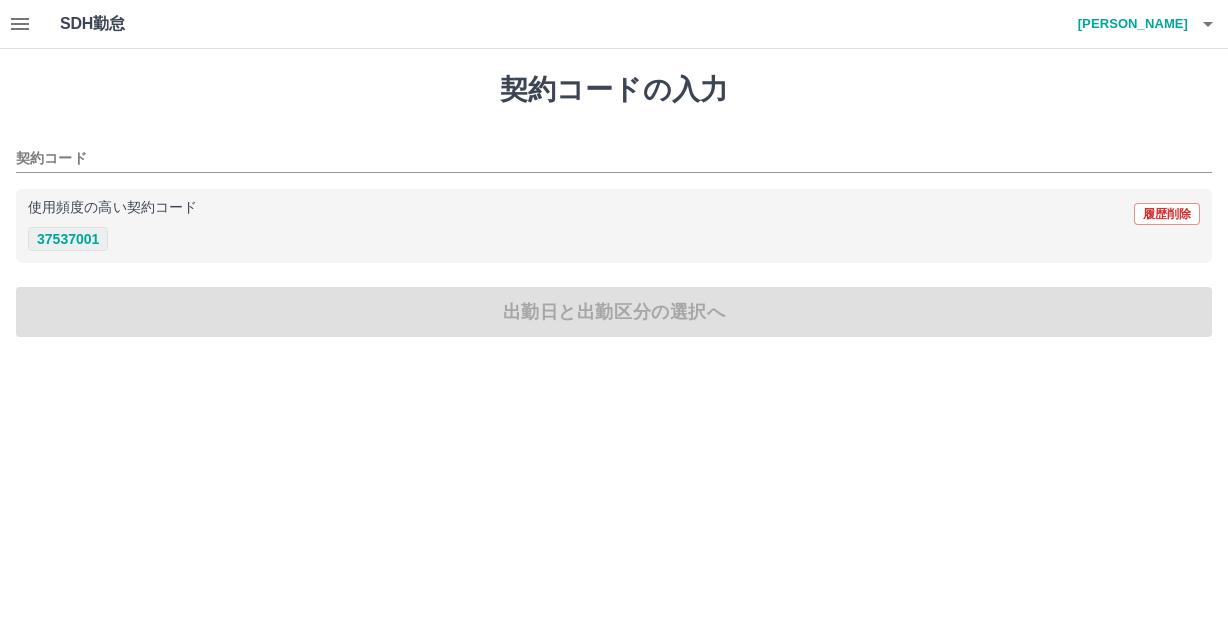 click on "37537001" at bounding box center [68, 239] 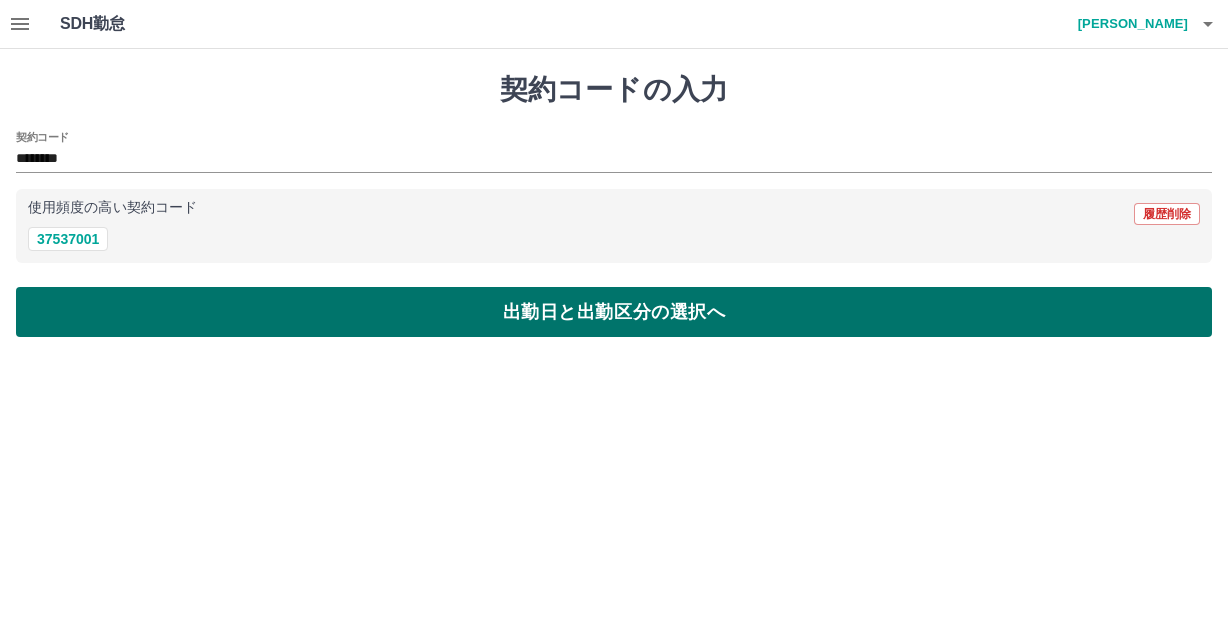 click on "出勤日と出勤区分の選択へ" at bounding box center [614, 312] 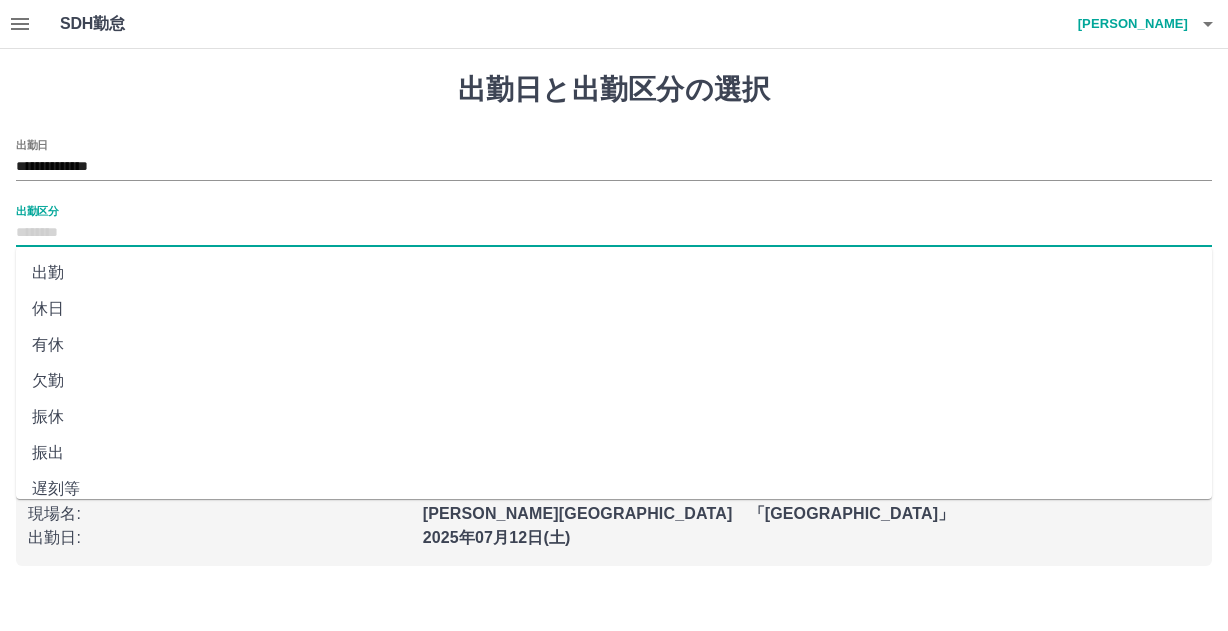click on "出勤区分" at bounding box center [614, 233] 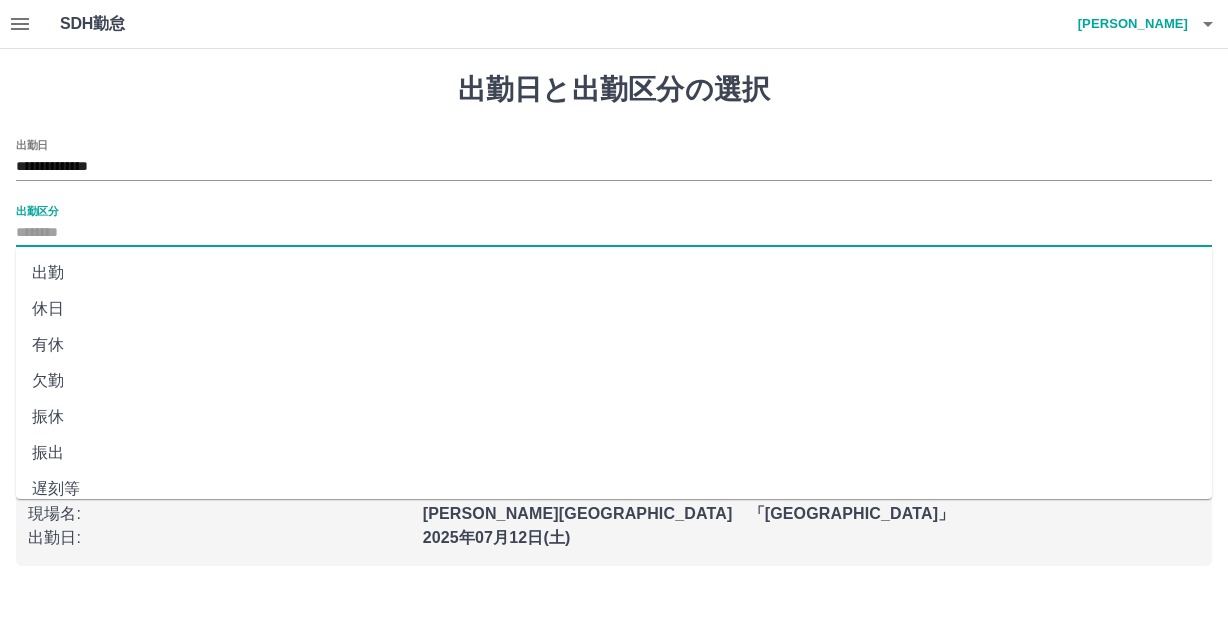 click on "出勤" at bounding box center [614, 273] 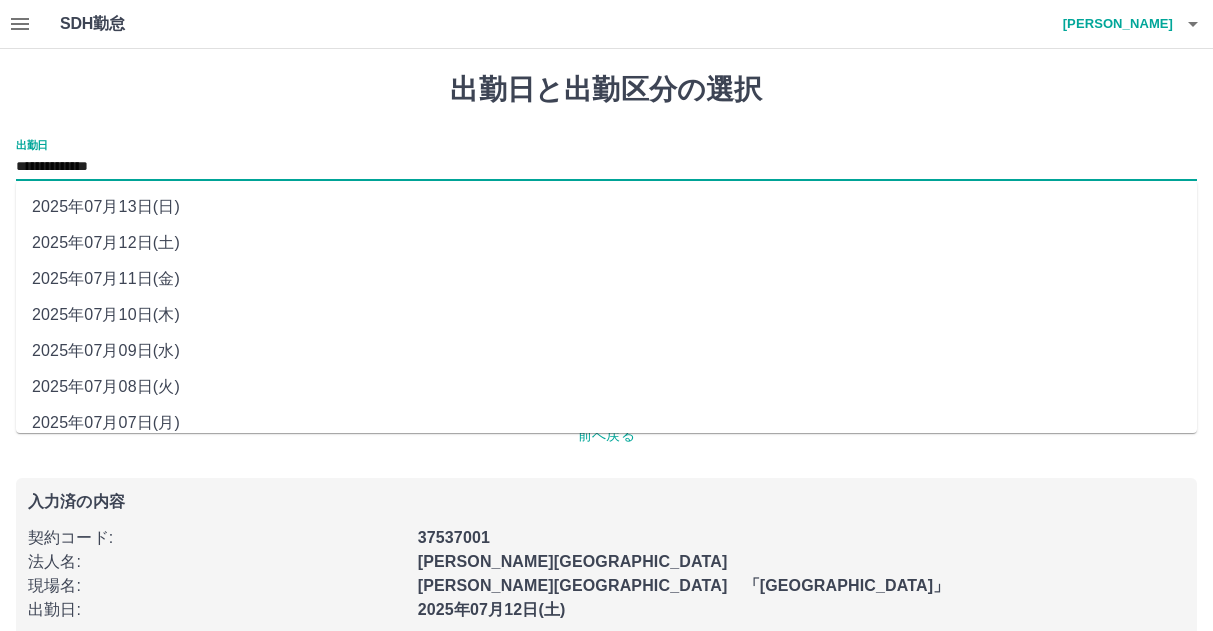 click on "**********" at bounding box center [606, 167] 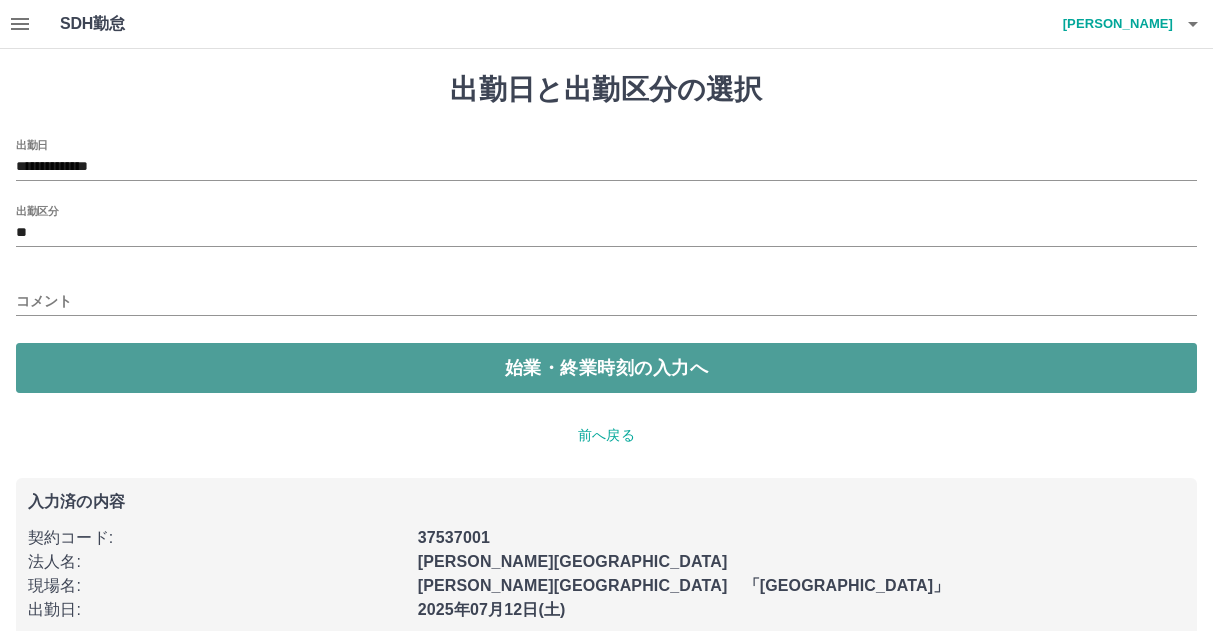 click on "始業・終業時刻の入力へ" at bounding box center [606, 368] 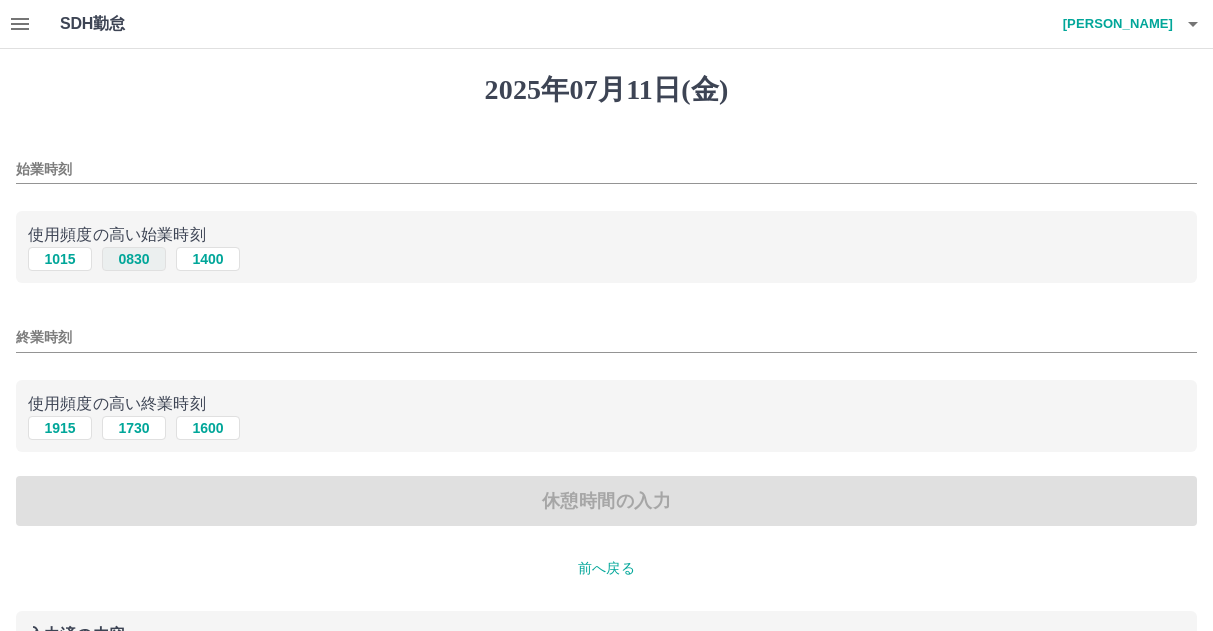 click on "0830" at bounding box center (134, 259) 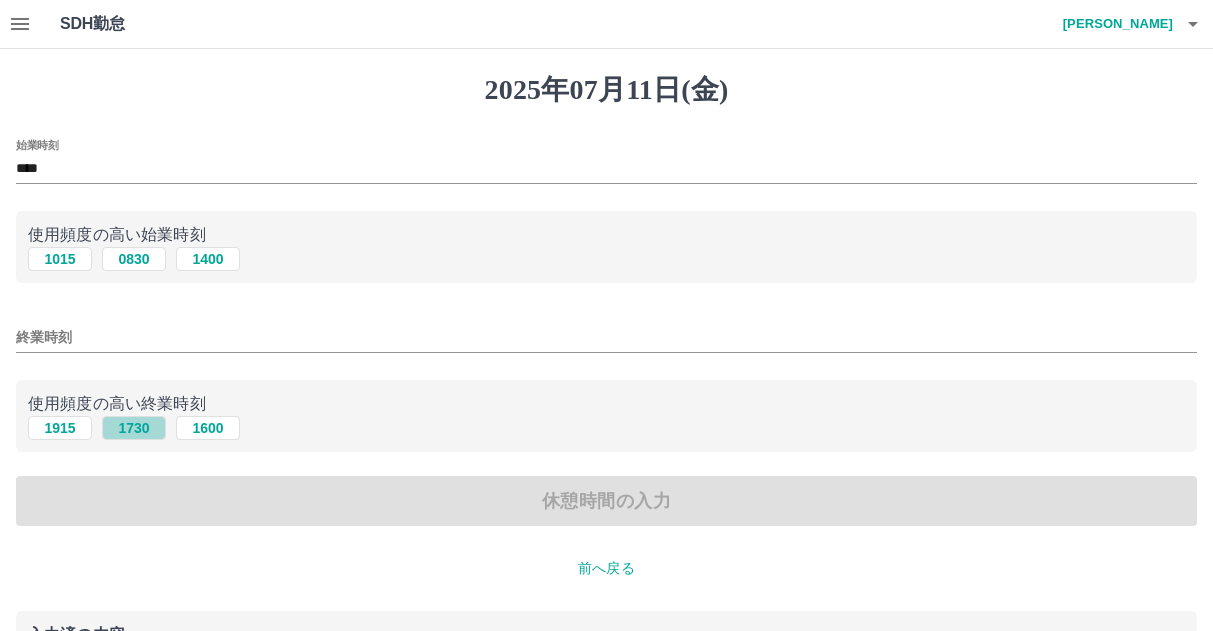 click on "1730" at bounding box center (134, 428) 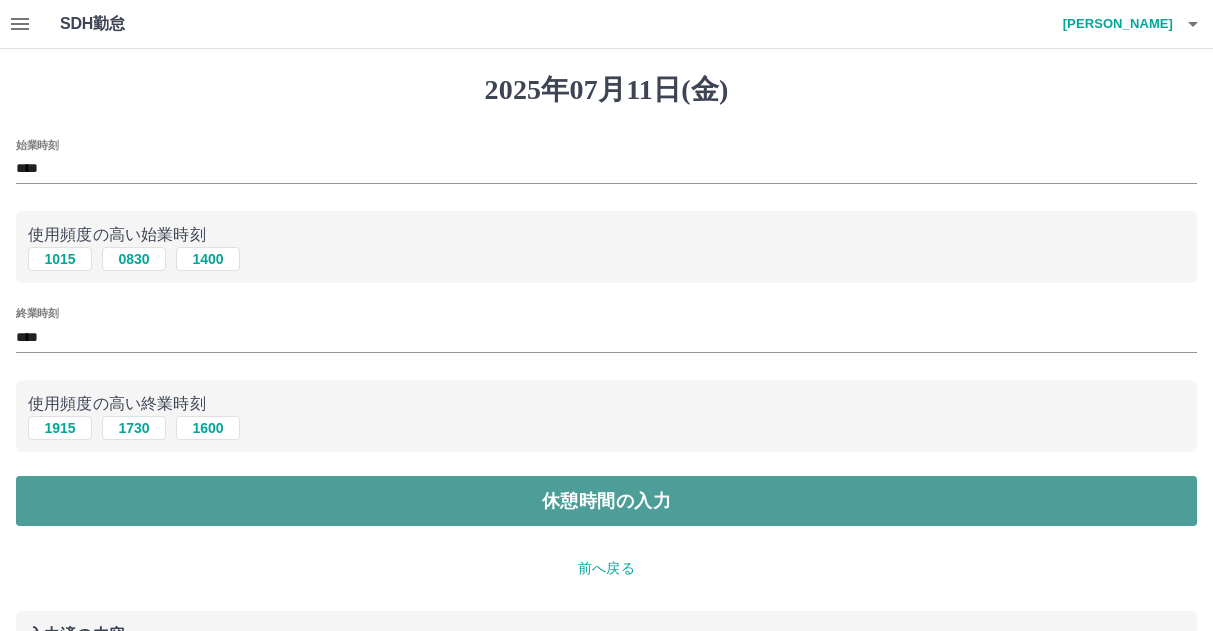click on "休憩時間の入力" at bounding box center [606, 501] 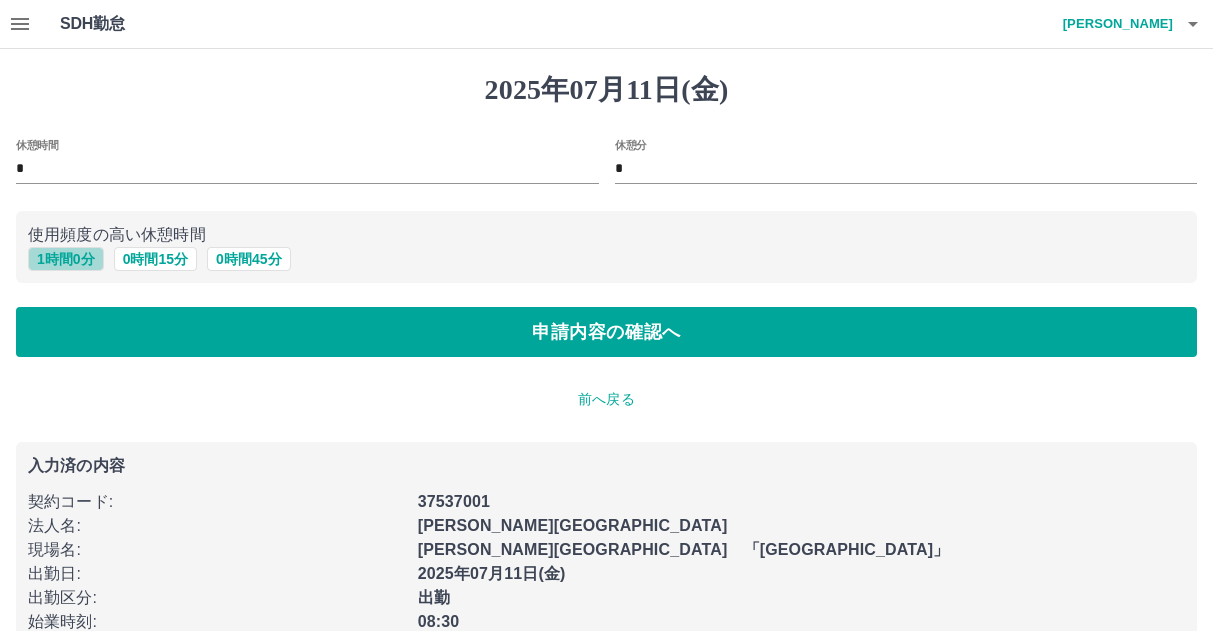 click on "1 時間 0 分" at bounding box center [66, 259] 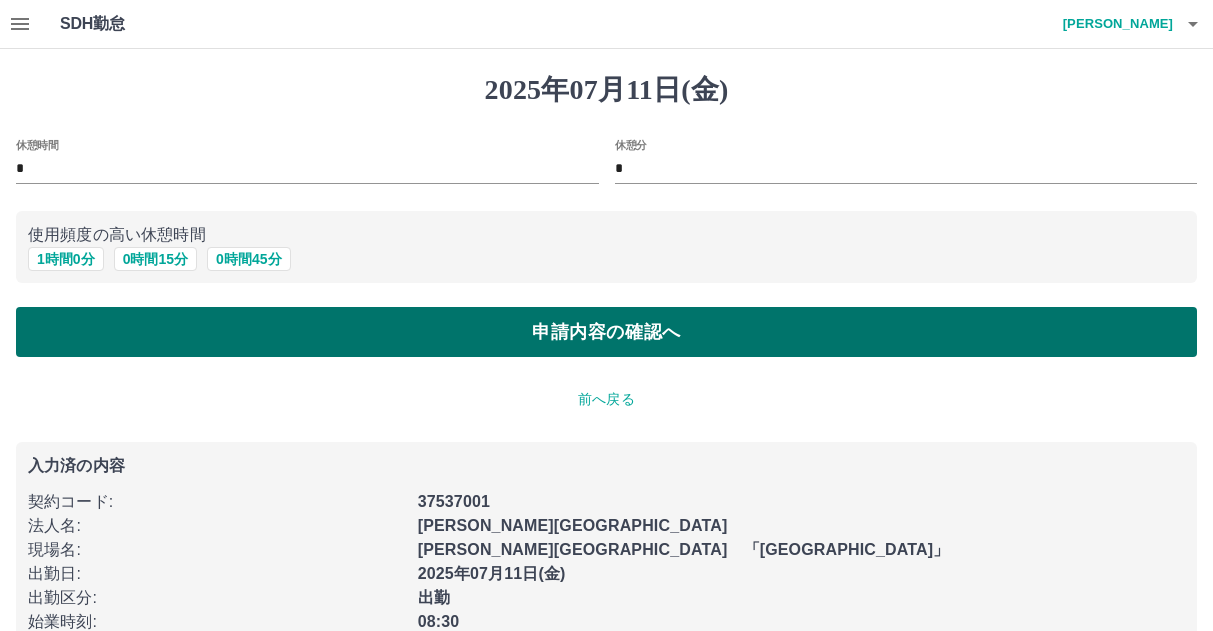 click on "申請内容の確認へ" at bounding box center (606, 332) 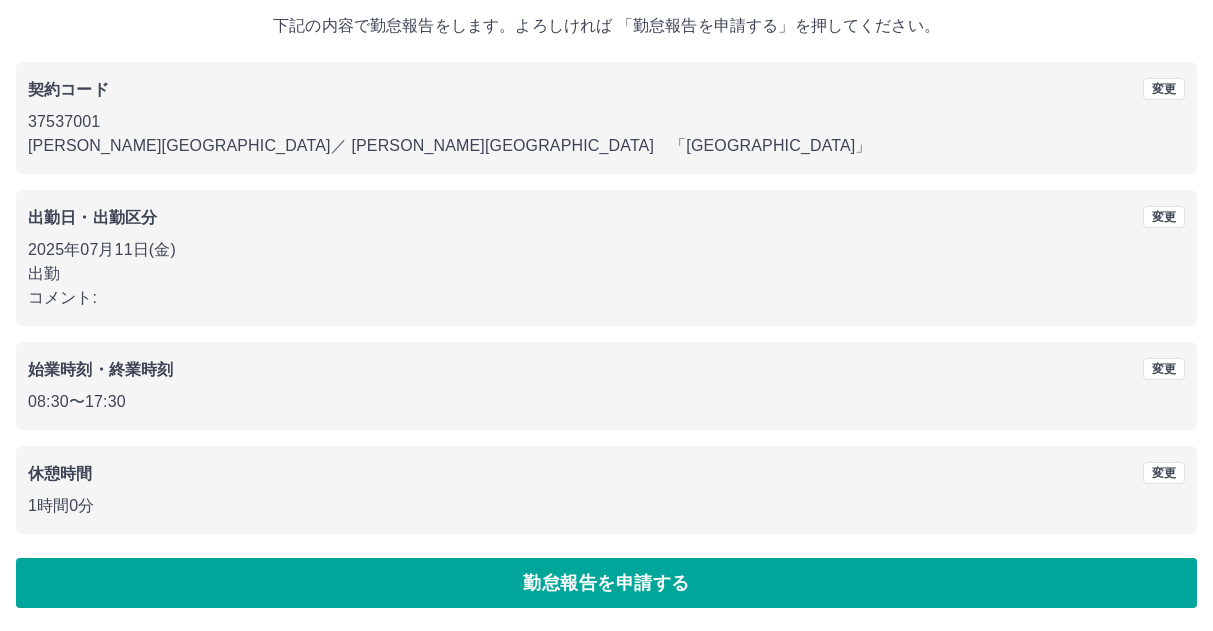scroll, scrollTop: 118, scrollLeft: 0, axis: vertical 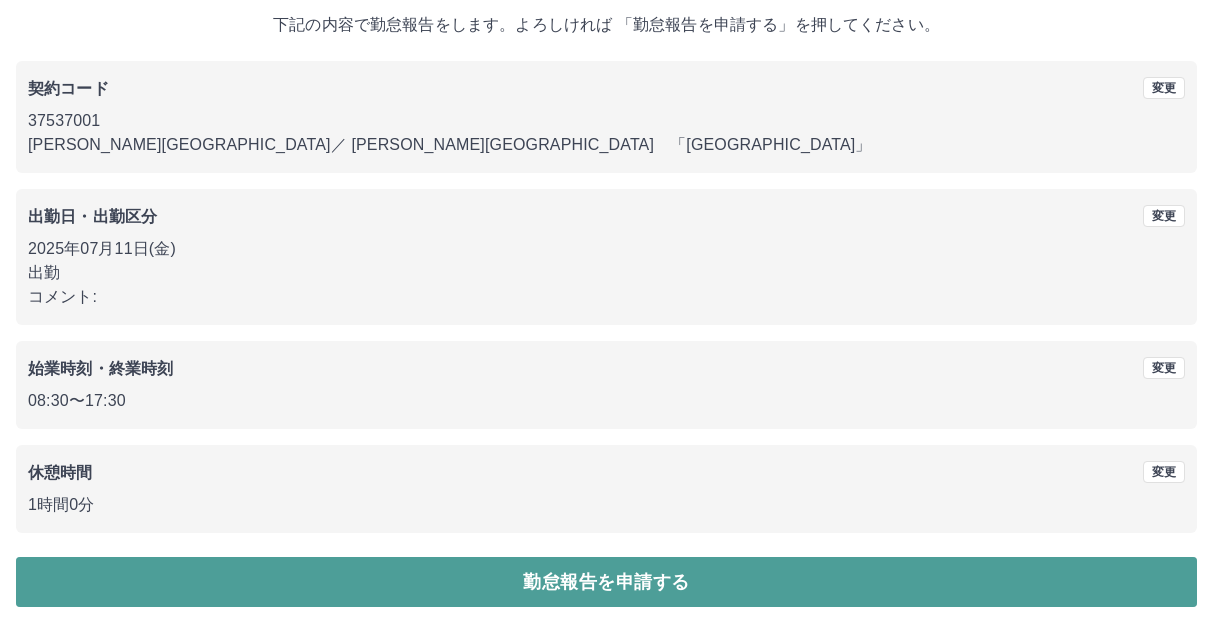 click on "勤怠報告を申請する" at bounding box center (606, 582) 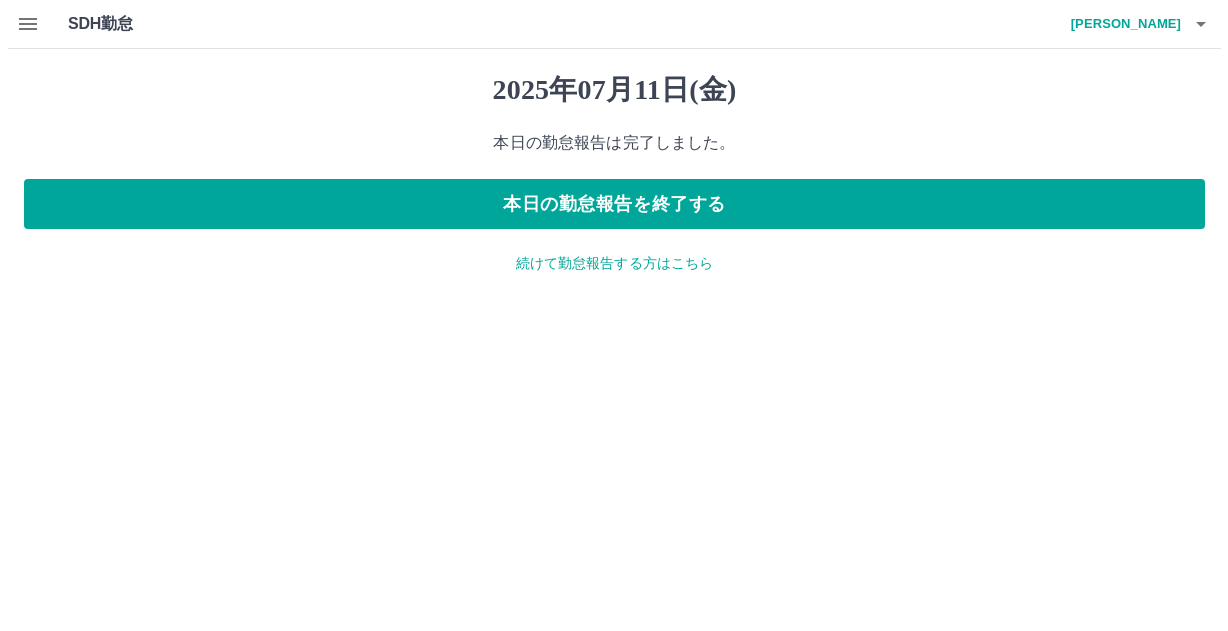 scroll, scrollTop: 0, scrollLeft: 0, axis: both 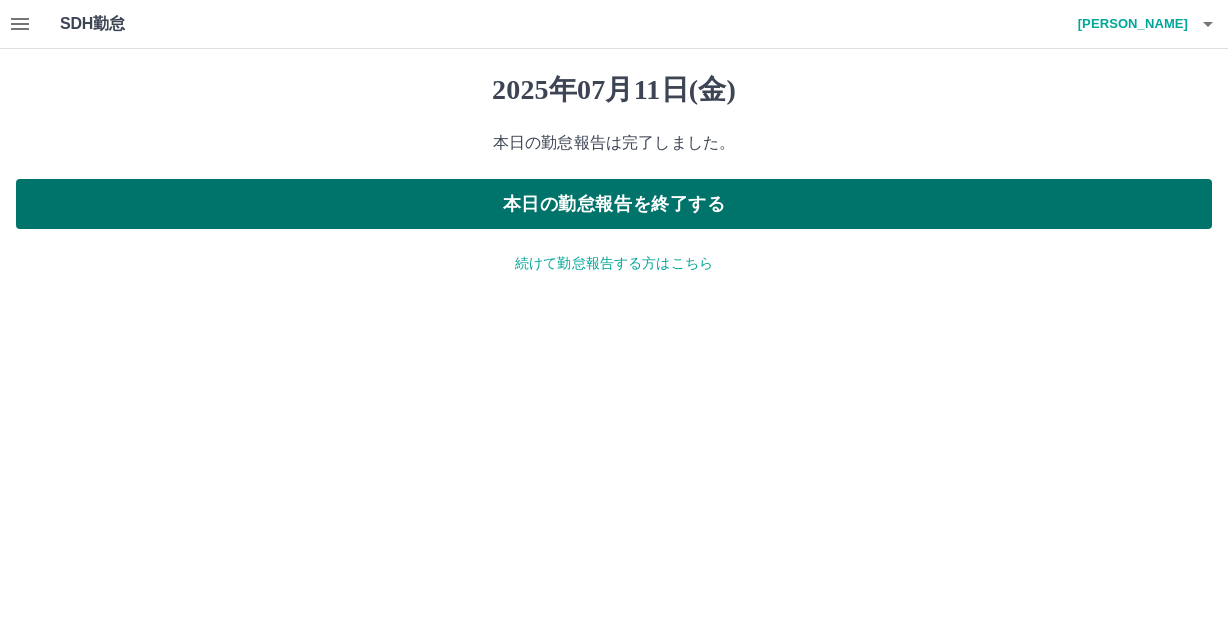 drag, startPoint x: 584, startPoint y: 202, endPoint x: 483, endPoint y: 228, distance: 104.292854 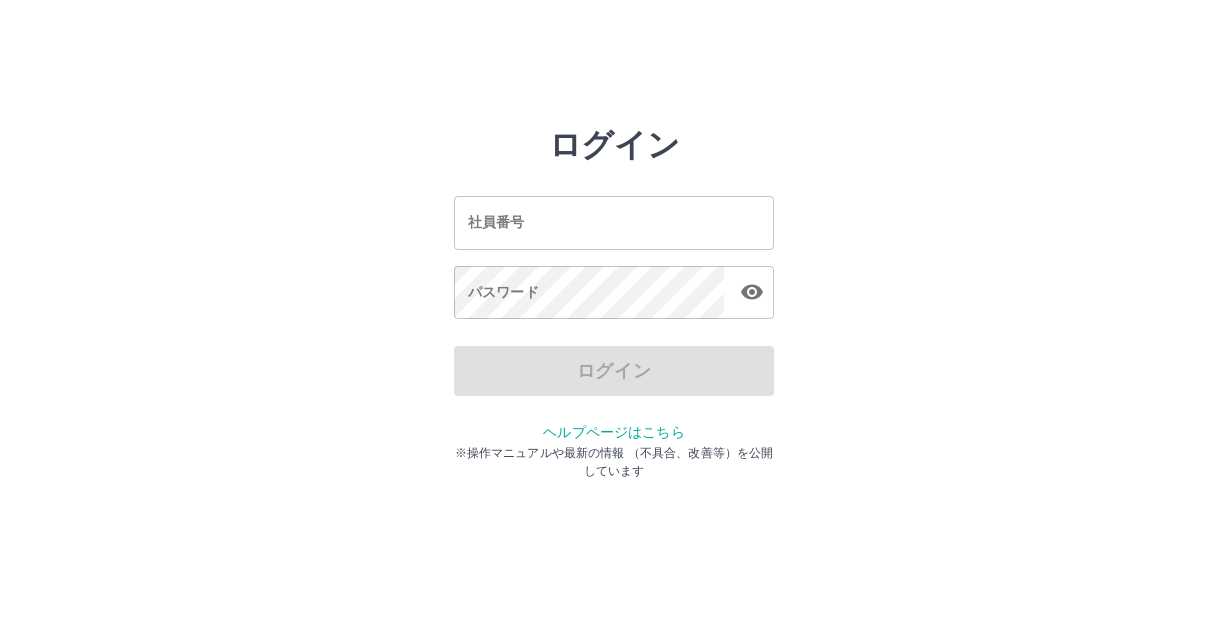 scroll, scrollTop: 0, scrollLeft: 0, axis: both 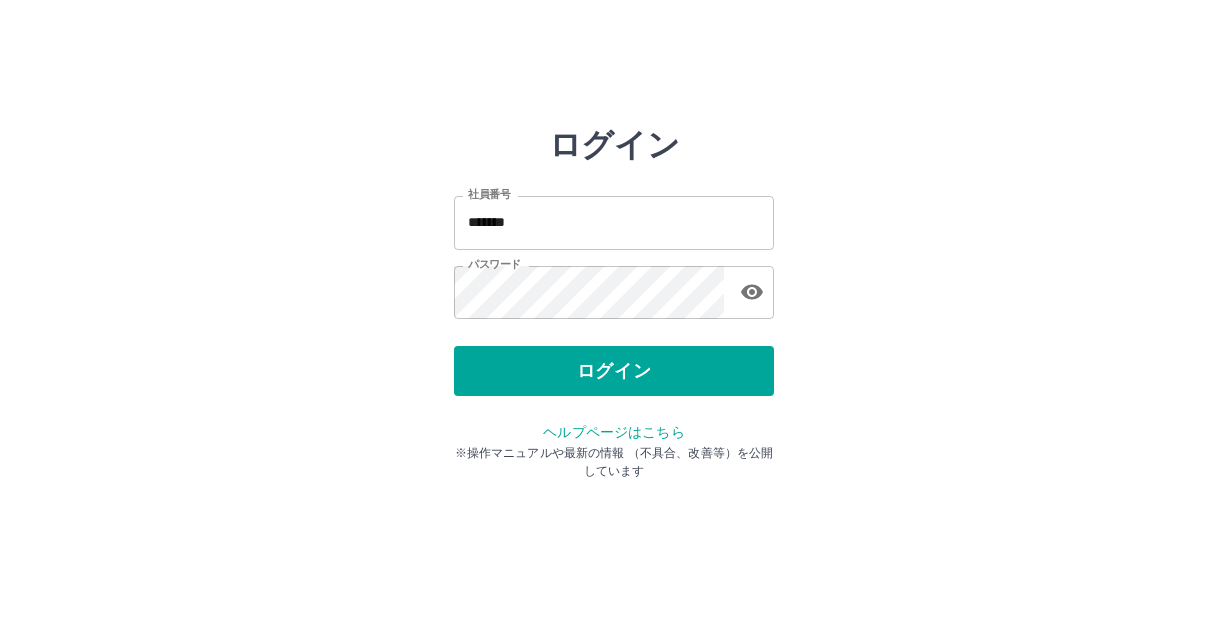 click on "*******" at bounding box center [614, 222] 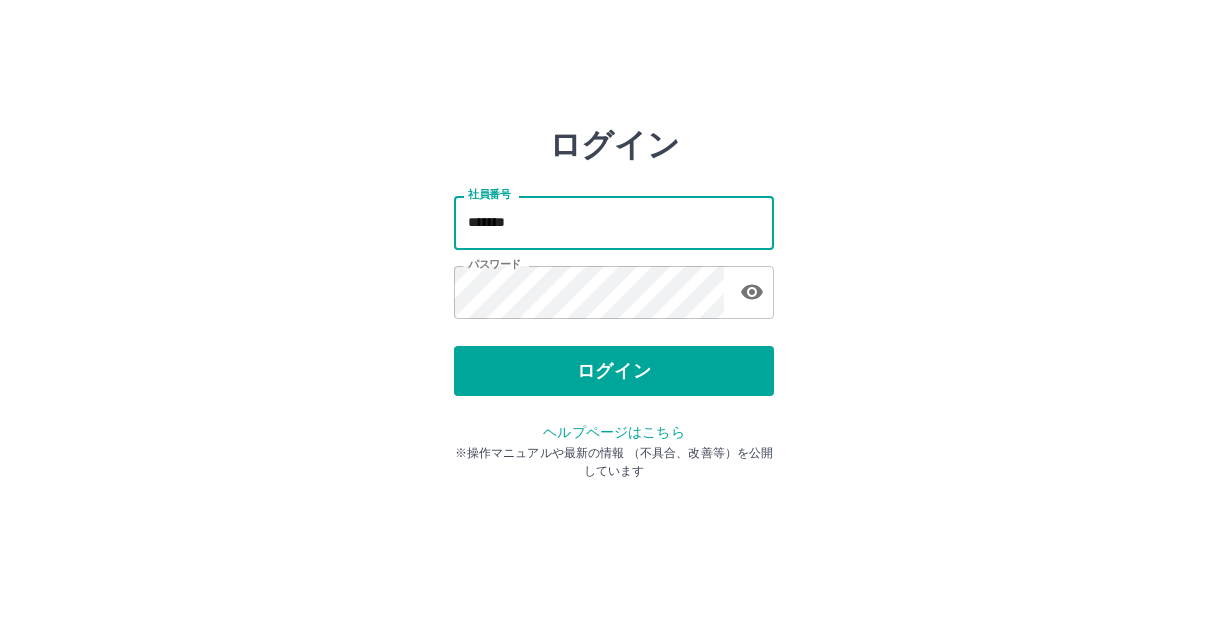 type on "*******" 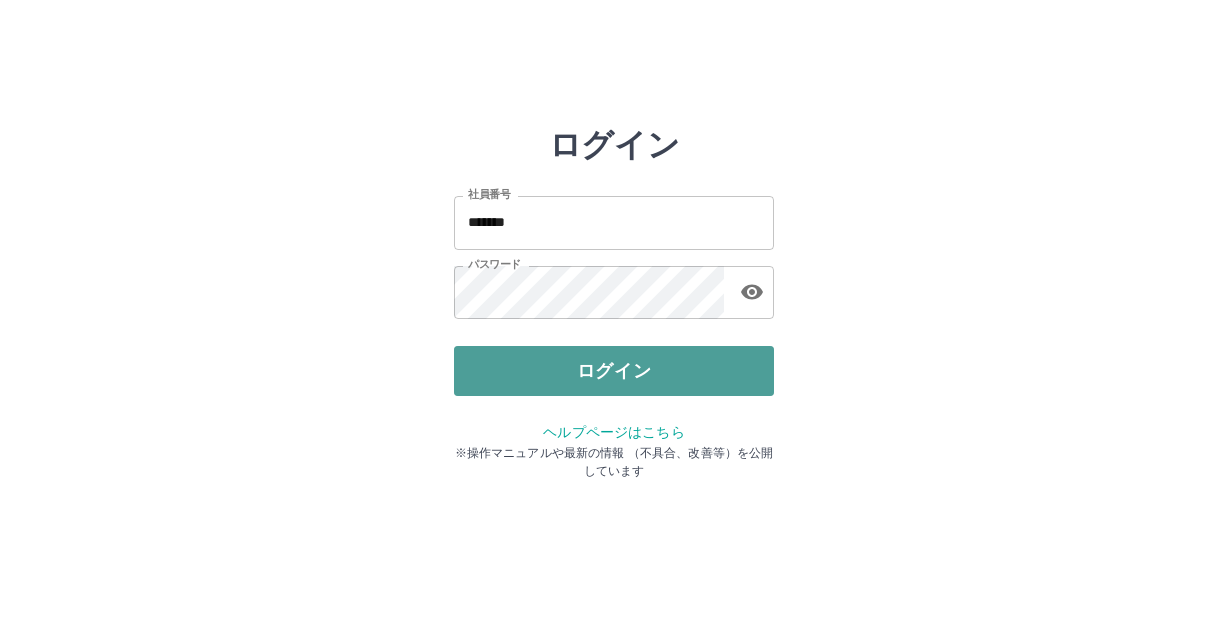 click on "ログイン" at bounding box center [614, 371] 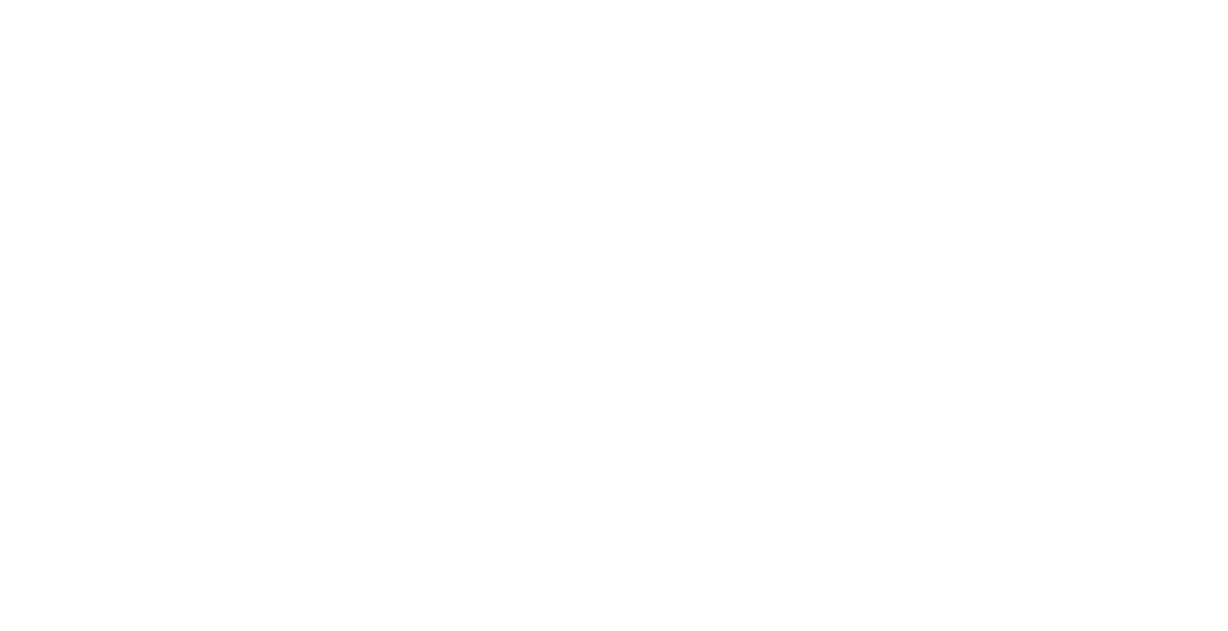 scroll, scrollTop: 0, scrollLeft: 0, axis: both 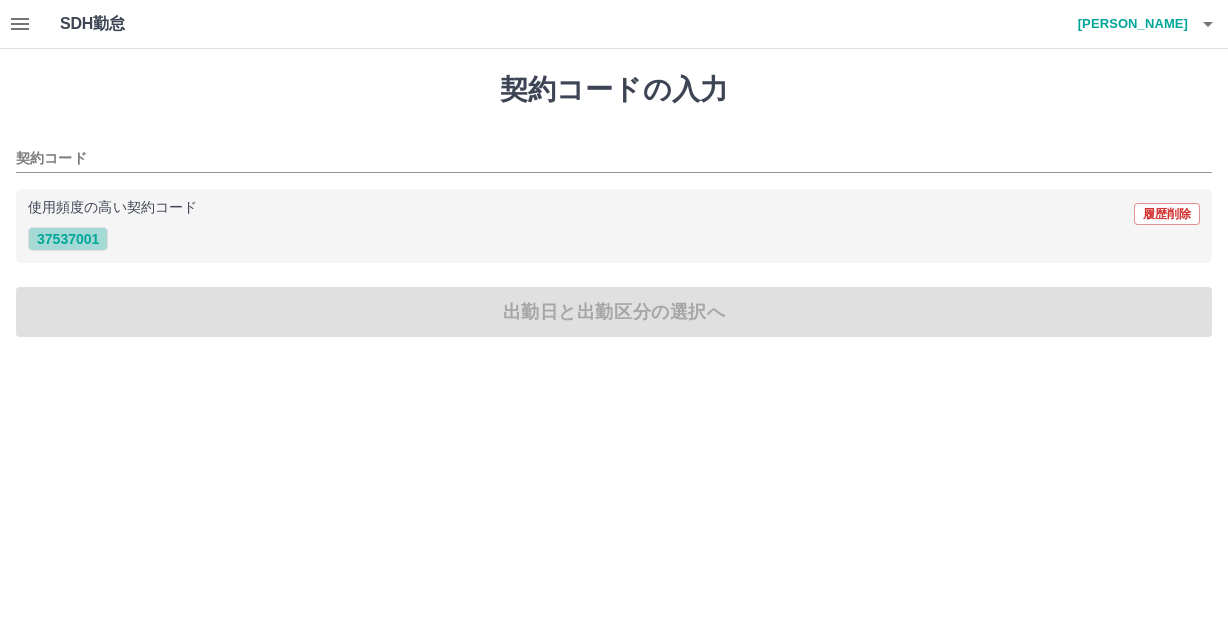 click on "37537001" at bounding box center (68, 239) 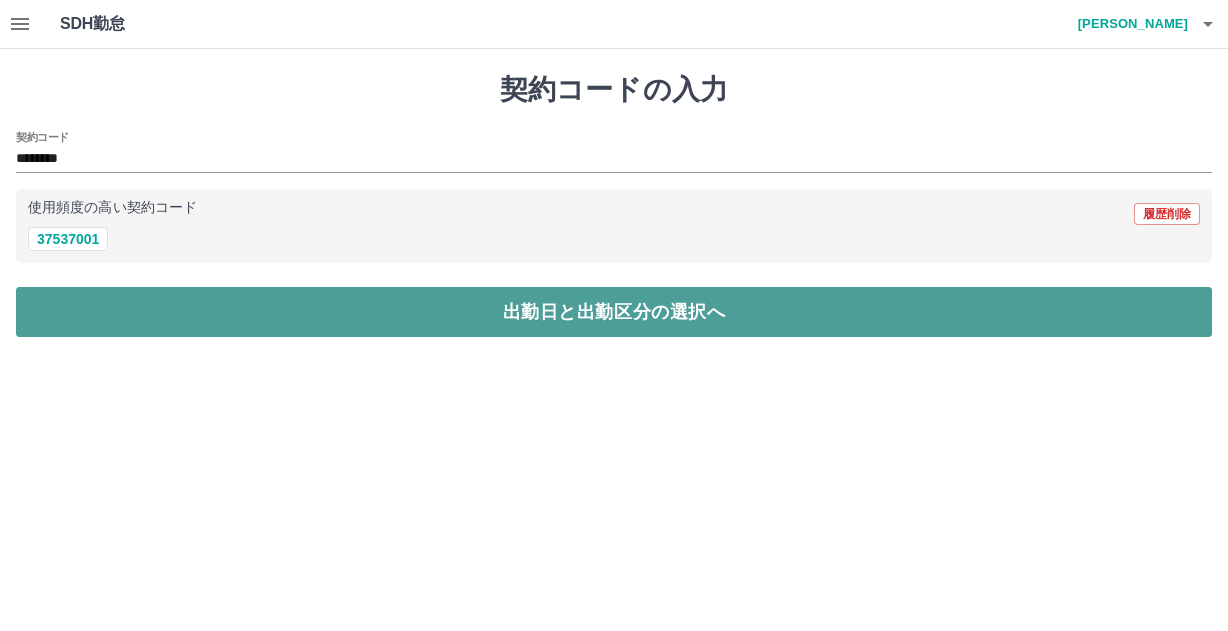 click on "出勤日と出勤区分の選択へ" at bounding box center [614, 312] 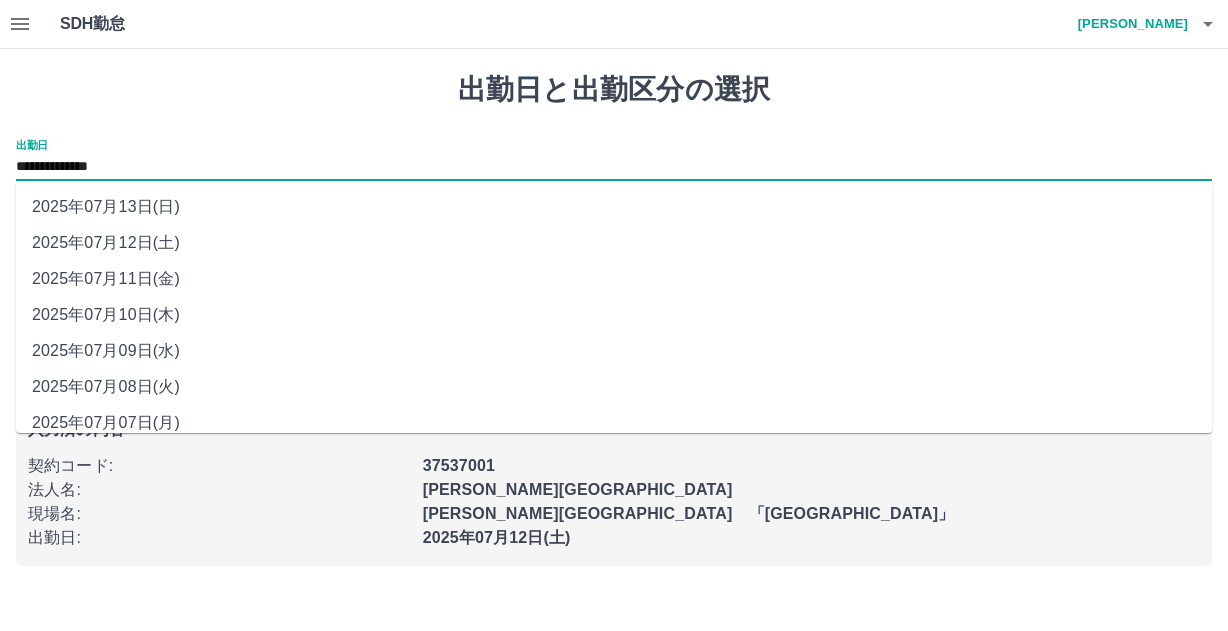 click on "**********" at bounding box center [614, 167] 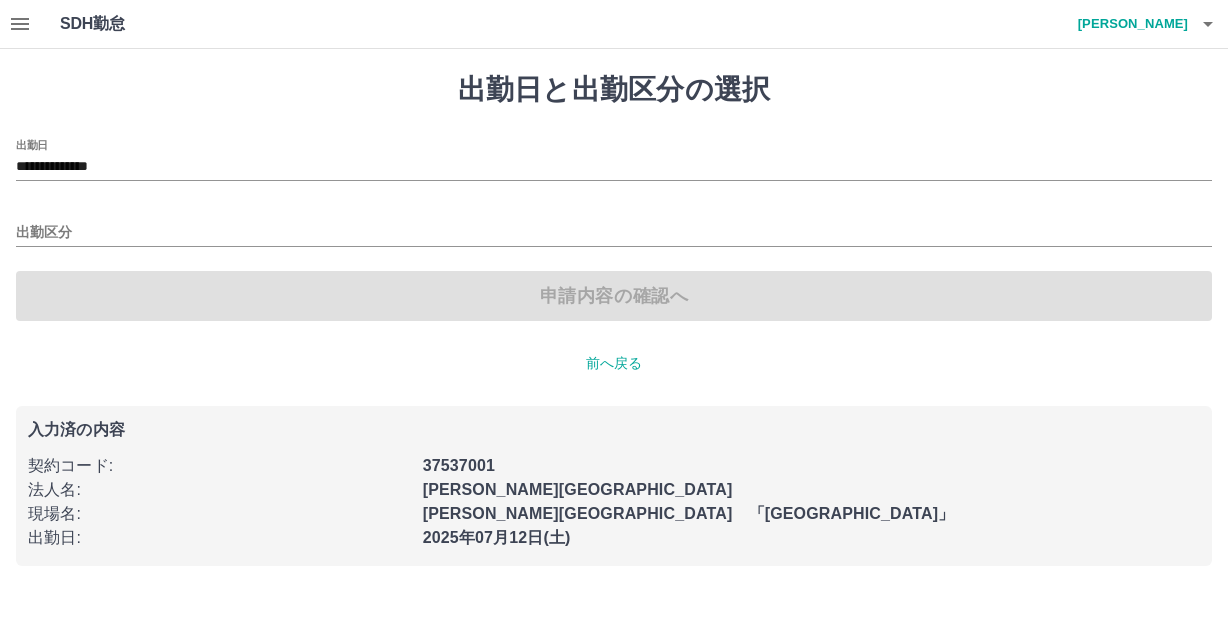 click on "出勤日と出勤区分の選択" at bounding box center [614, 90] 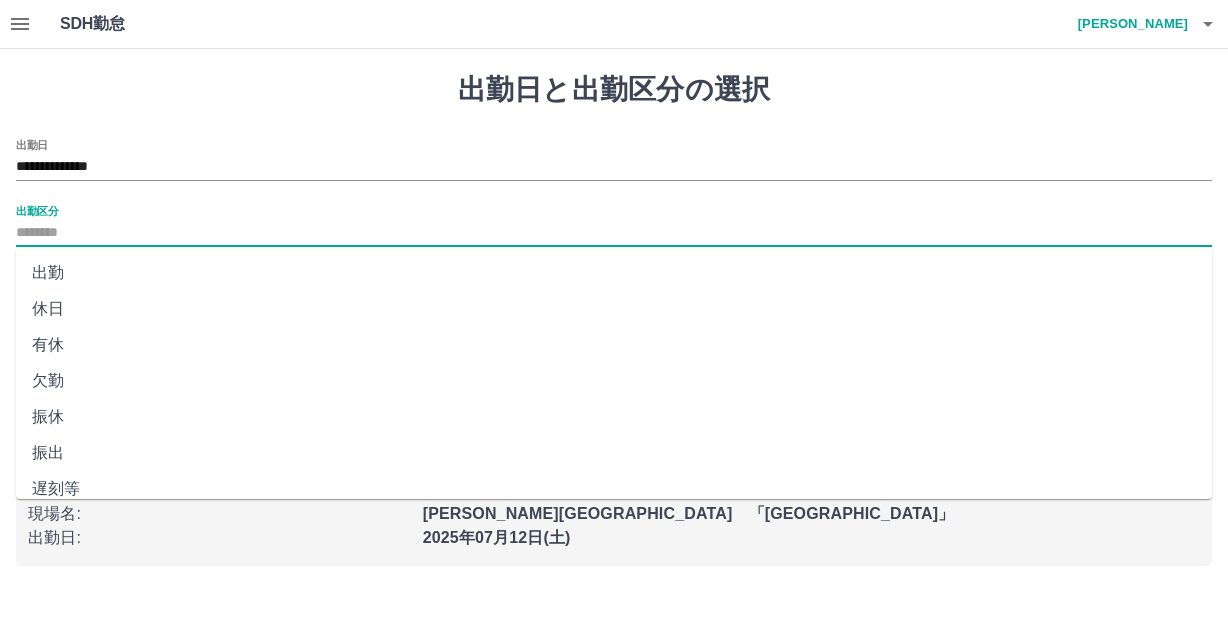 click on "出勤区分" at bounding box center [614, 233] 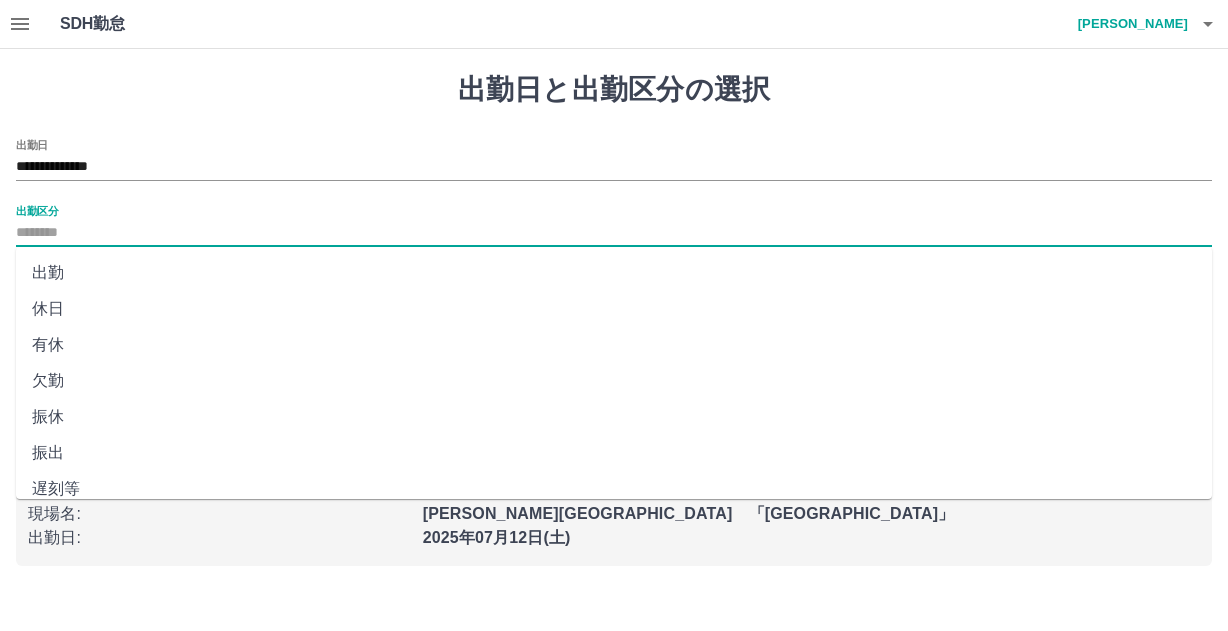 click on "休日" at bounding box center [614, 309] 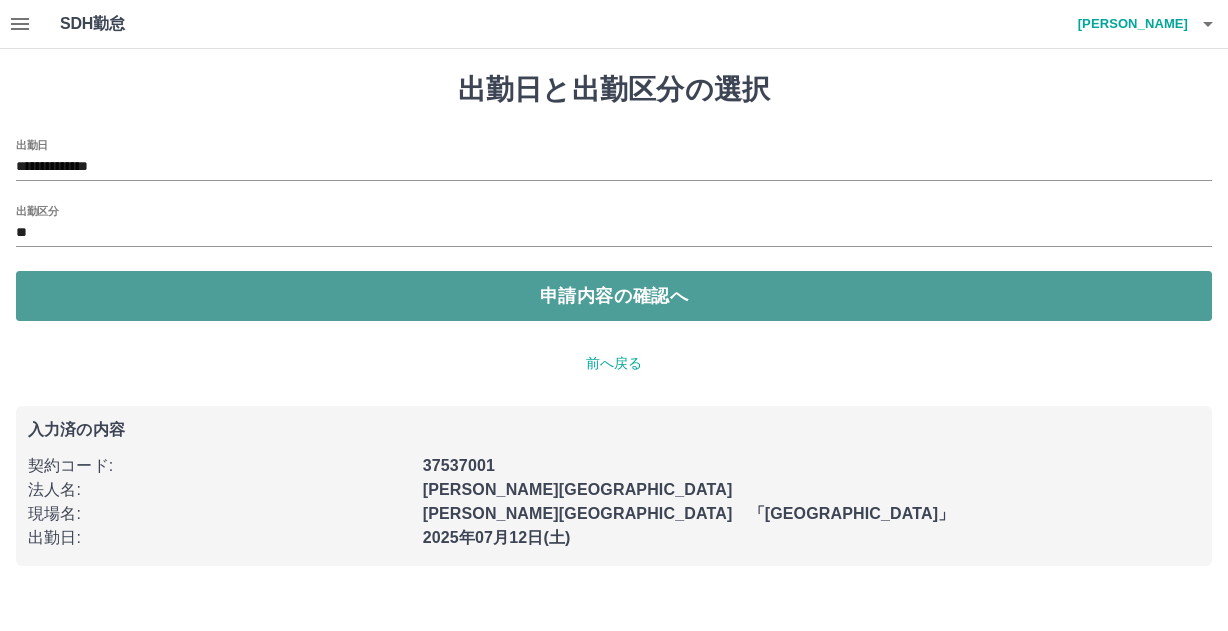 click on "申請内容の確認へ" at bounding box center (614, 296) 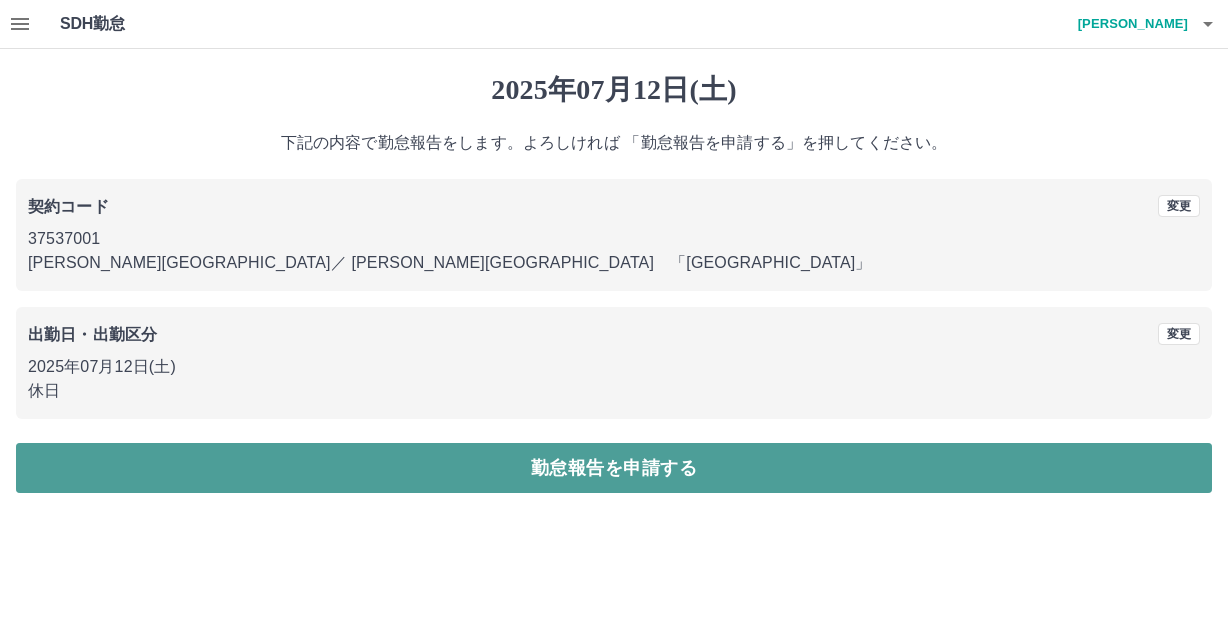 click on "勤怠報告を申請する" at bounding box center [614, 468] 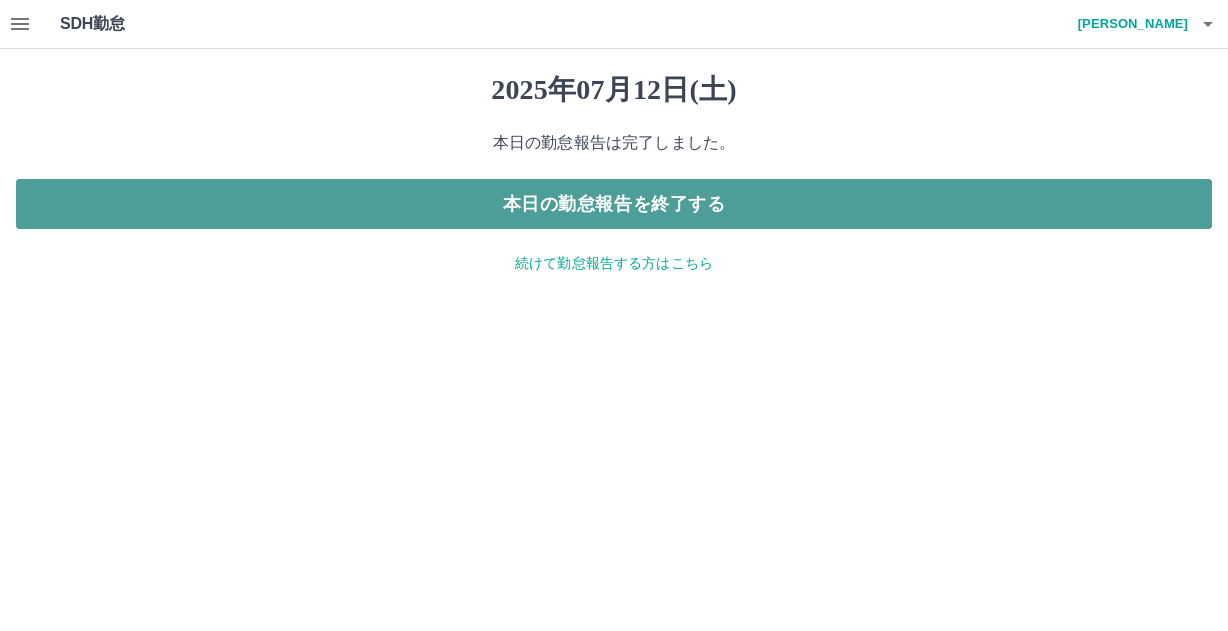 click on "本日の勤怠報告を終了する" at bounding box center (614, 204) 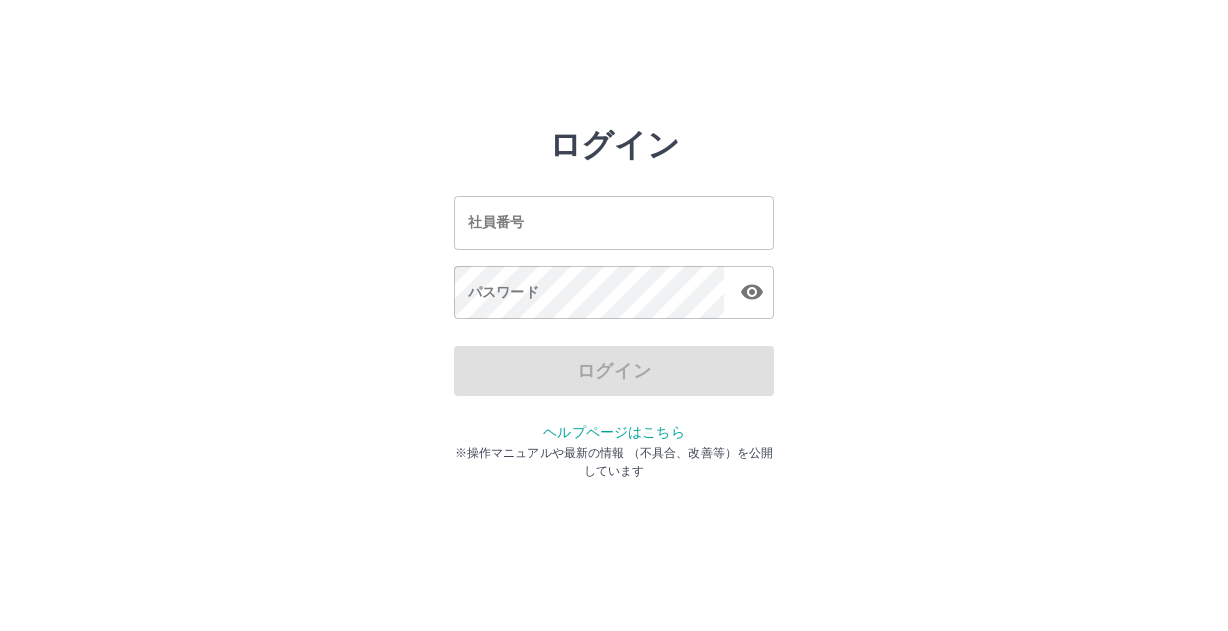 scroll, scrollTop: 0, scrollLeft: 0, axis: both 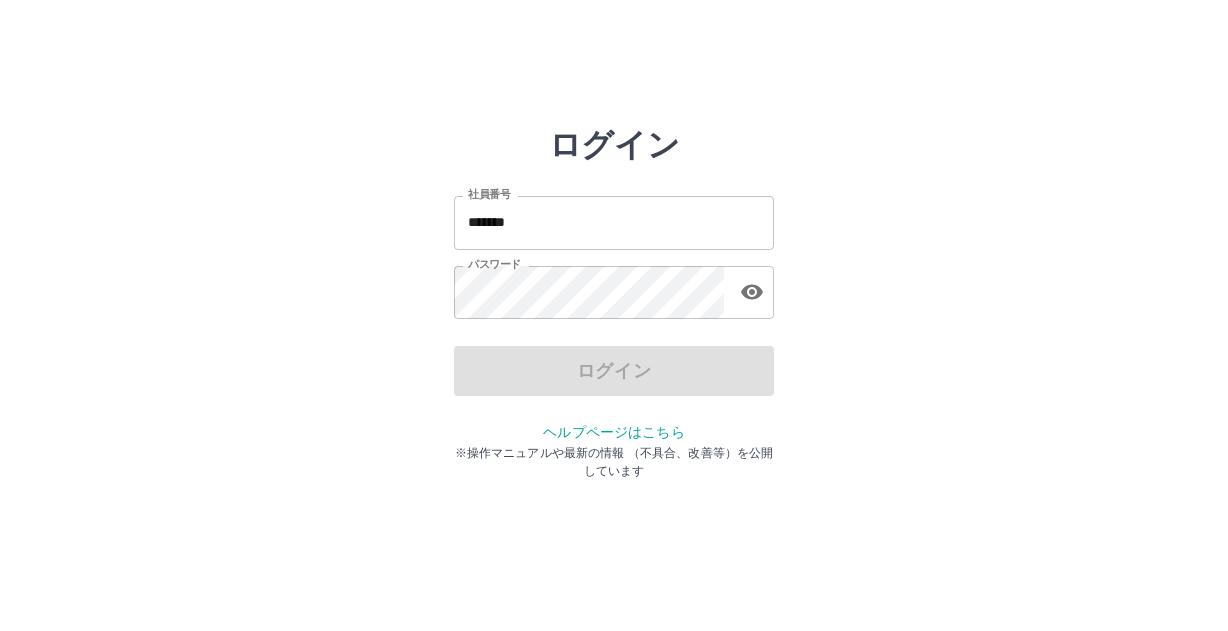 click on "*******" at bounding box center [614, 222] 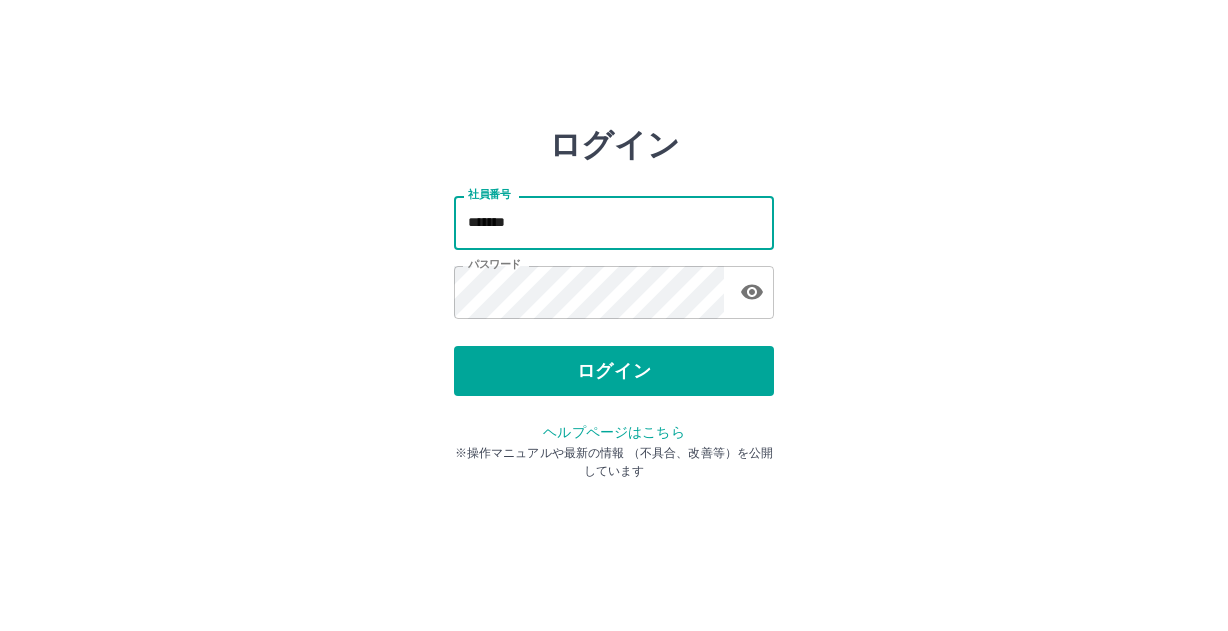 type on "*******" 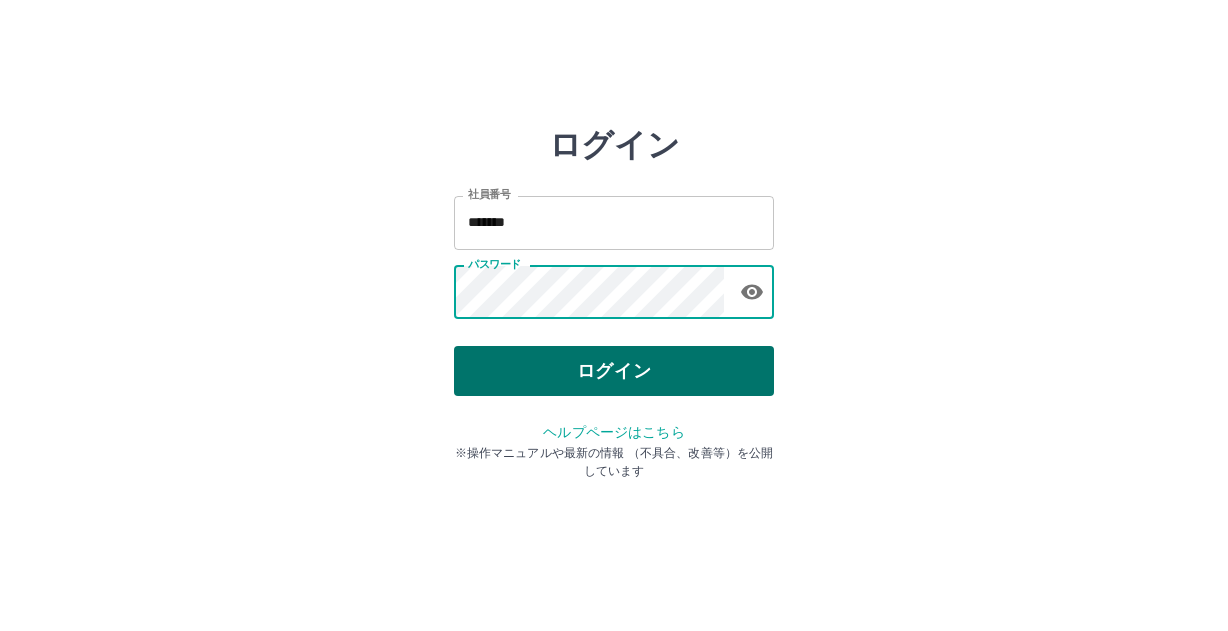 click on "ログイン" at bounding box center (614, 371) 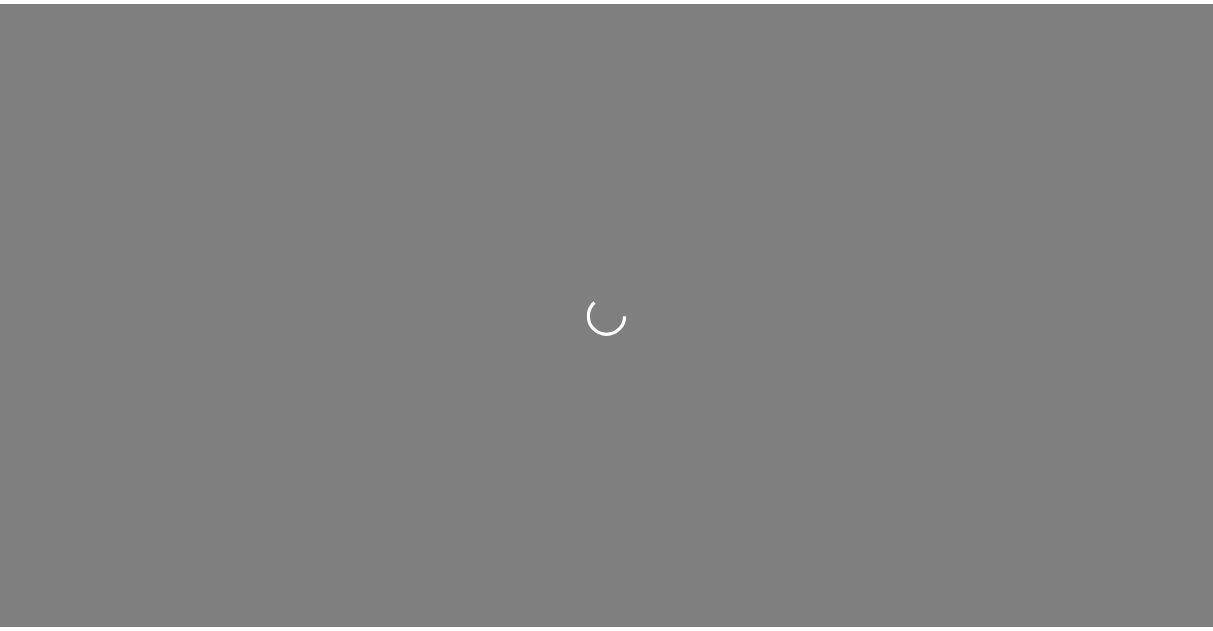 scroll, scrollTop: 0, scrollLeft: 0, axis: both 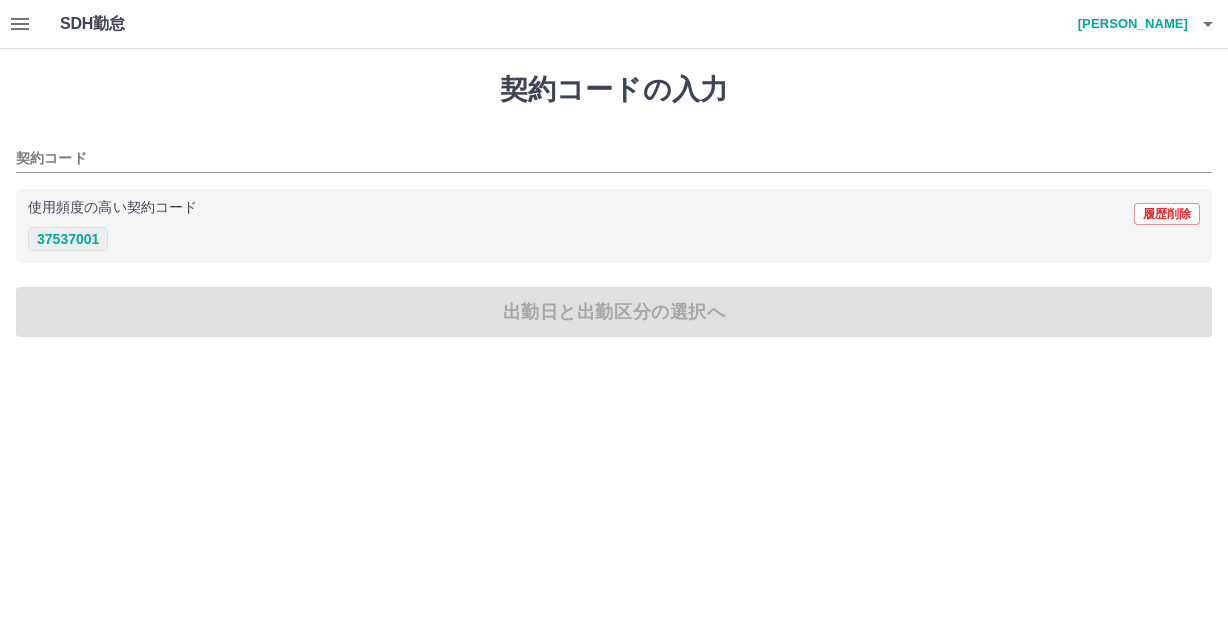 click on "37537001" at bounding box center [68, 239] 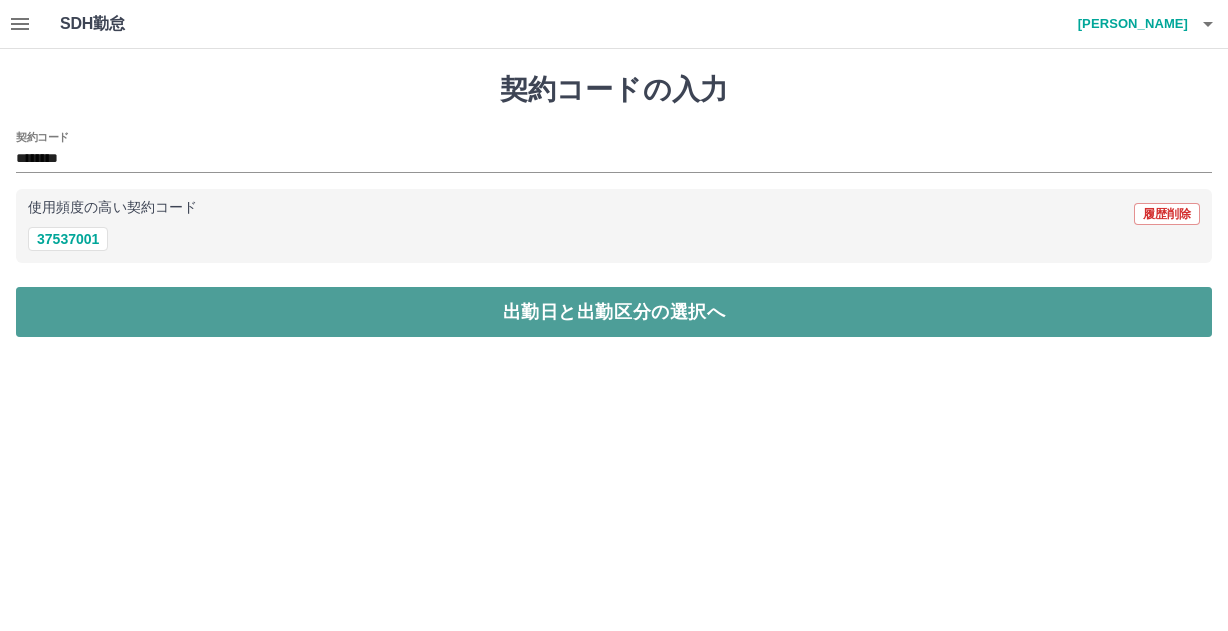 click on "出勤日と出勤区分の選択へ" at bounding box center (614, 312) 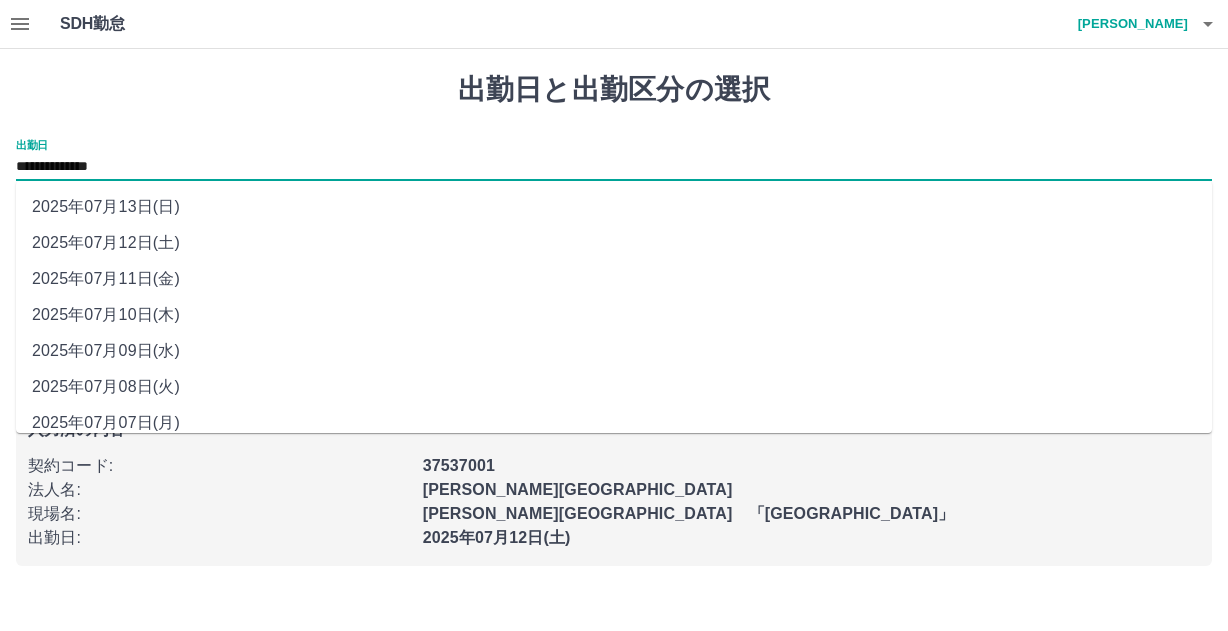 click on "**********" at bounding box center (614, 167) 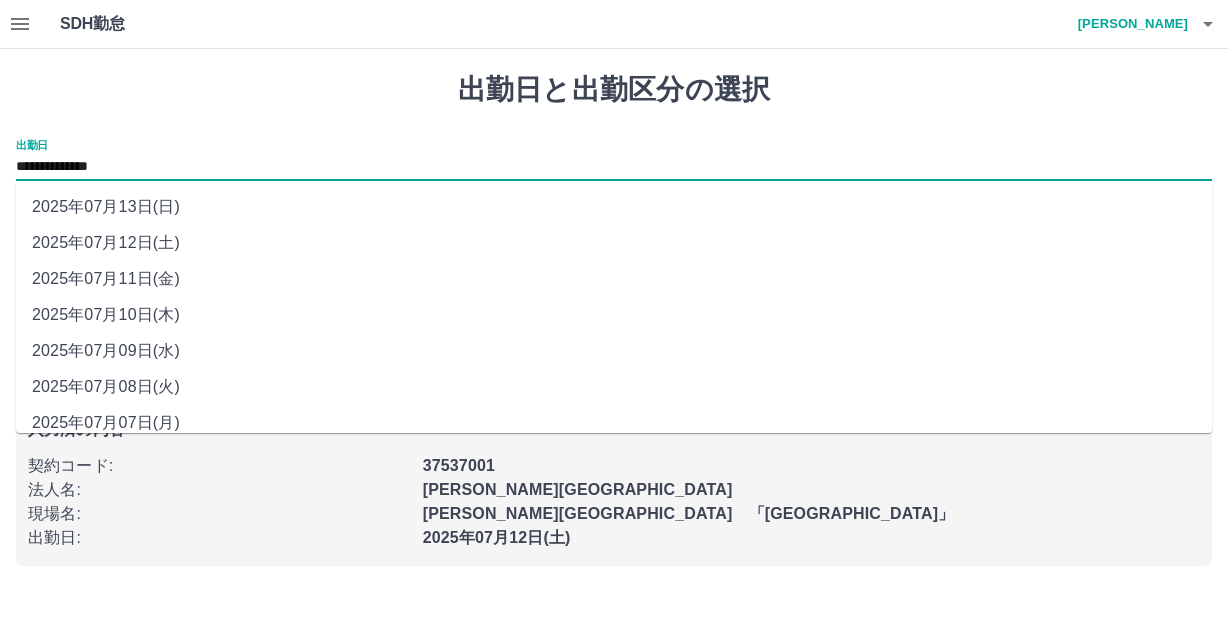 drag, startPoint x: 120, startPoint y: 176, endPoint x: 149, endPoint y: 305, distance: 132.21951 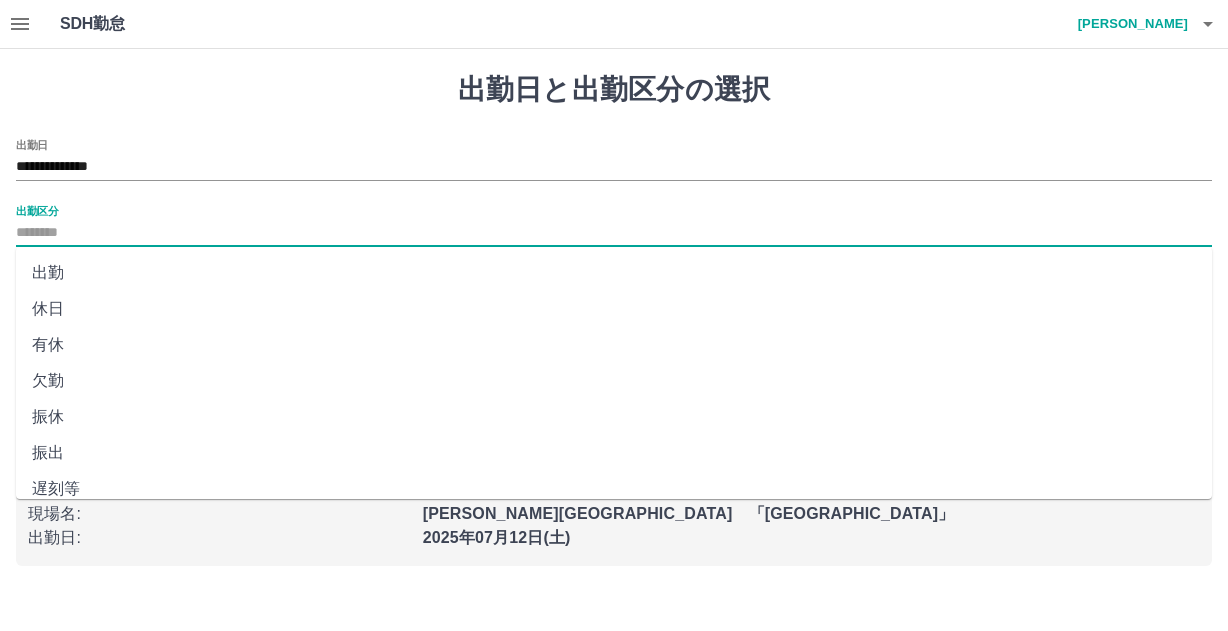 click on "出勤区分" at bounding box center [614, 233] 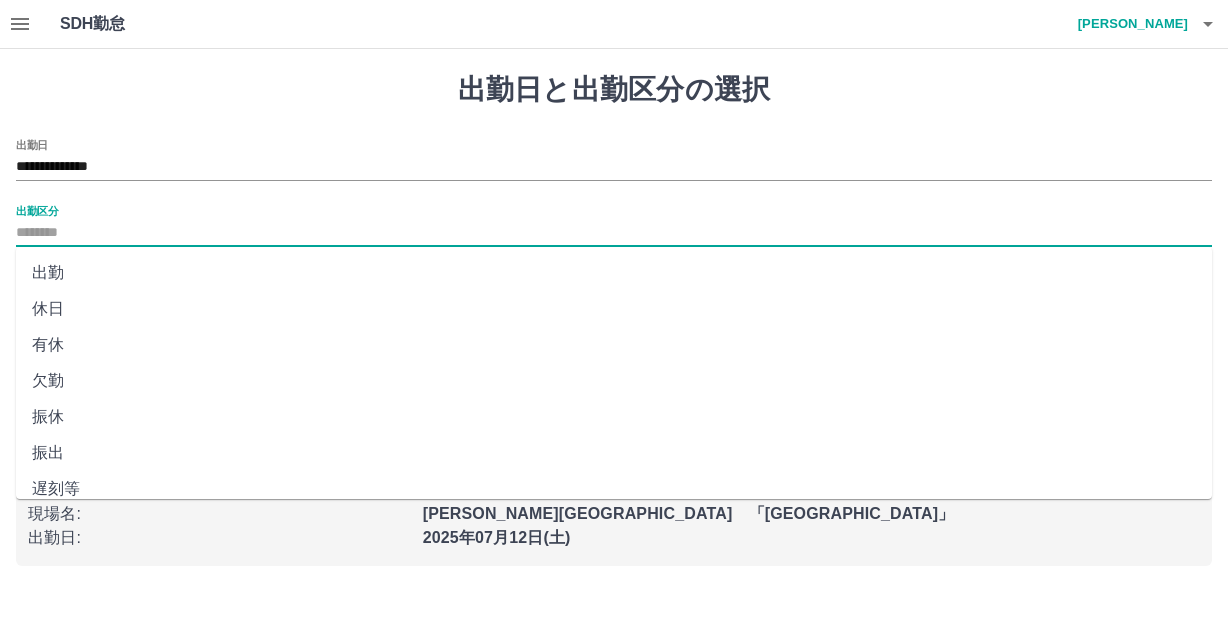 click on "休日" at bounding box center (614, 309) 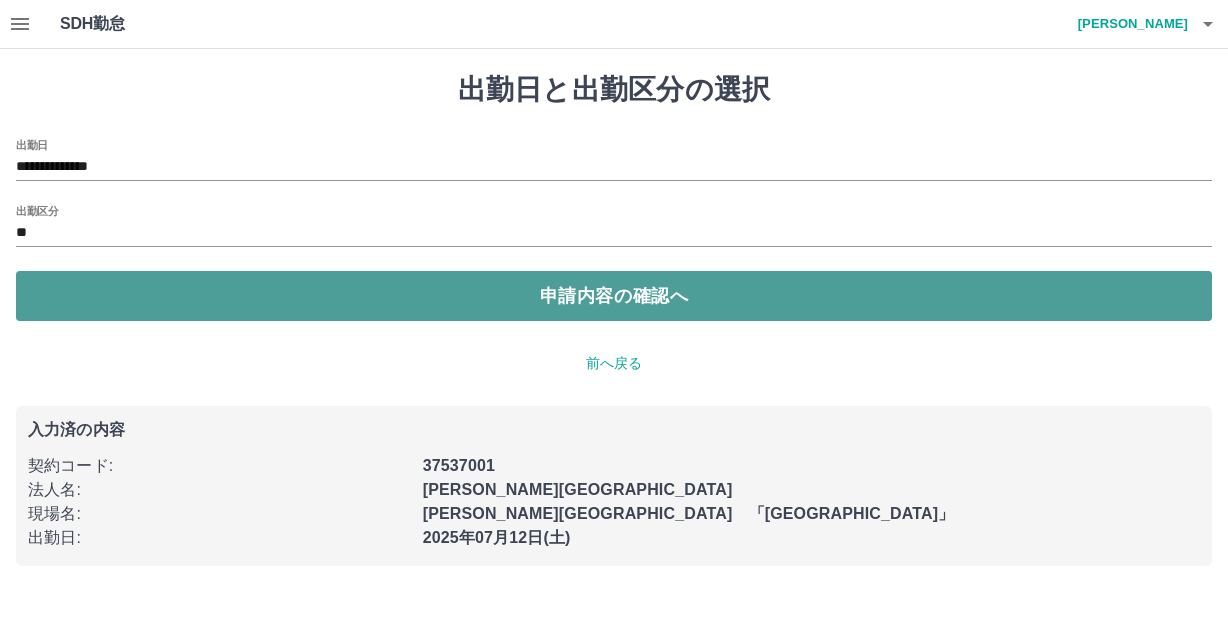 click on "申請内容の確認へ" at bounding box center (614, 296) 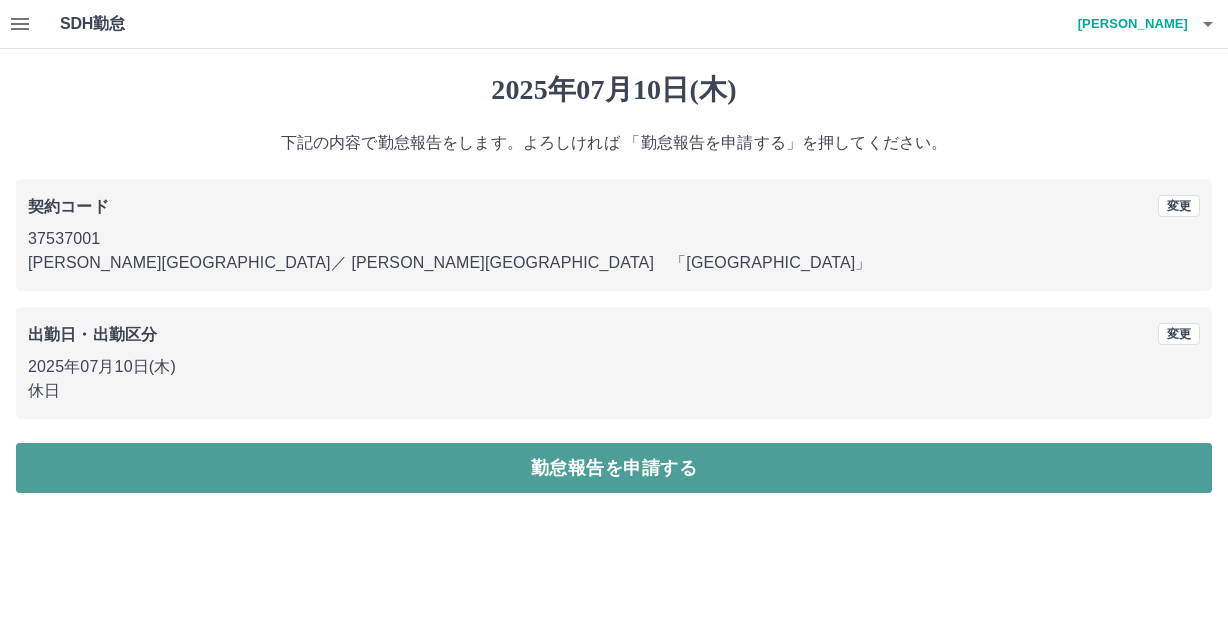 click on "勤怠報告を申請する" at bounding box center [614, 468] 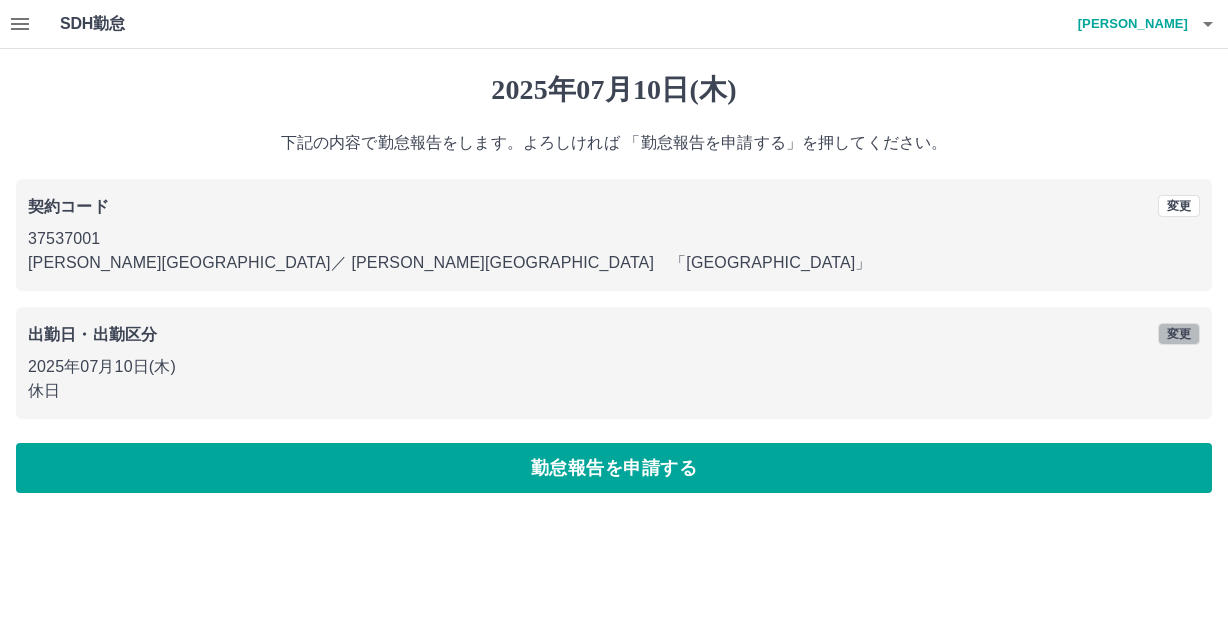 click on "変更" at bounding box center (1179, 334) 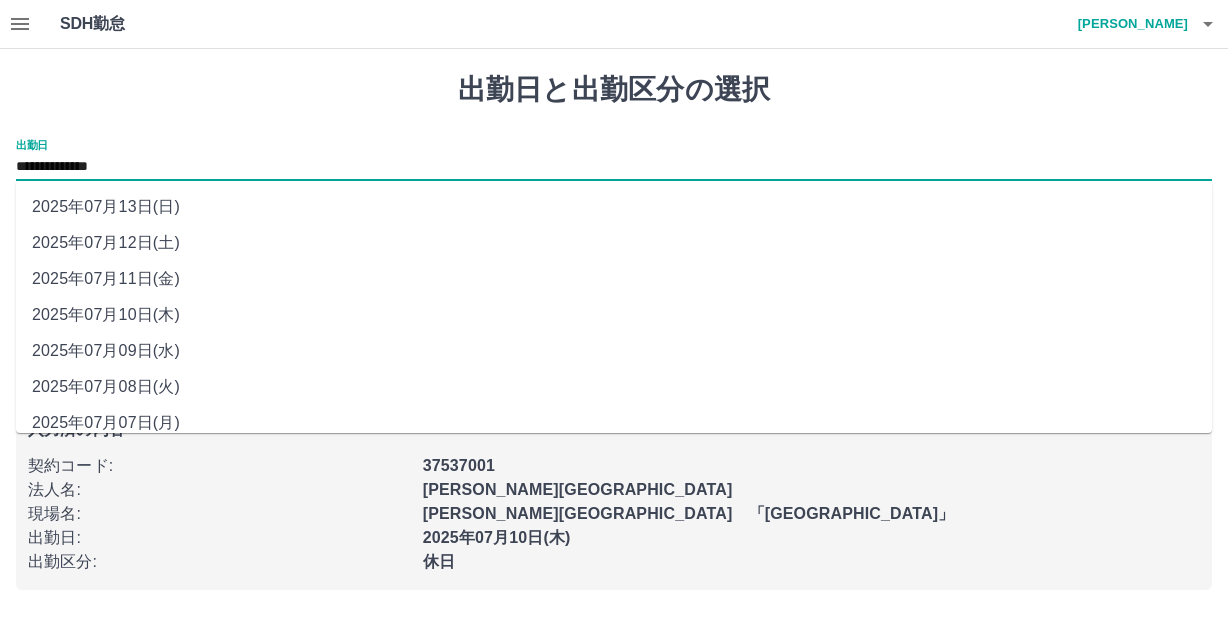 click on "**********" at bounding box center (614, 167) 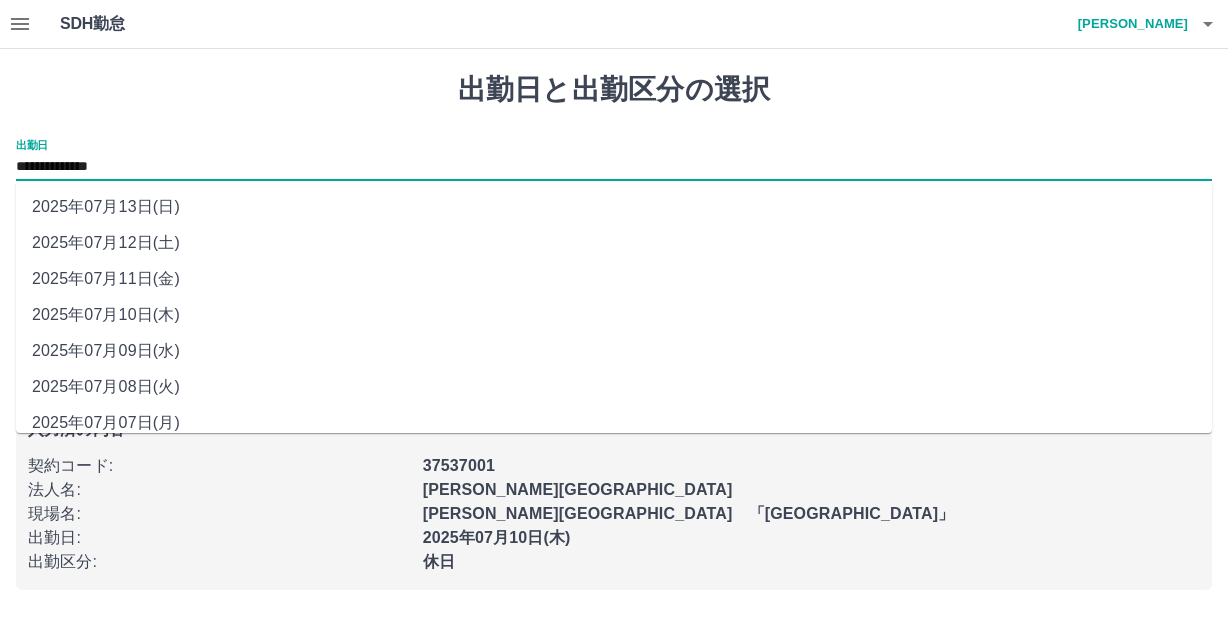 drag, startPoint x: 138, startPoint y: 175, endPoint x: 116, endPoint y: 272, distance: 99.46356 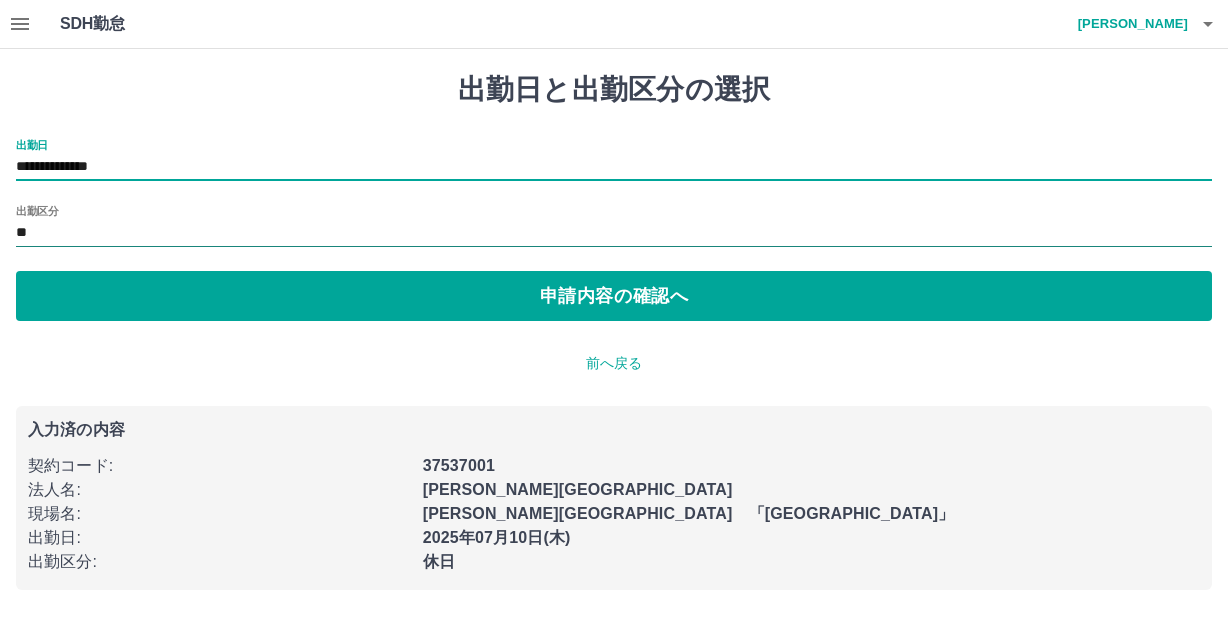 click on "**" at bounding box center (614, 233) 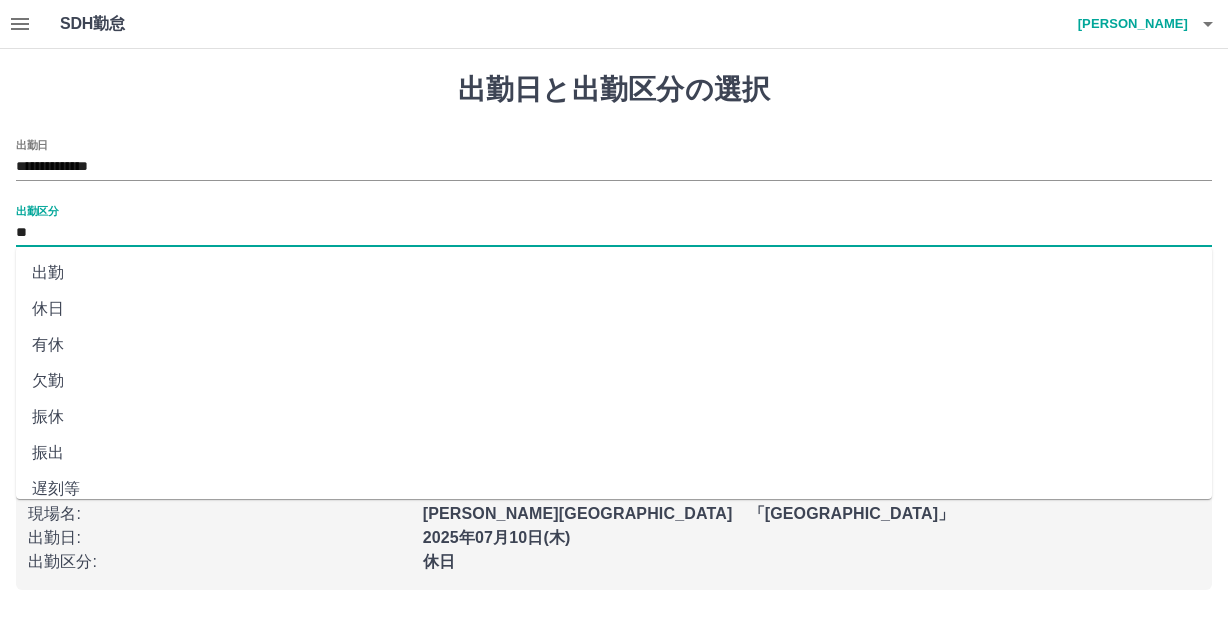 drag, startPoint x: 82, startPoint y: 225, endPoint x: 45, endPoint y: 265, distance: 54.48853 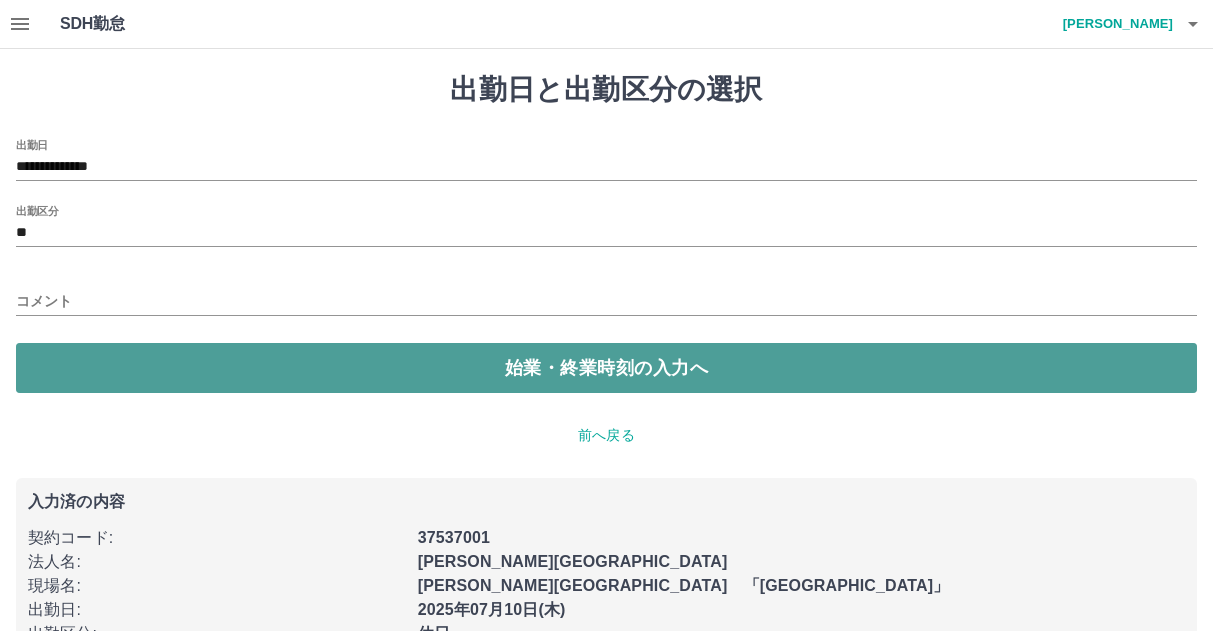 click on "始業・終業時刻の入力へ" at bounding box center [606, 368] 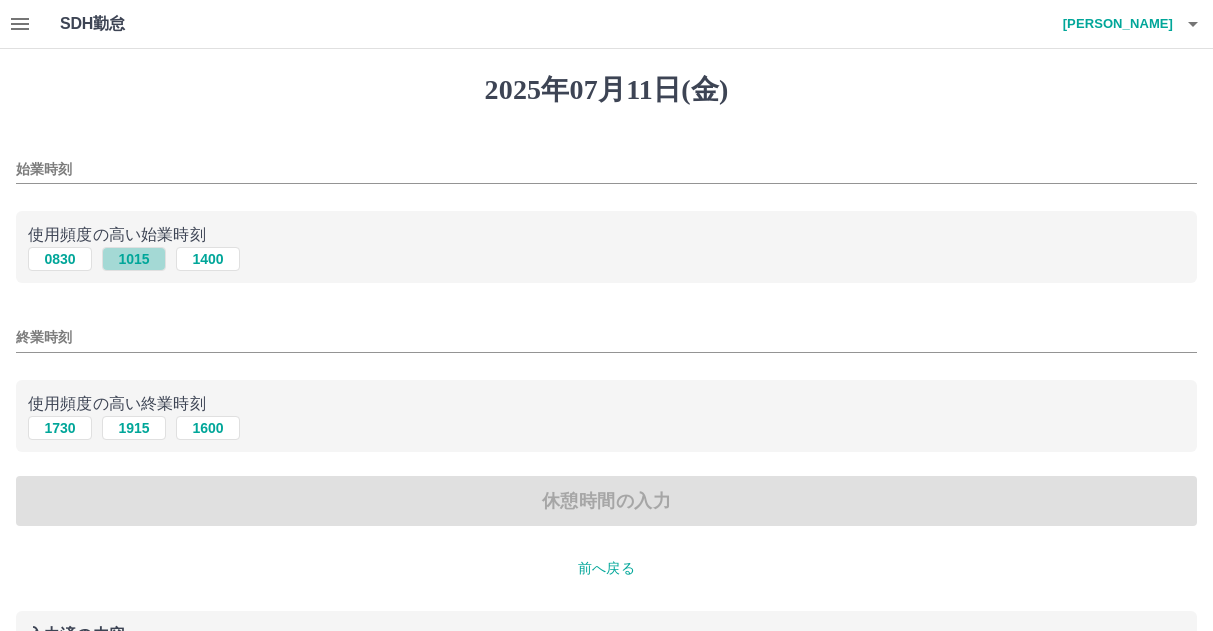click on "1015" at bounding box center (134, 259) 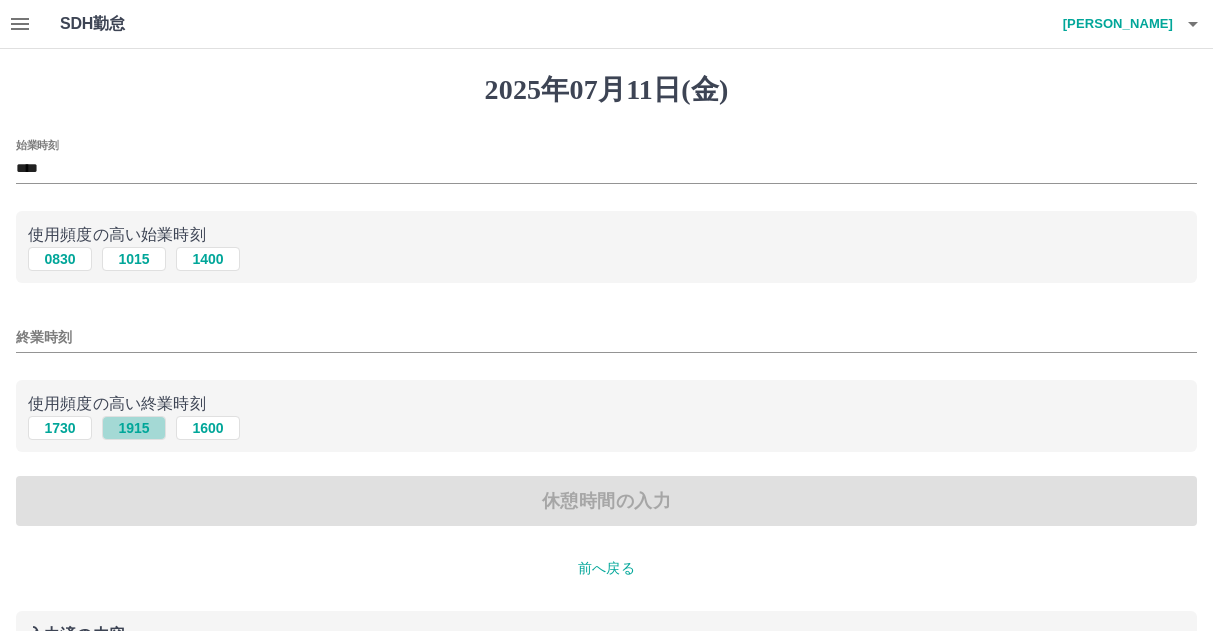 click on "1915" at bounding box center [134, 428] 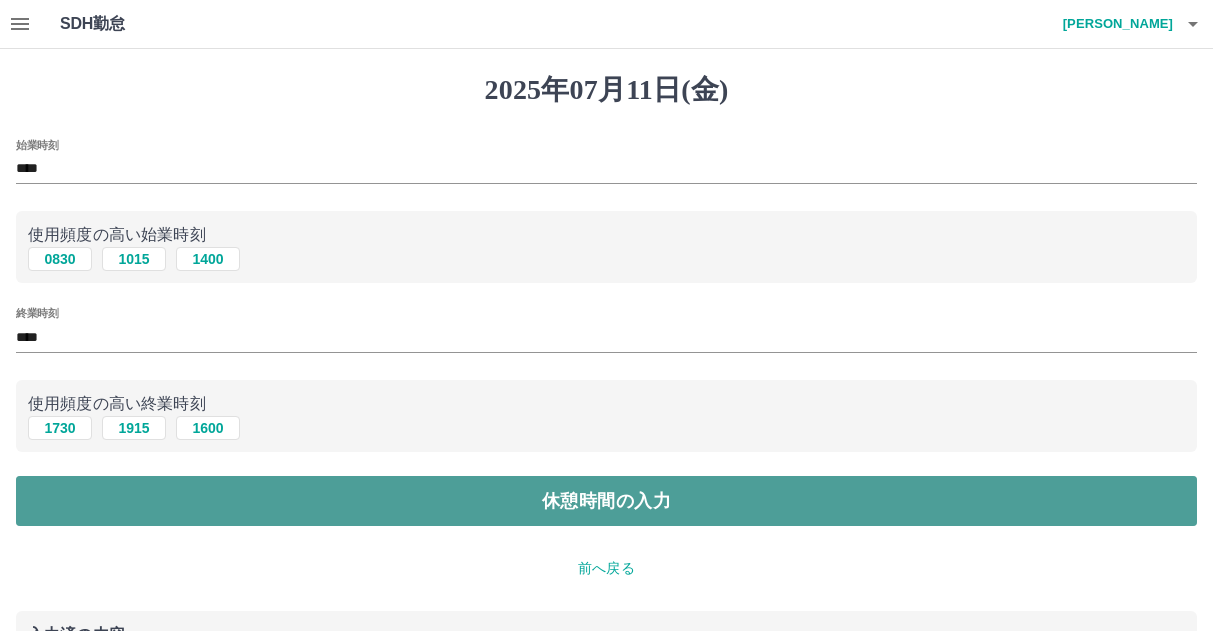 click on "休憩時間の入力" at bounding box center [606, 501] 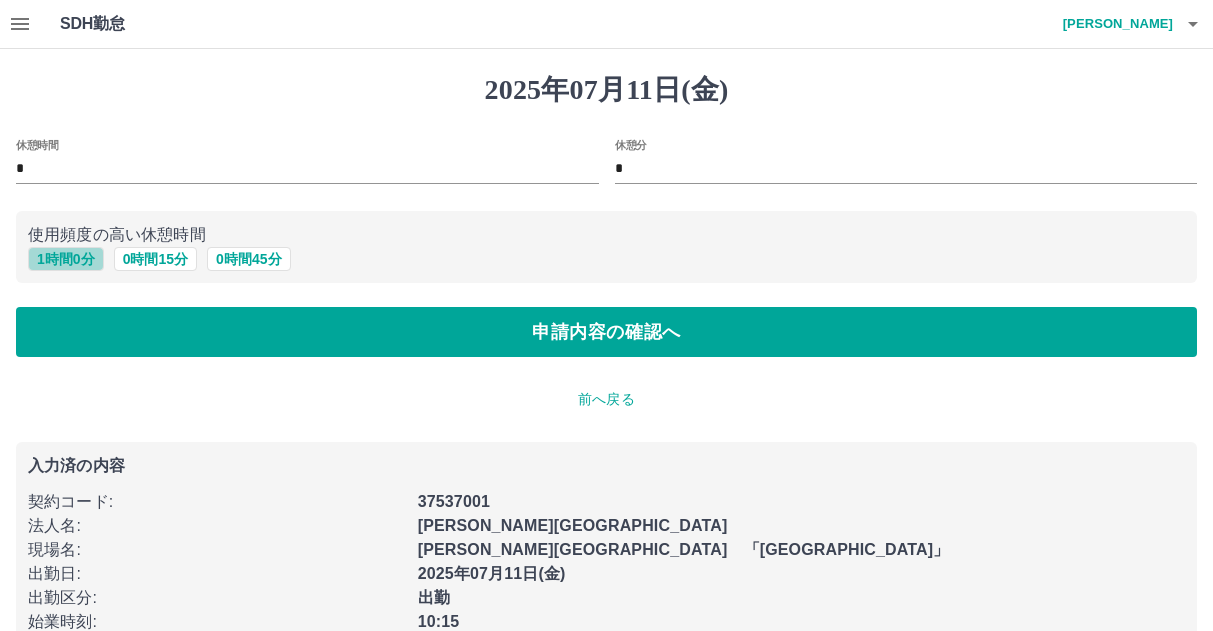click on "1 時間 0 分" at bounding box center (66, 259) 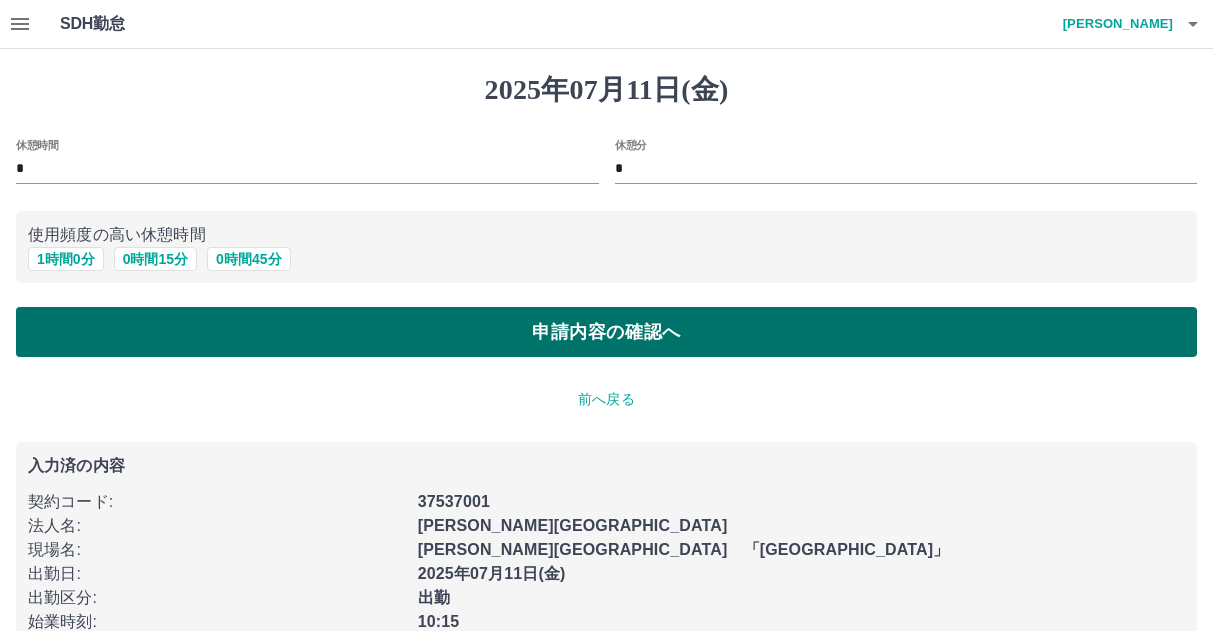 click on "申請内容の確認へ" at bounding box center [606, 332] 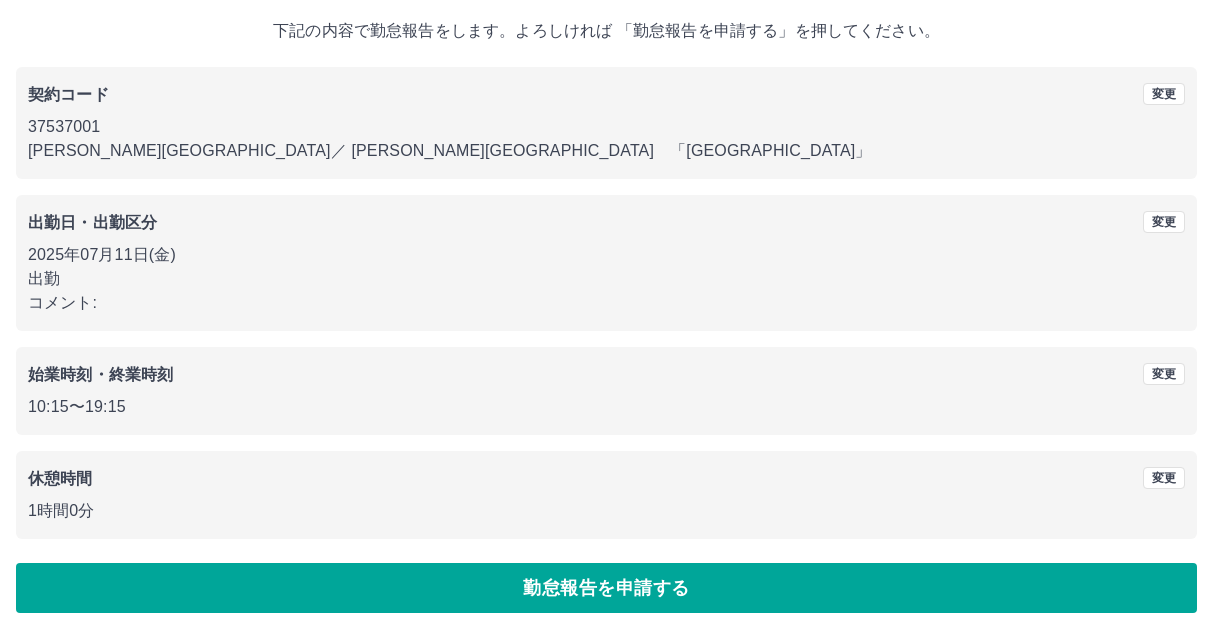 scroll, scrollTop: 118, scrollLeft: 0, axis: vertical 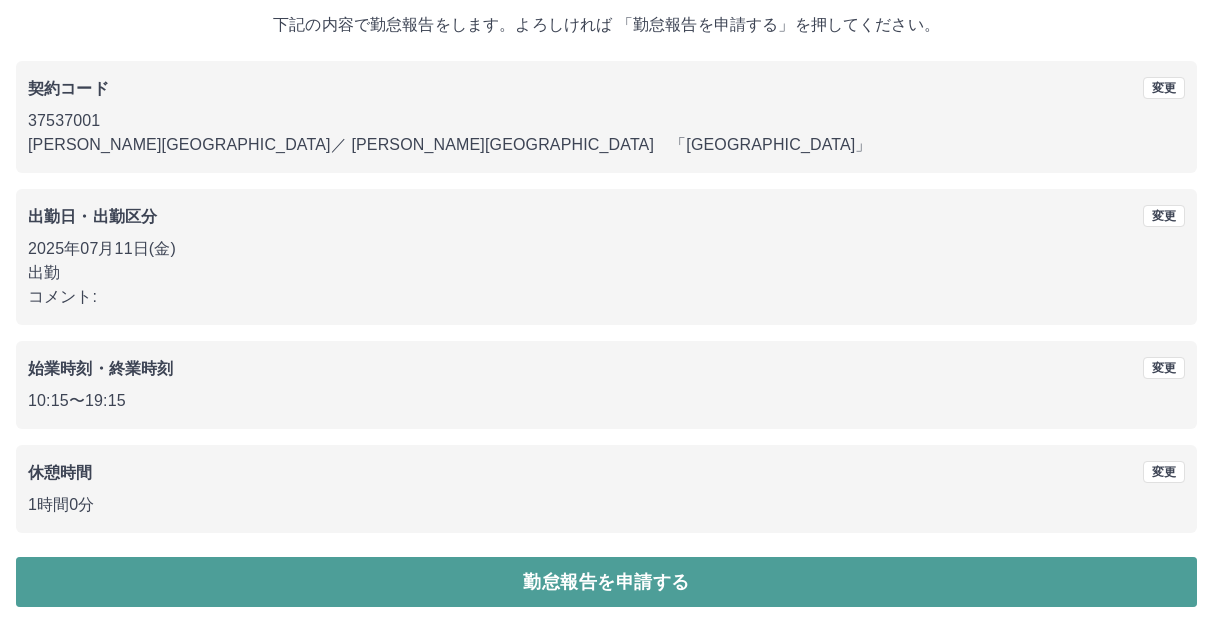 click on "勤怠報告を申請する" at bounding box center [606, 582] 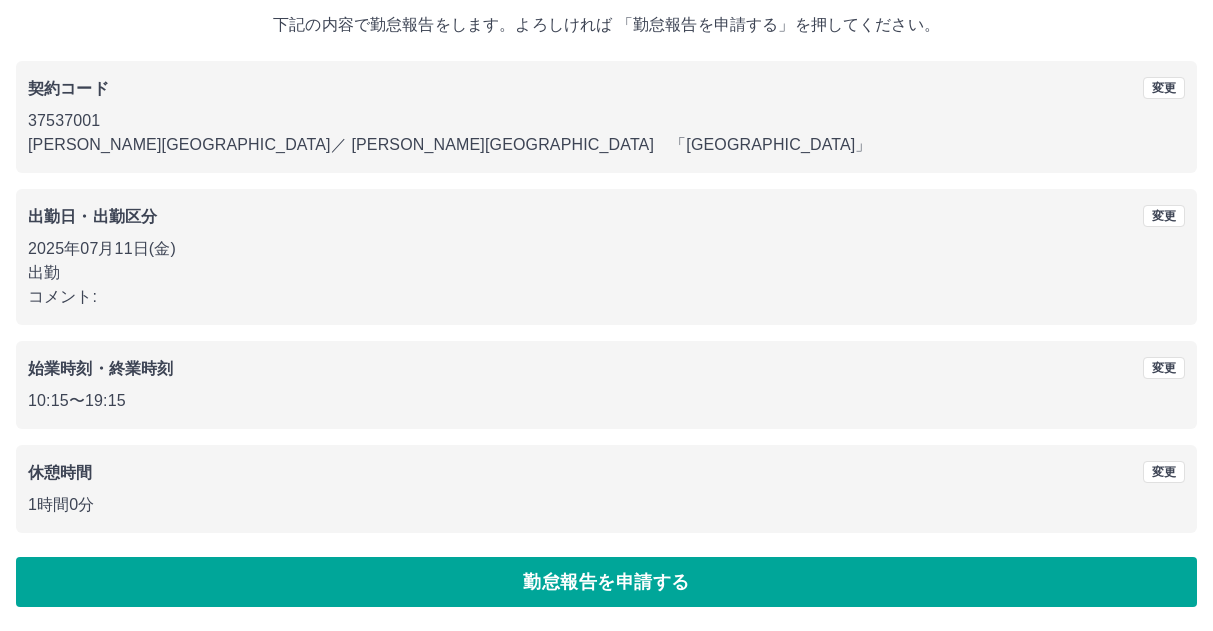 scroll, scrollTop: 0, scrollLeft: 0, axis: both 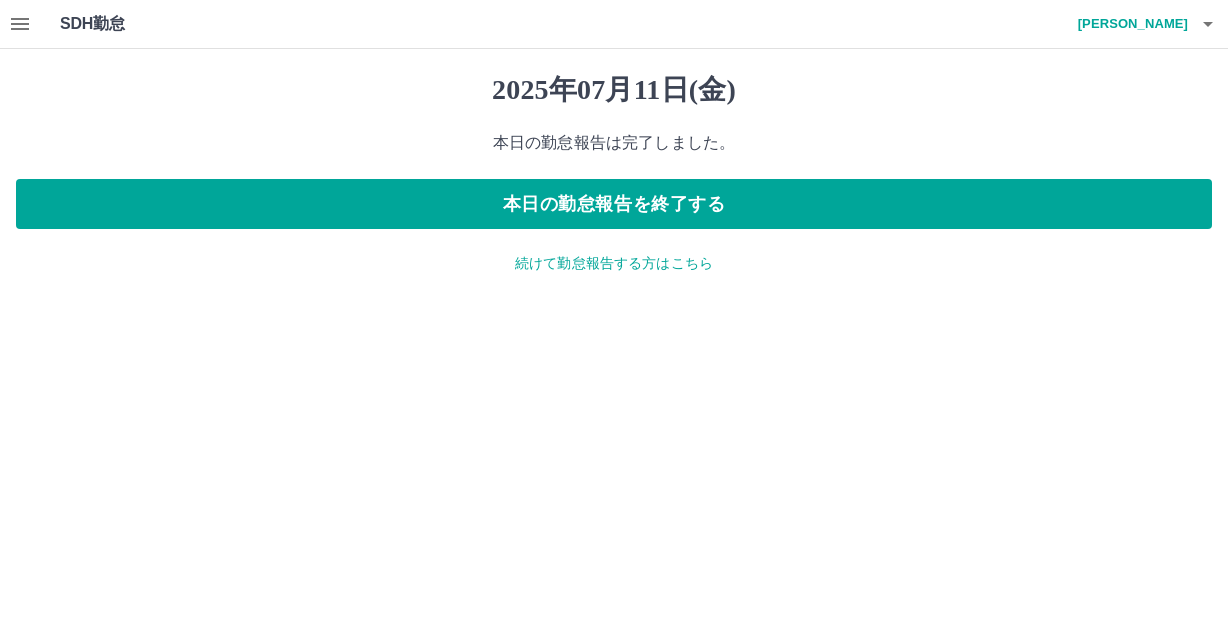 click on "続けて勤怠報告する方はこちら" at bounding box center [614, 263] 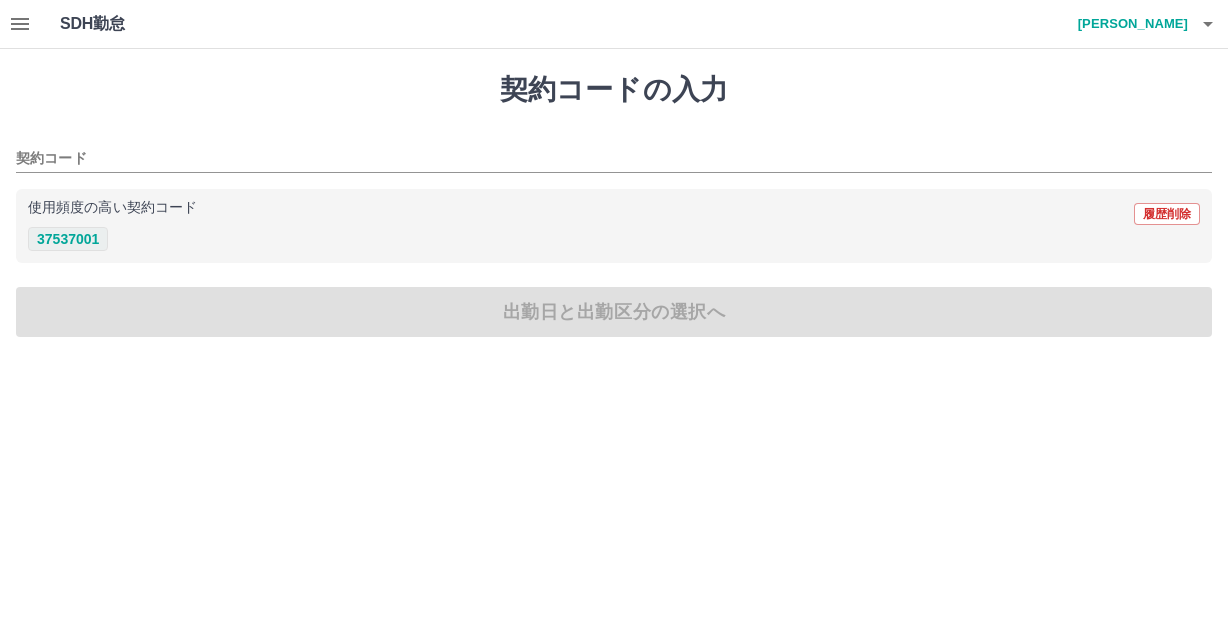 click on "37537001" at bounding box center (68, 239) 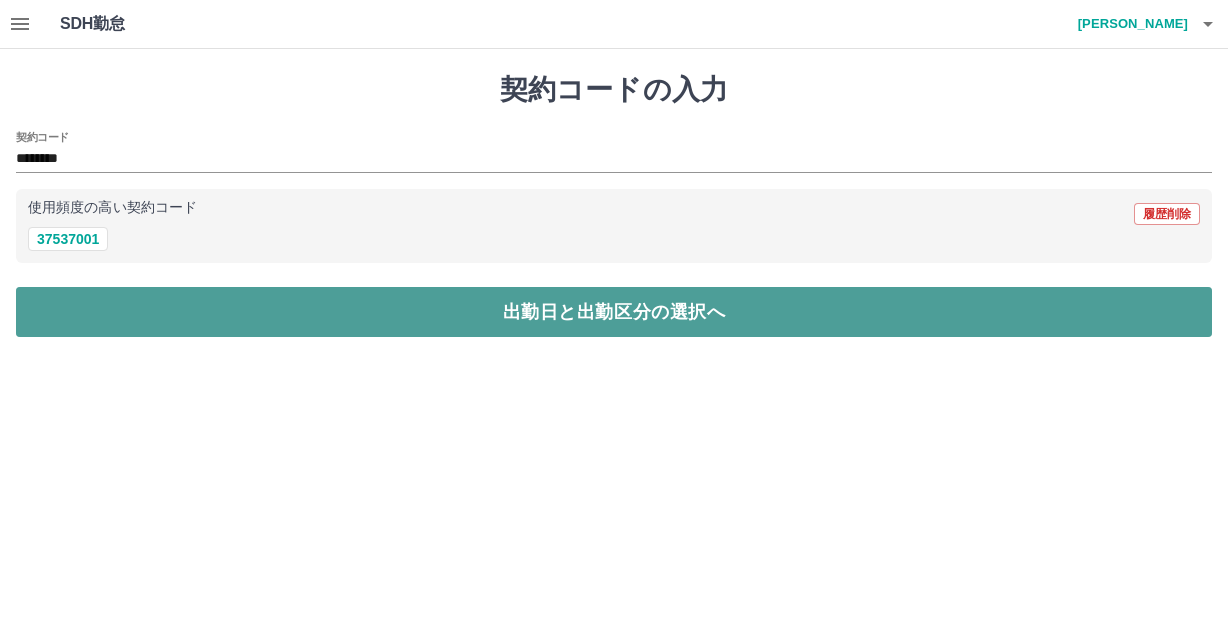click on "出勤日と出勤区分の選択へ" at bounding box center [614, 312] 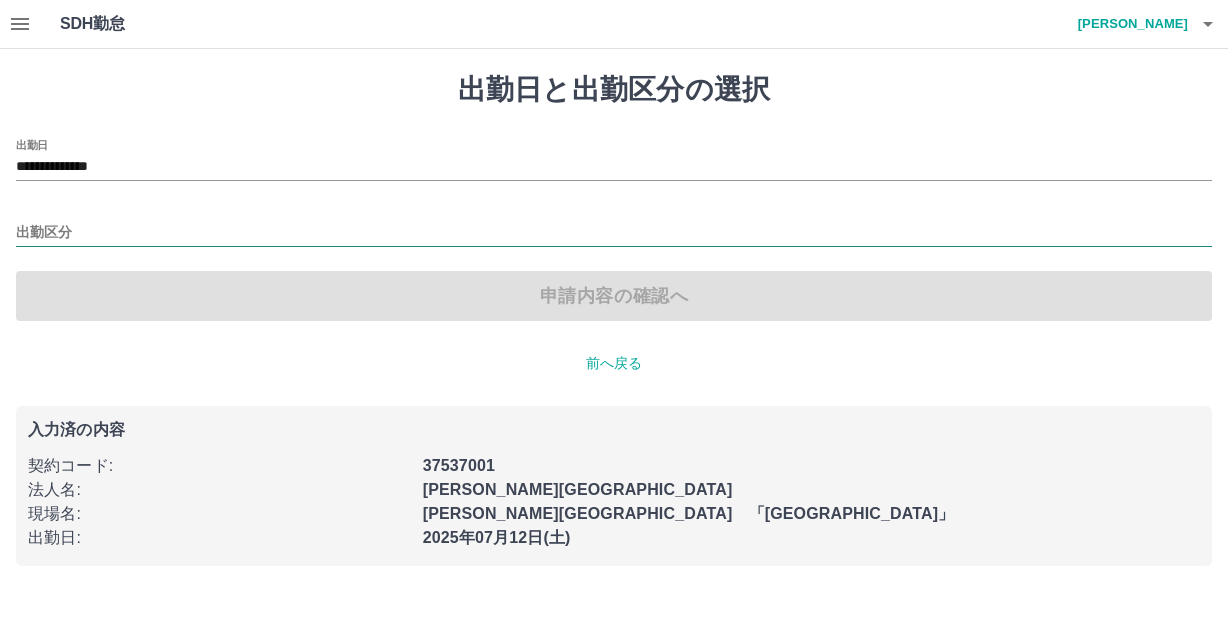 click on "出勤区分" at bounding box center [614, 233] 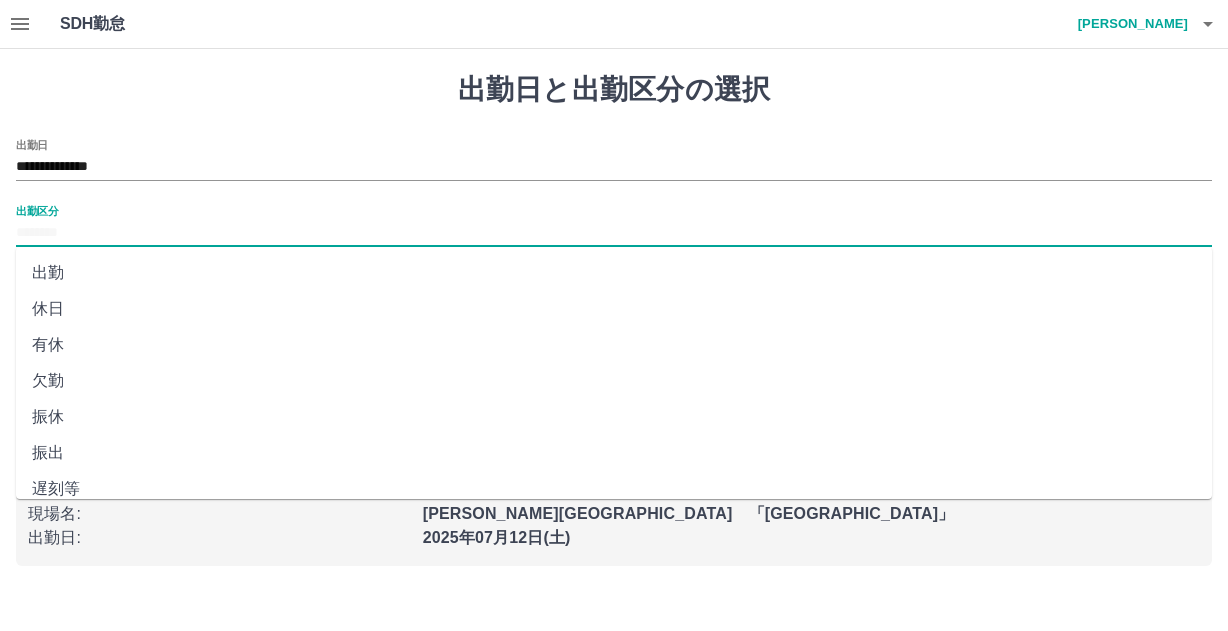 click on "出勤" at bounding box center [614, 273] 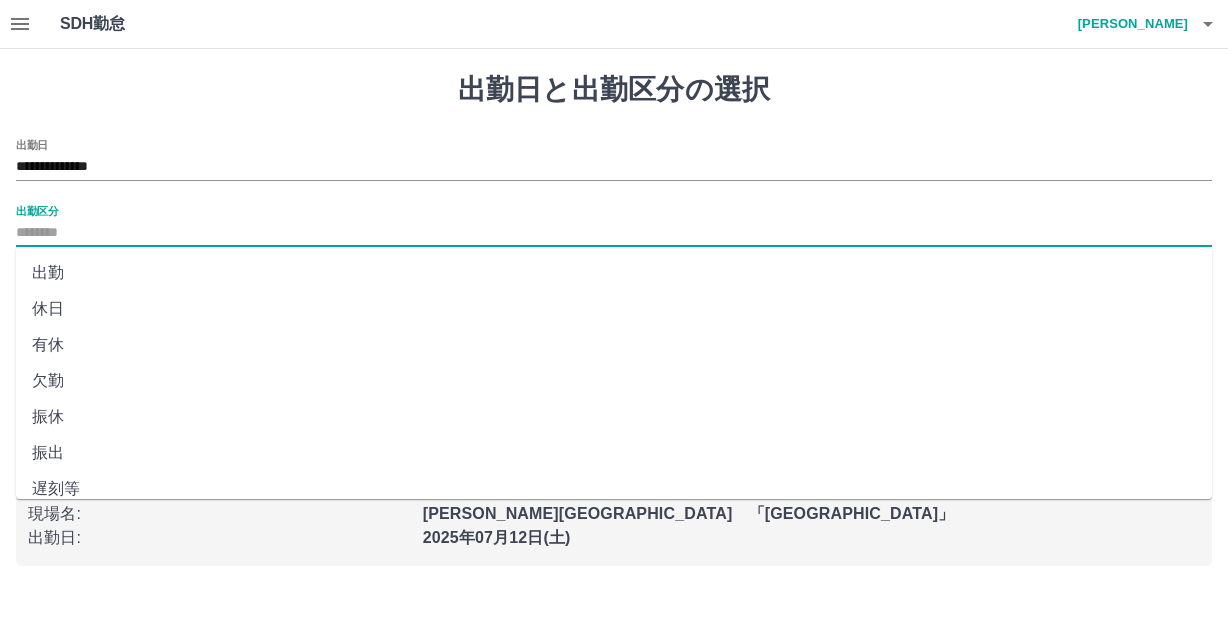 type on "**" 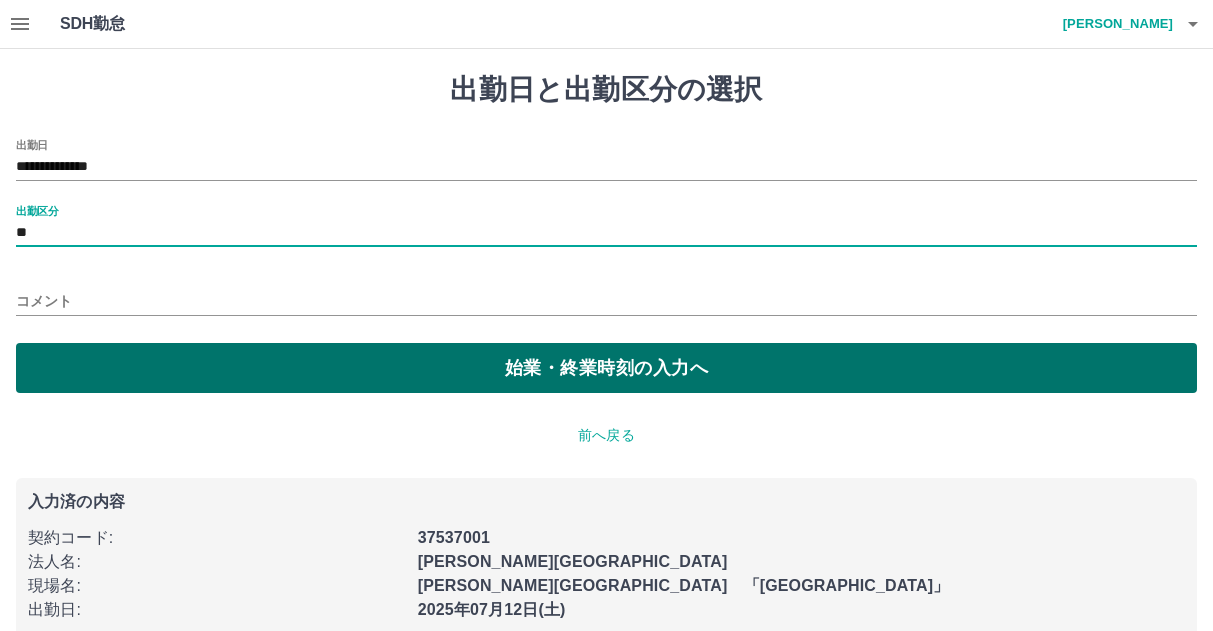 click on "始業・終業時刻の入力へ" at bounding box center (606, 368) 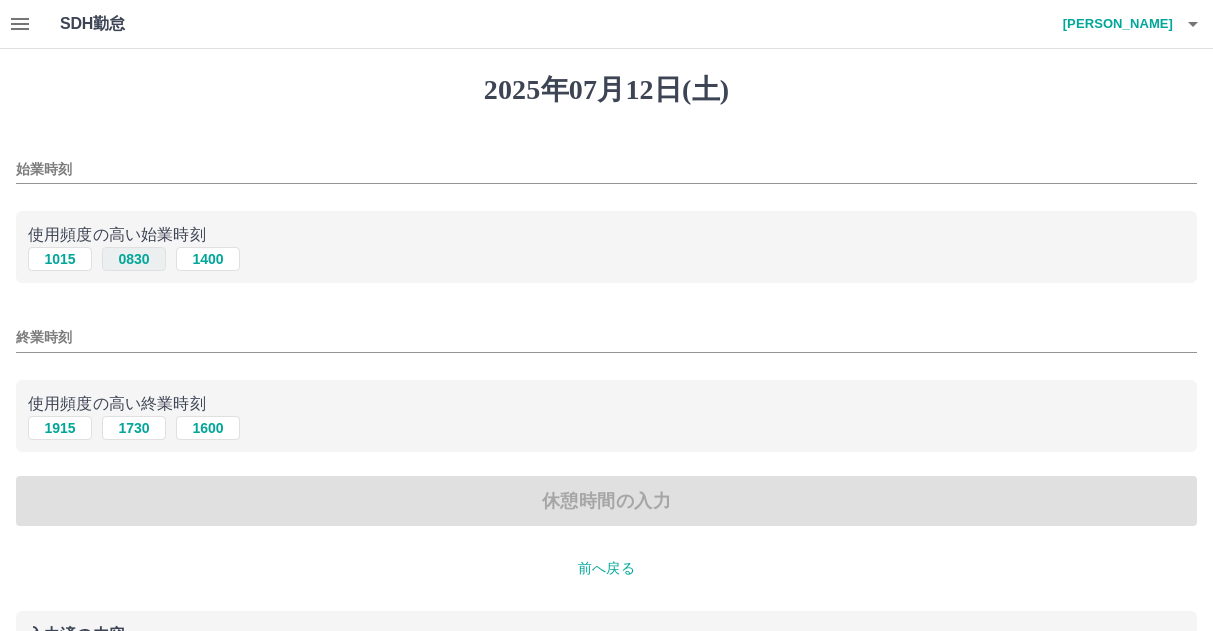 click on "0830" at bounding box center [134, 259] 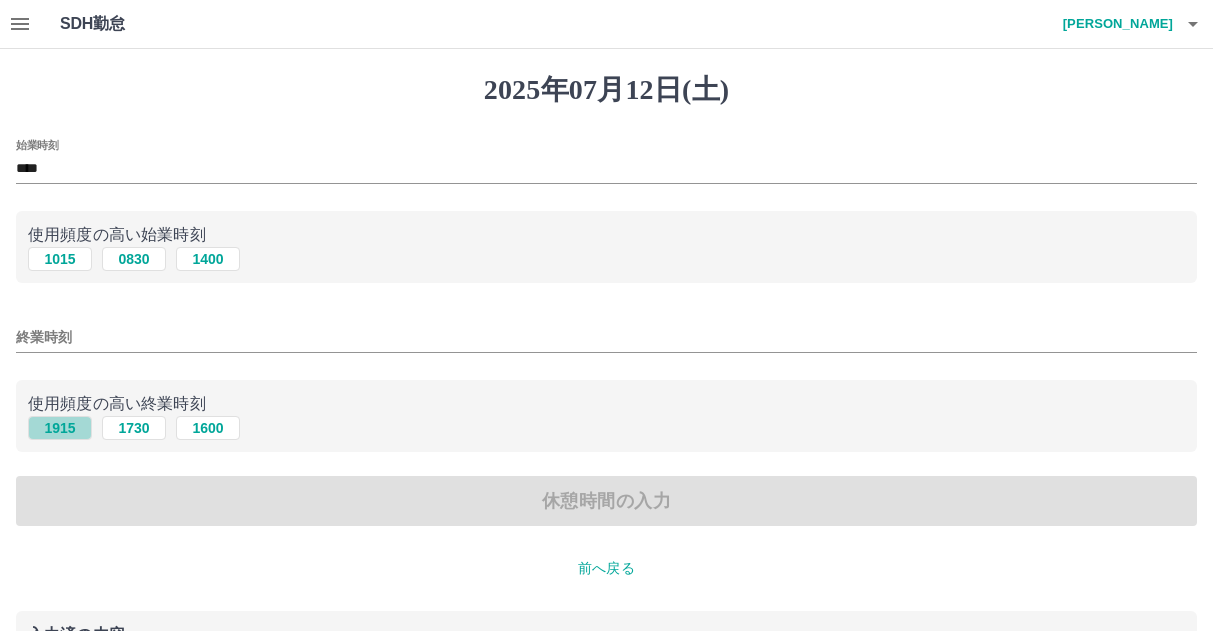click on "1915" at bounding box center [60, 428] 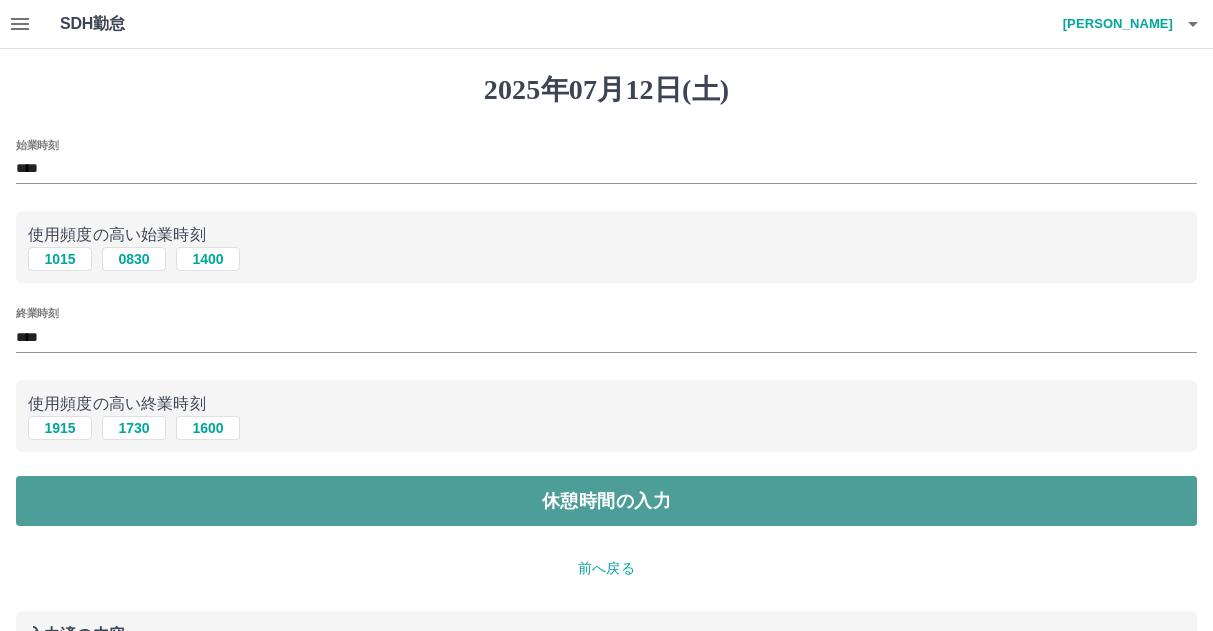 click on "休憩時間の入力" at bounding box center [606, 501] 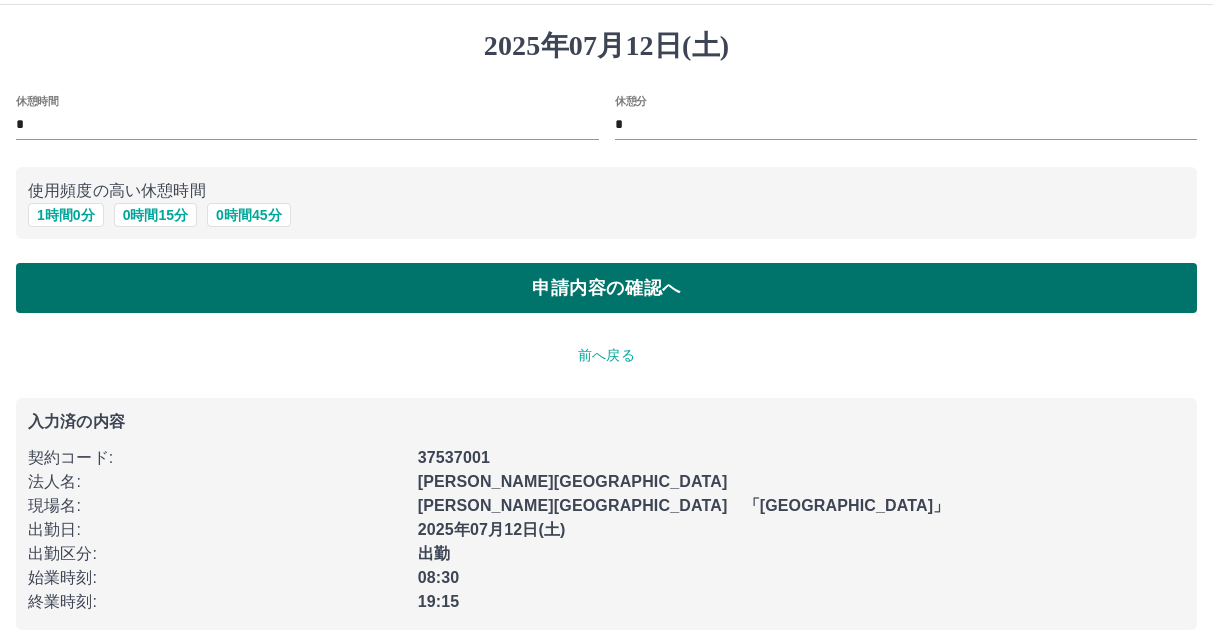 scroll, scrollTop: 67, scrollLeft: 0, axis: vertical 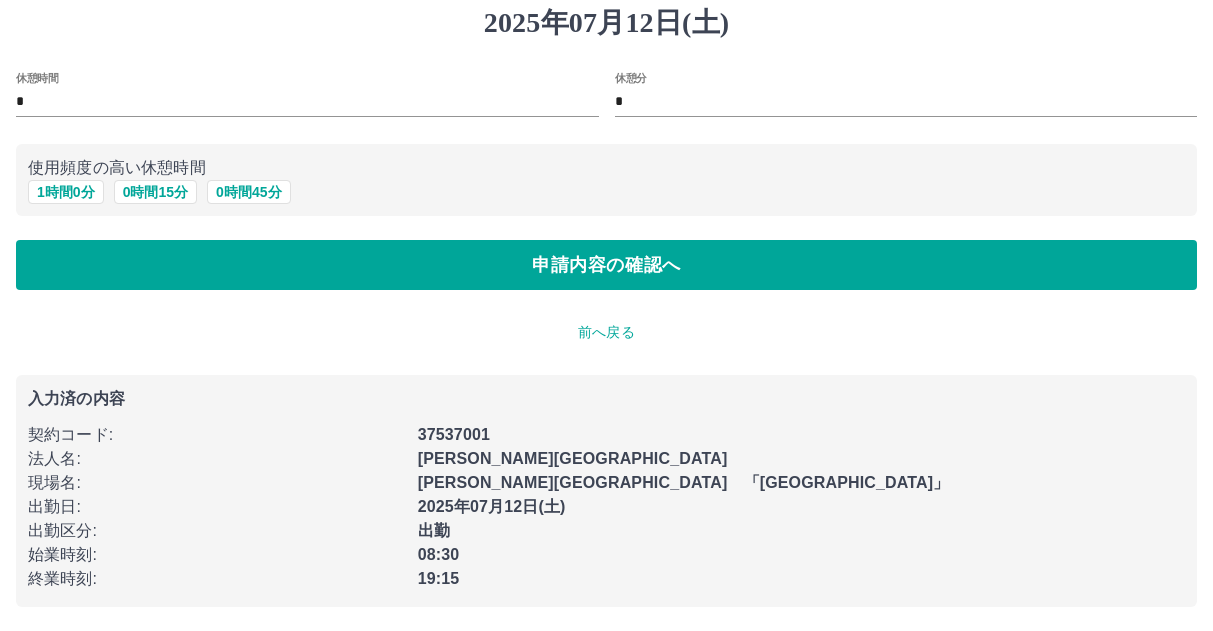 click on "前へ戻る" at bounding box center (606, 332) 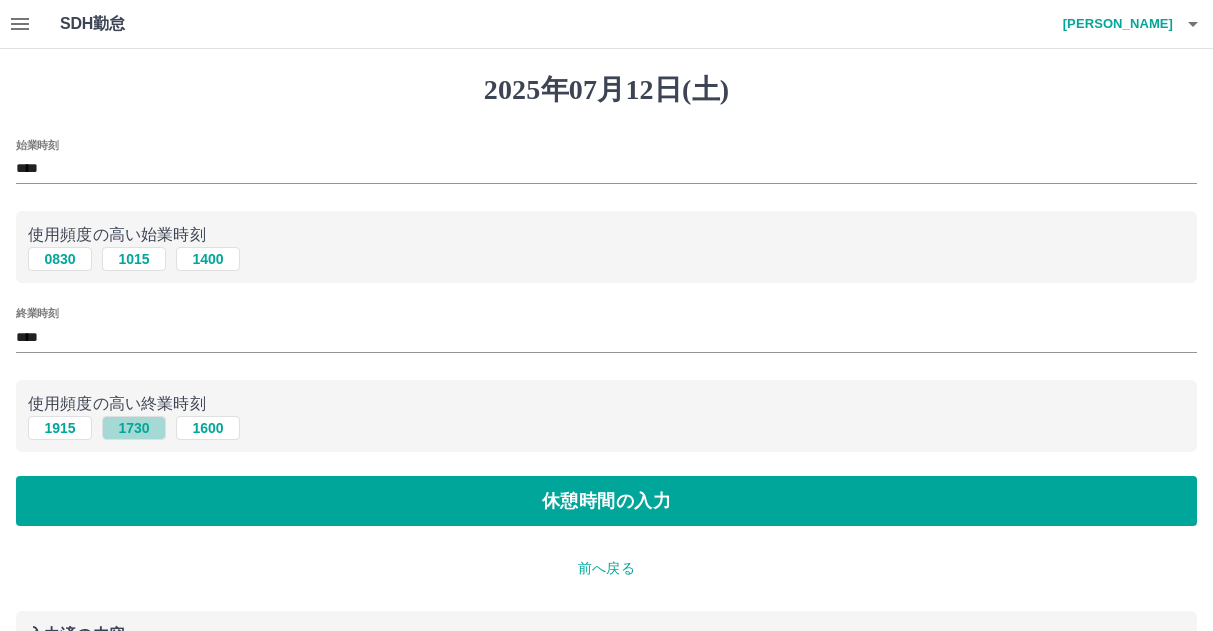 click on "1730" at bounding box center [134, 428] 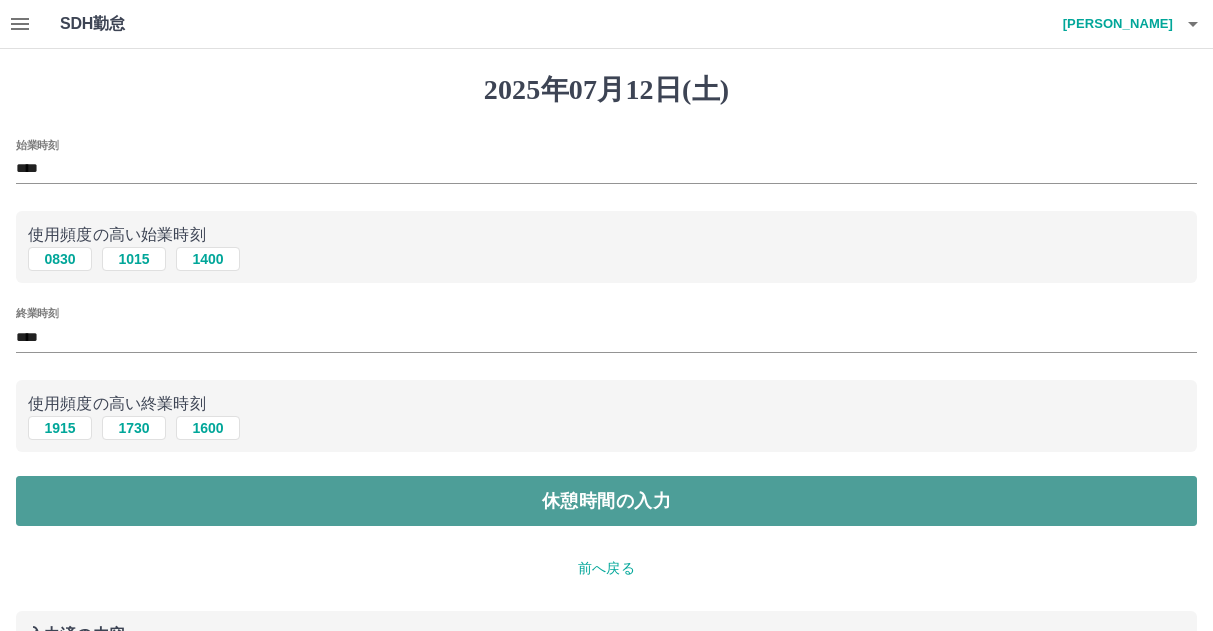 click on "休憩時間の入力" at bounding box center (606, 501) 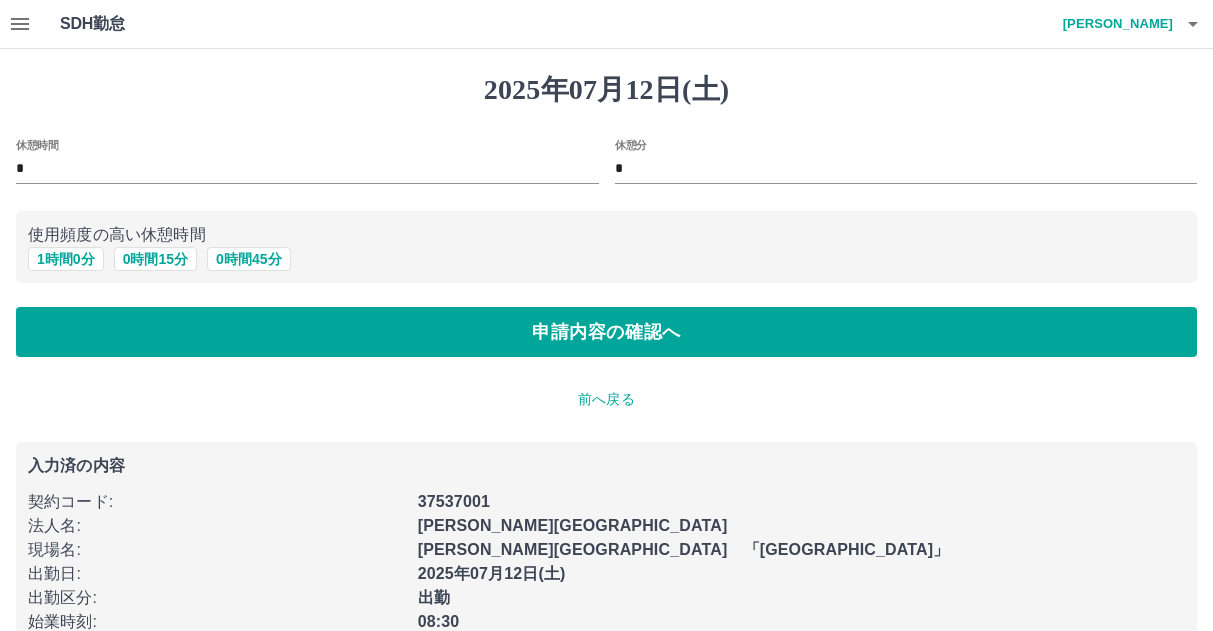 scroll, scrollTop: 67, scrollLeft: 0, axis: vertical 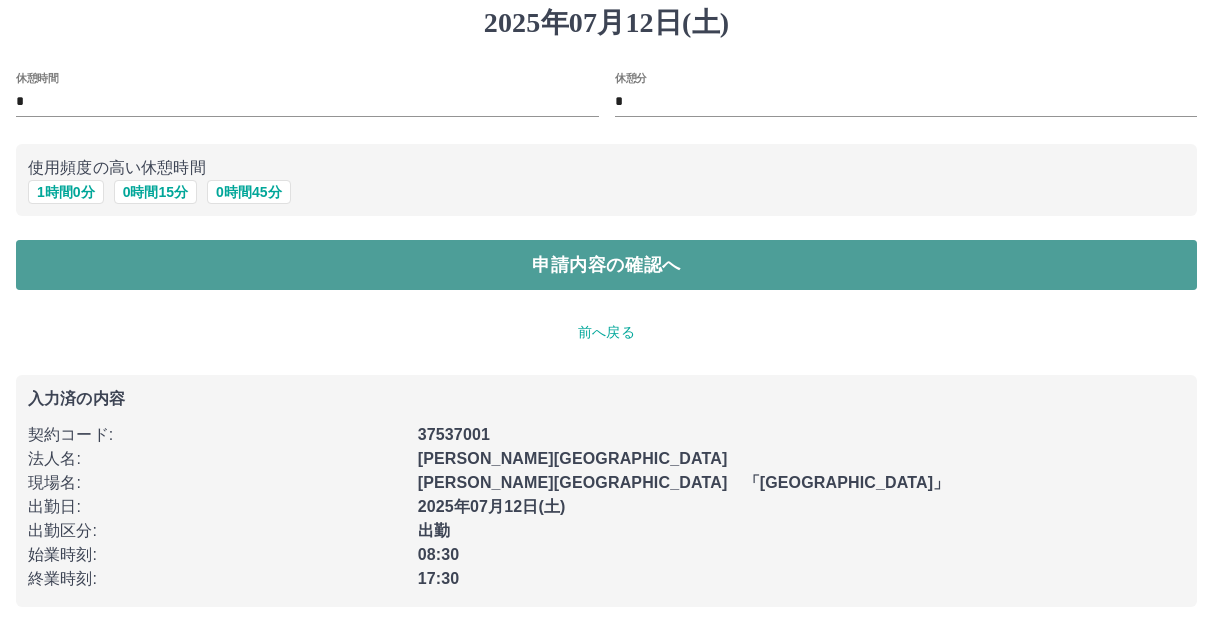 click on "申請内容の確認へ" at bounding box center [606, 265] 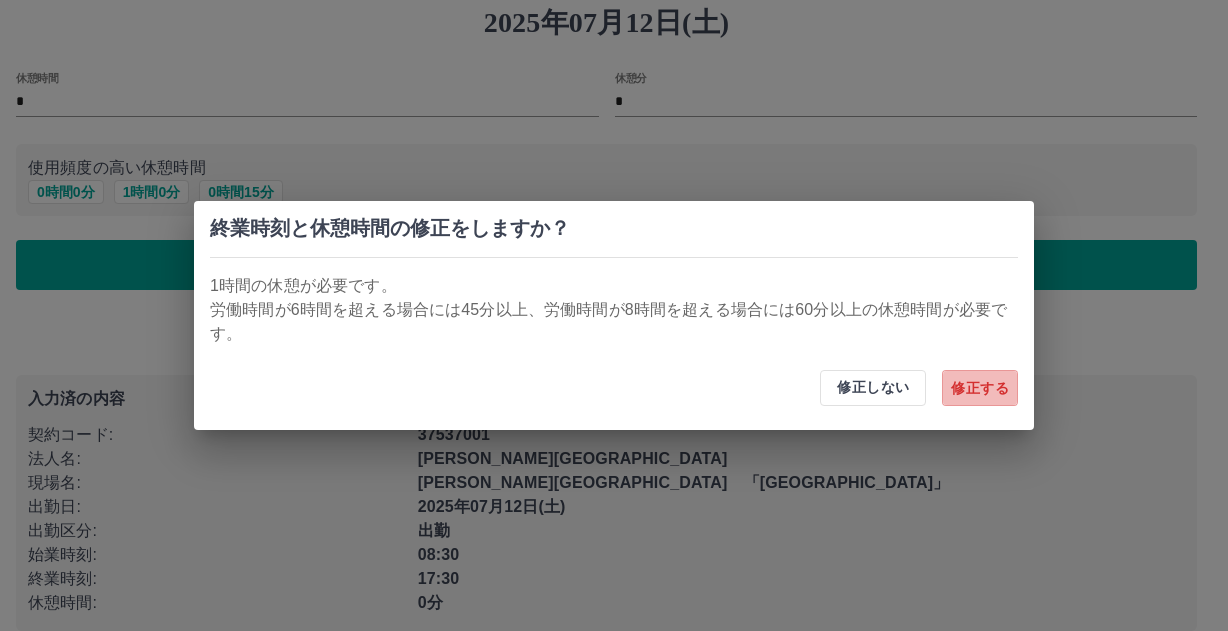 click on "修正する" at bounding box center [980, 388] 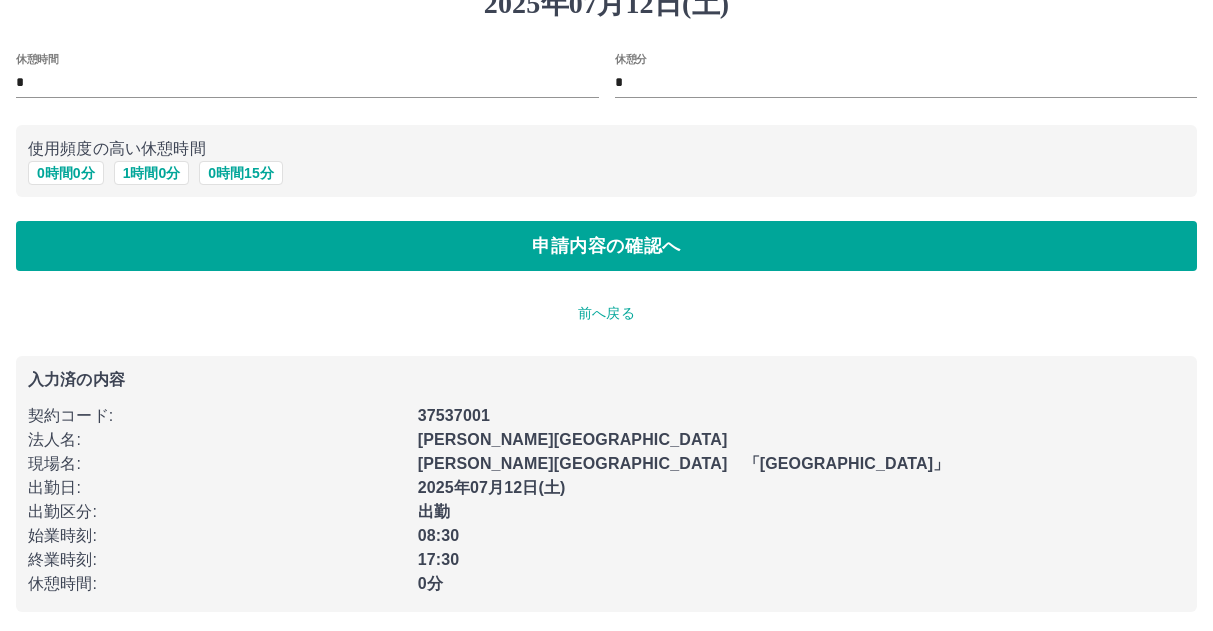 scroll, scrollTop: 91, scrollLeft: 0, axis: vertical 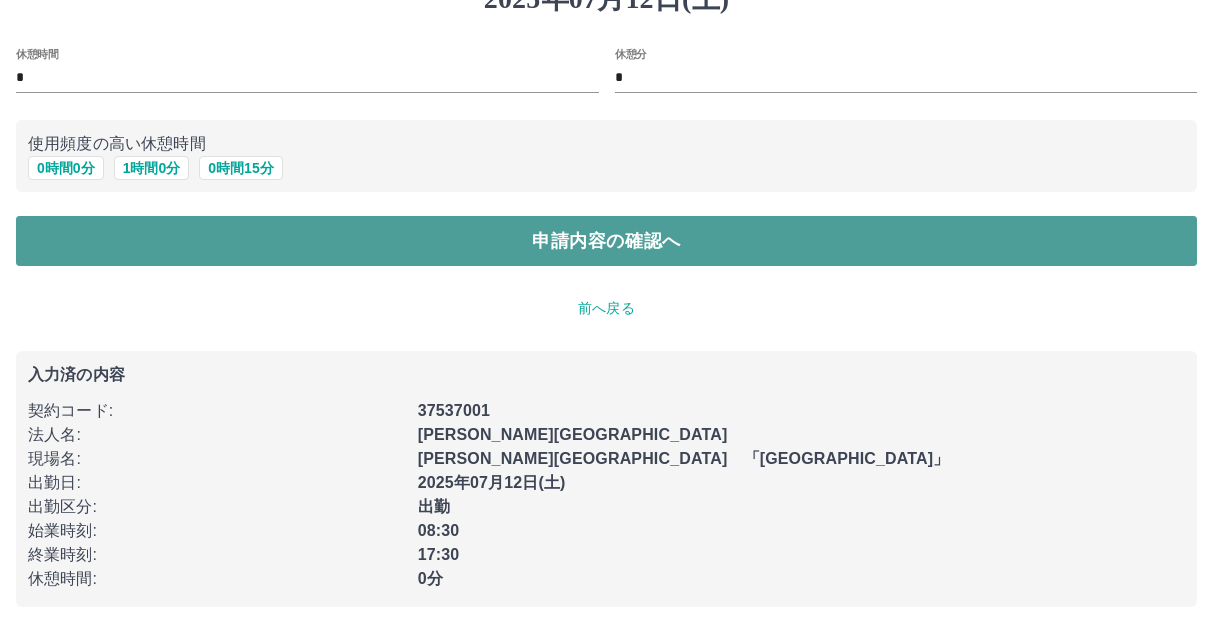click on "申請内容の確認へ" at bounding box center [606, 241] 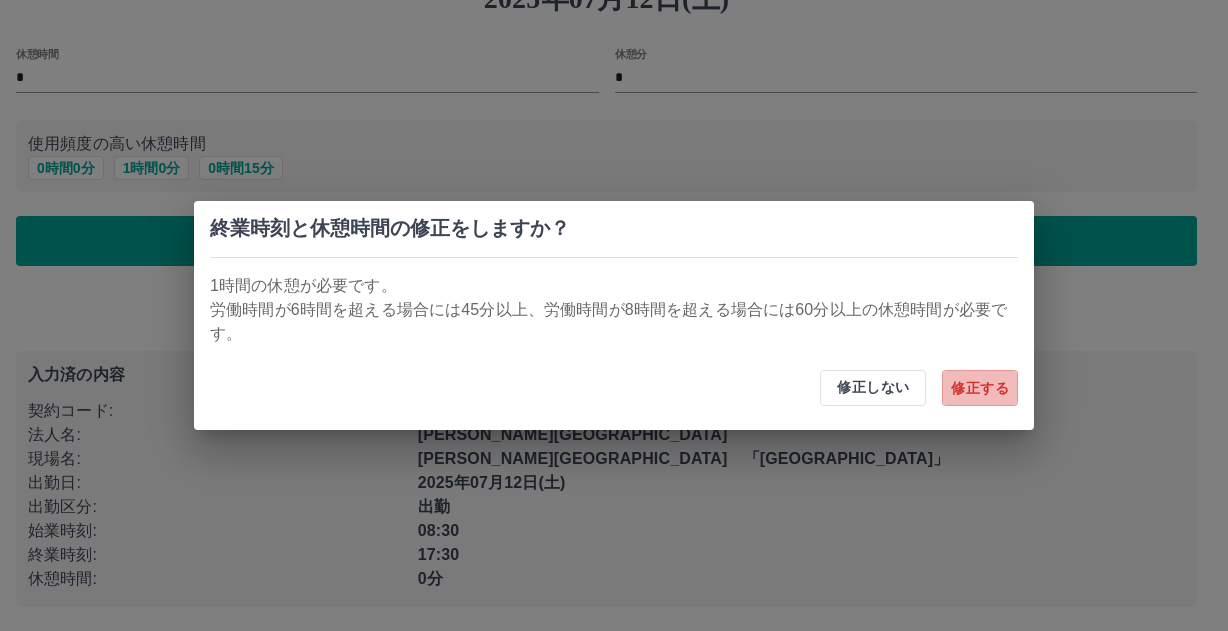 click on "修正する" at bounding box center [980, 388] 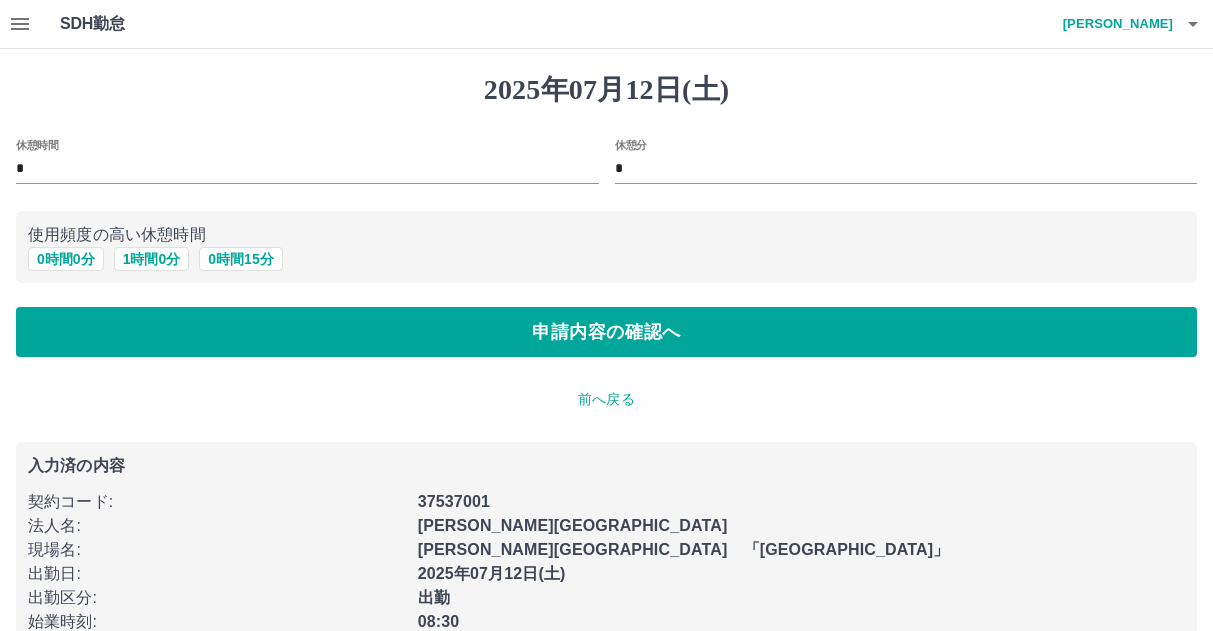scroll, scrollTop: 91, scrollLeft: 0, axis: vertical 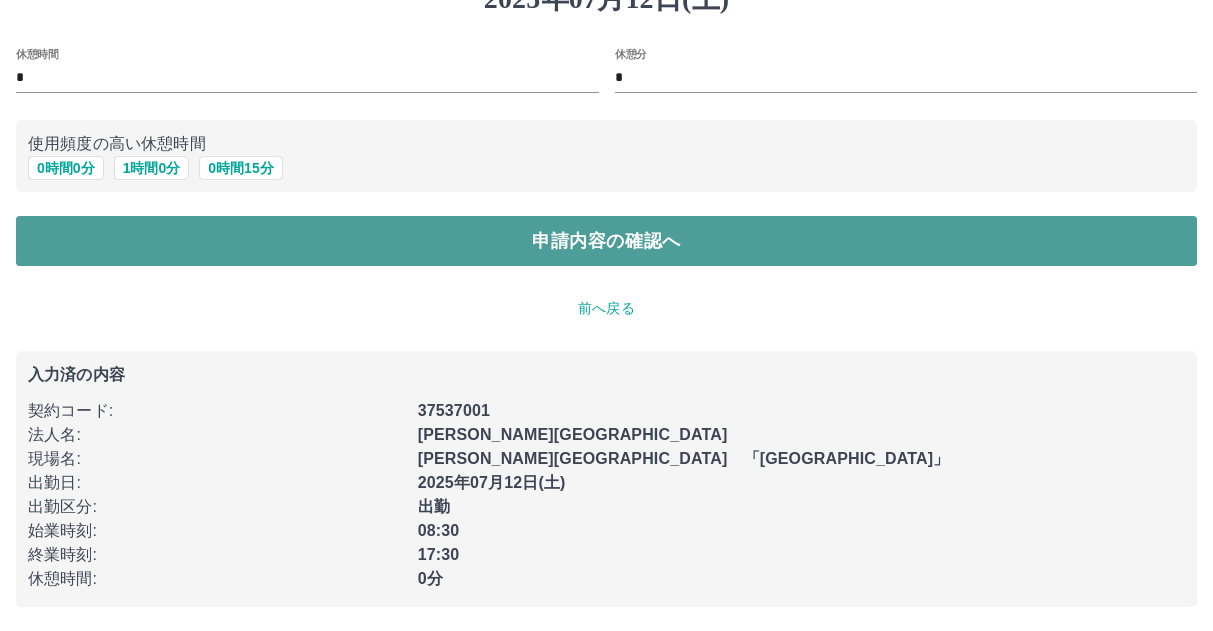 click on "申請内容の確認へ" at bounding box center (606, 241) 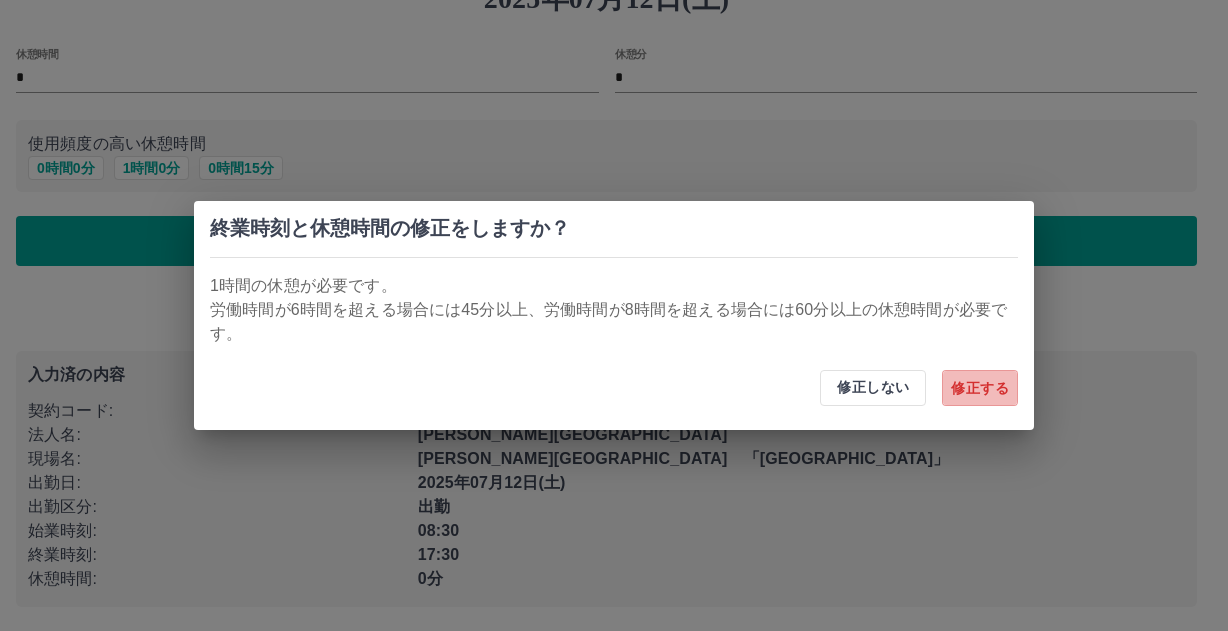 click on "修正する" at bounding box center [980, 388] 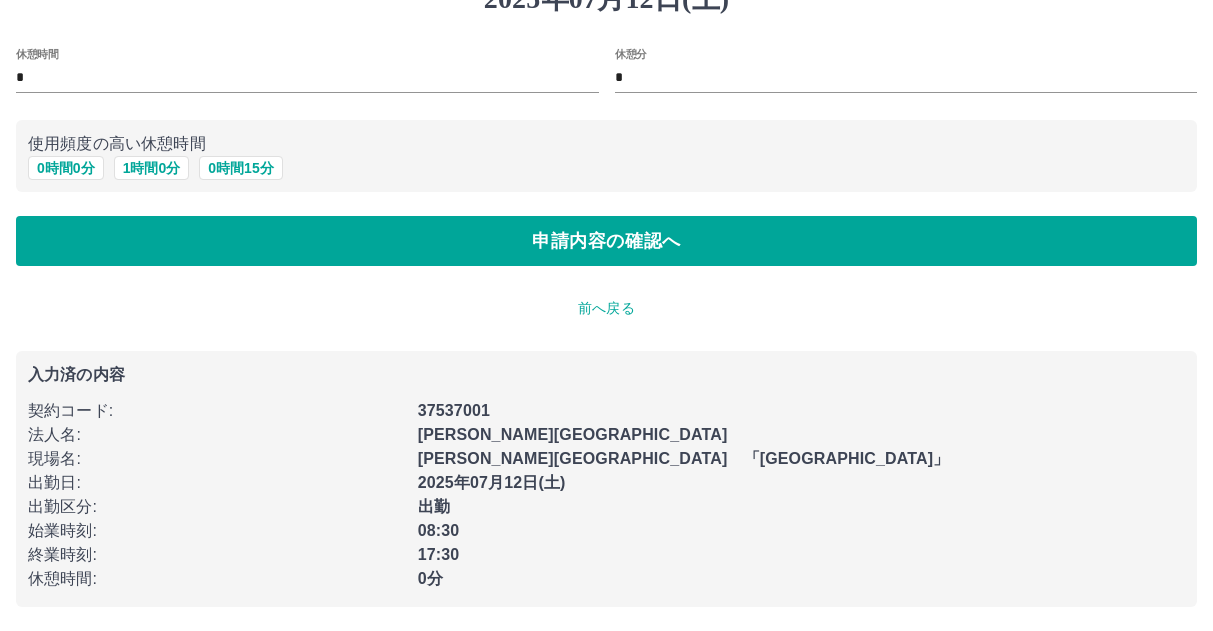 click on "前へ戻る" at bounding box center (606, 308) 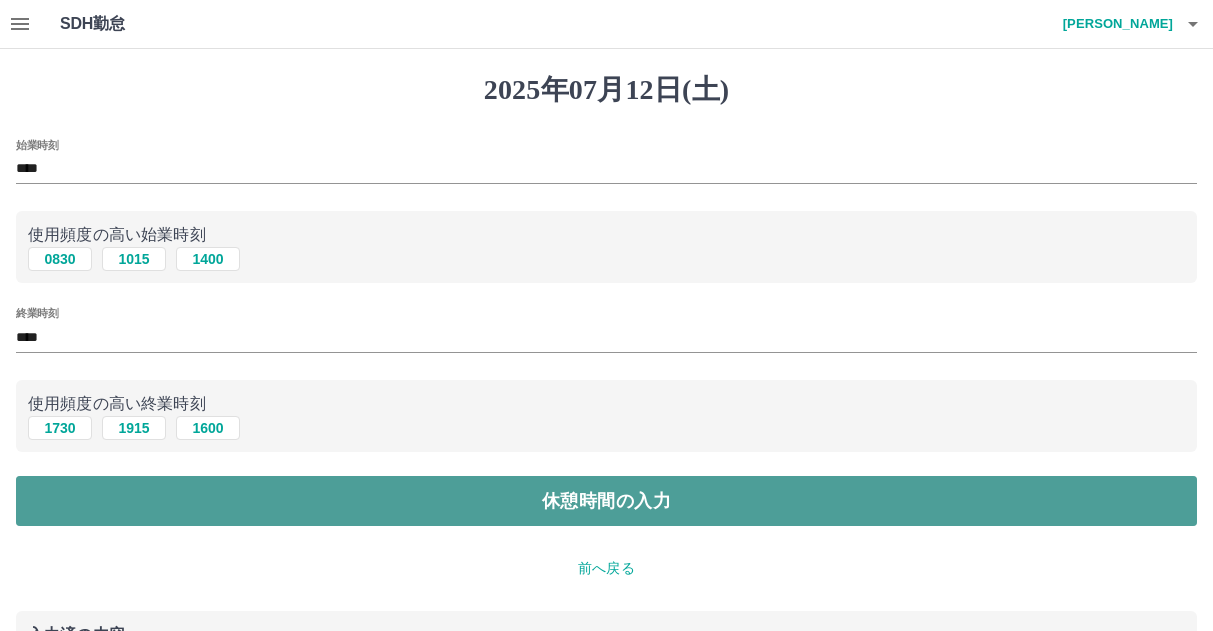 click on "休憩時間の入力" at bounding box center [606, 501] 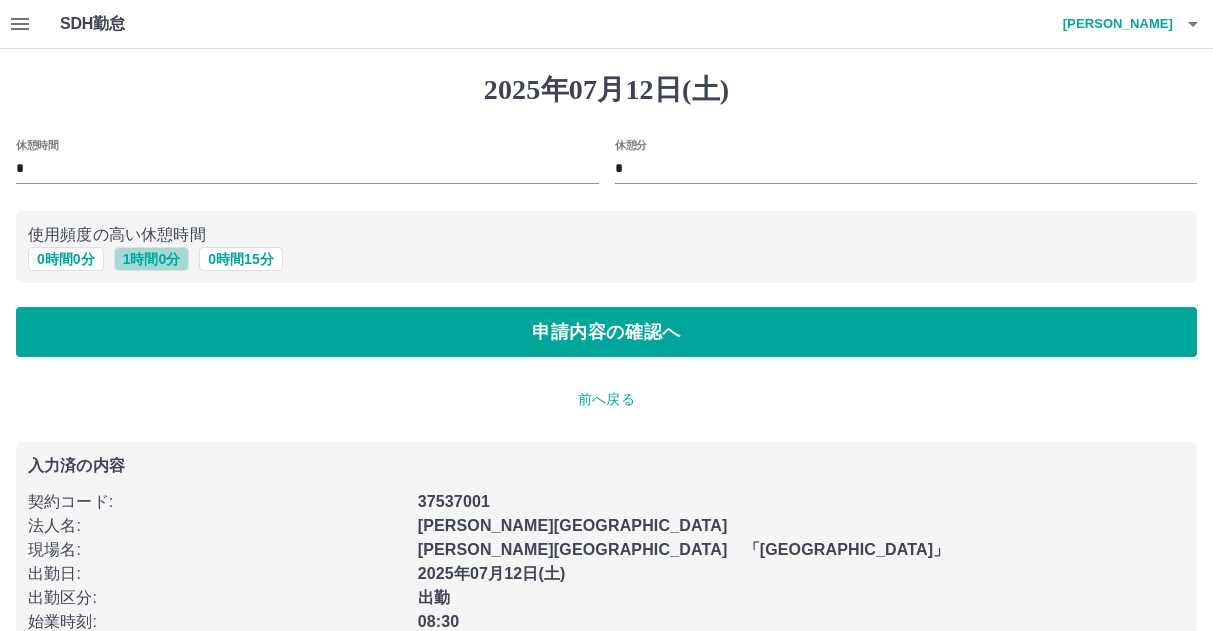 click on "1 時間 0 分" at bounding box center [152, 259] 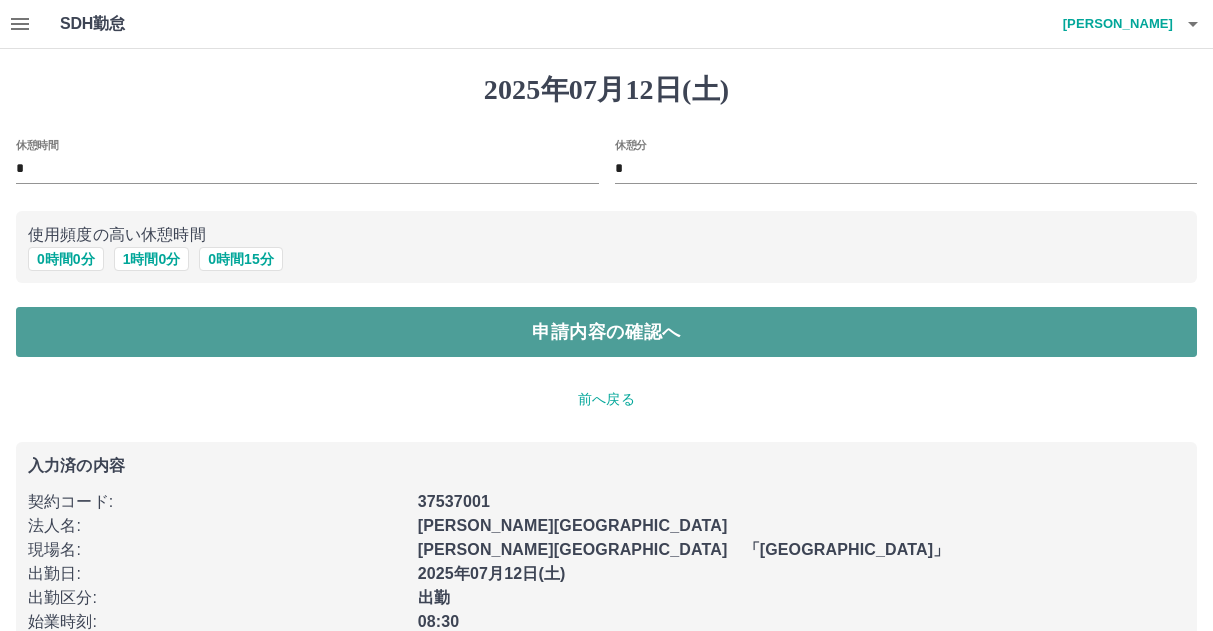 click on "申請内容の確認へ" at bounding box center [606, 332] 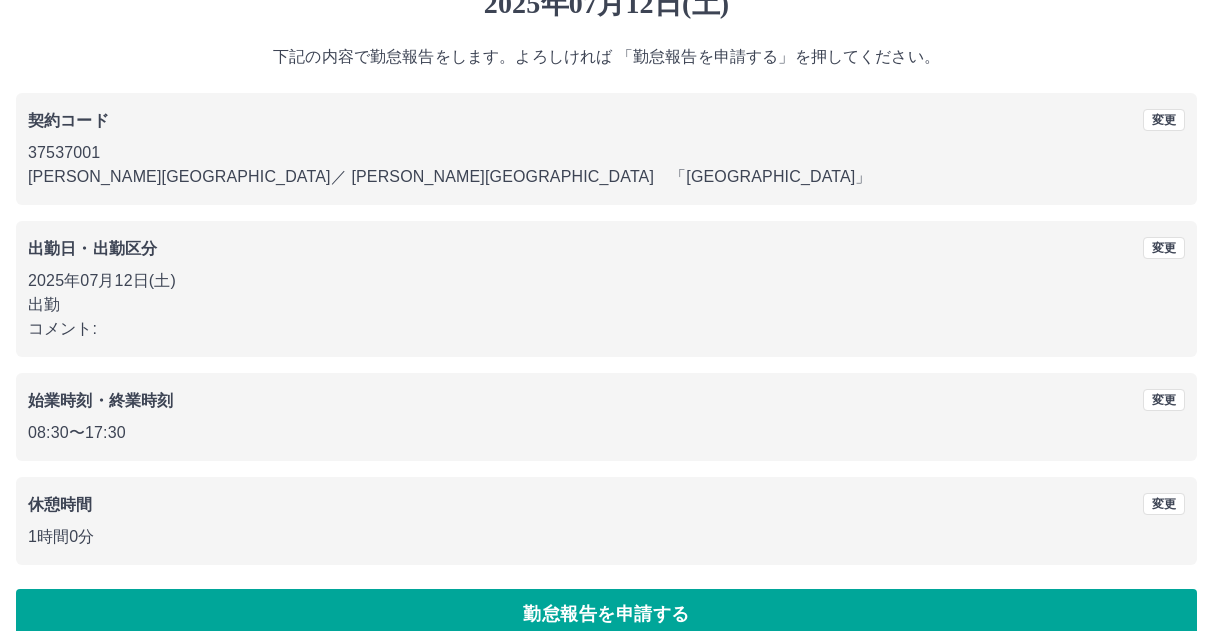 scroll, scrollTop: 118, scrollLeft: 0, axis: vertical 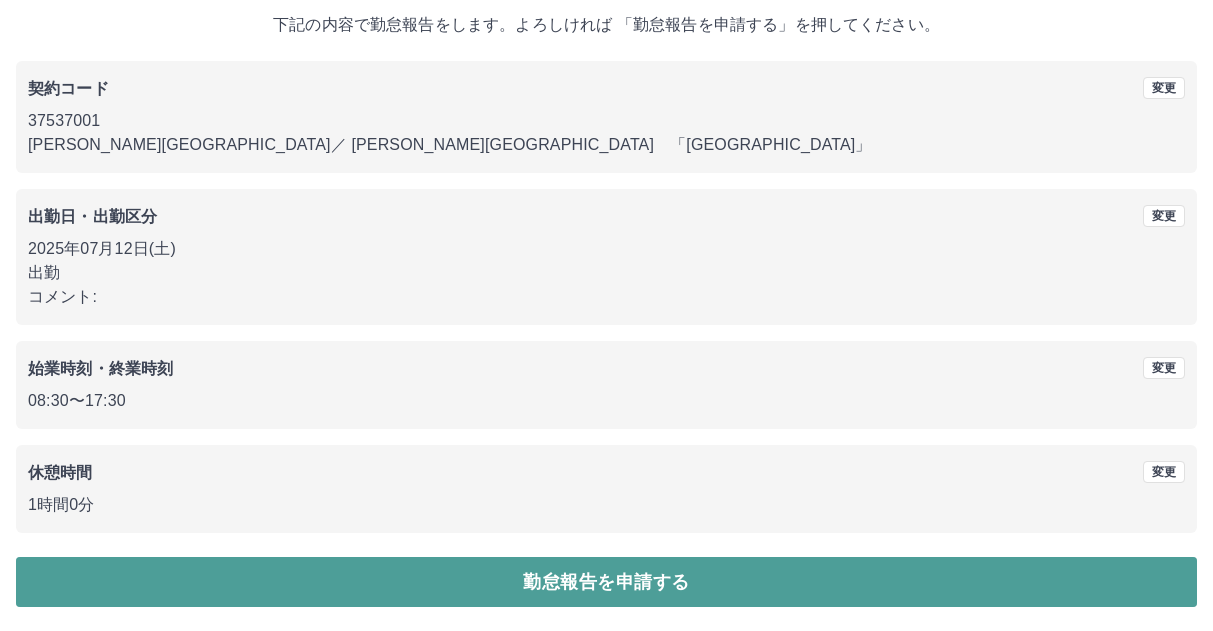 click on "勤怠報告を申請する" at bounding box center [606, 582] 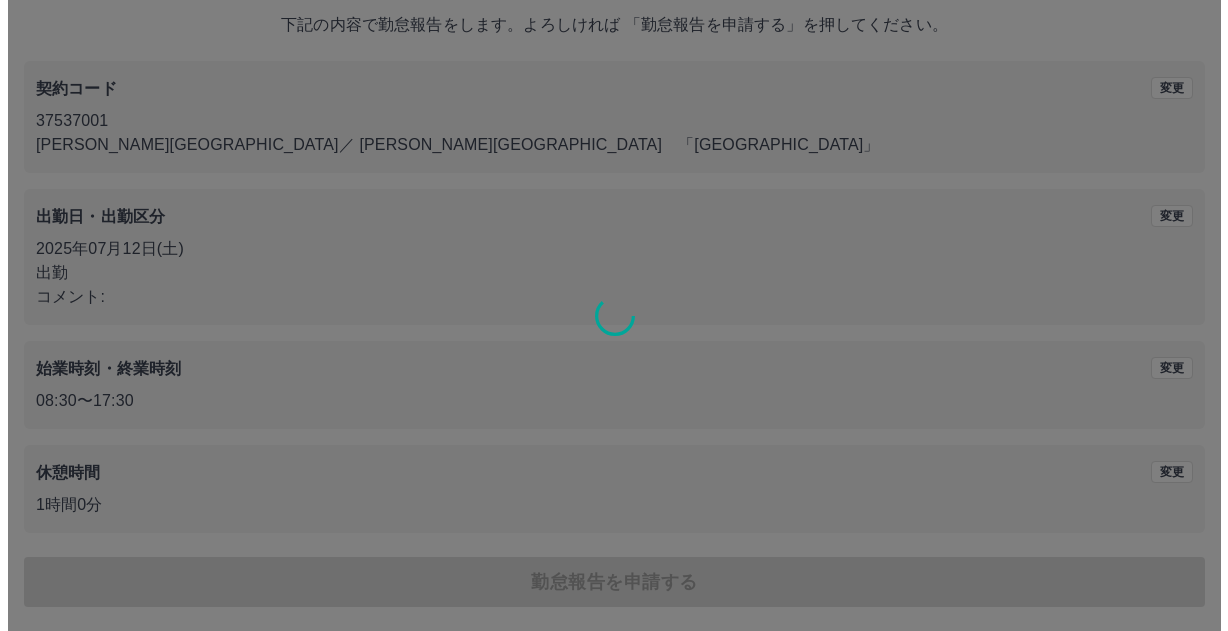 scroll, scrollTop: 0, scrollLeft: 0, axis: both 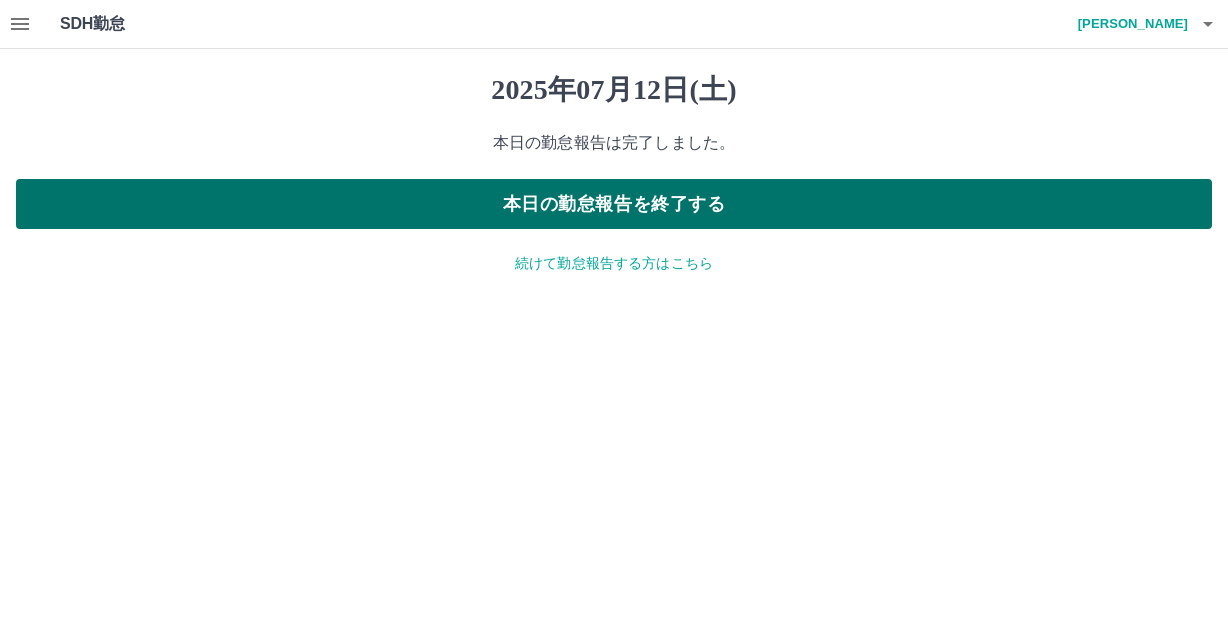 click on "本日の勤怠報告を終了する" at bounding box center (614, 204) 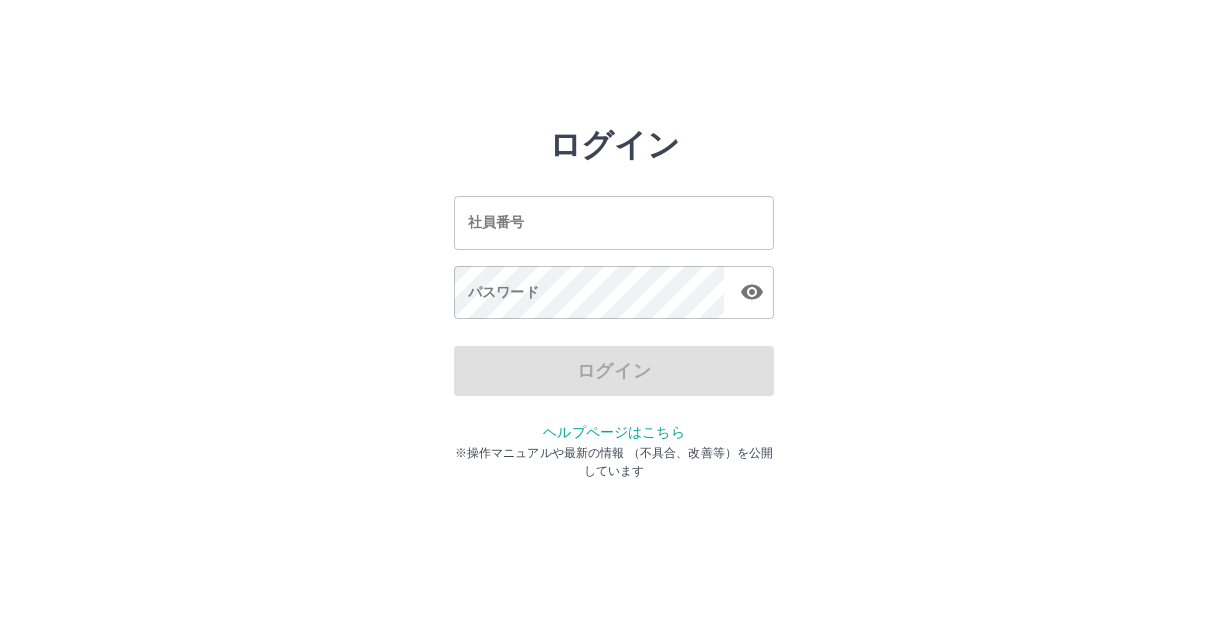 scroll, scrollTop: 0, scrollLeft: 0, axis: both 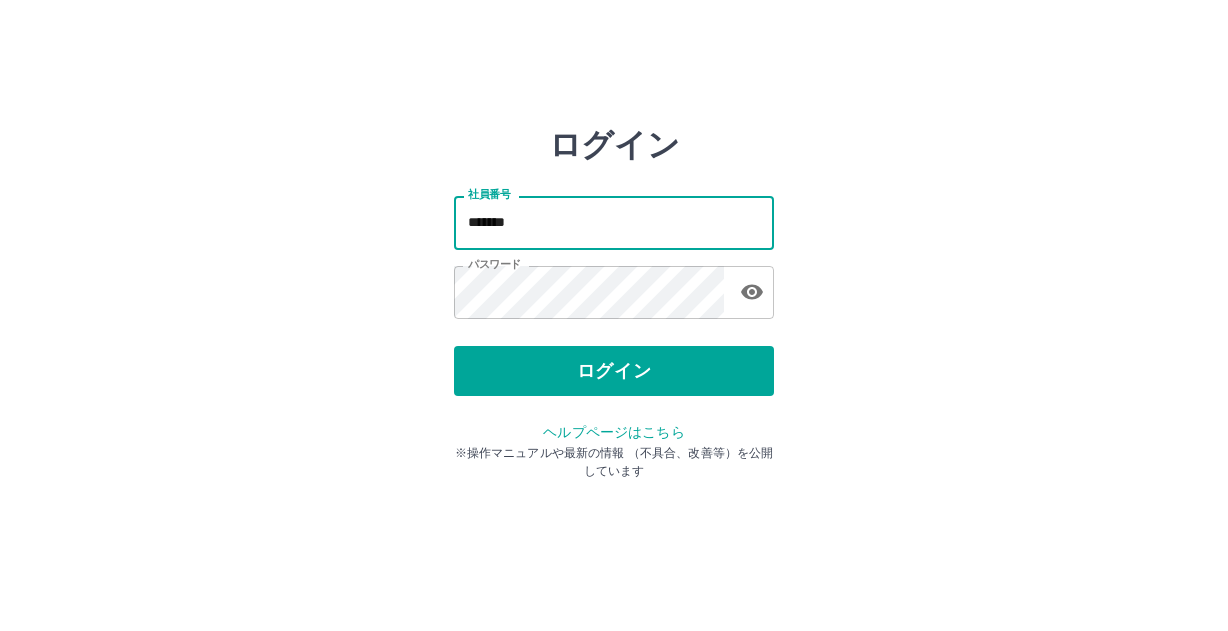 click on "*******" at bounding box center [614, 222] 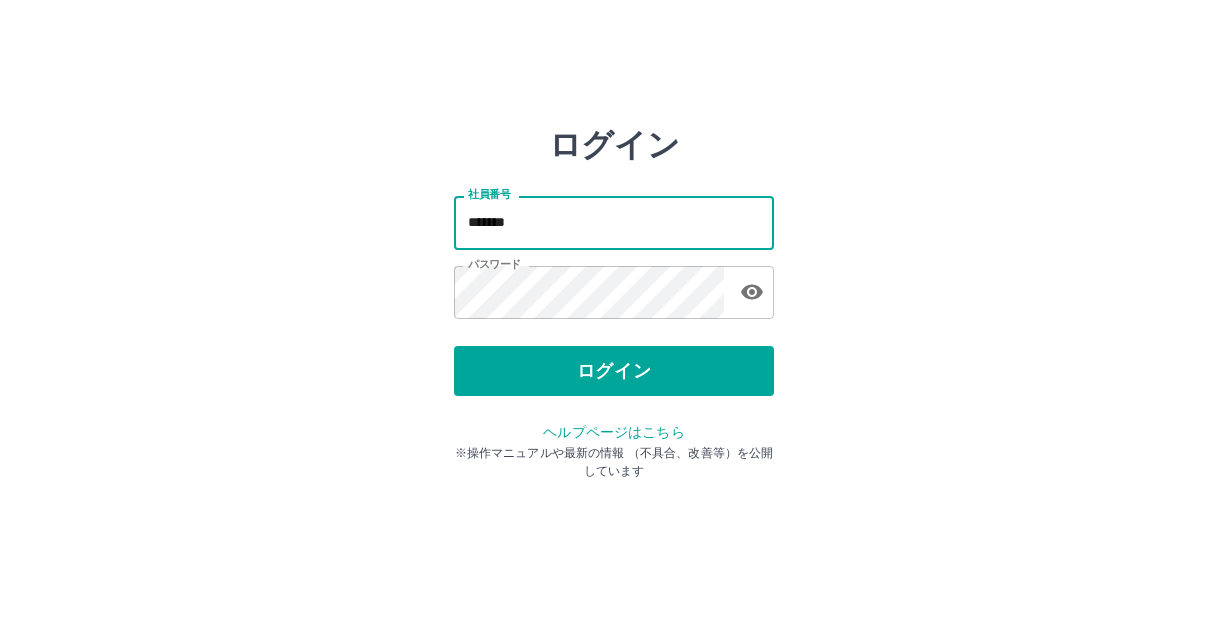 type on "*******" 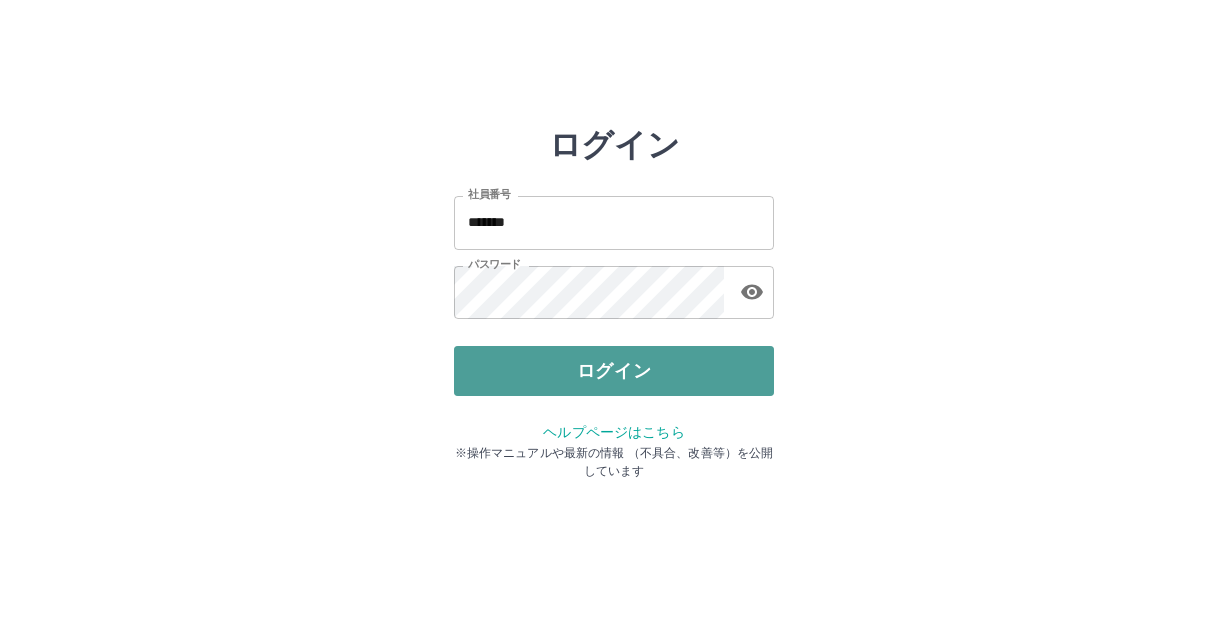 click on "ログイン" at bounding box center (614, 371) 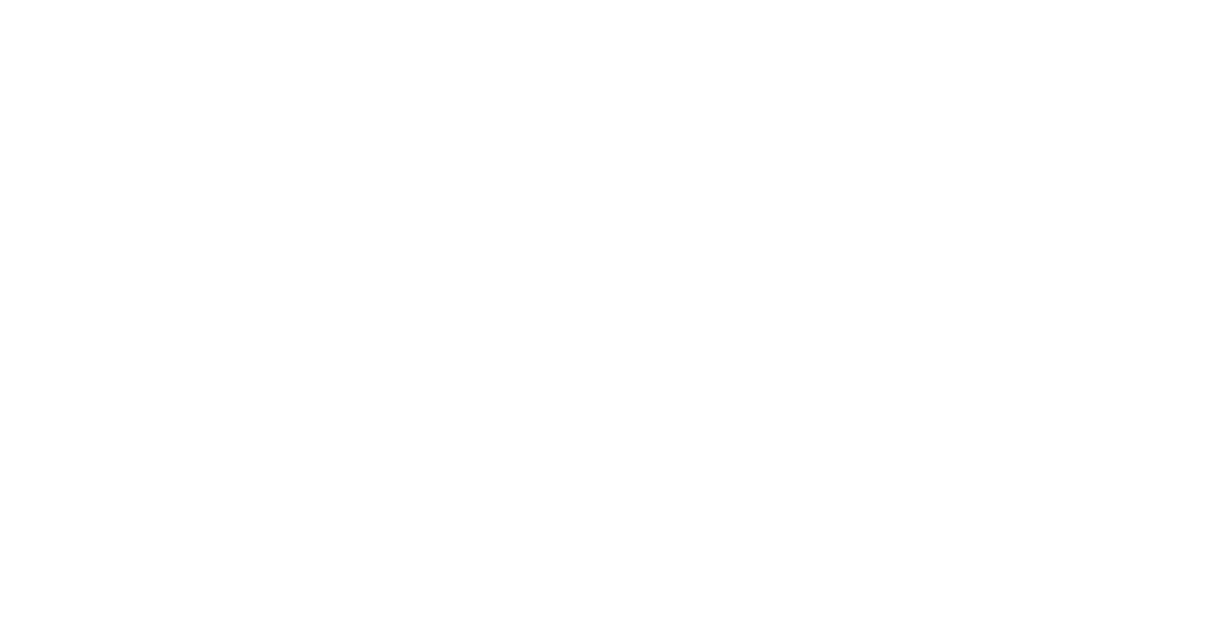 scroll, scrollTop: 0, scrollLeft: 0, axis: both 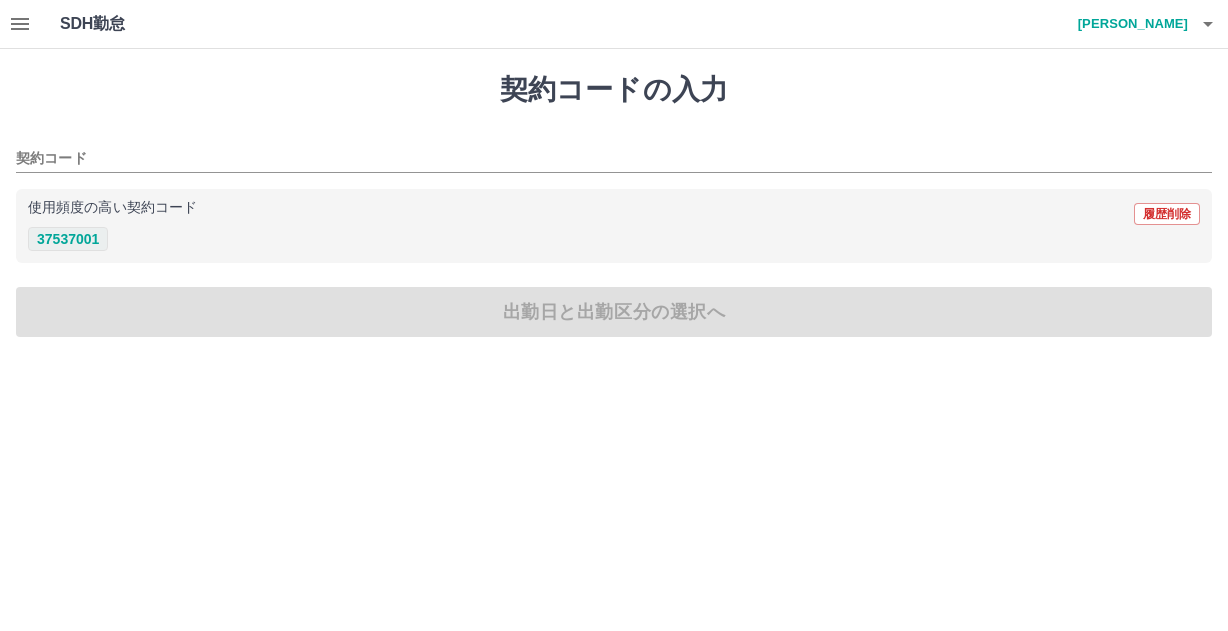 click on "37537001" at bounding box center (68, 239) 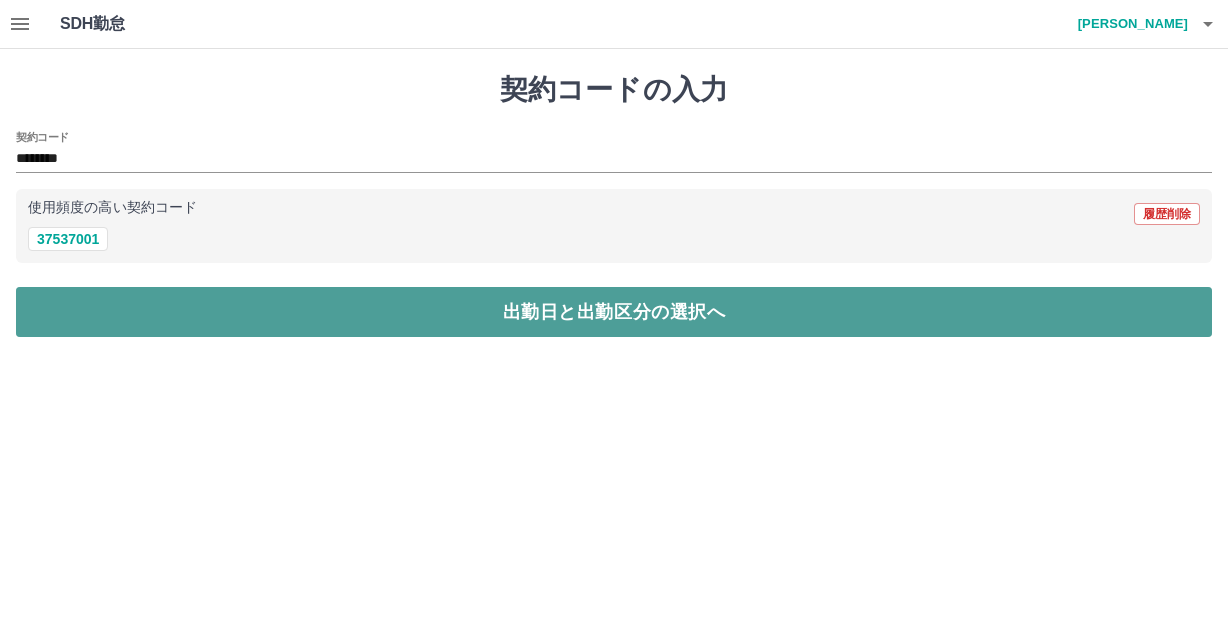 click on "出勤日と出勤区分の選択へ" at bounding box center [614, 312] 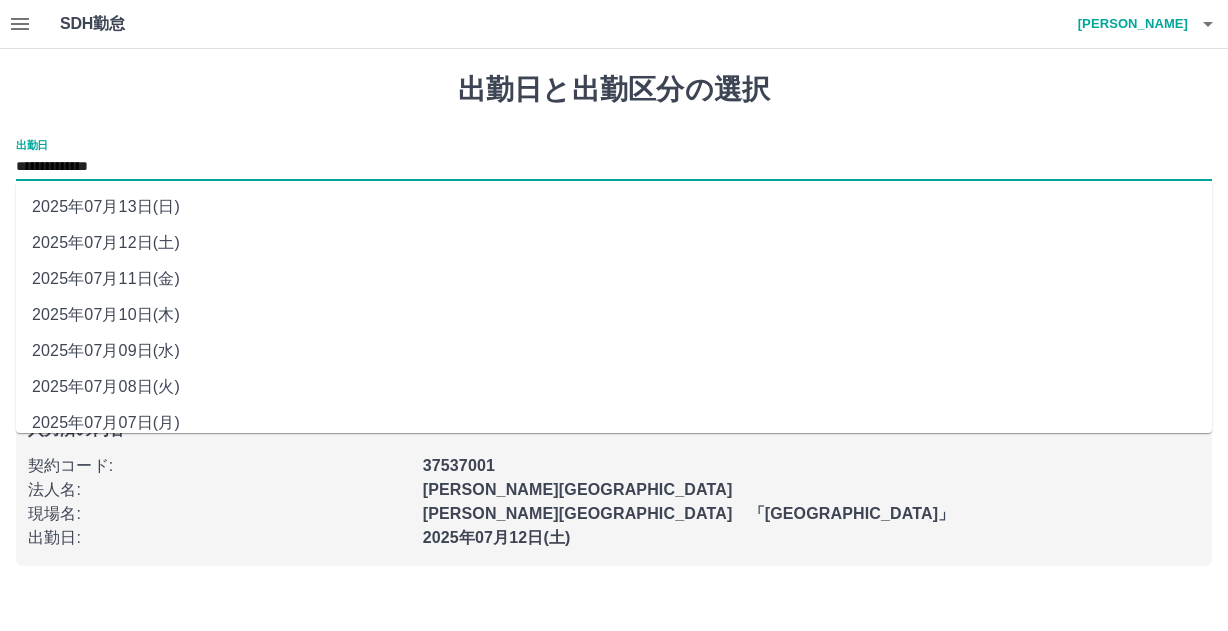 click on "**********" at bounding box center (614, 167) 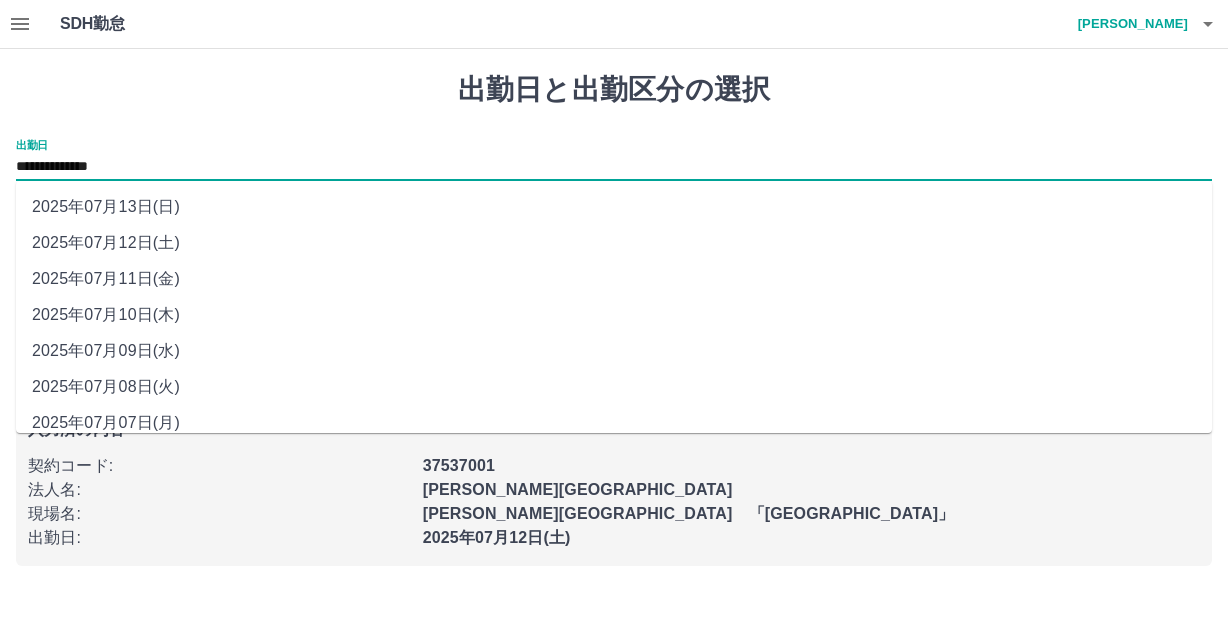 drag, startPoint x: 151, startPoint y: 172, endPoint x: 144, endPoint y: 310, distance: 138.17743 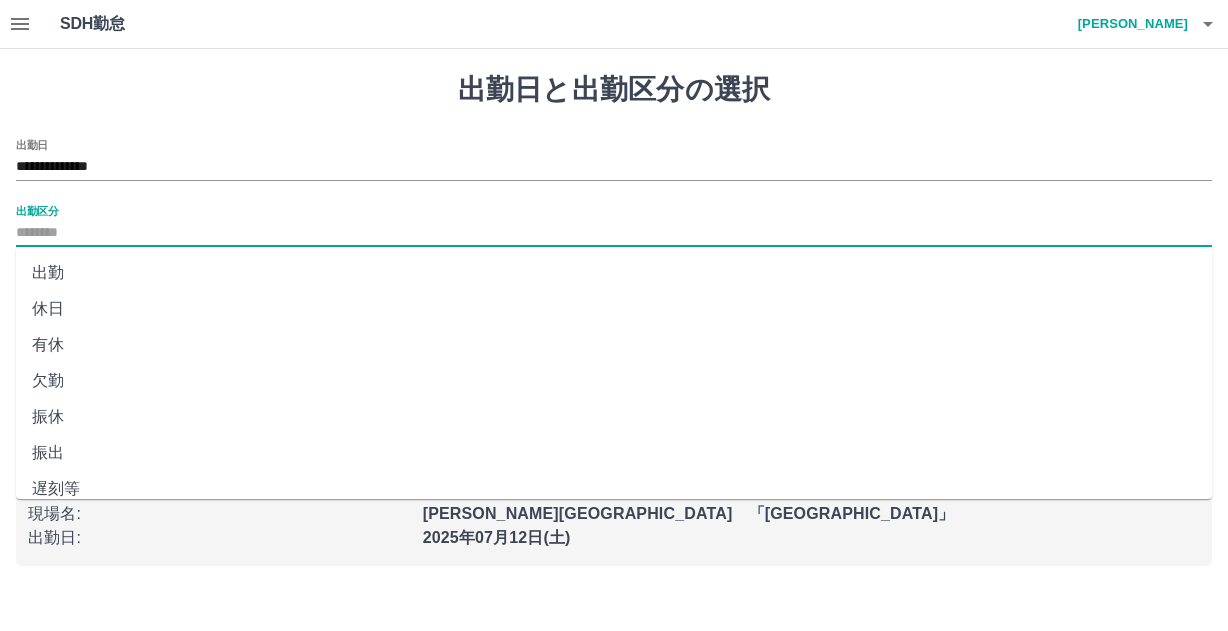 click on "出勤区分" at bounding box center [614, 233] 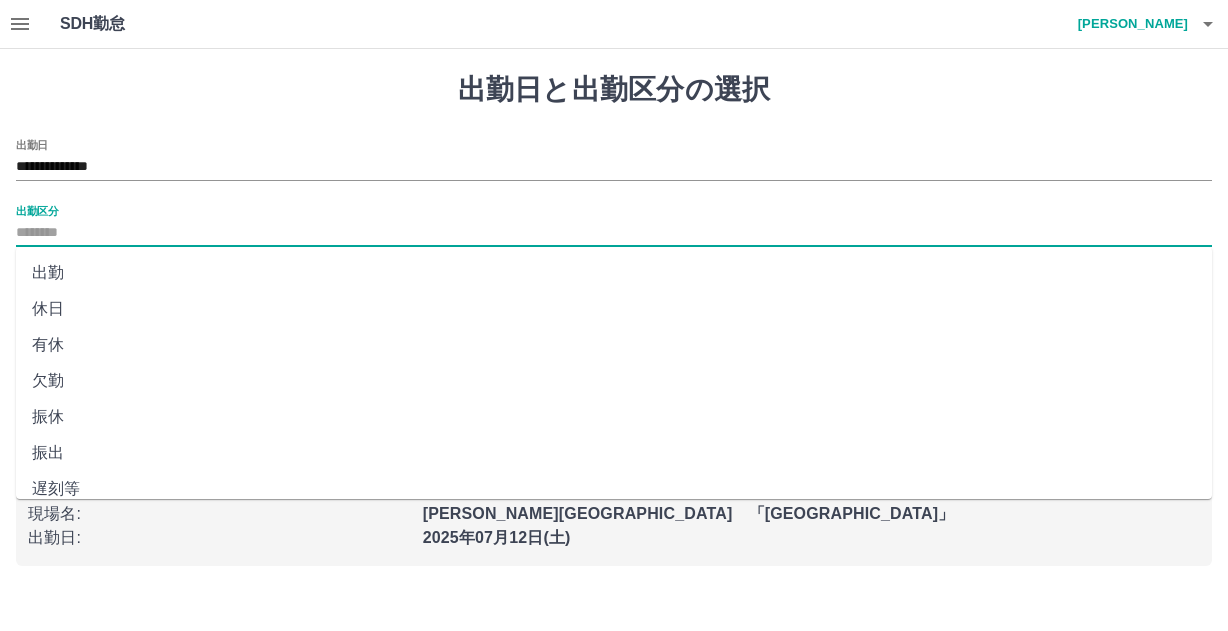 click on "出勤" at bounding box center [614, 273] 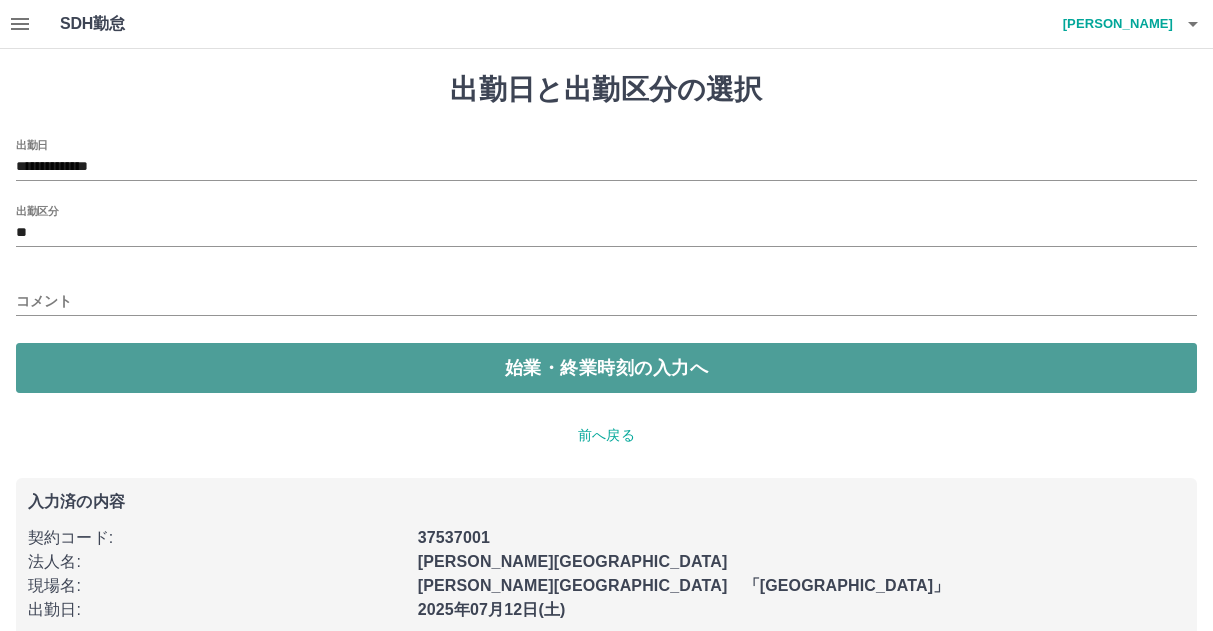 click on "始業・終業時刻の入力へ" at bounding box center (606, 368) 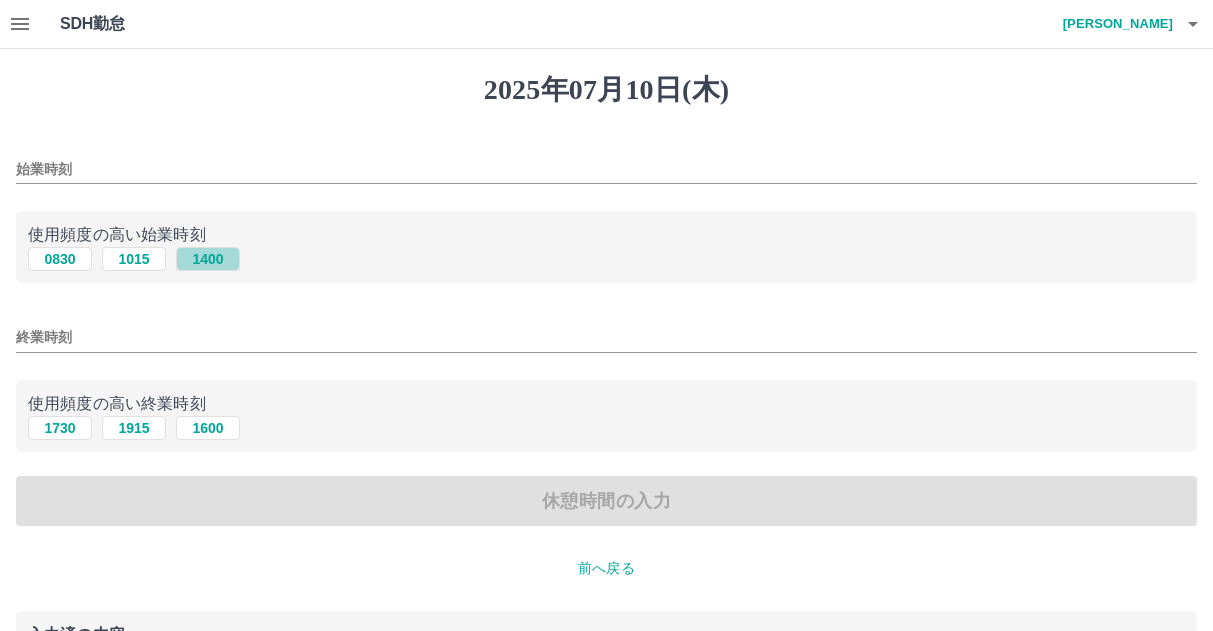 click on "1400" at bounding box center (208, 259) 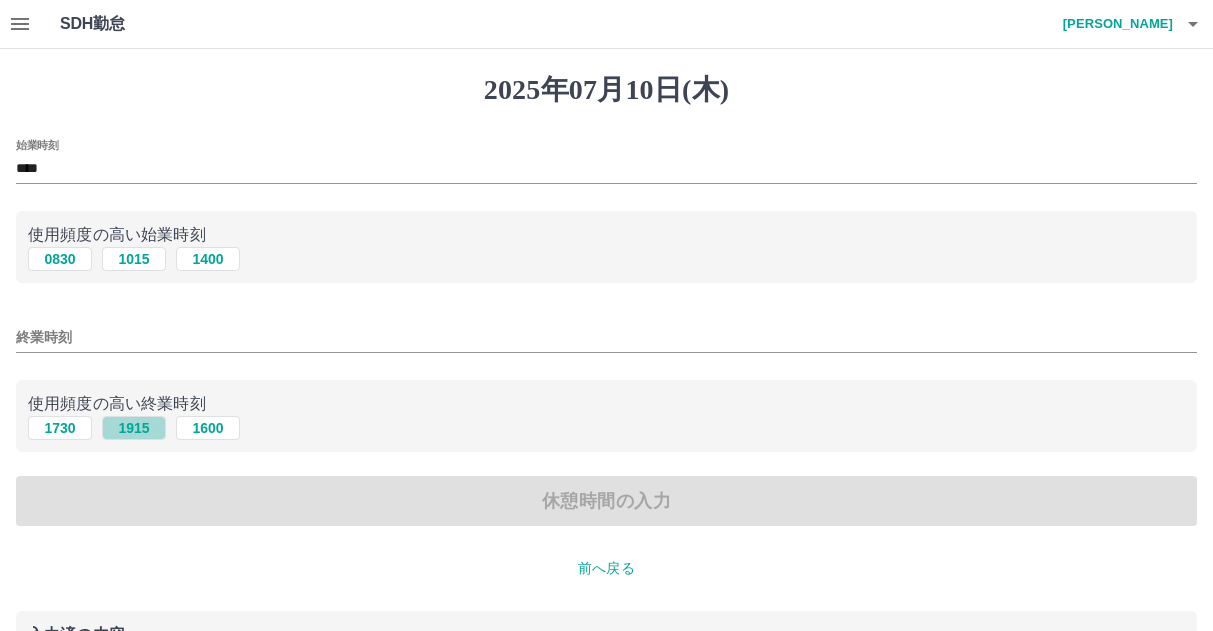 click on "1915" at bounding box center (134, 428) 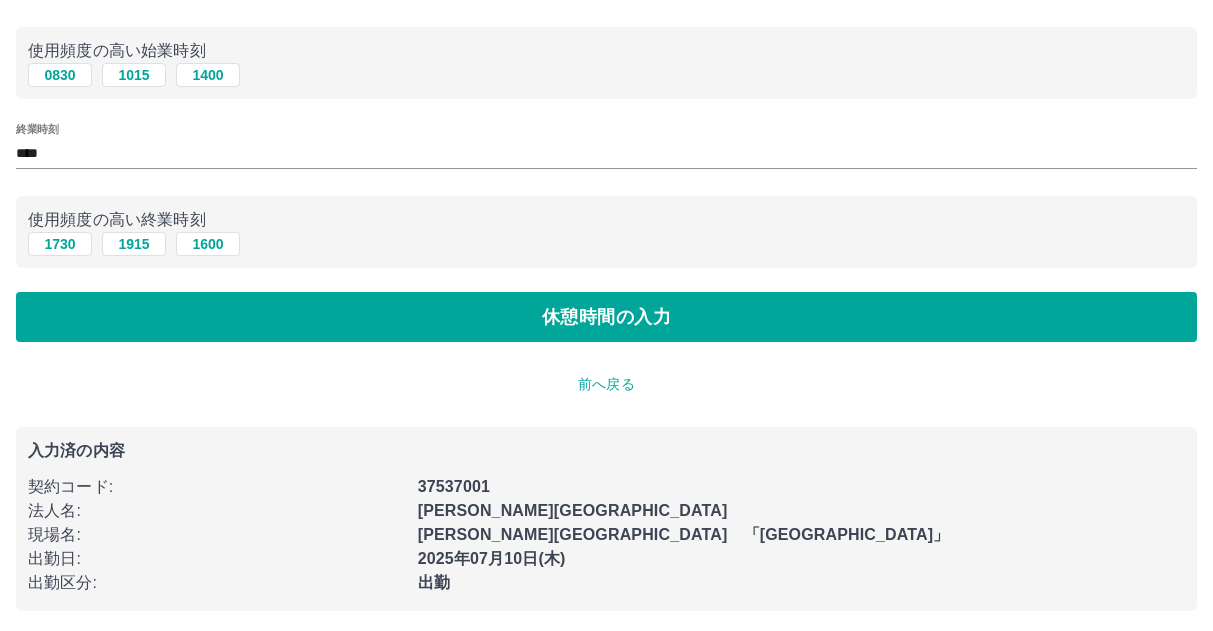 scroll, scrollTop: 188, scrollLeft: 0, axis: vertical 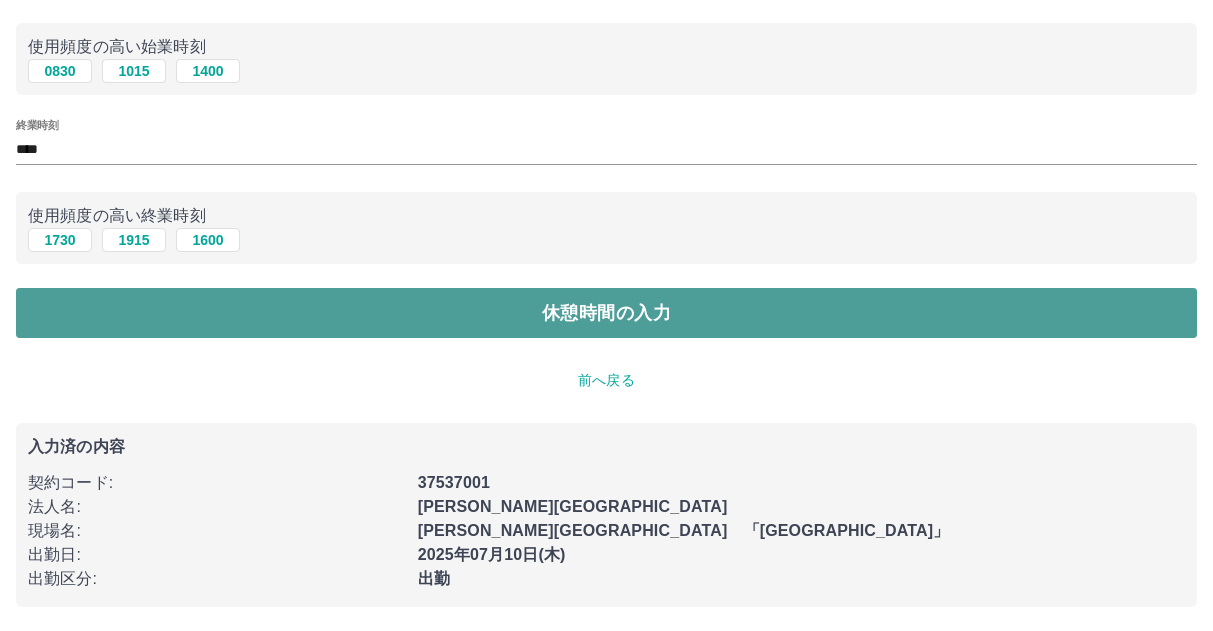 click on "休憩時間の入力" at bounding box center (606, 313) 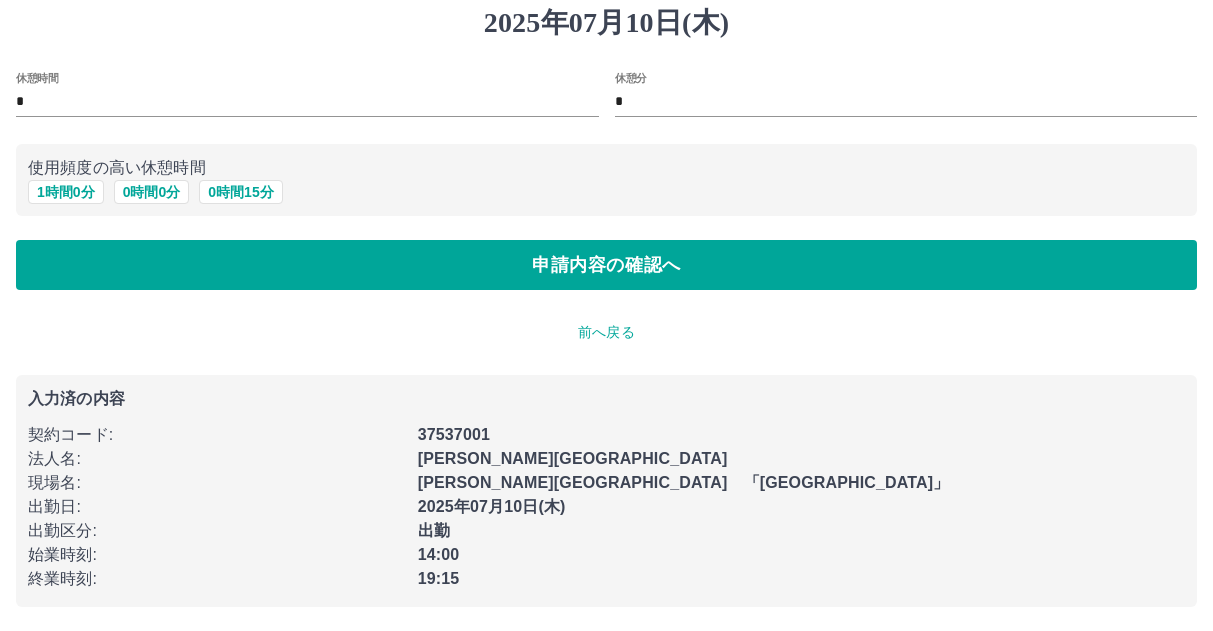 scroll, scrollTop: 0, scrollLeft: 0, axis: both 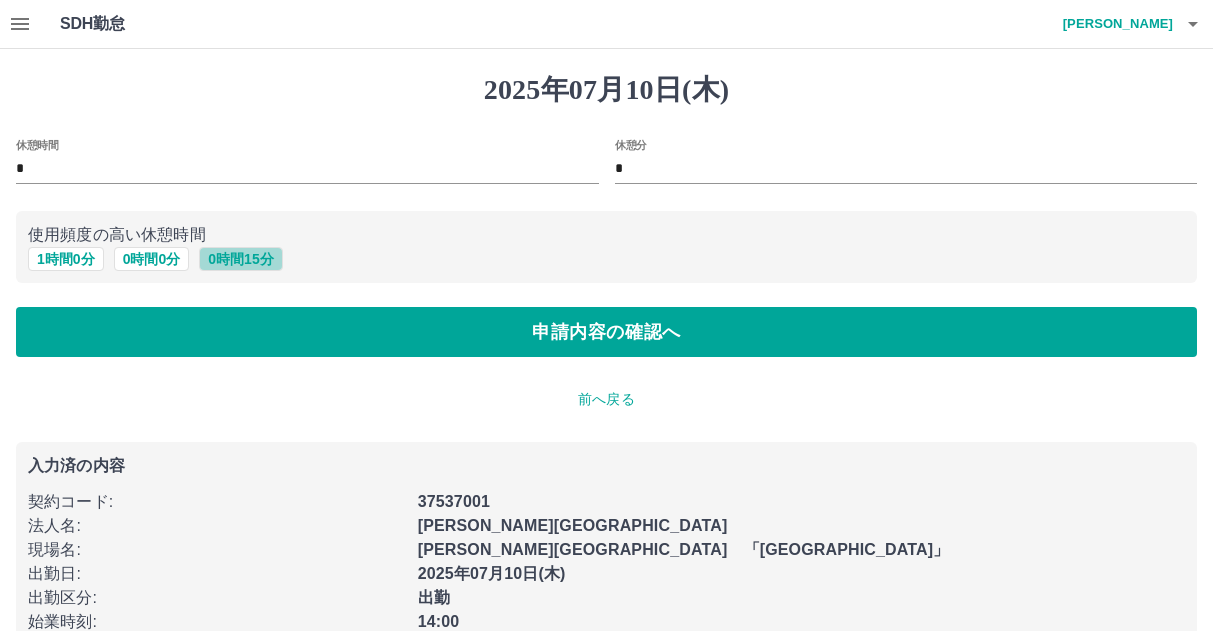 click on "0 時間 15 分" at bounding box center (240, 259) 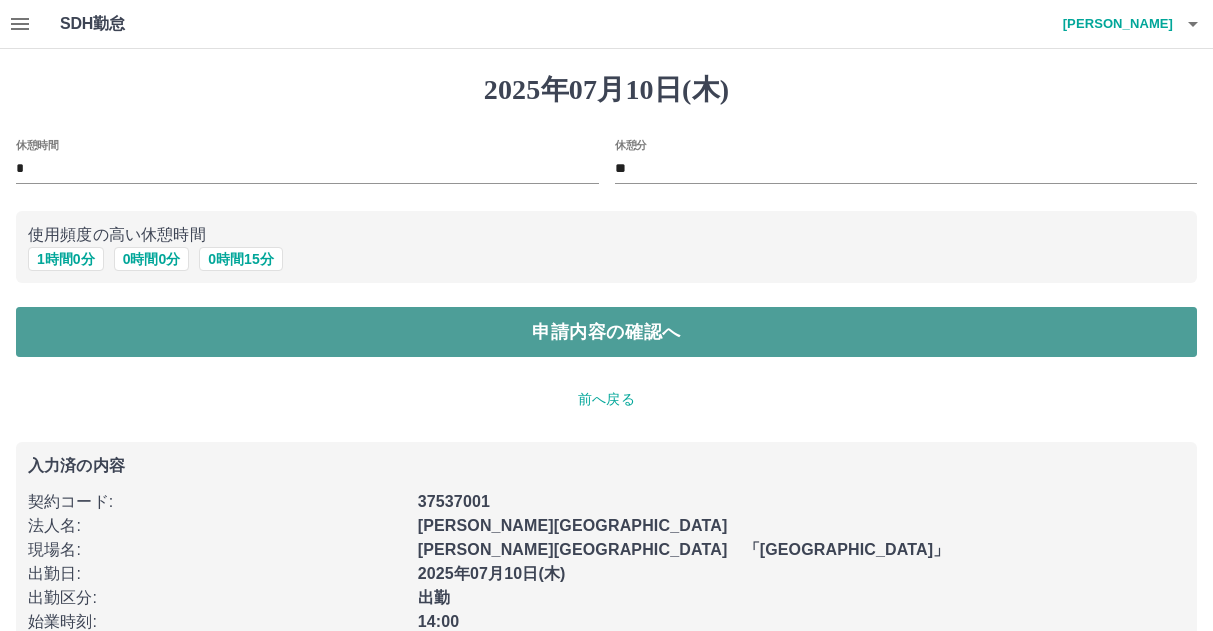 click on "申請内容の確認へ" at bounding box center [606, 332] 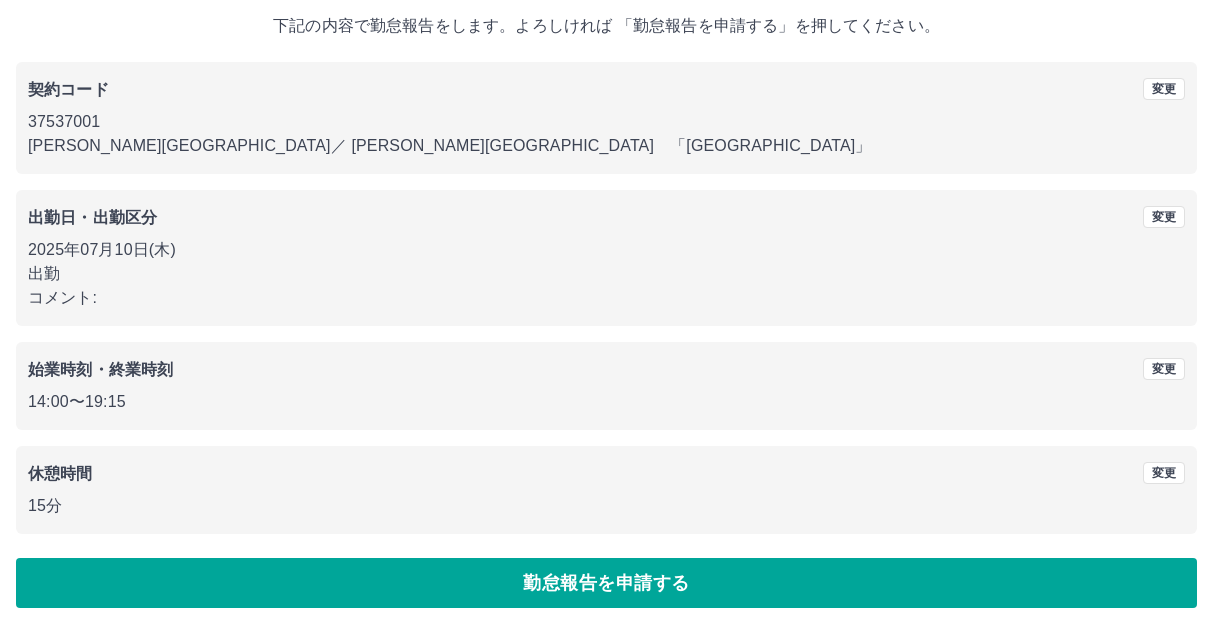 scroll, scrollTop: 118, scrollLeft: 0, axis: vertical 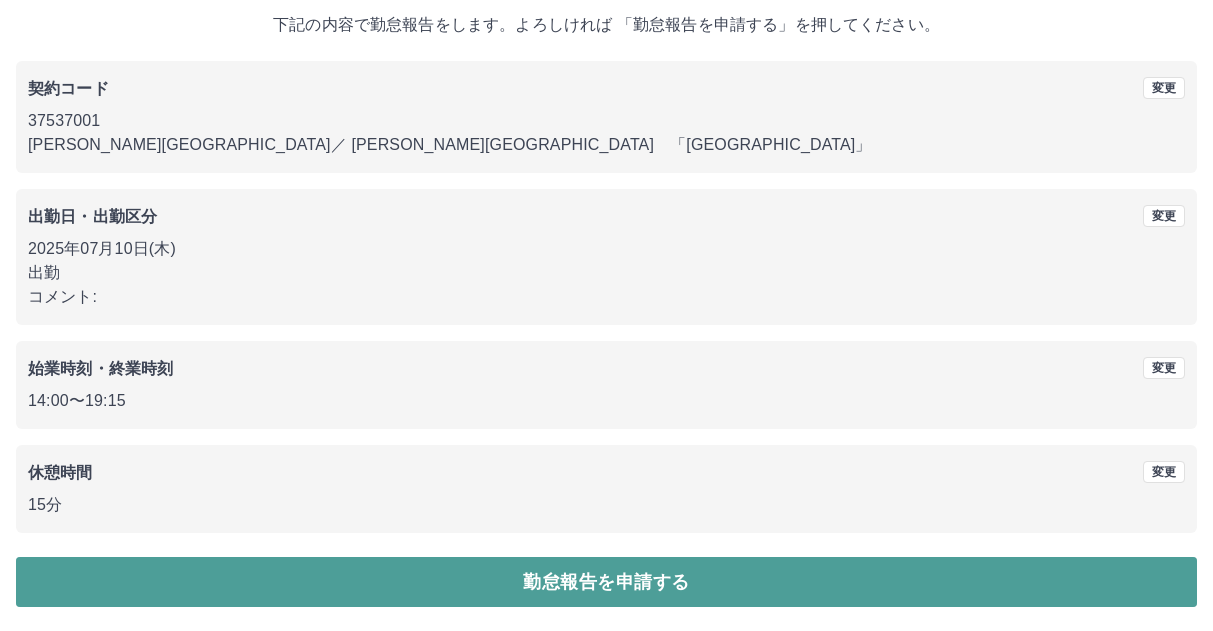click on "勤怠報告を申請する" at bounding box center [606, 582] 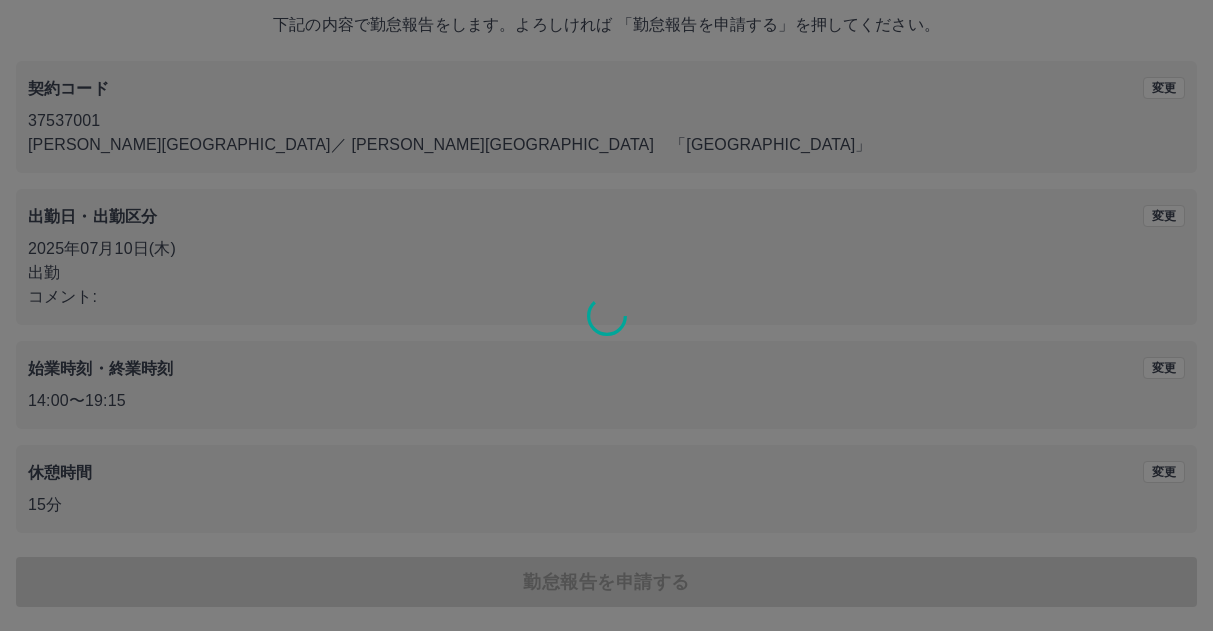 scroll, scrollTop: 0, scrollLeft: 0, axis: both 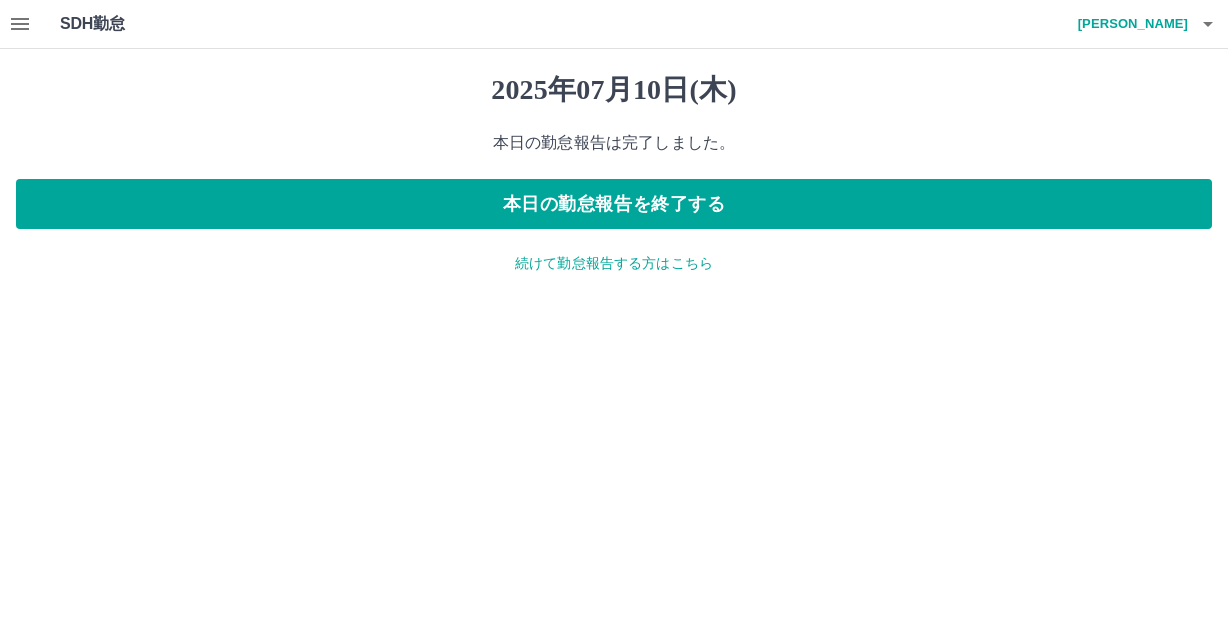 click on "続けて勤怠報告する方はこちら" at bounding box center [614, 263] 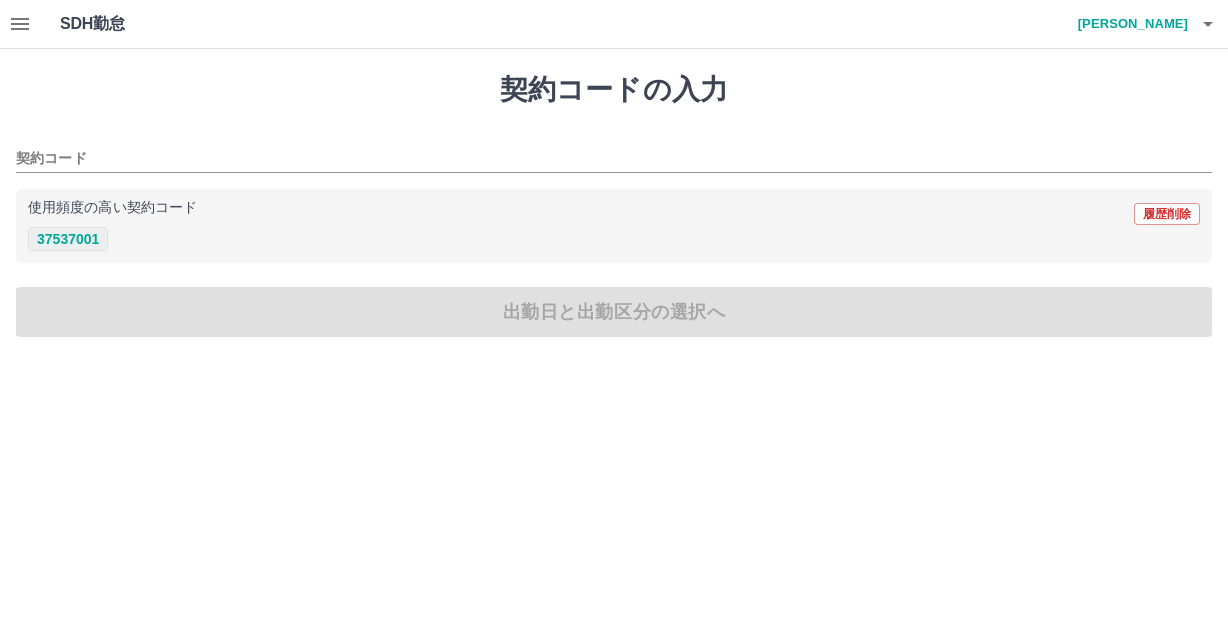 click on "37537001" at bounding box center (68, 239) 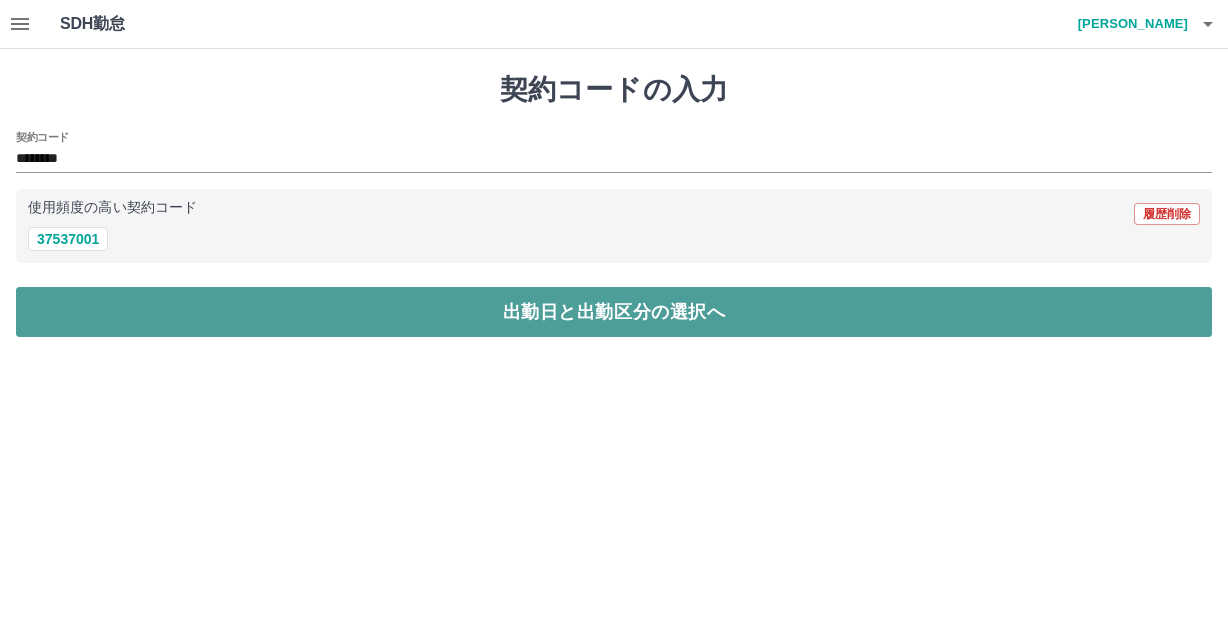 click on "出勤日と出勤区分の選択へ" at bounding box center (614, 312) 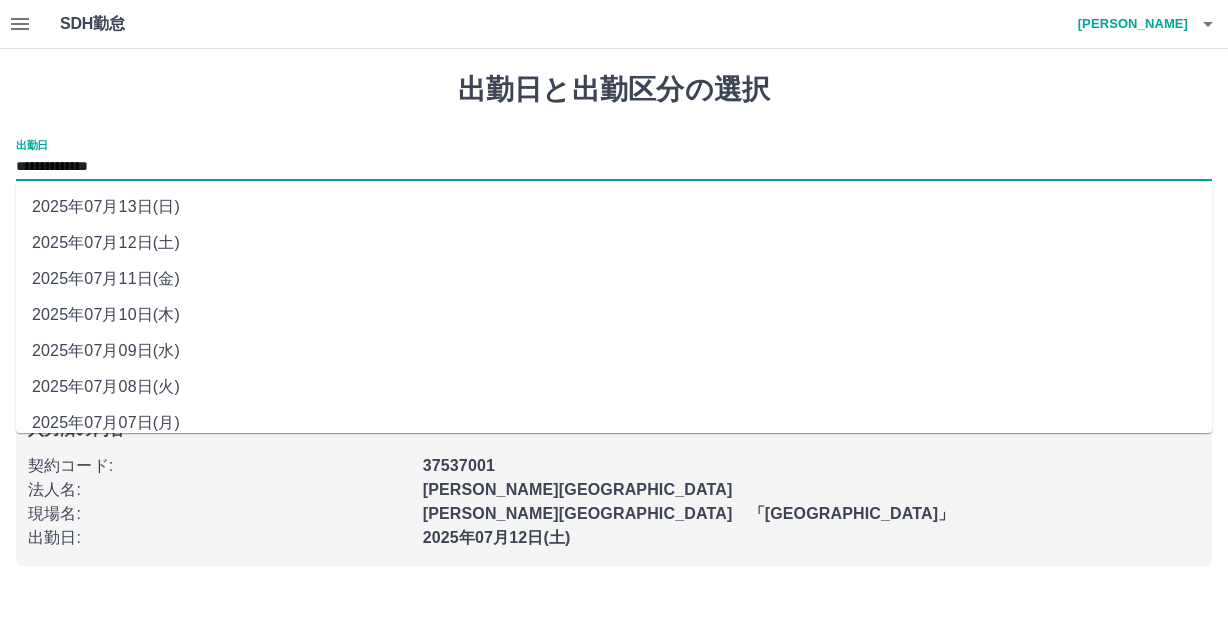 click on "**********" at bounding box center (614, 167) 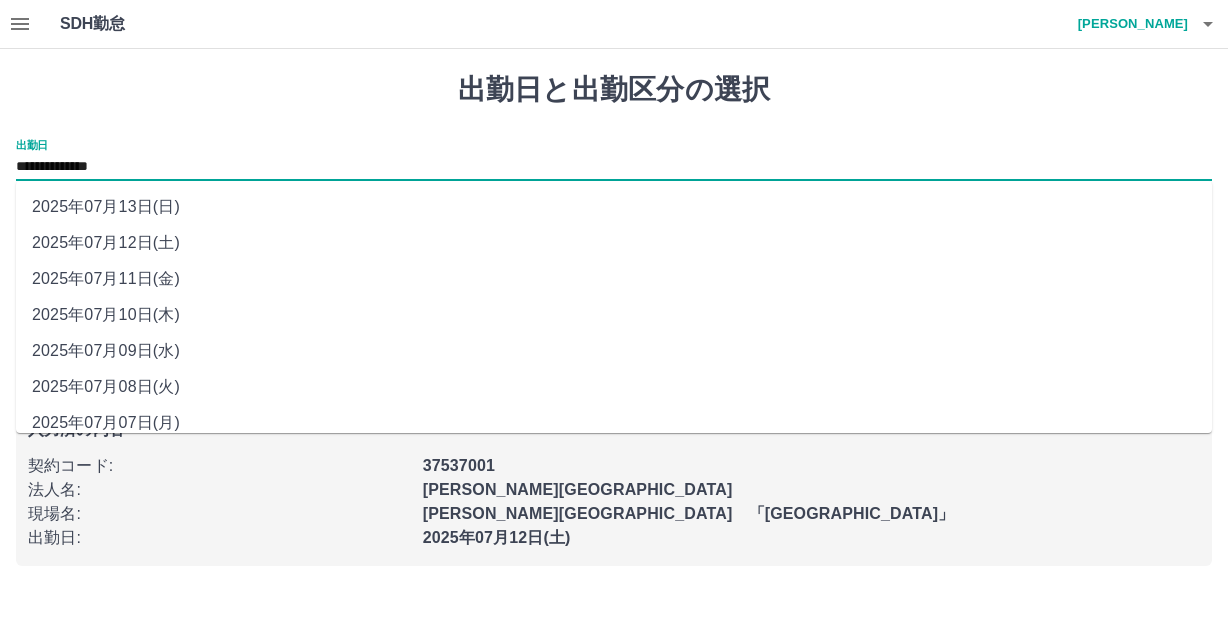 drag, startPoint x: 171, startPoint y: 176, endPoint x: 132, endPoint y: 278, distance: 109.201645 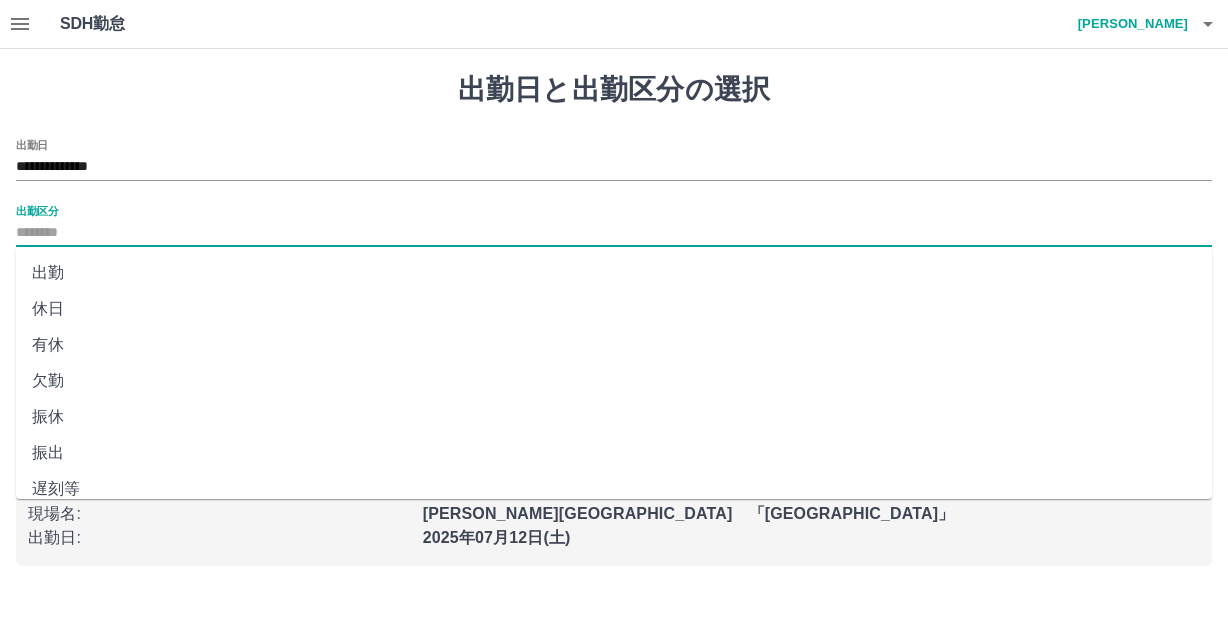 click on "出勤区分" at bounding box center (614, 233) 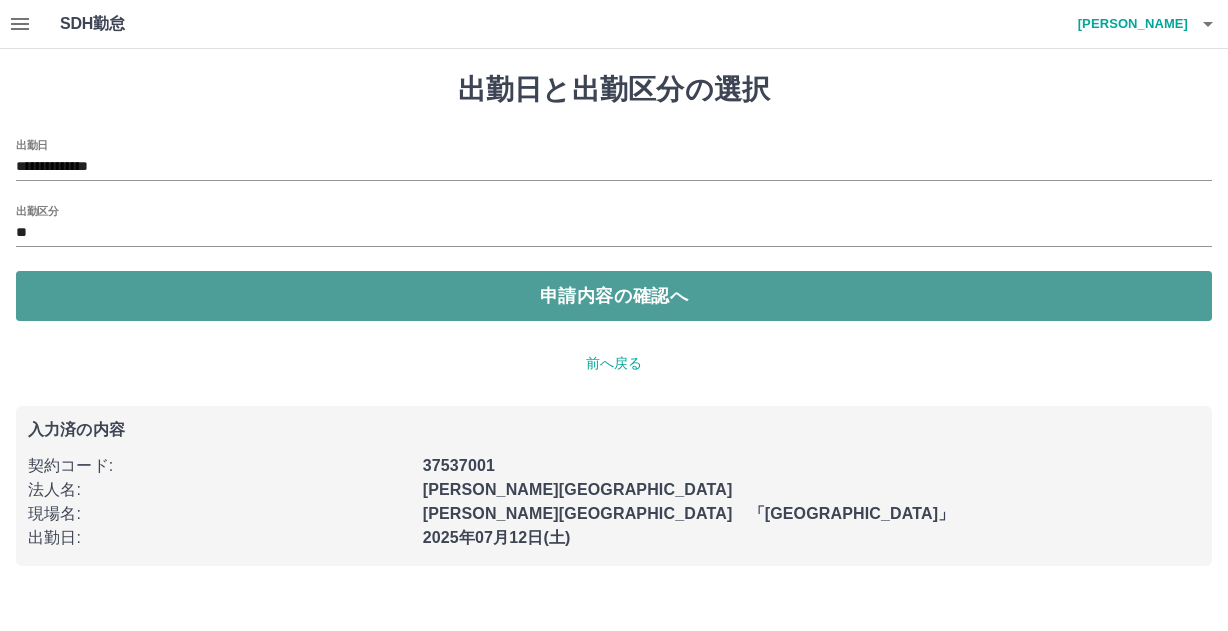 click on "申請内容の確認へ" at bounding box center (614, 296) 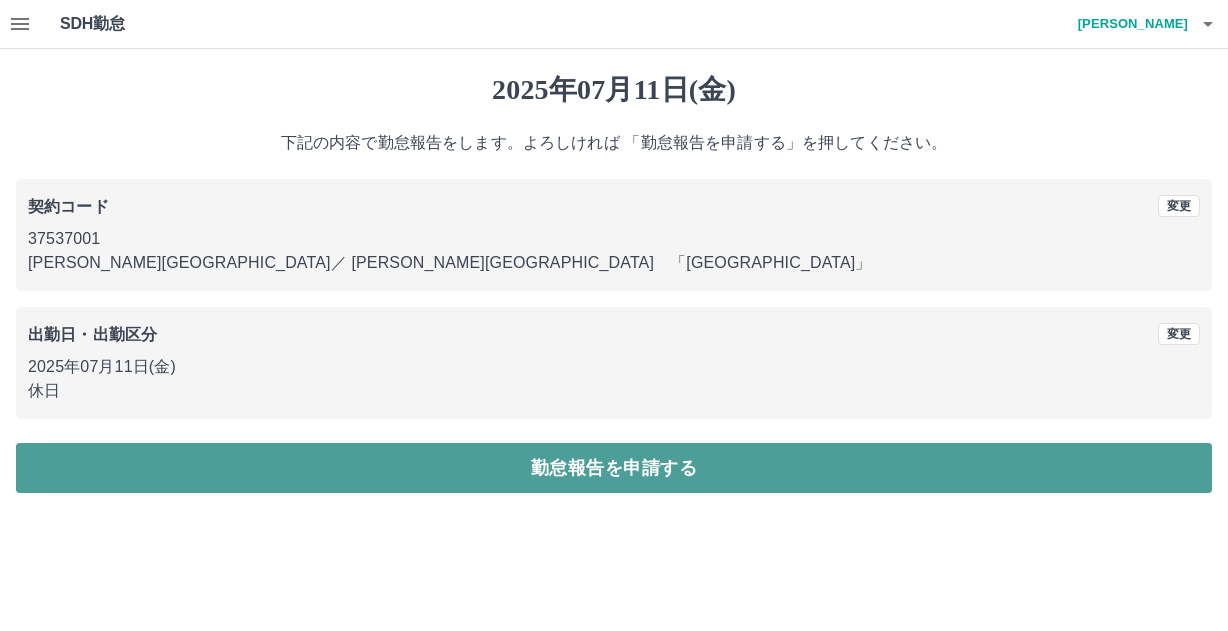 click on "勤怠報告を申請する" at bounding box center (614, 468) 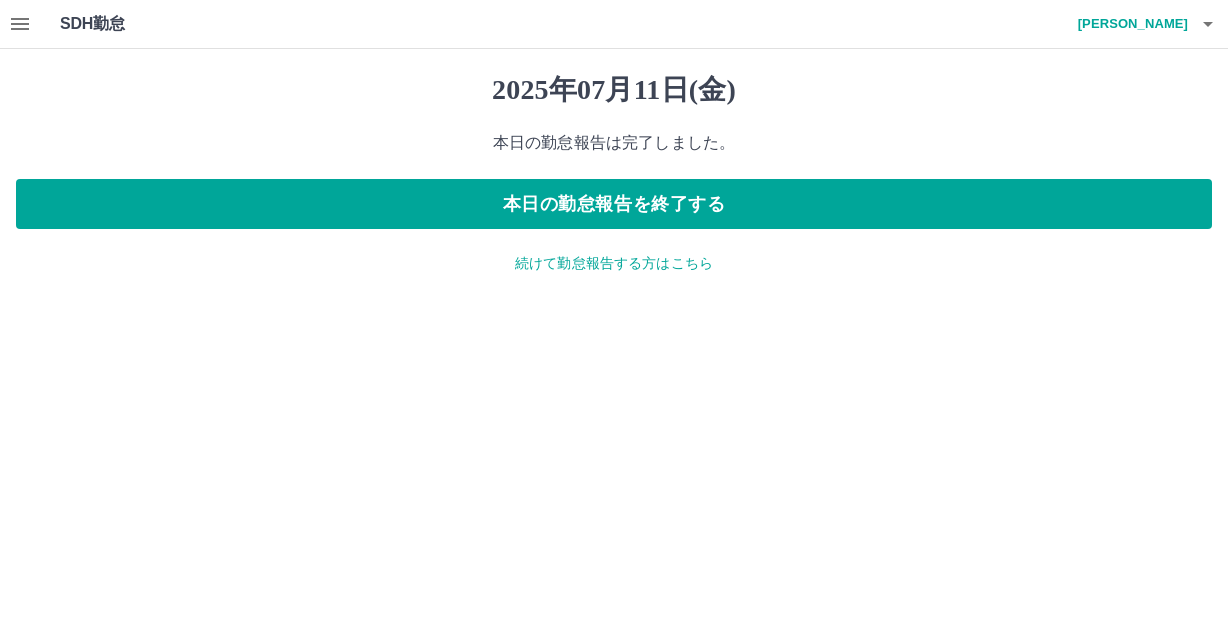 click on "続けて勤怠報告する方はこちら" at bounding box center (614, 263) 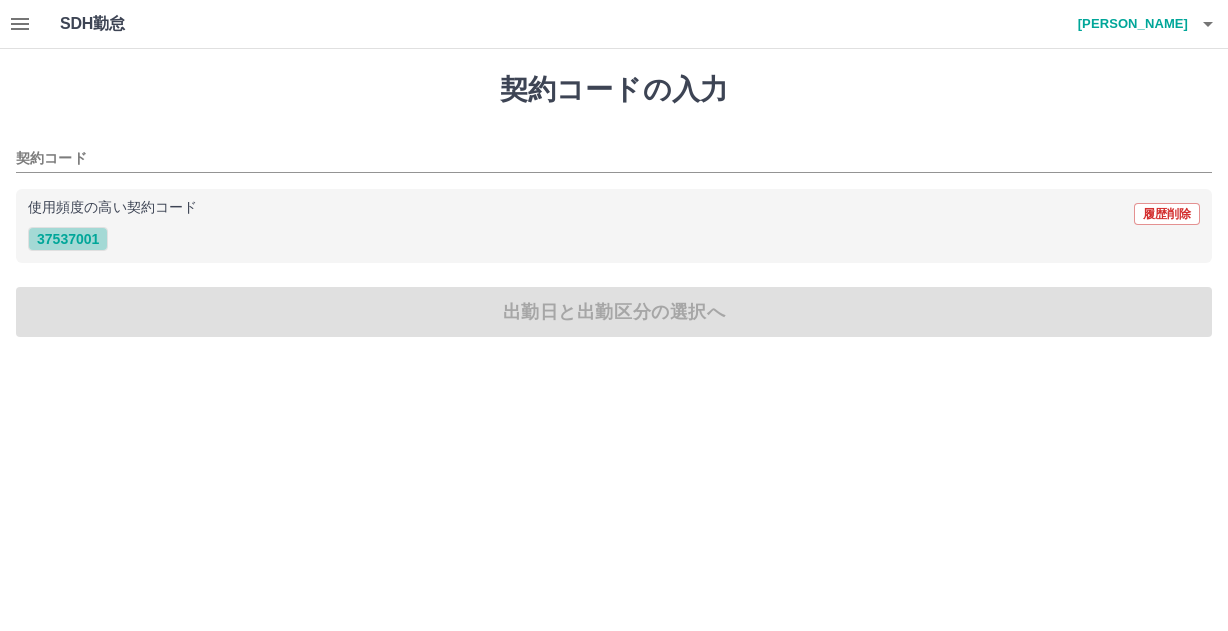 click on "37537001" at bounding box center [68, 239] 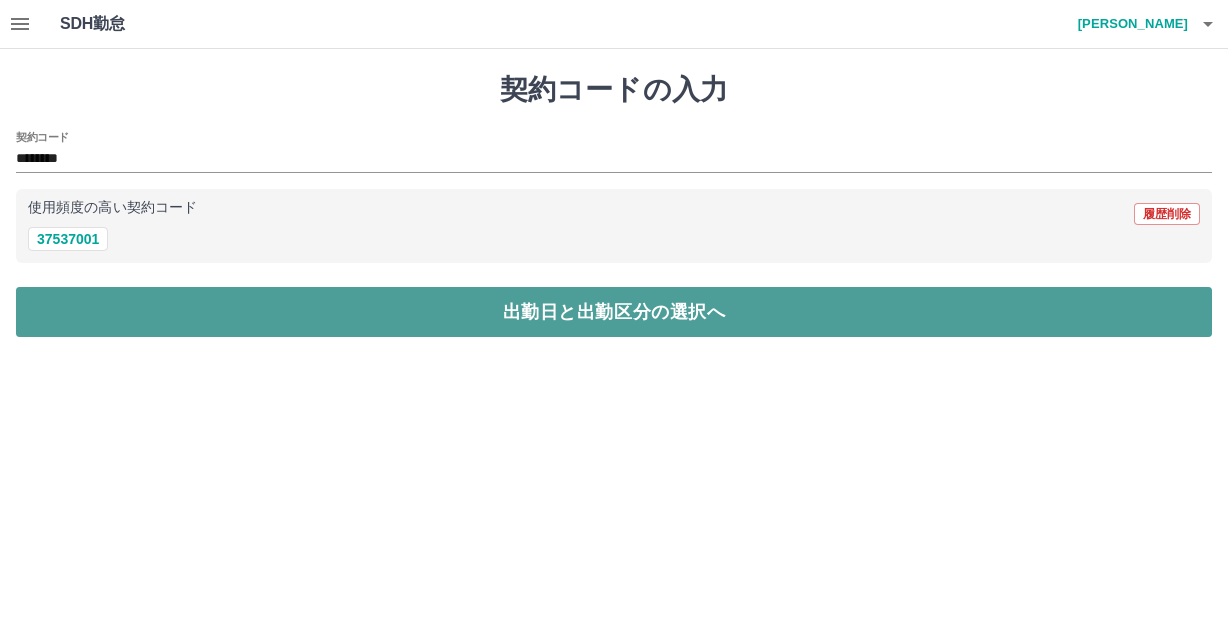 click on "出勤日と出勤区分の選択へ" at bounding box center [614, 312] 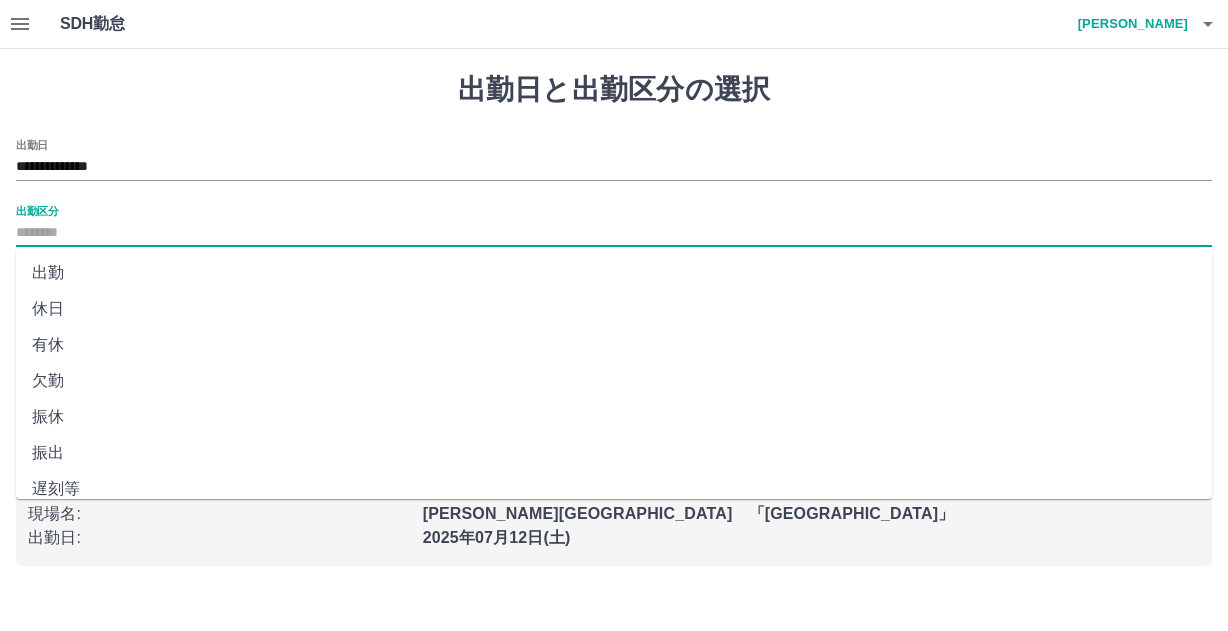 click on "出勤区分" at bounding box center (614, 233) 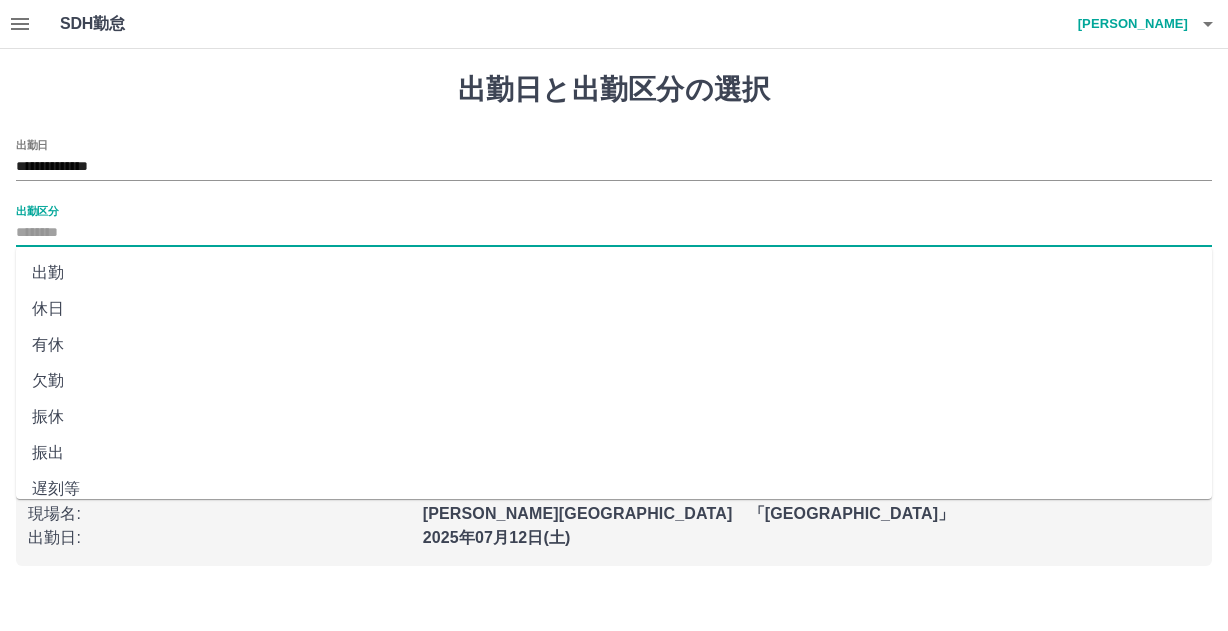 click on "出勤" at bounding box center (614, 273) 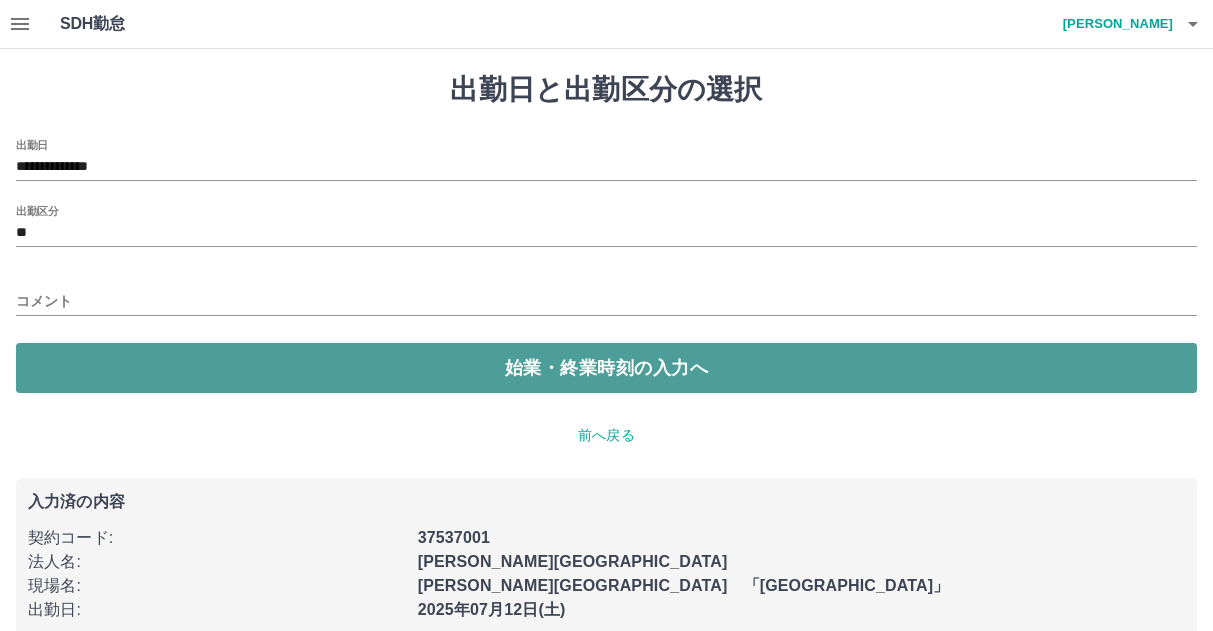 click on "始業・終業時刻の入力へ" at bounding box center (606, 368) 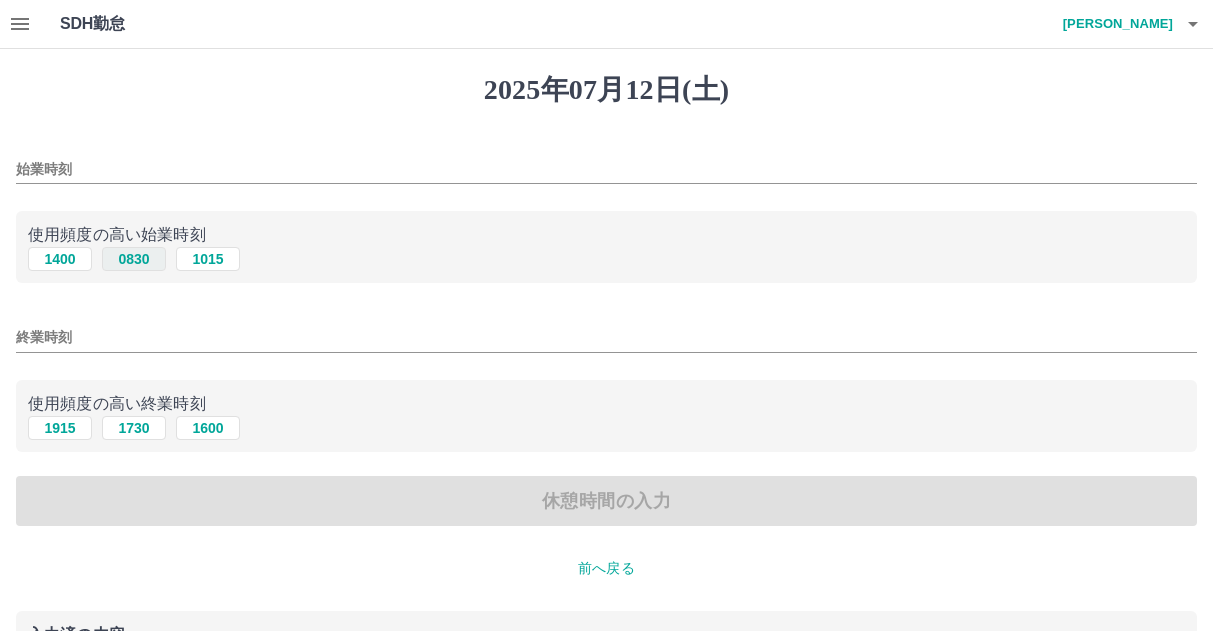 click on "0830" at bounding box center (134, 259) 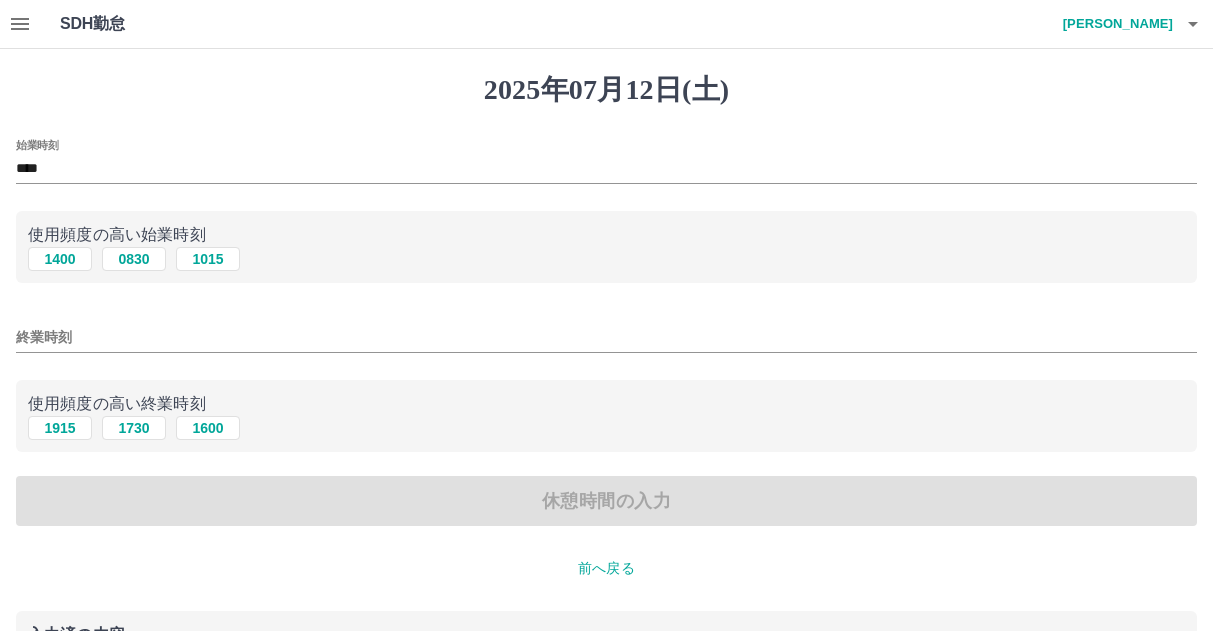 click on "終業時刻" at bounding box center (606, 331) 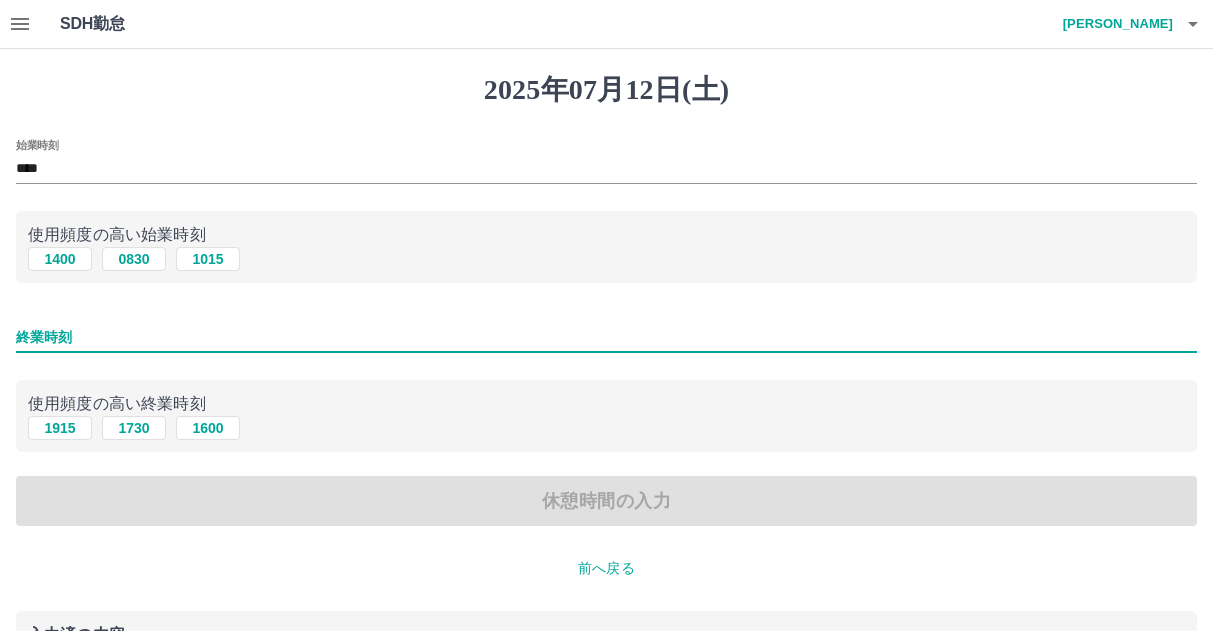 click on "終業時刻" at bounding box center [606, 337] 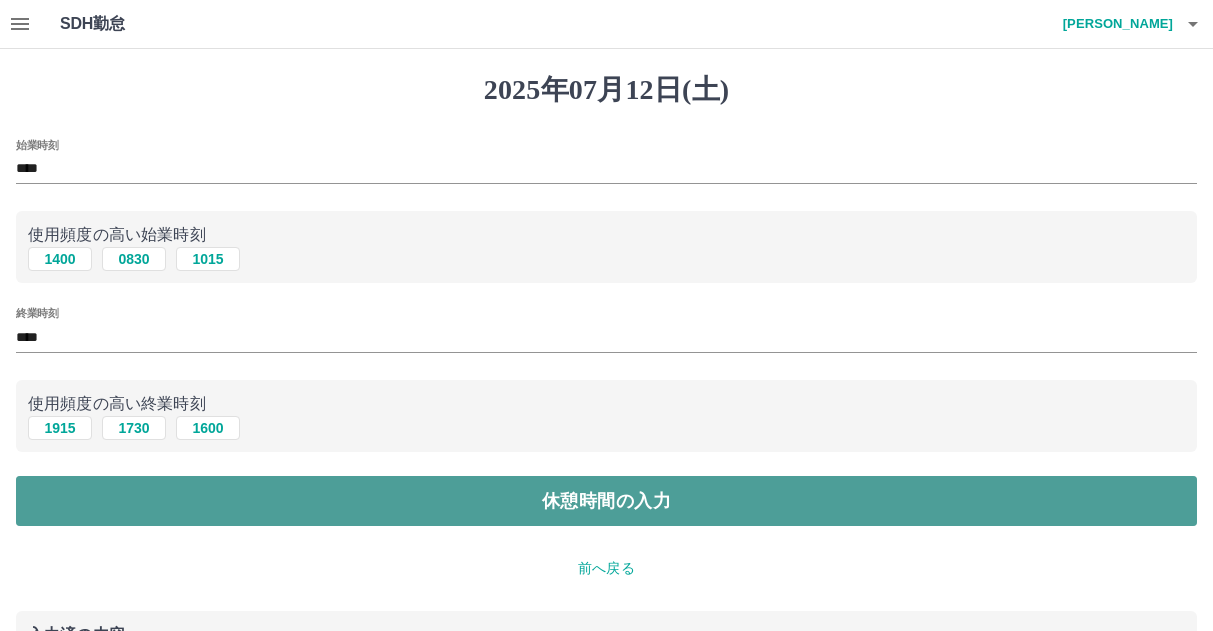 click on "休憩時間の入力" at bounding box center (606, 501) 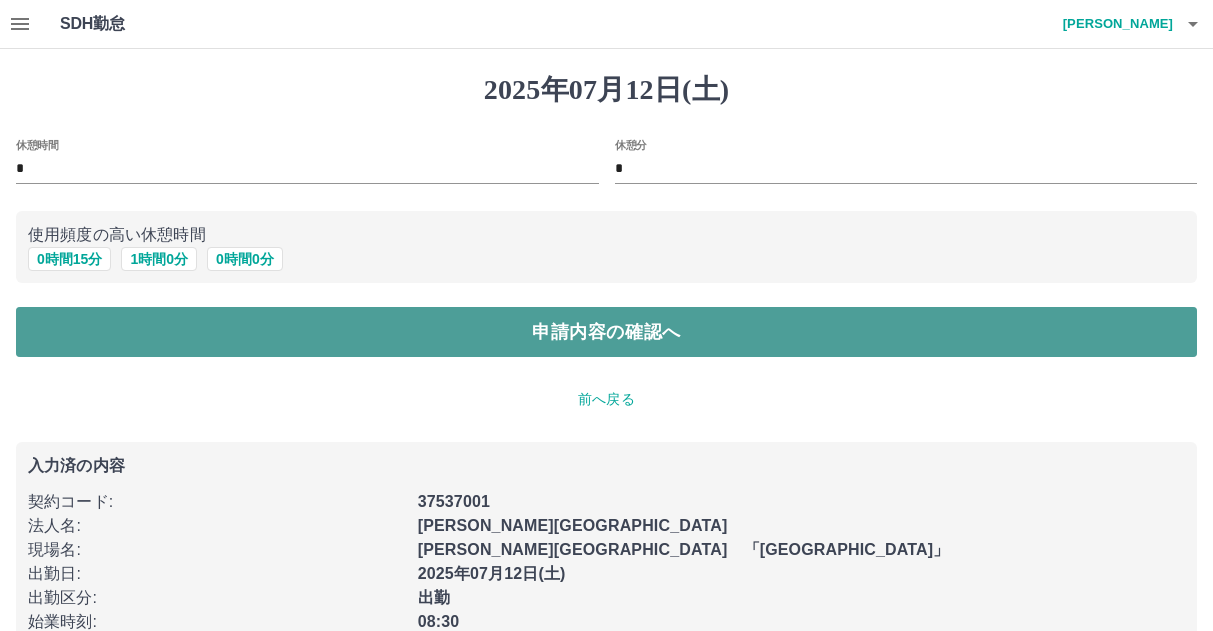 click on "申請内容の確認へ" at bounding box center [606, 332] 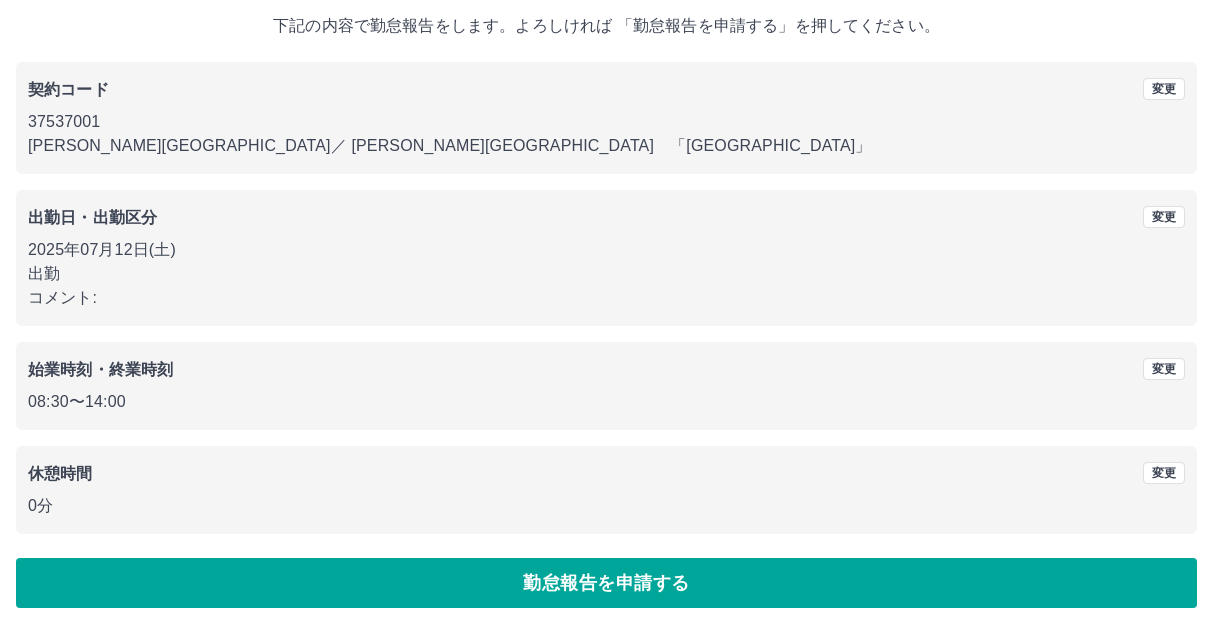 scroll, scrollTop: 118, scrollLeft: 0, axis: vertical 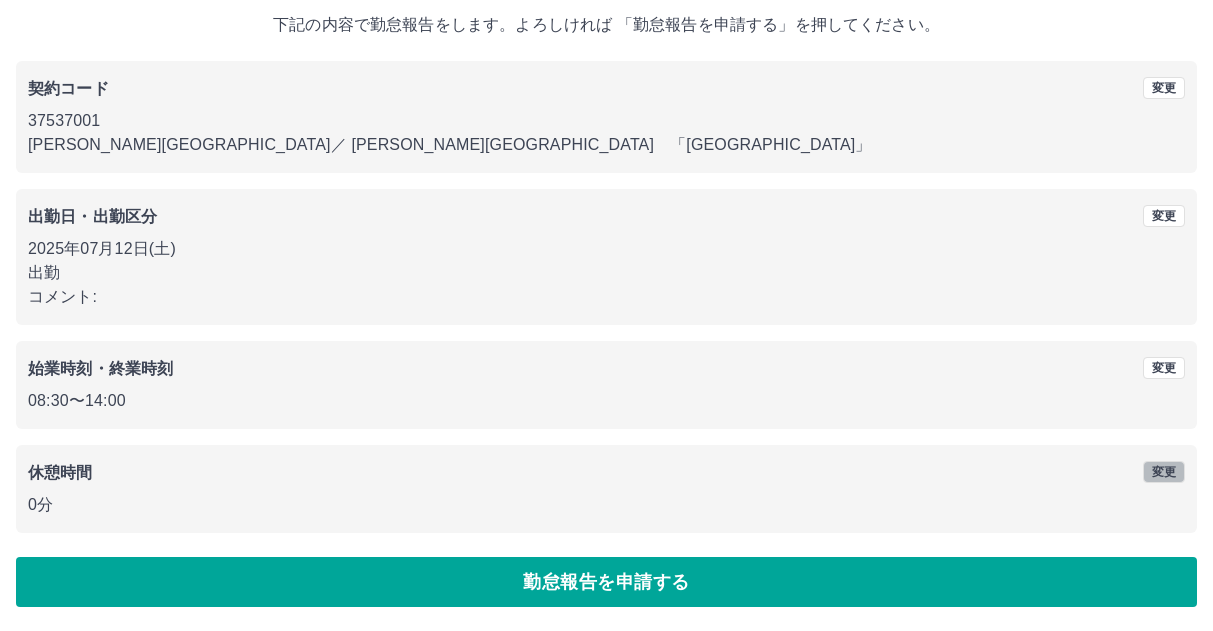 click on "変更" at bounding box center [1164, 472] 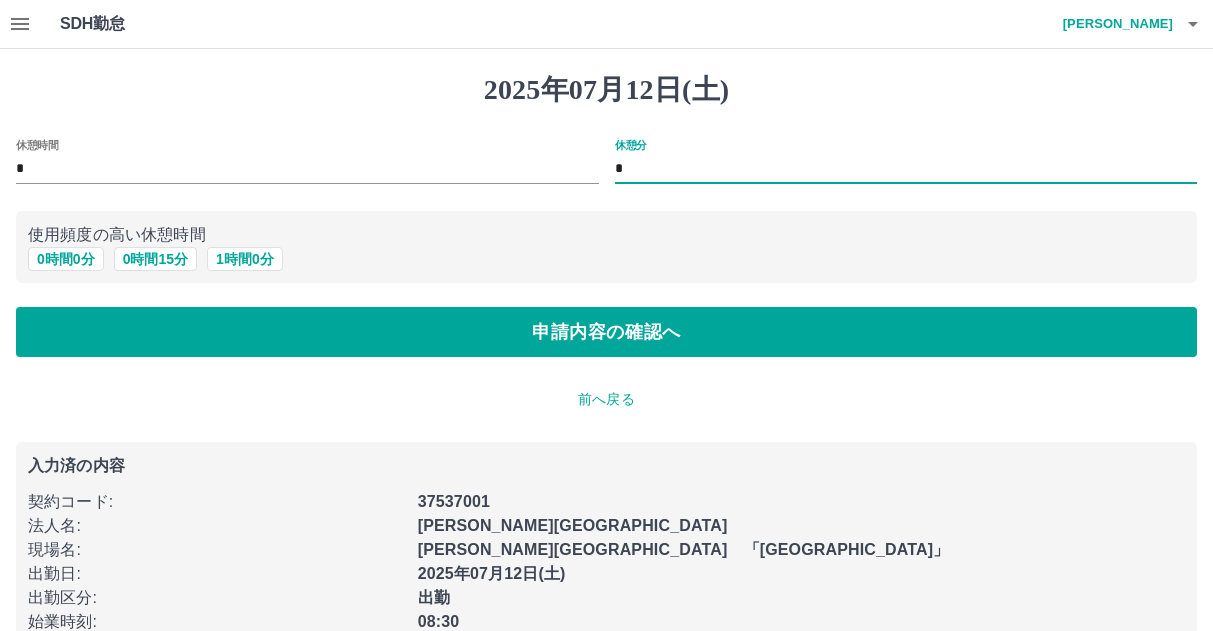 click on "*" at bounding box center (906, 169) 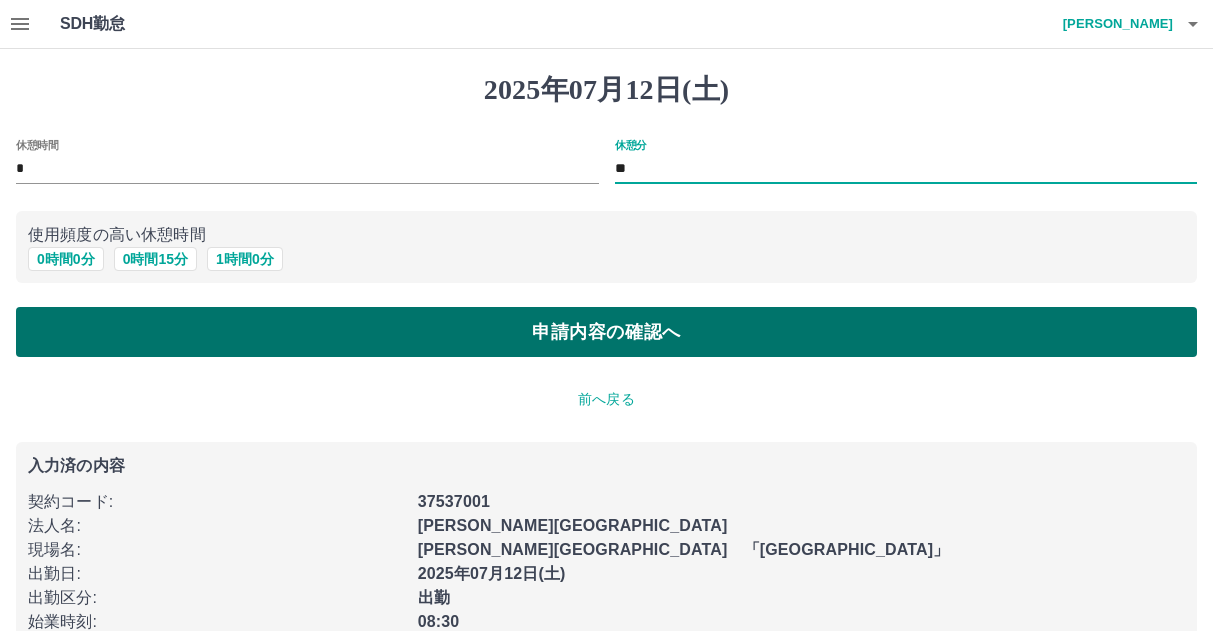 type on "**" 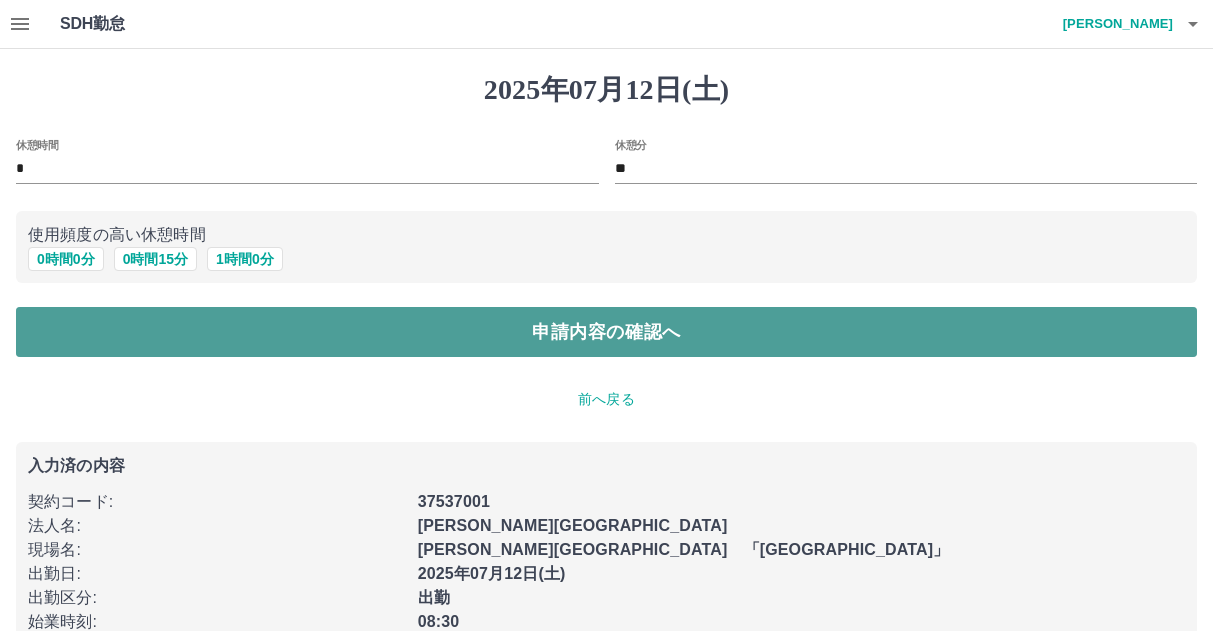 click on "申請内容の確認へ" at bounding box center [606, 332] 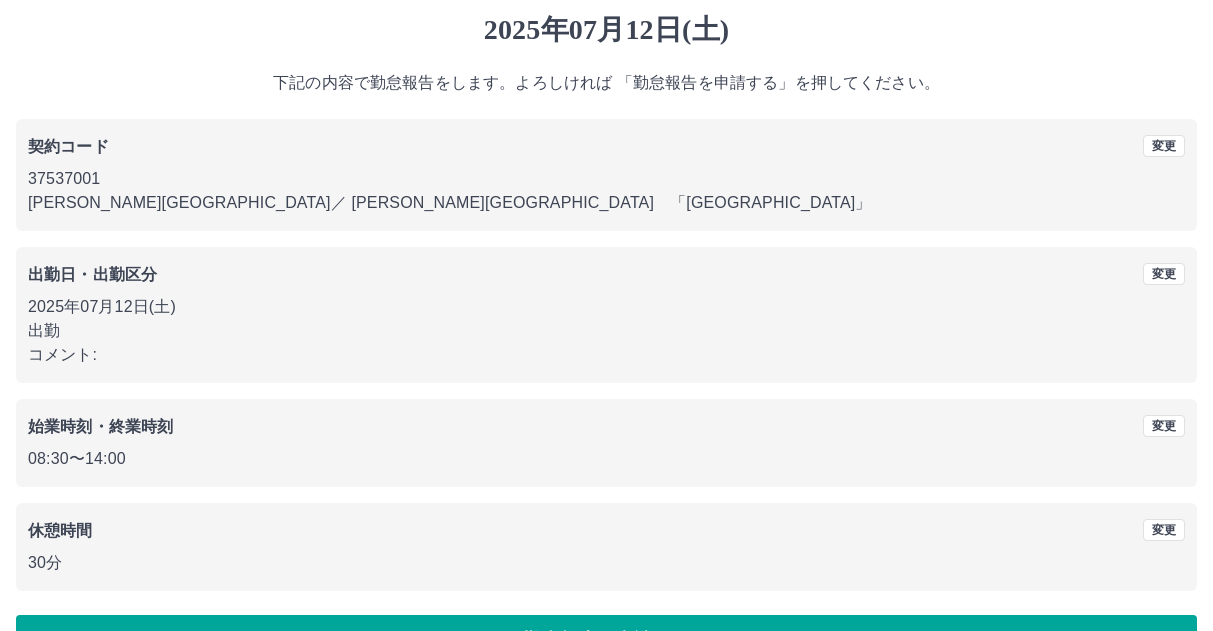 scroll, scrollTop: 118, scrollLeft: 0, axis: vertical 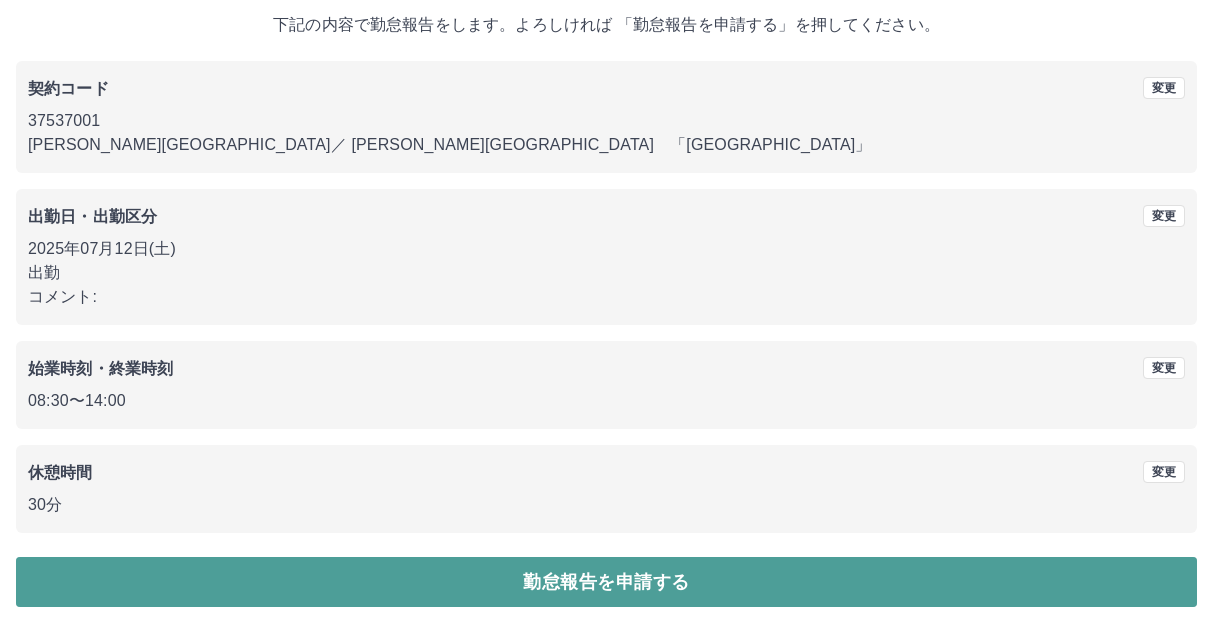 click on "勤怠報告を申請する" at bounding box center [606, 582] 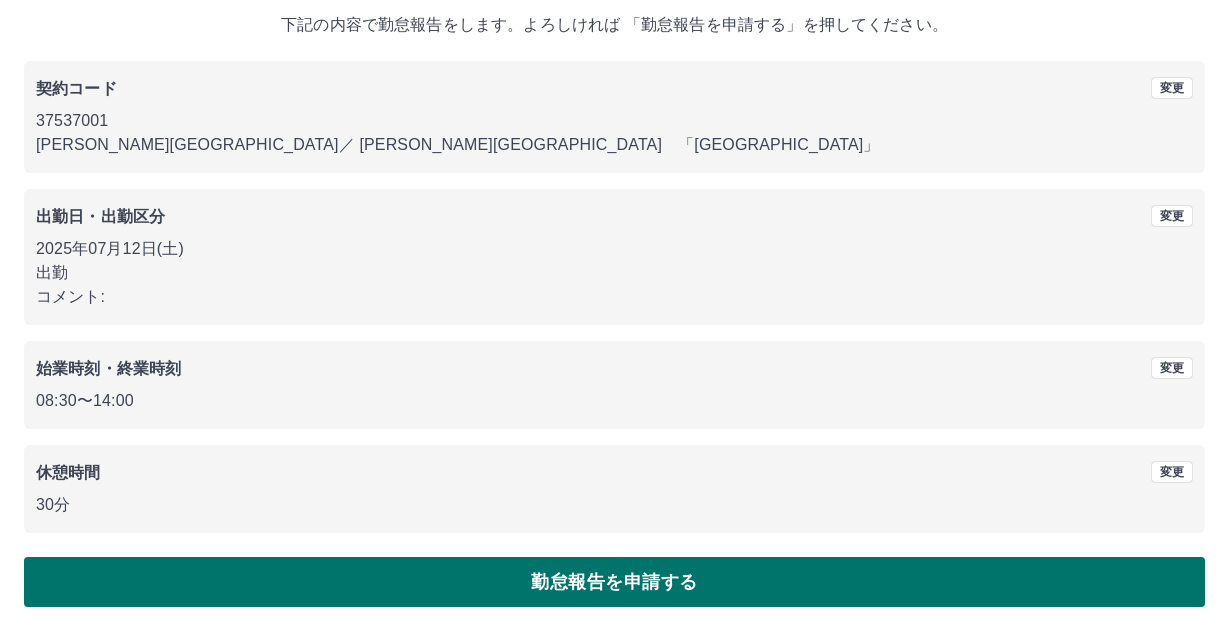 scroll, scrollTop: 0, scrollLeft: 0, axis: both 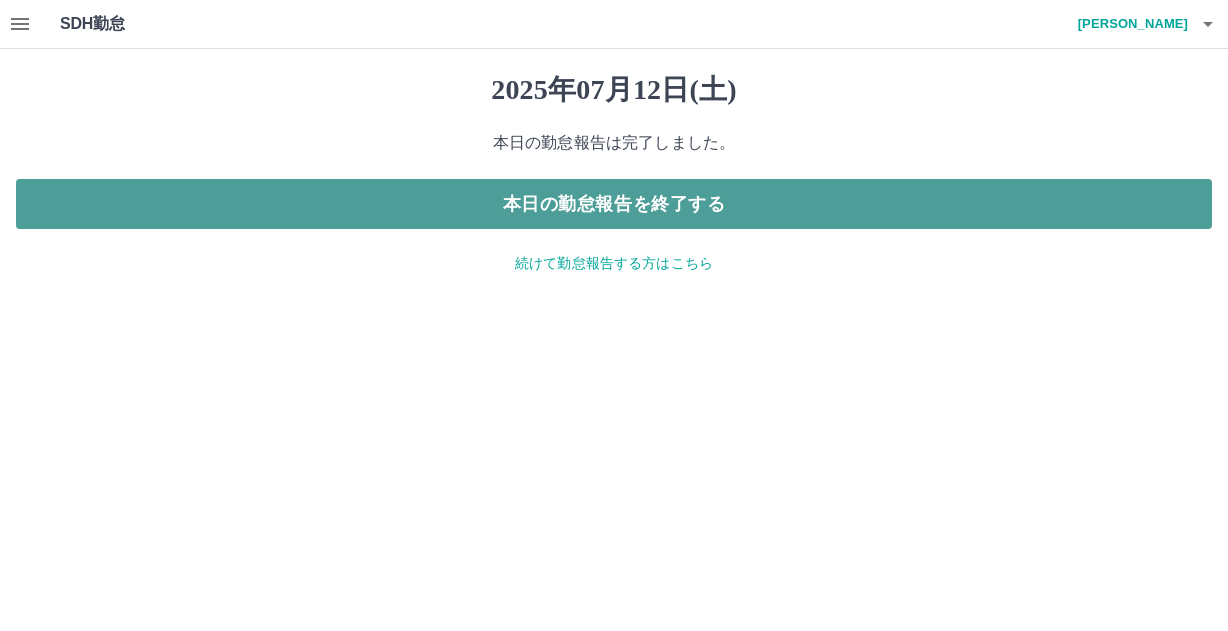 click on "本日の勤怠報告を終了する" at bounding box center [614, 204] 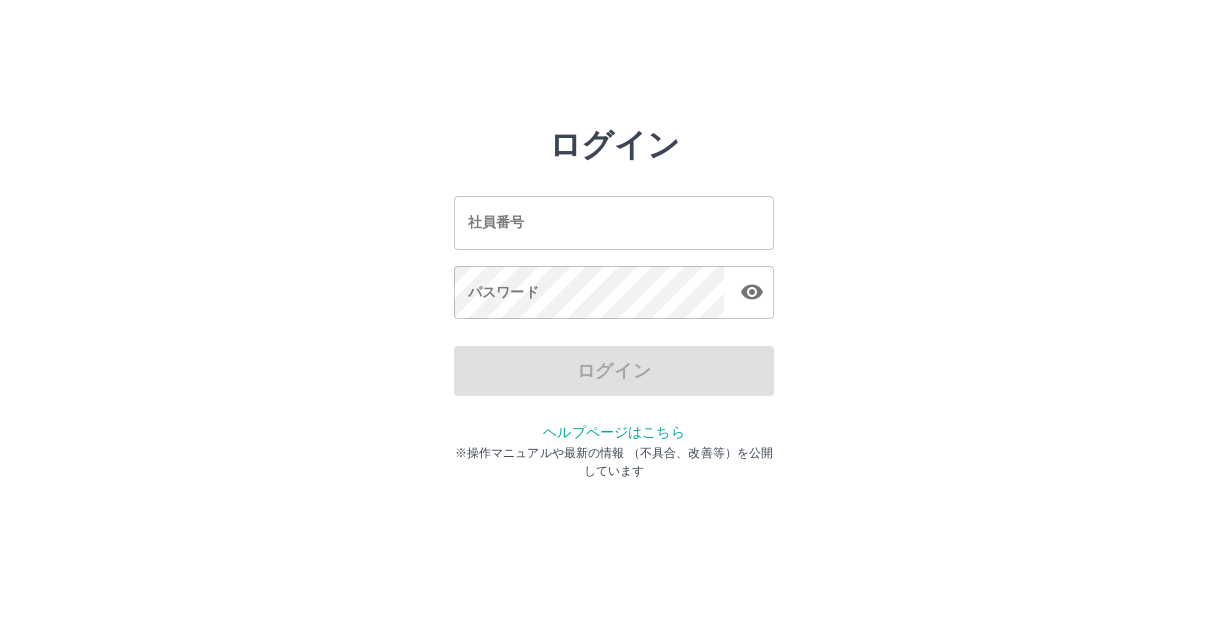 scroll, scrollTop: 0, scrollLeft: 0, axis: both 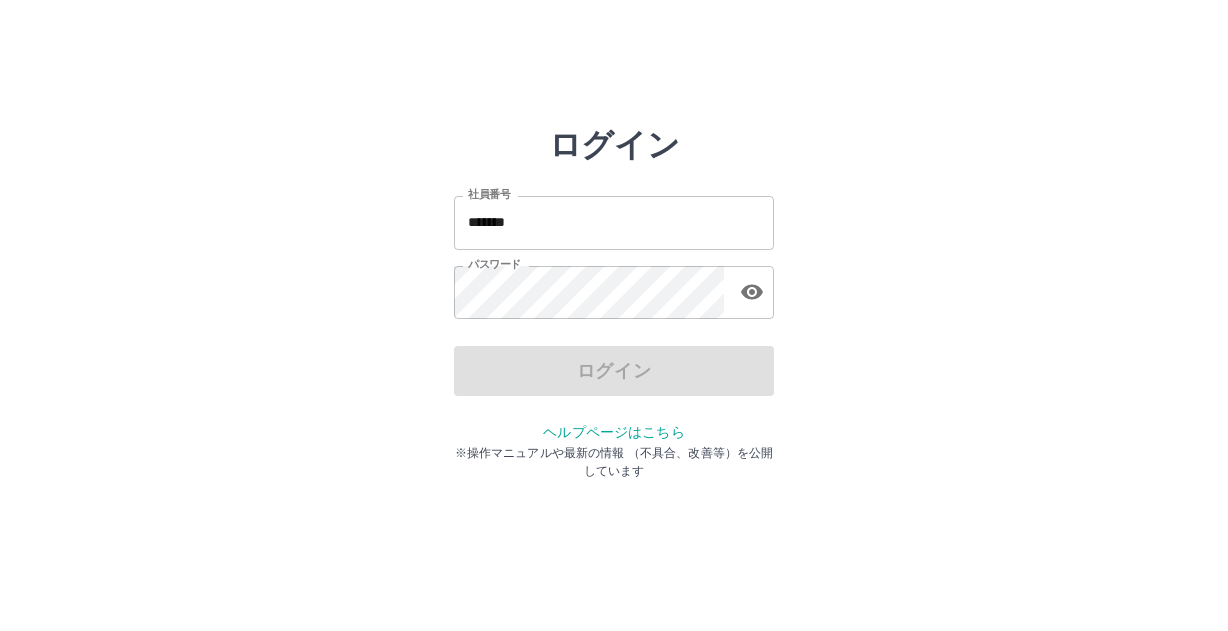 click on "*******" at bounding box center (614, 222) 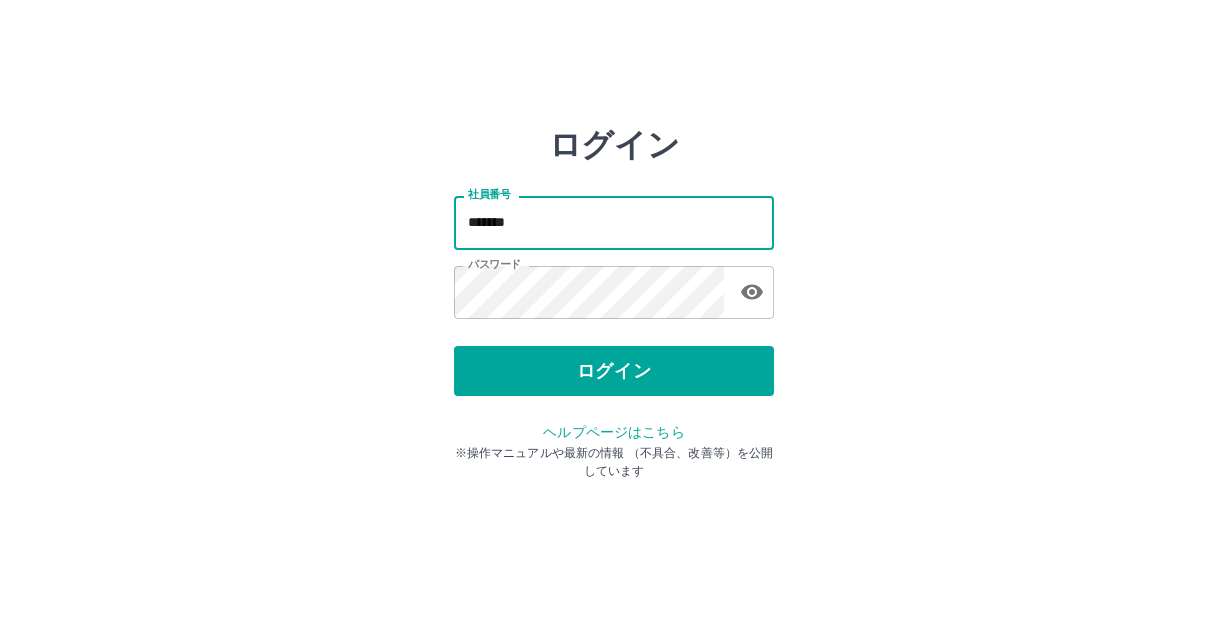 type on "*******" 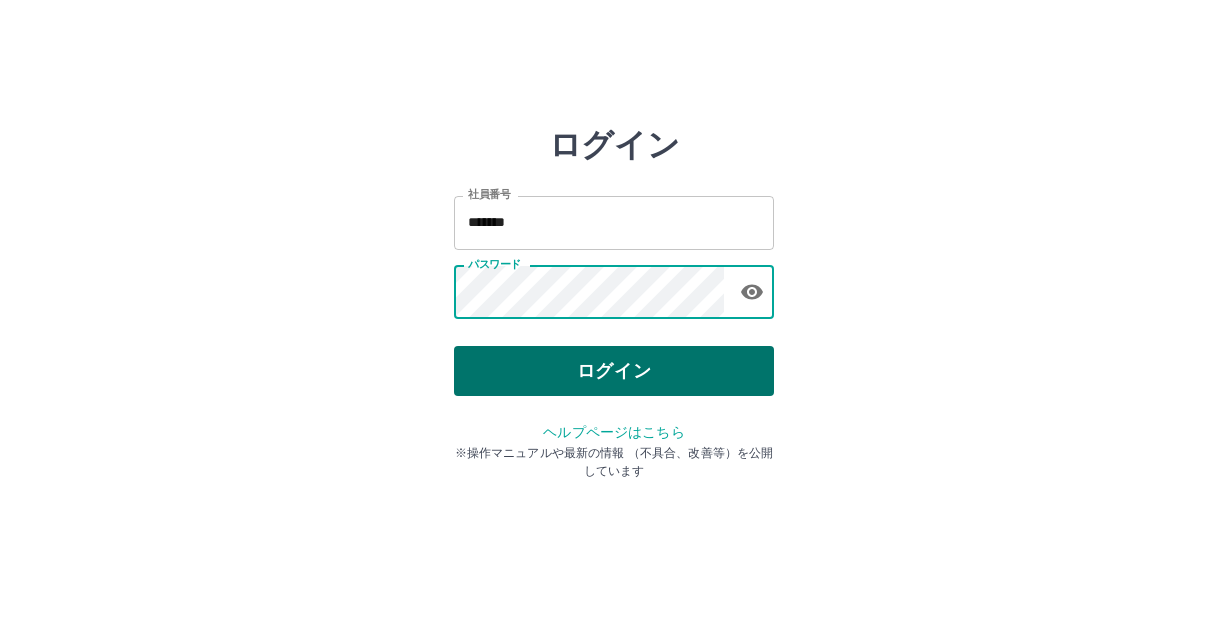 click on "ログイン" at bounding box center [614, 371] 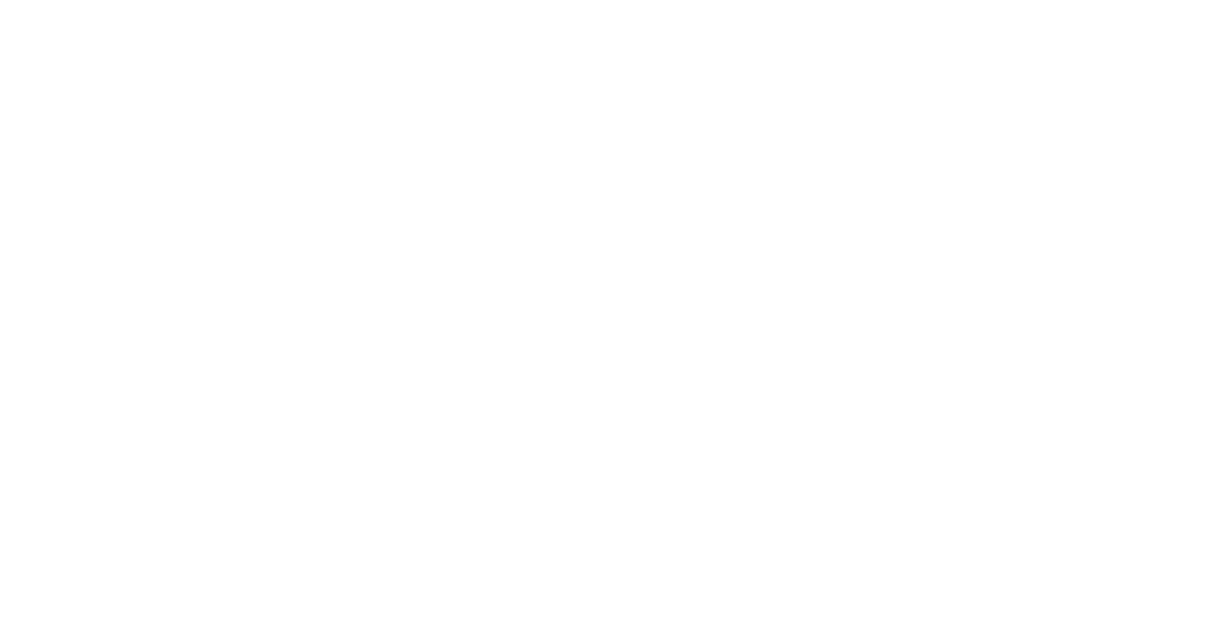 scroll, scrollTop: 0, scrollLeft: 0, axis: both 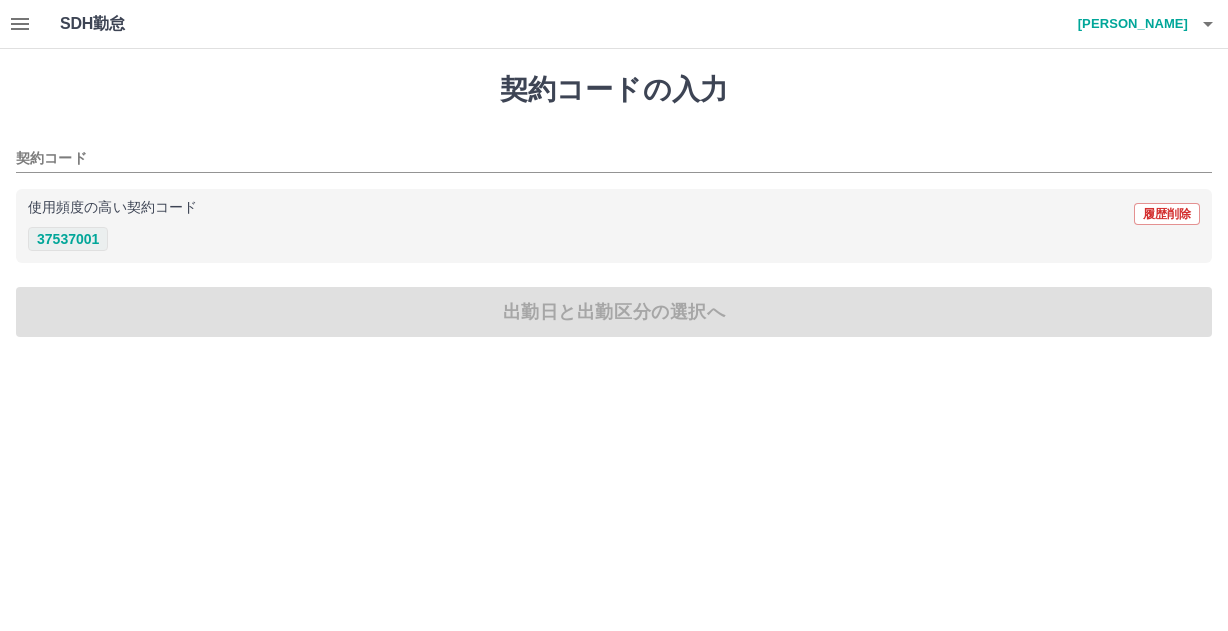 click on "37537001" at bounding box center [68, 239] 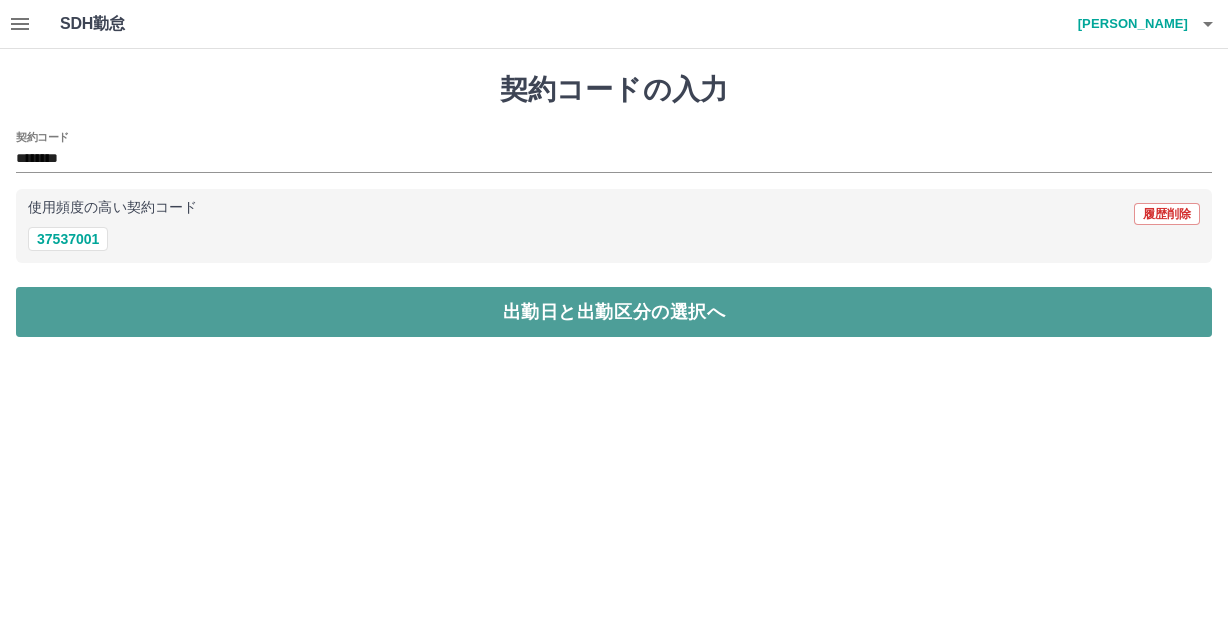 click on "出勤日と出勤区分の選択へ" at bounding box center [614, 312] 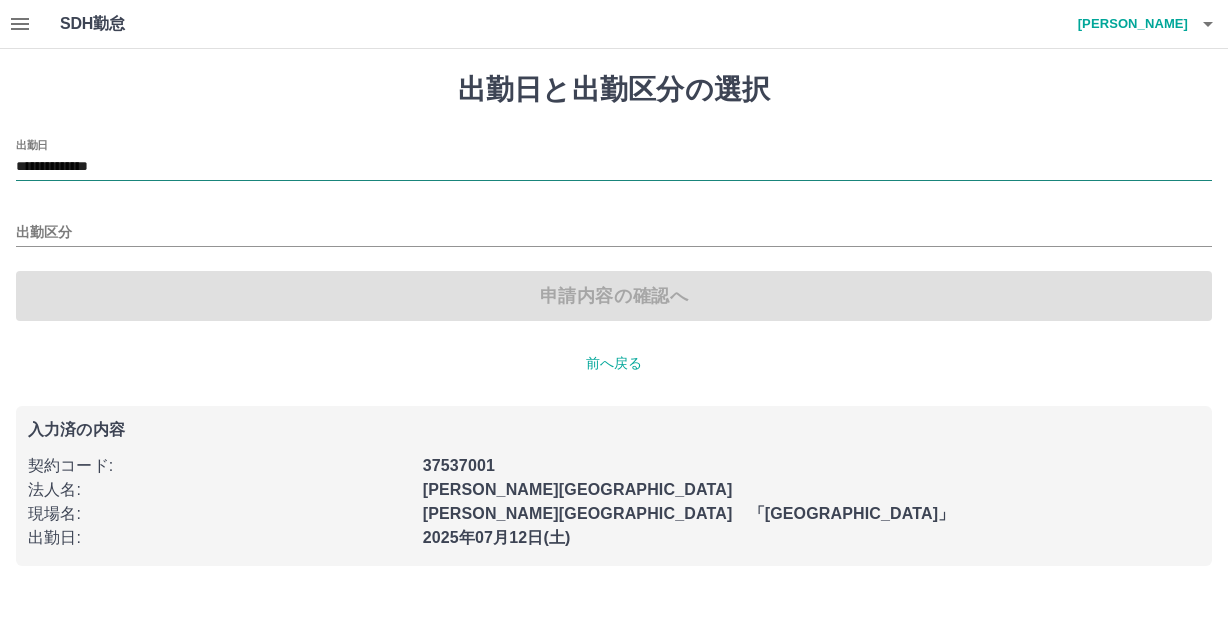 click on "**********" at bounding box center [614, 167] 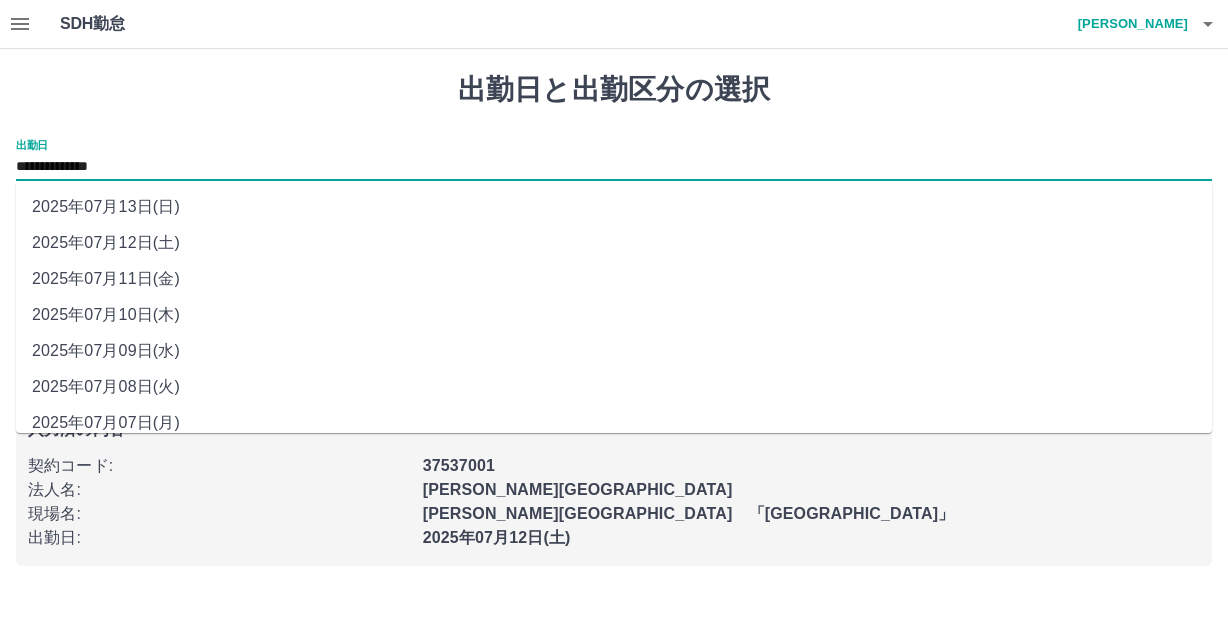 drag, startPoint x: 198, startPoint y: 168, endPoint x: 122, endPoint y: 308, distance: 159.29846 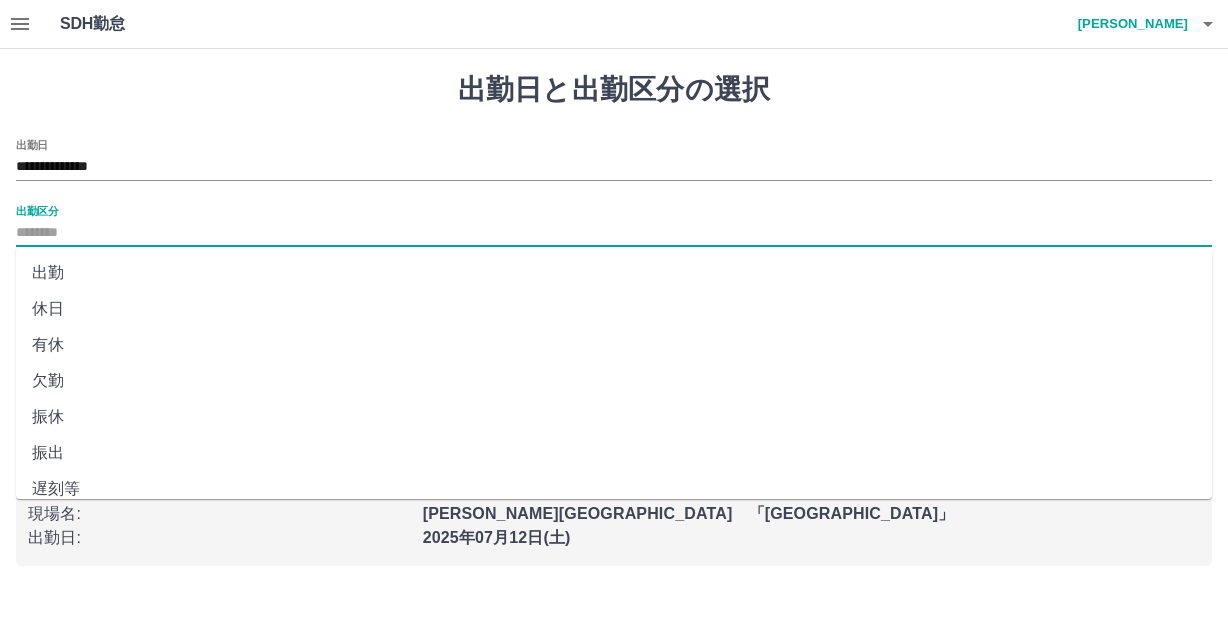 click on "出勤区分" at bounding box center (614, 233) 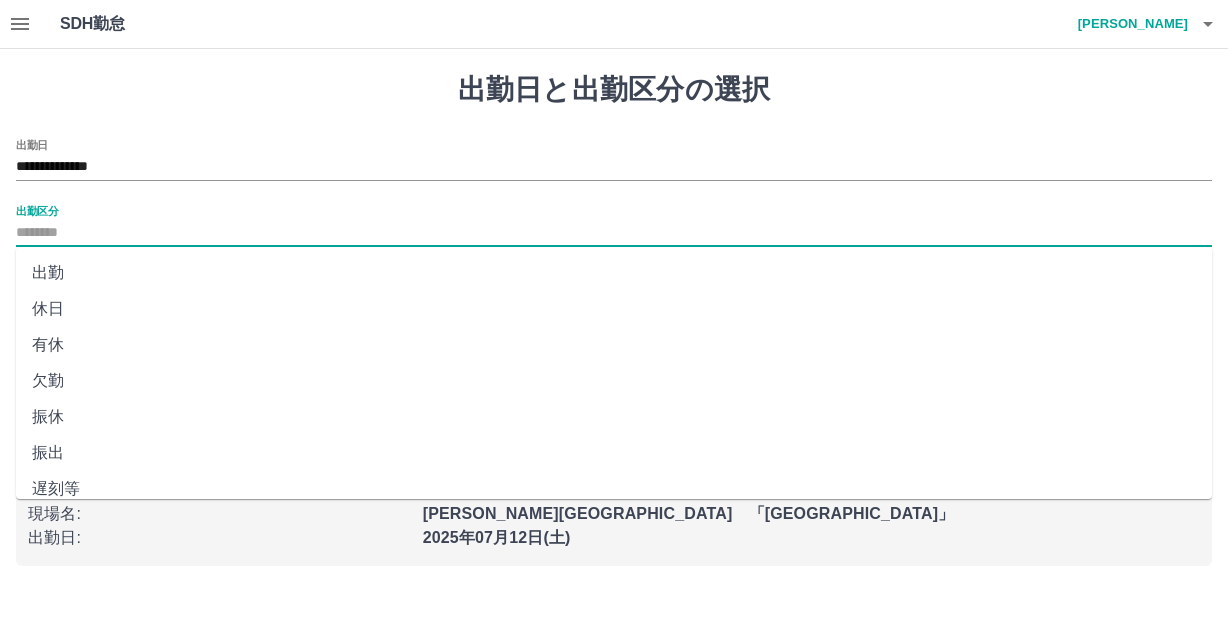 click on "出勤" at bounding box center (614, 273) 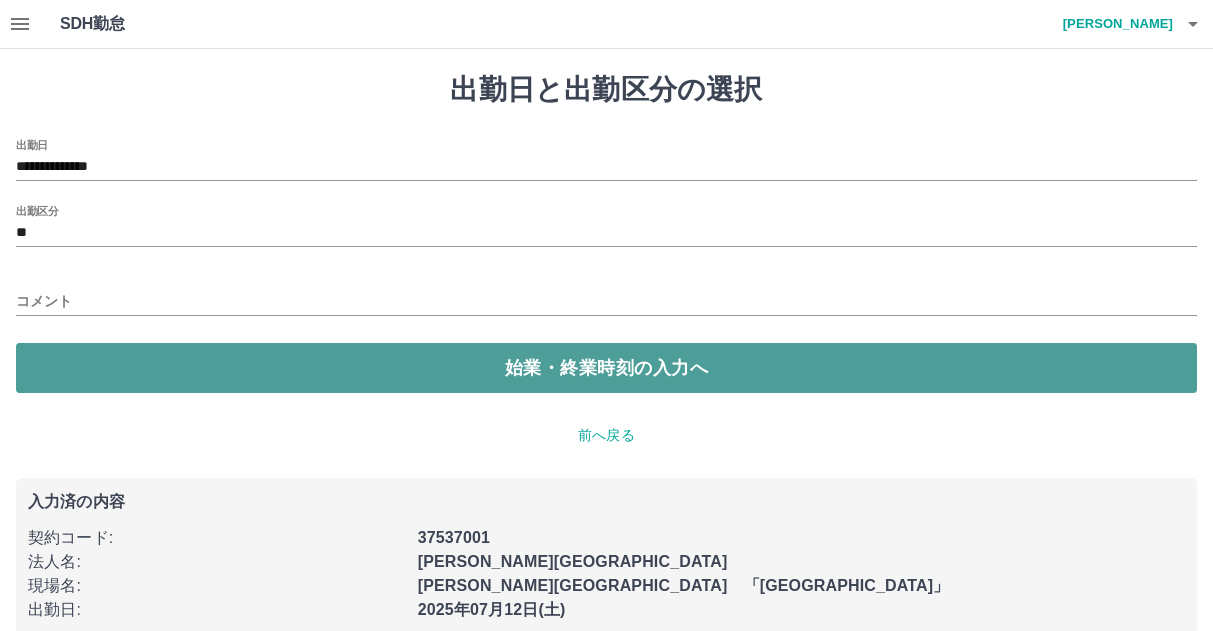 click on "始業・終業時刻の入力へ" at bounding box center (606, 368) 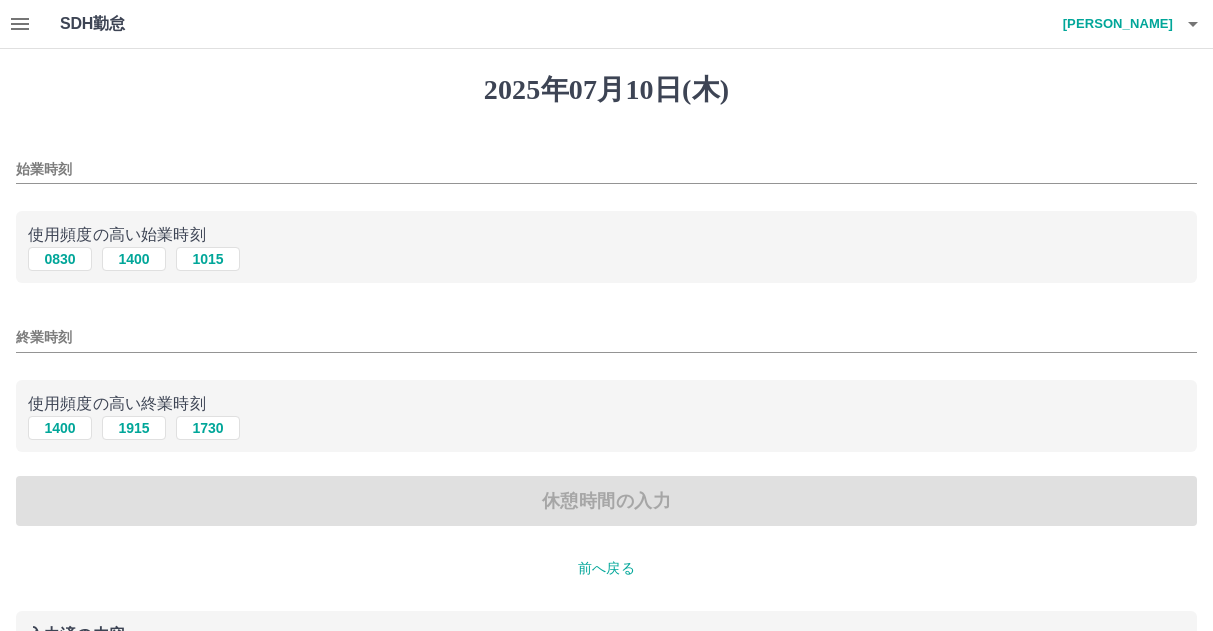 click on "始業時刻" at bounding box center [606, 169] 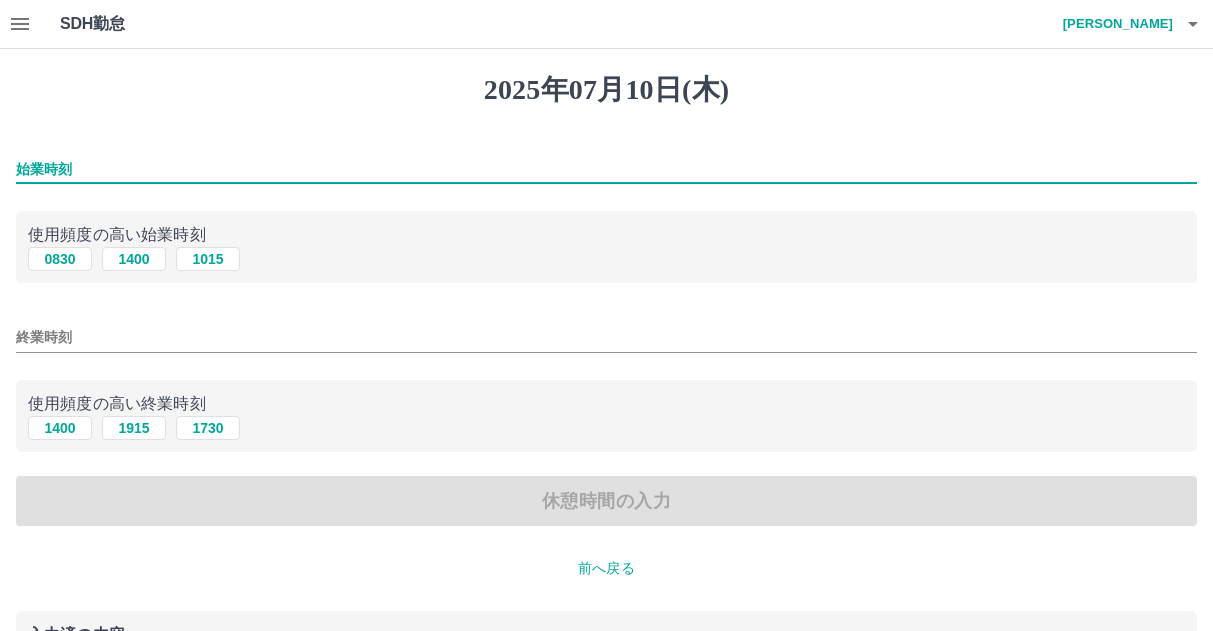 type on "****" 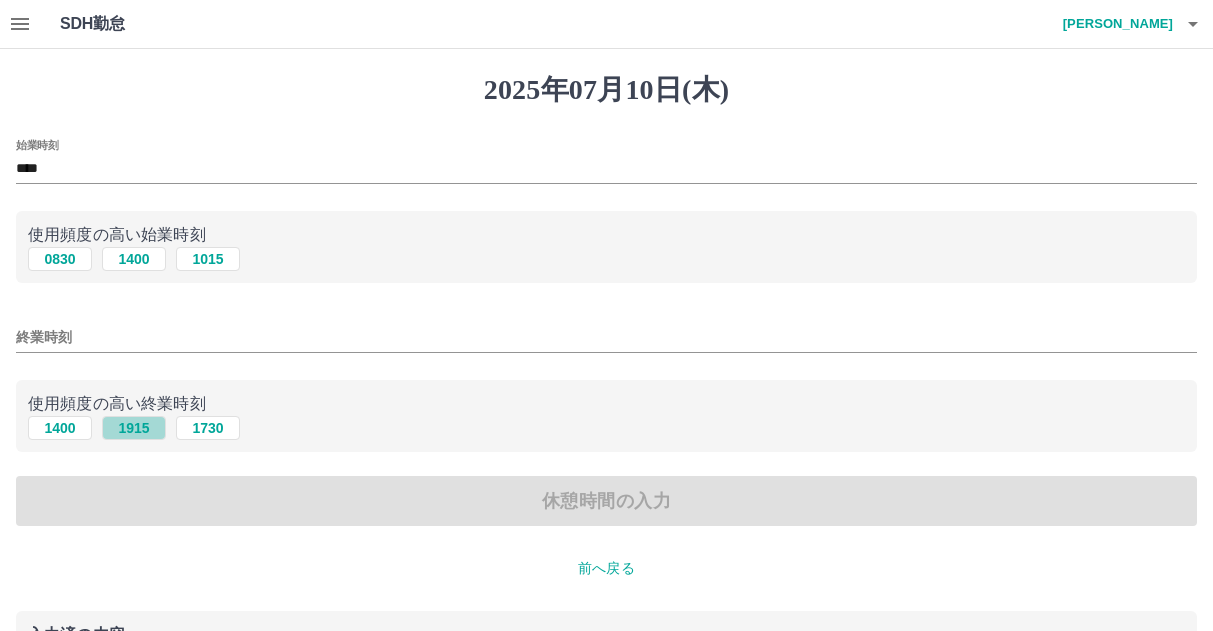click on "1915" at bounding box center [134, 428] 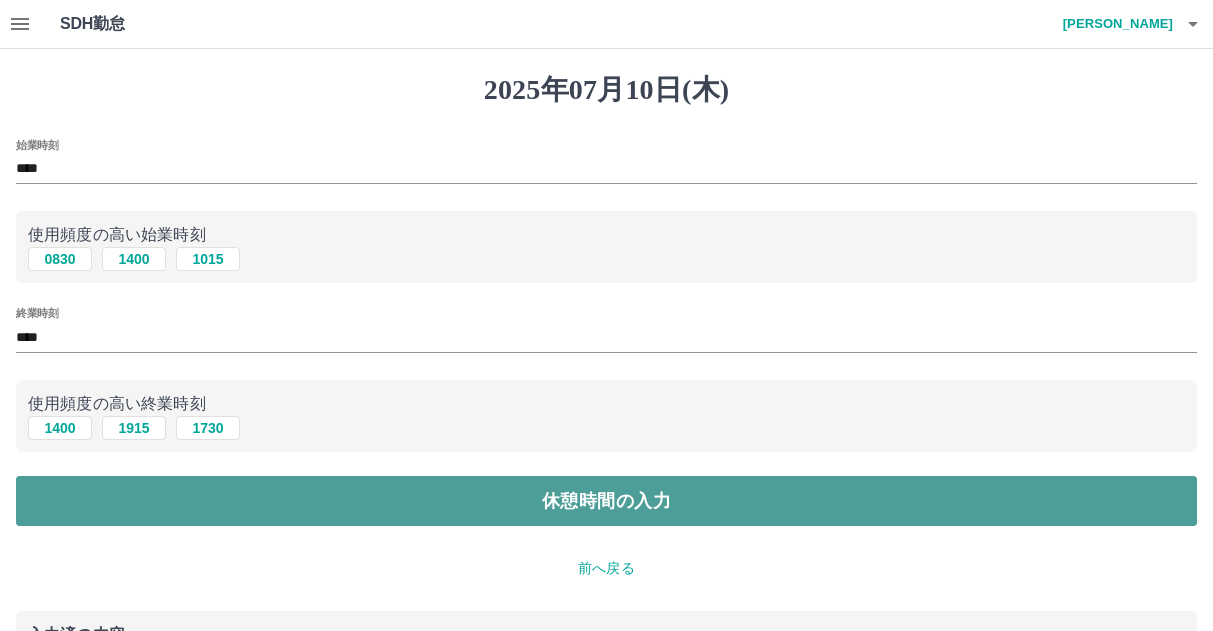 click on "休憩時間の入力" at bounding box center (606, 501) 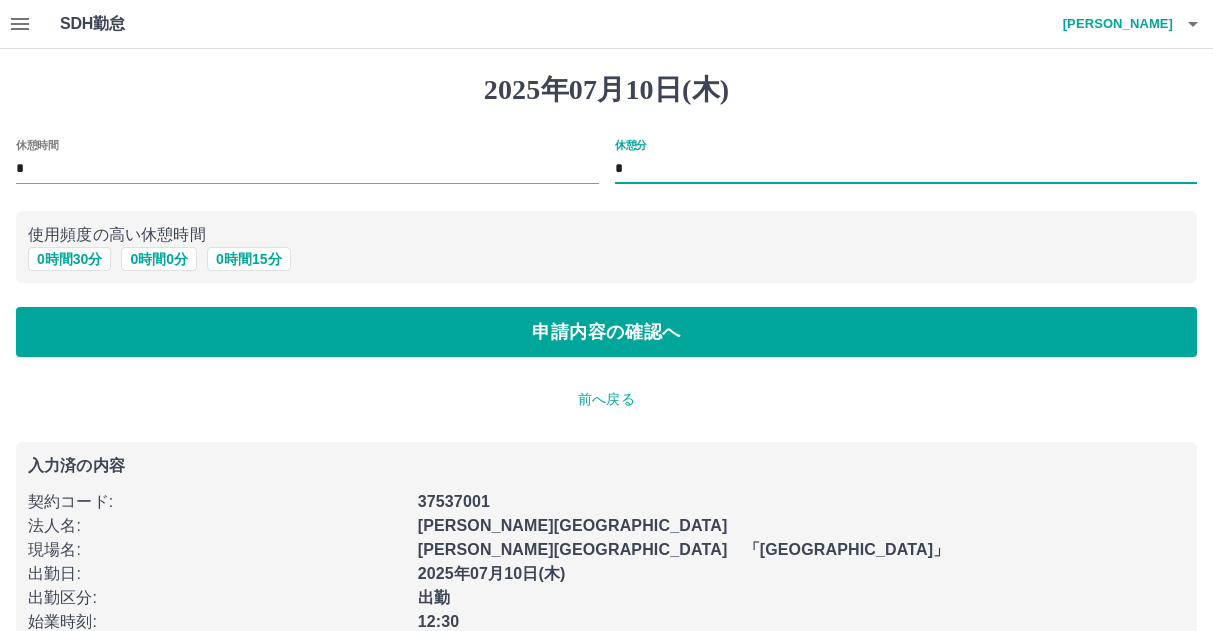 drag, startPoint x: 653, startPoint y: 170, endPoint x: 613, endPoint y: 170, distance: 40 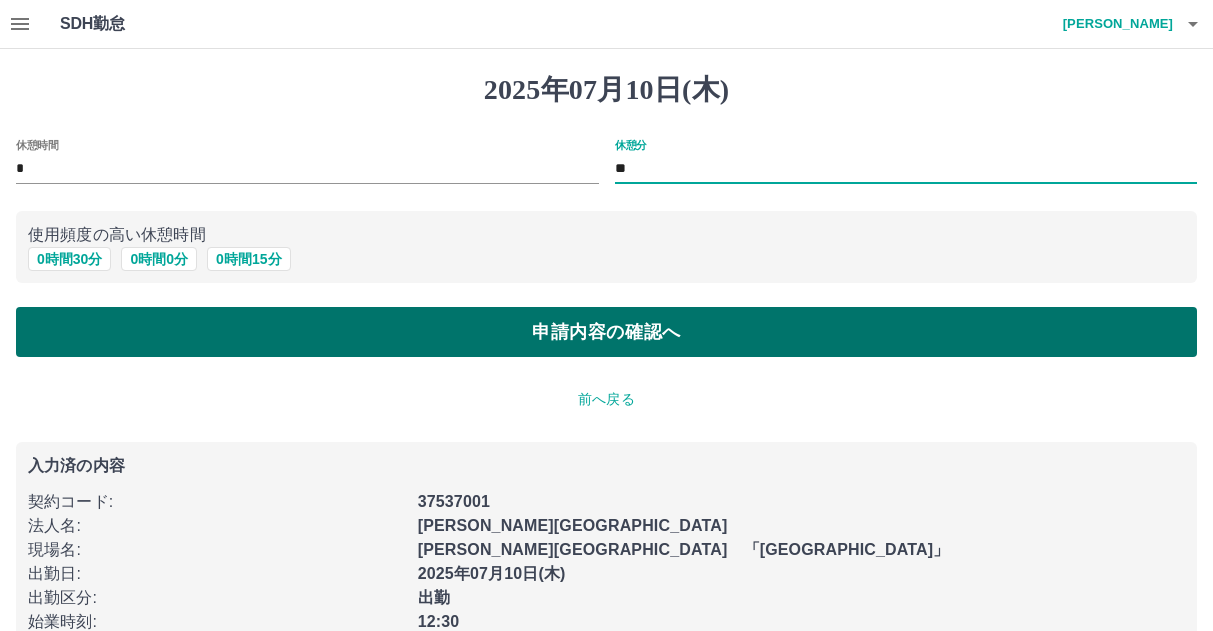 type on "**" 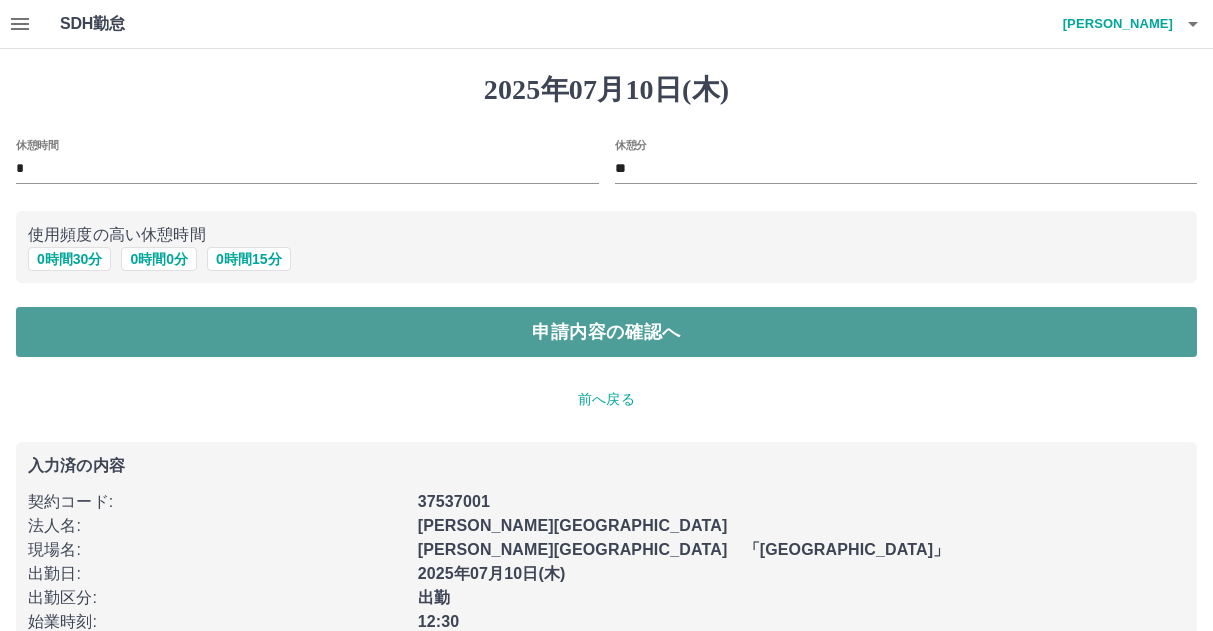click on "申請内容の確認へ" at bounding box center [606, 332] 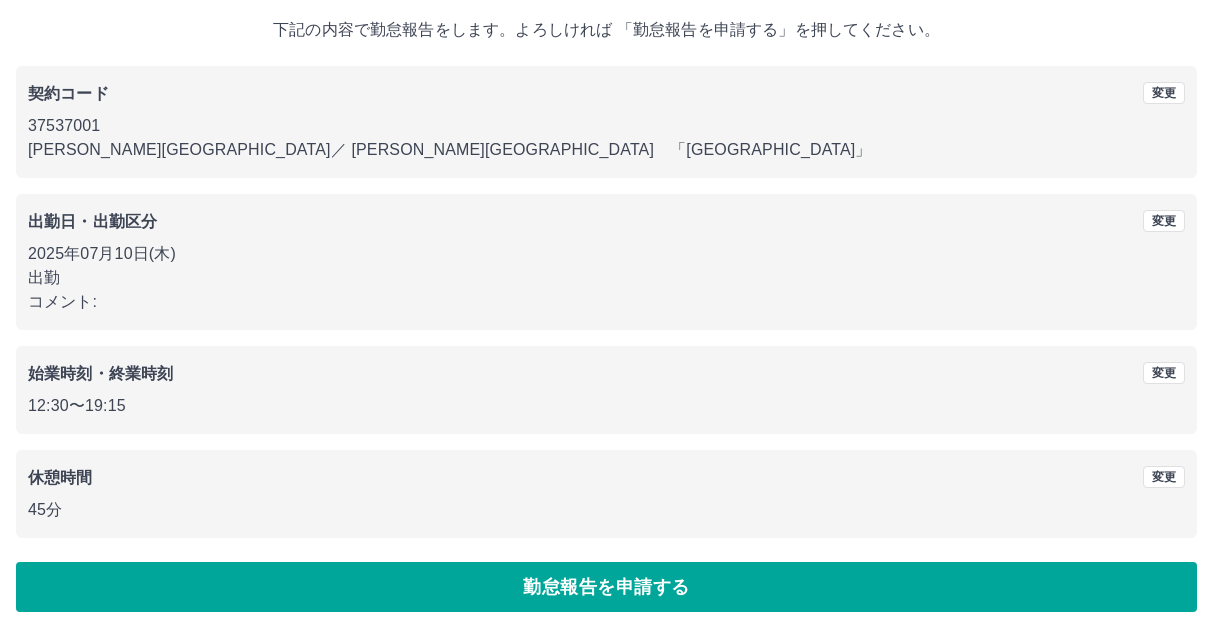 scroll, scrollTop: 118, scrollLeft: 0, axis: vertical 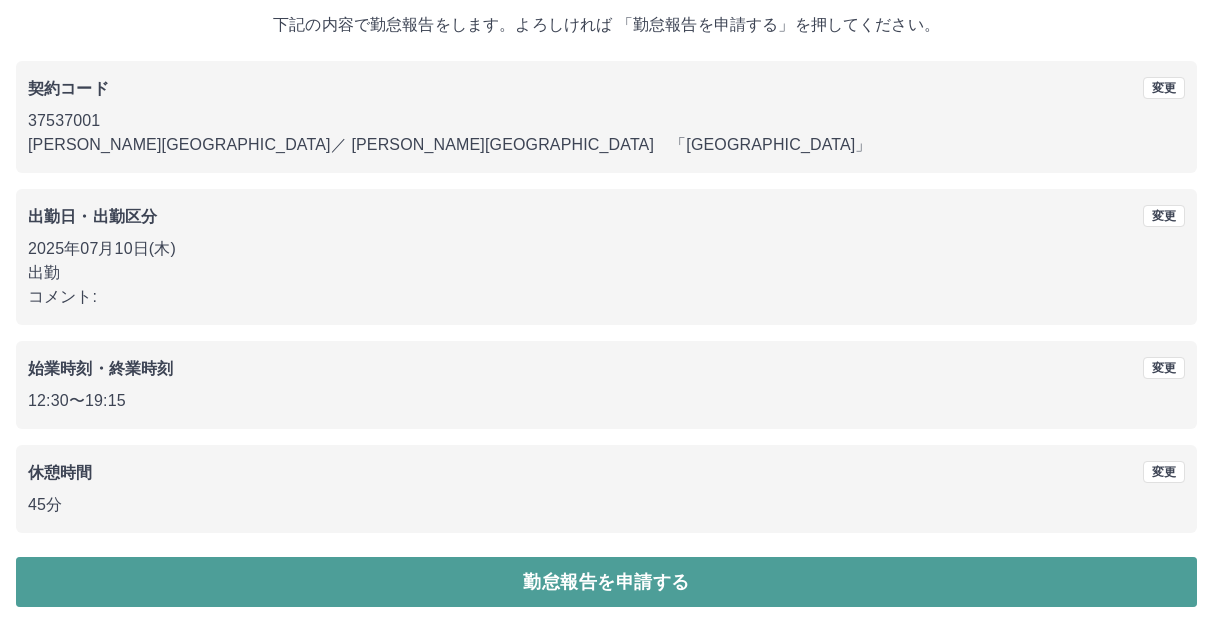 click on "勤怠報告を申請する" at bounding box center [606, 582] 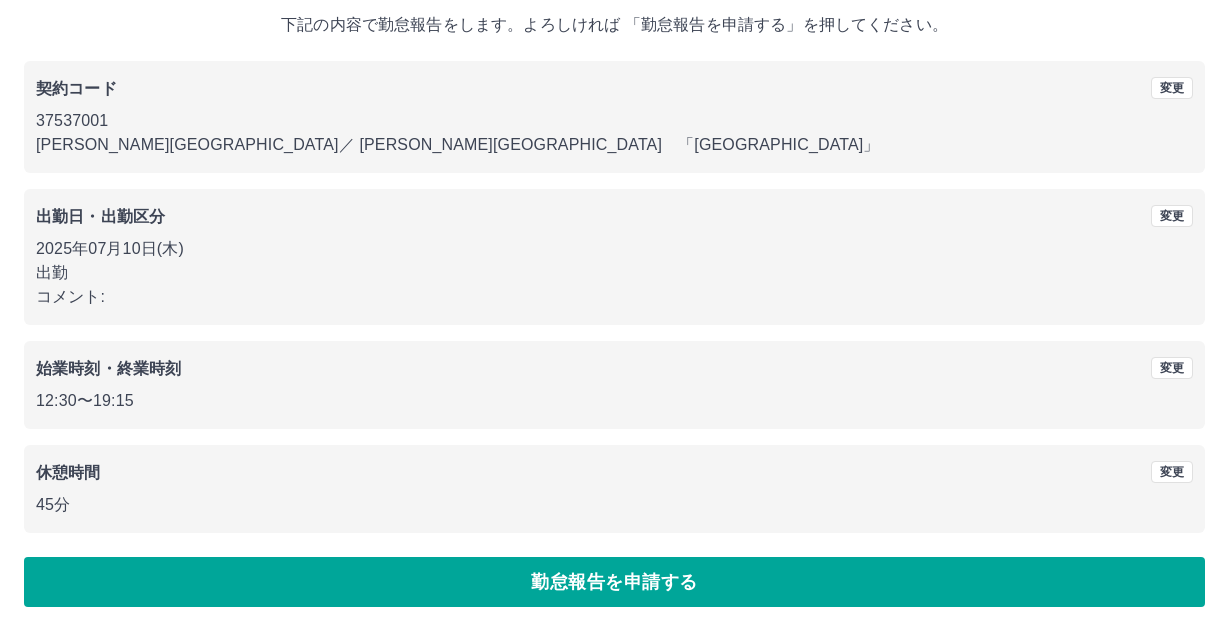 scroll, scrollTop: 0, scrollLeft: 0, axis: both 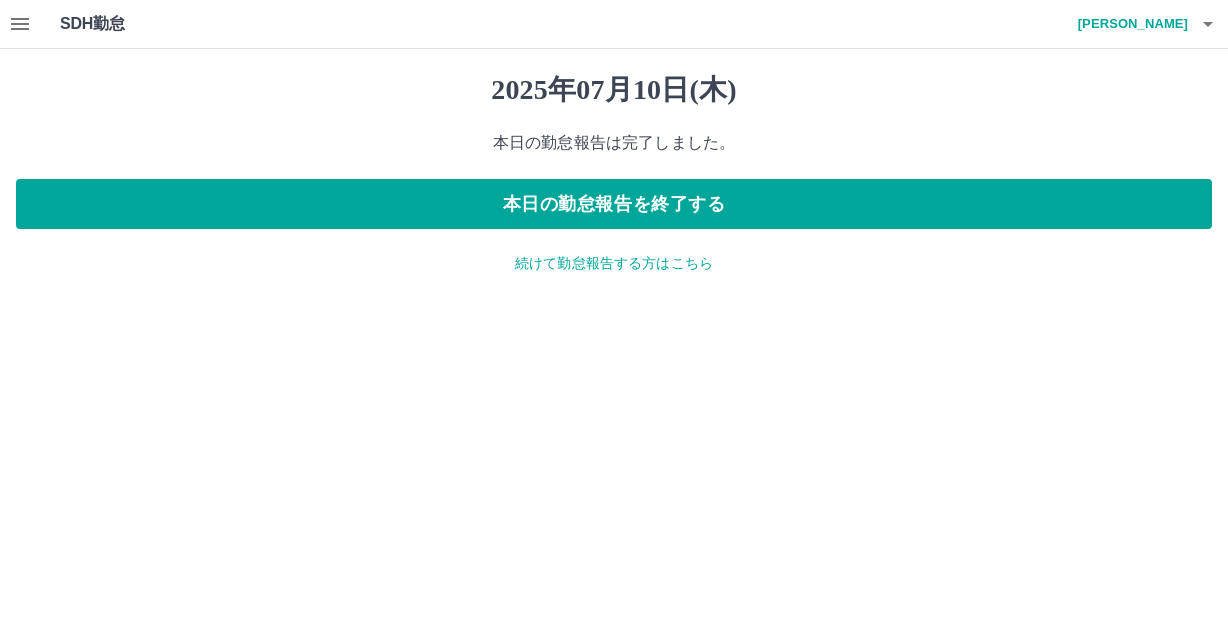 click on "続けて勤怠報告する方はこちら" at bounding box center [614, 263] 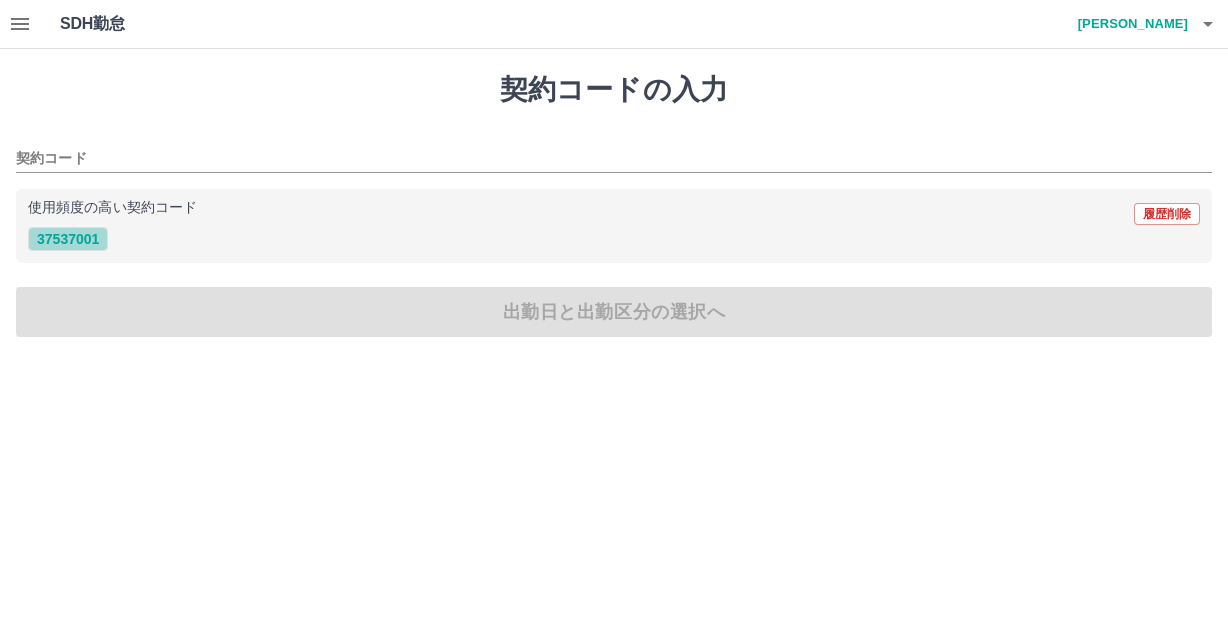 click on "37537001" at bounding box center (68, 239) 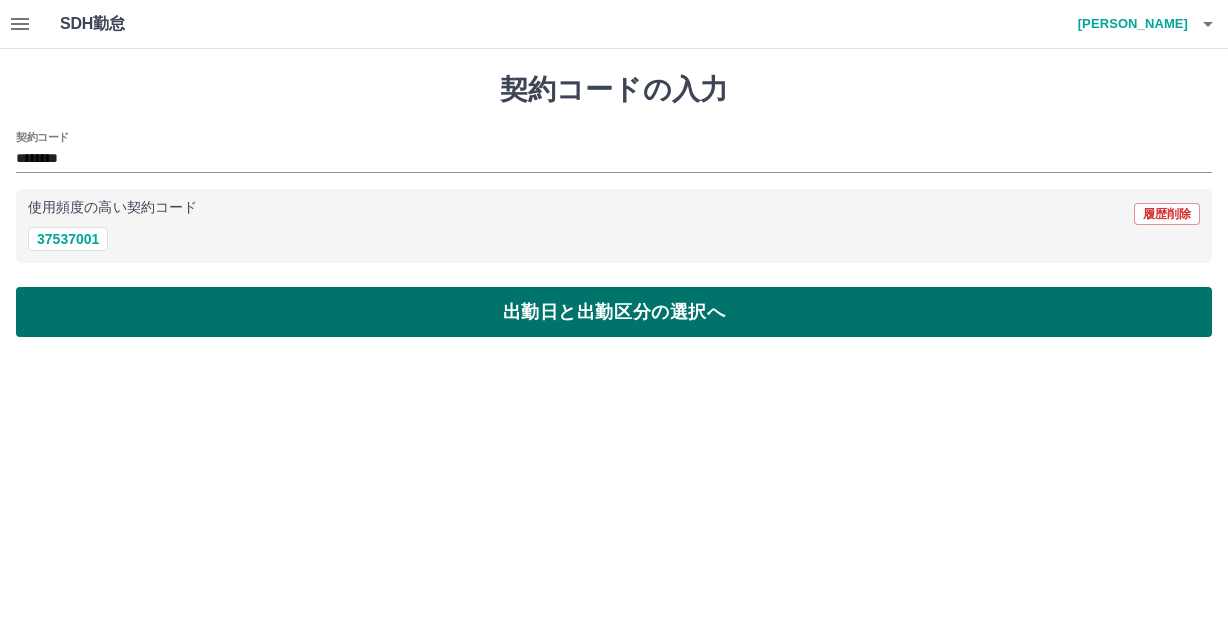 click on "出勤日と出勤区分の選択へ" at bounding box center (614, 312) 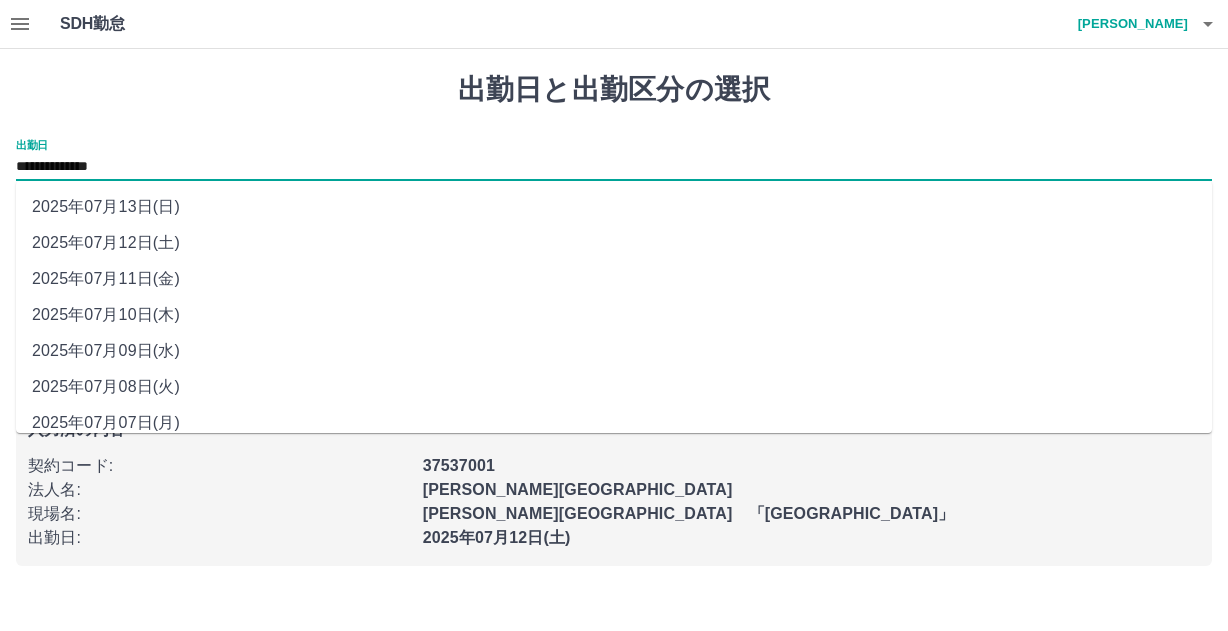 click on "**********" at bounding box center (614, 167) 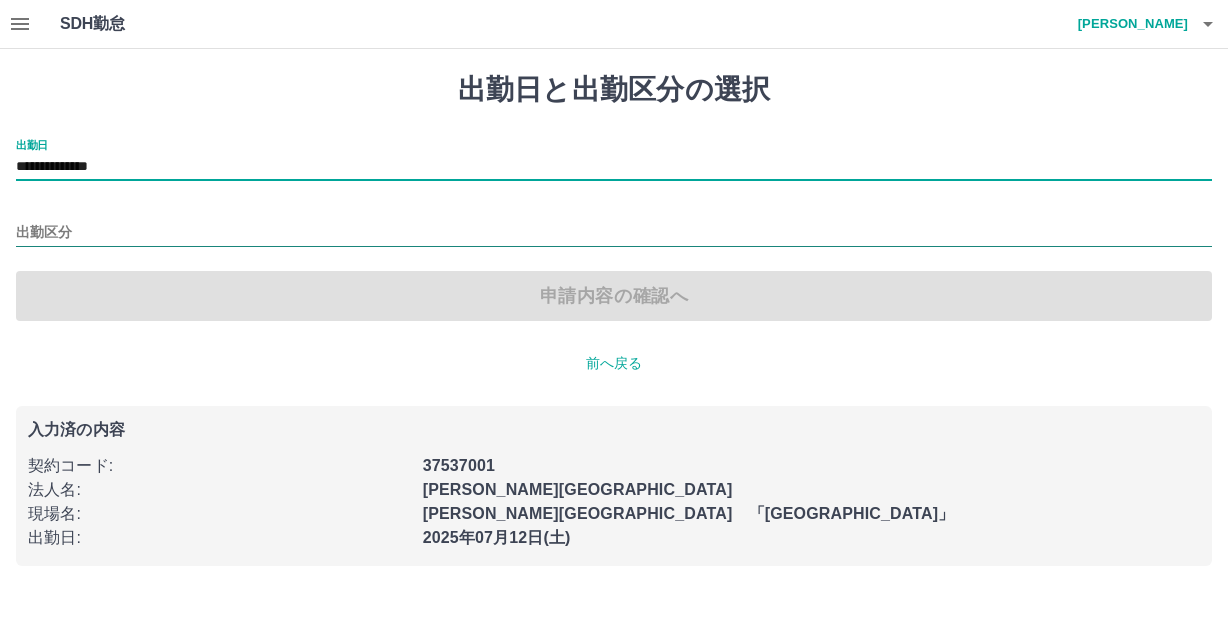 click on "出勤区分" at bounding box center (614, 233) 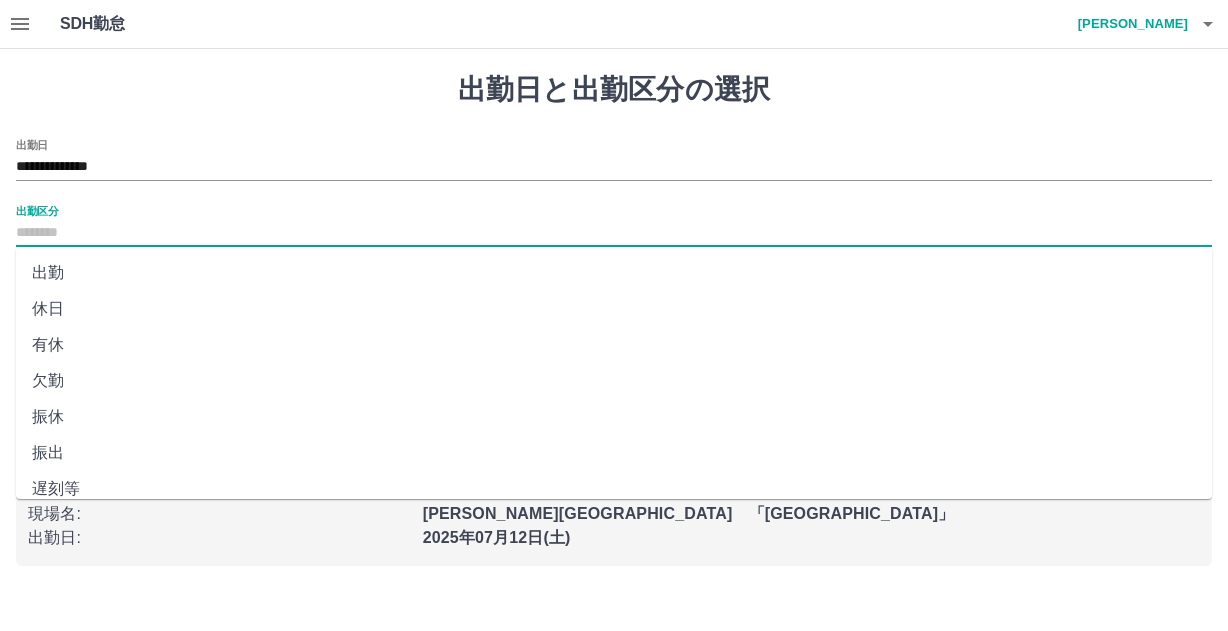 click on "有休" at bounding box center (614, 345) 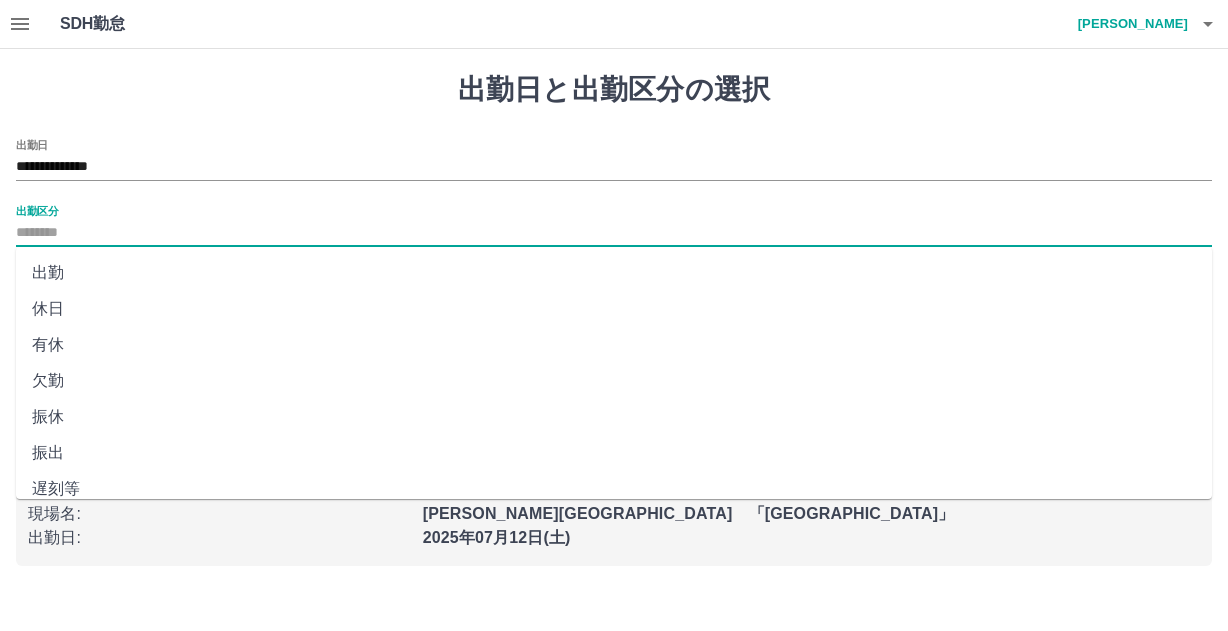 type on "**" 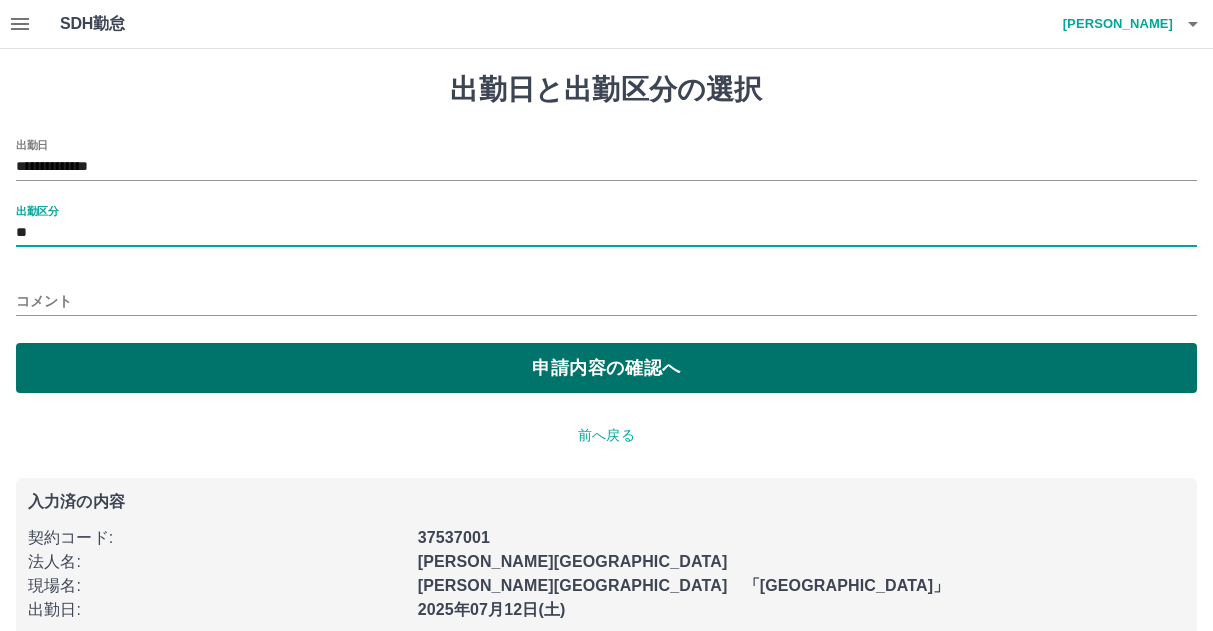 click on "申請内容の確認へ" at bounding box center (606, 368) 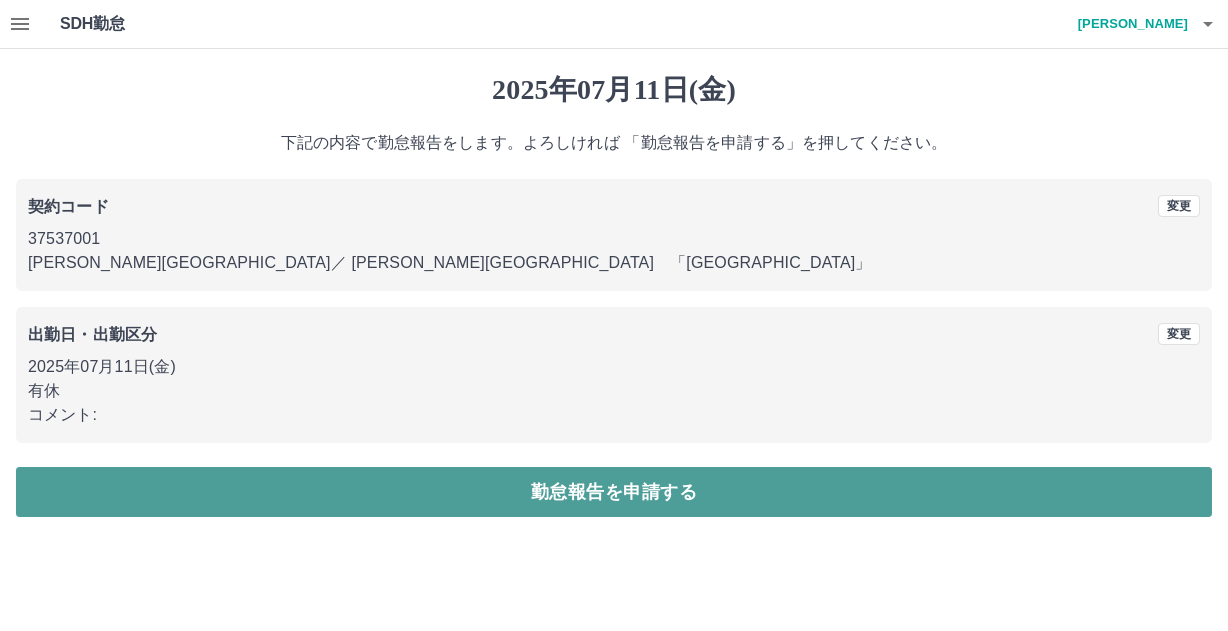 click on "勤怠報告を申請する" at bounding box center [614, 492] 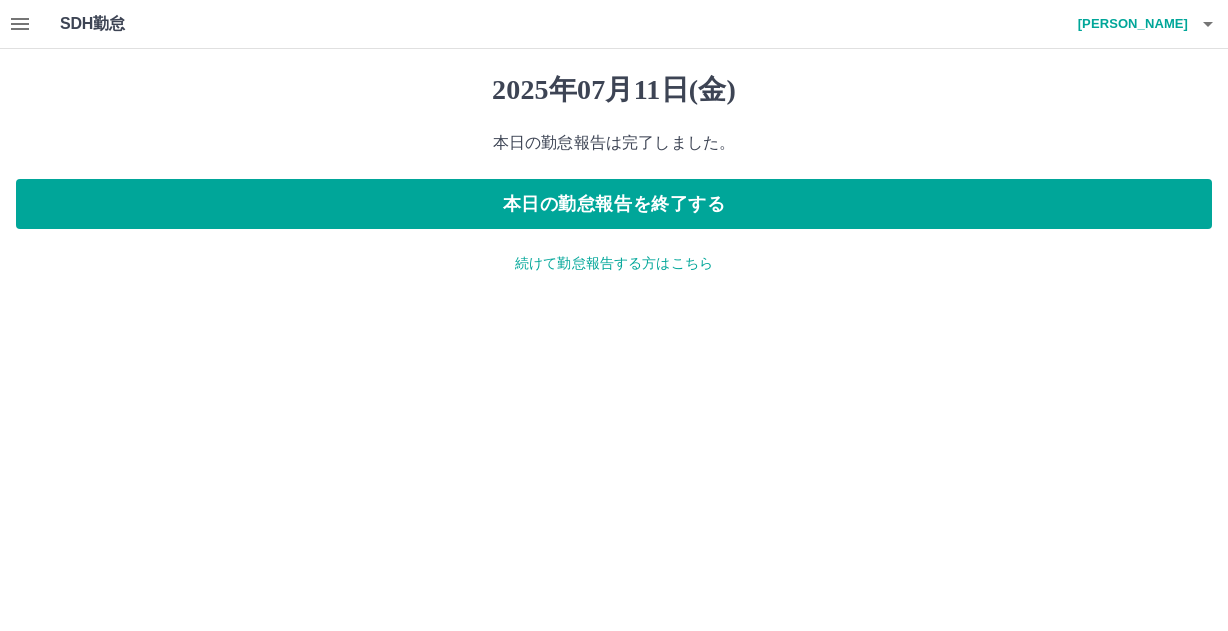 click on "続けて勤怠報告する方はこちら" at bounding box center (614, 263) 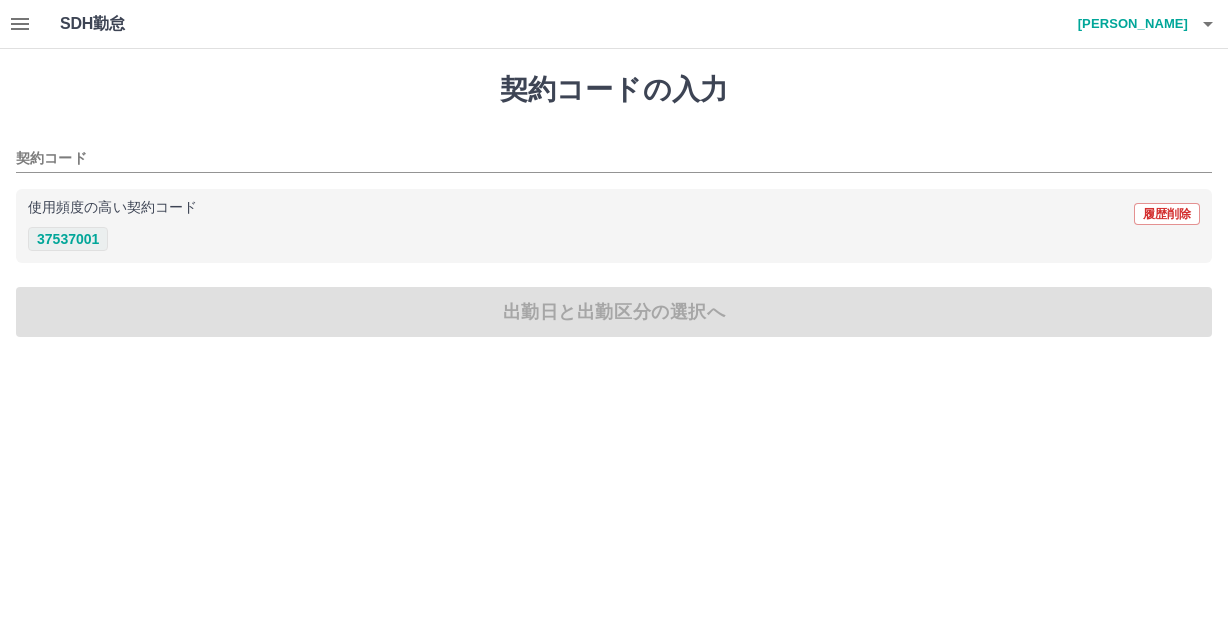 click on "37537001" at bounding box center (68, 239) 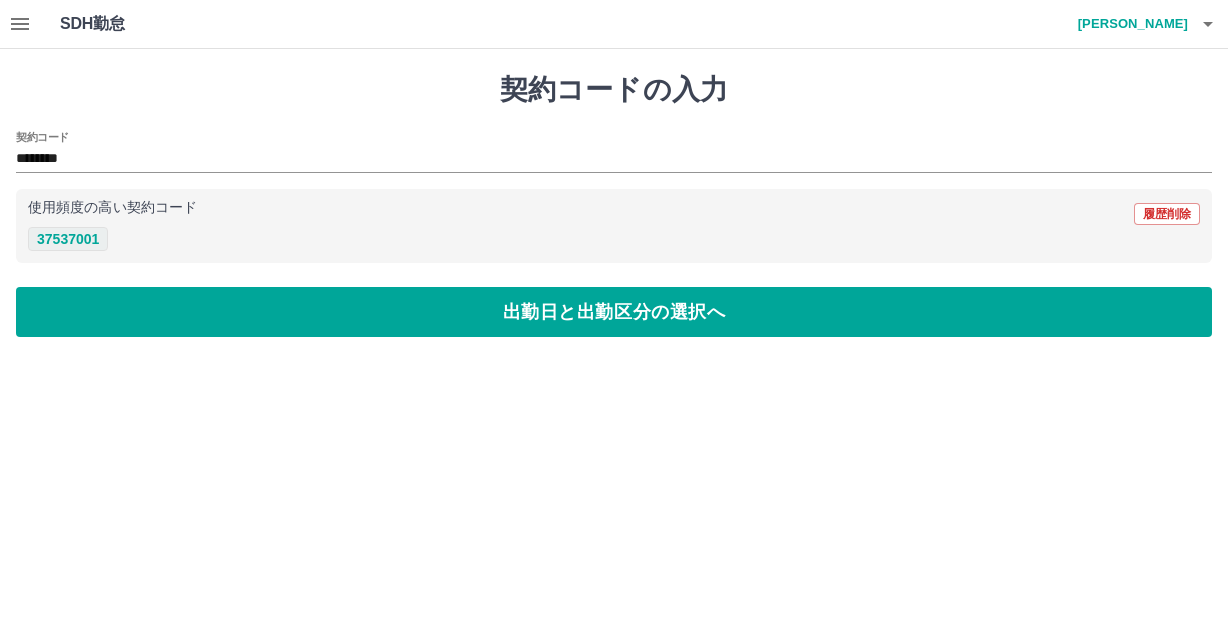 type on "********" 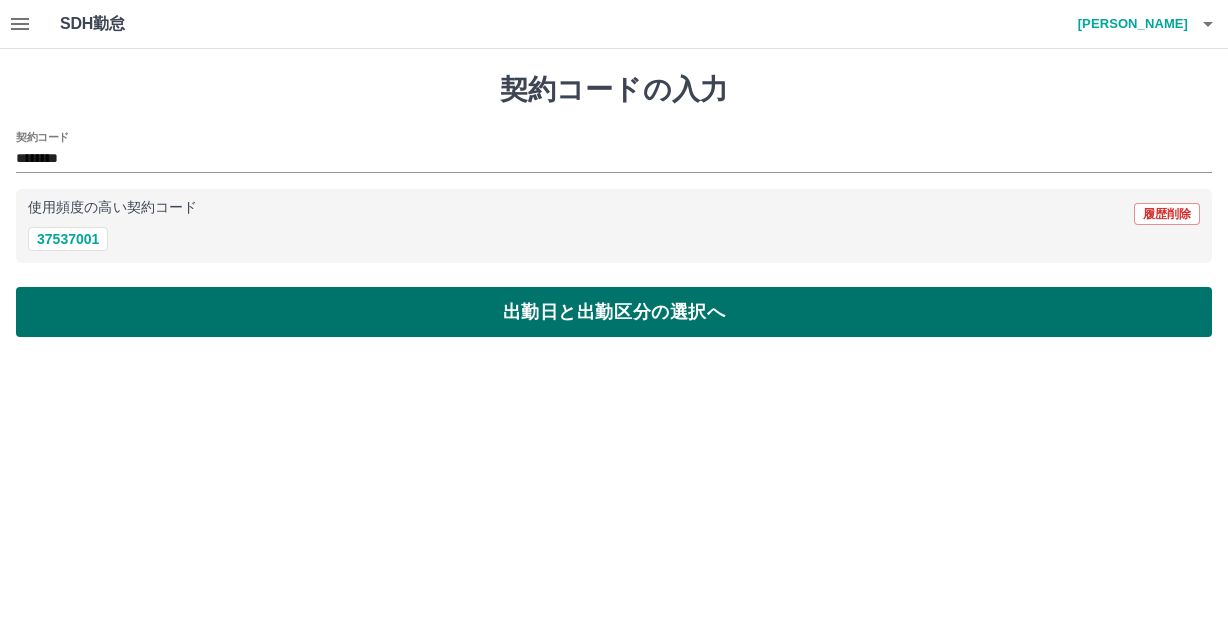 click on "出勤日と出勤区分の選択へ" at bounding box center [614, 312] 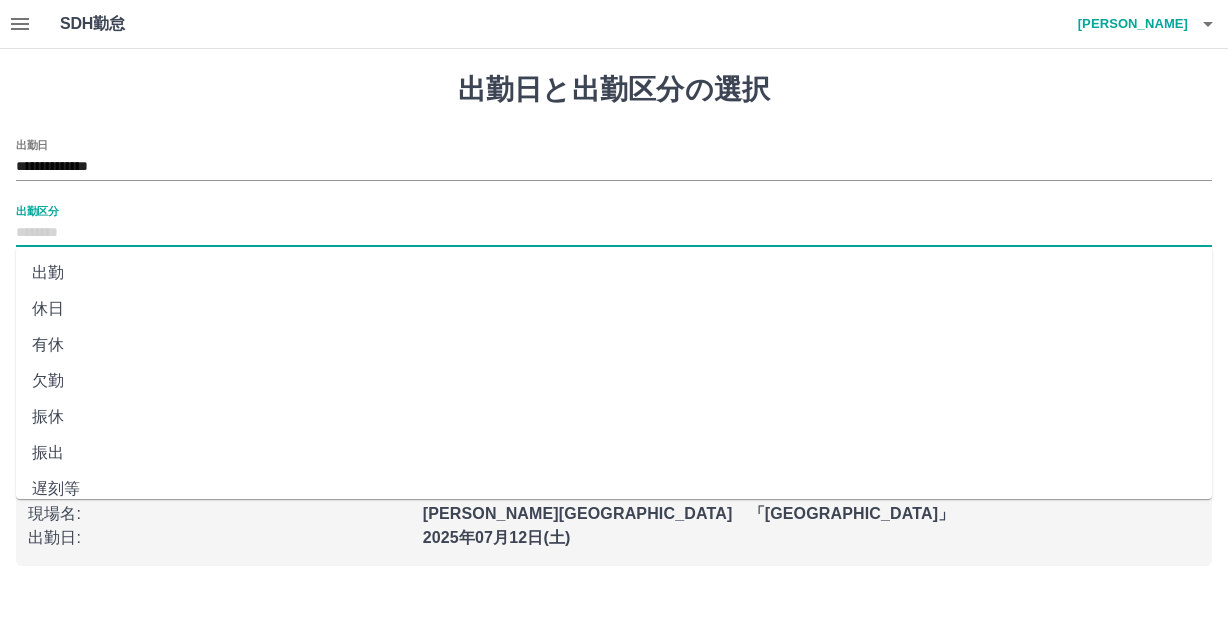 click on "出勤区分" at bounding box center [614, 233] 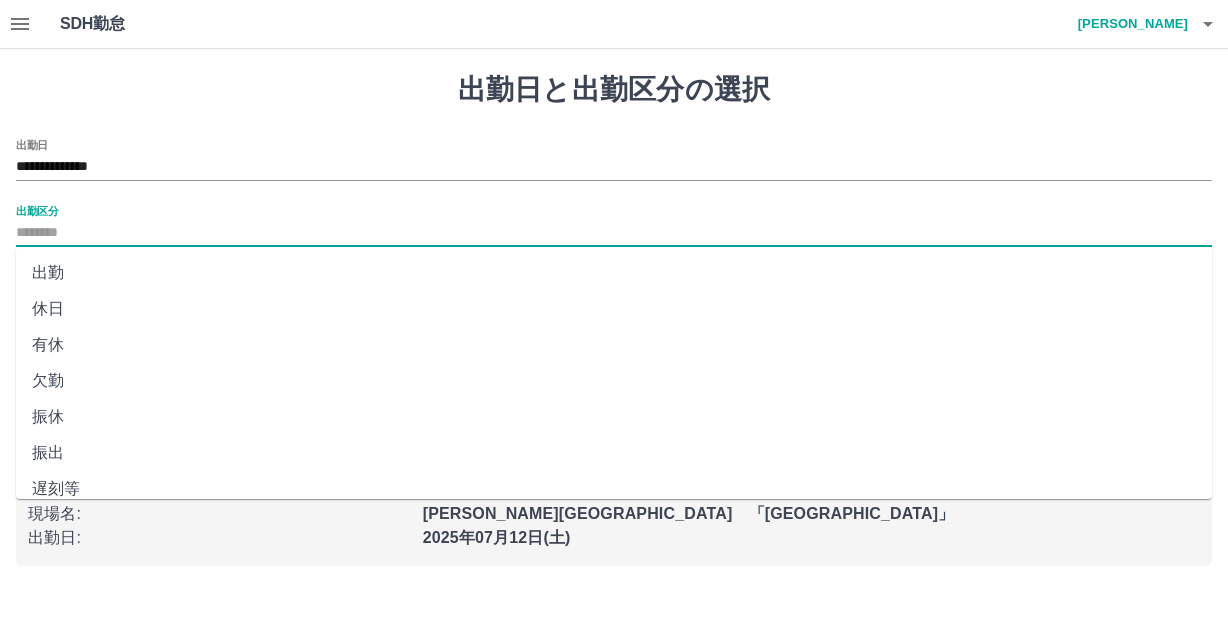 click on "休日" at bounding box center [614, 309] 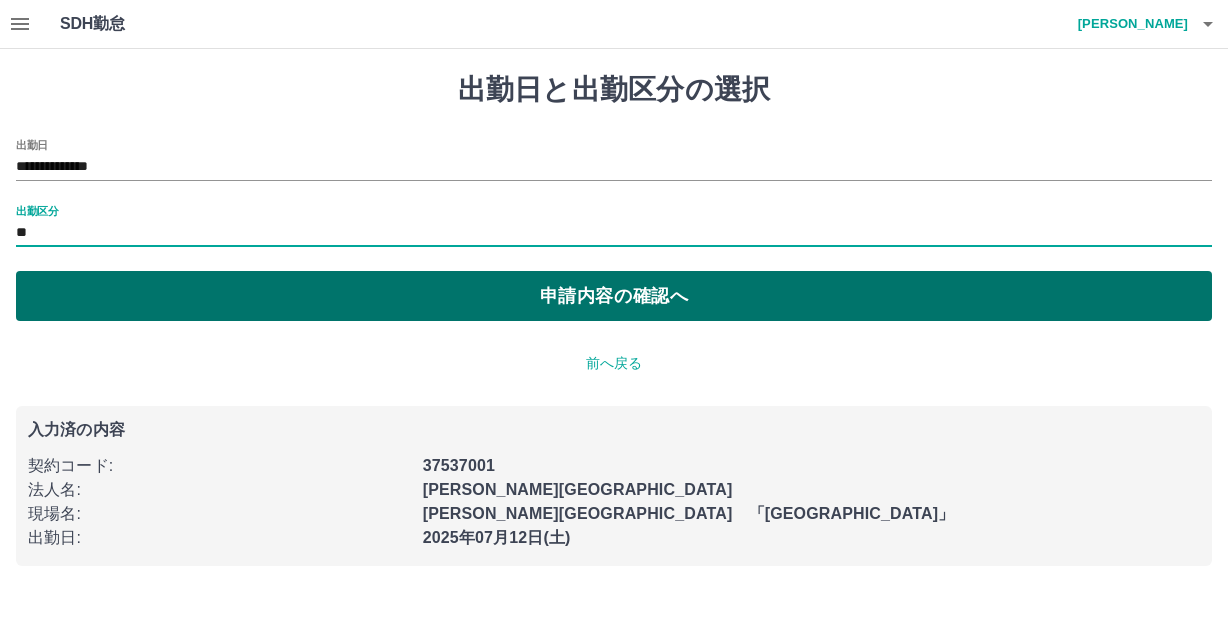 click on "申請内容の確認へ" at bounding box center [614, 296] 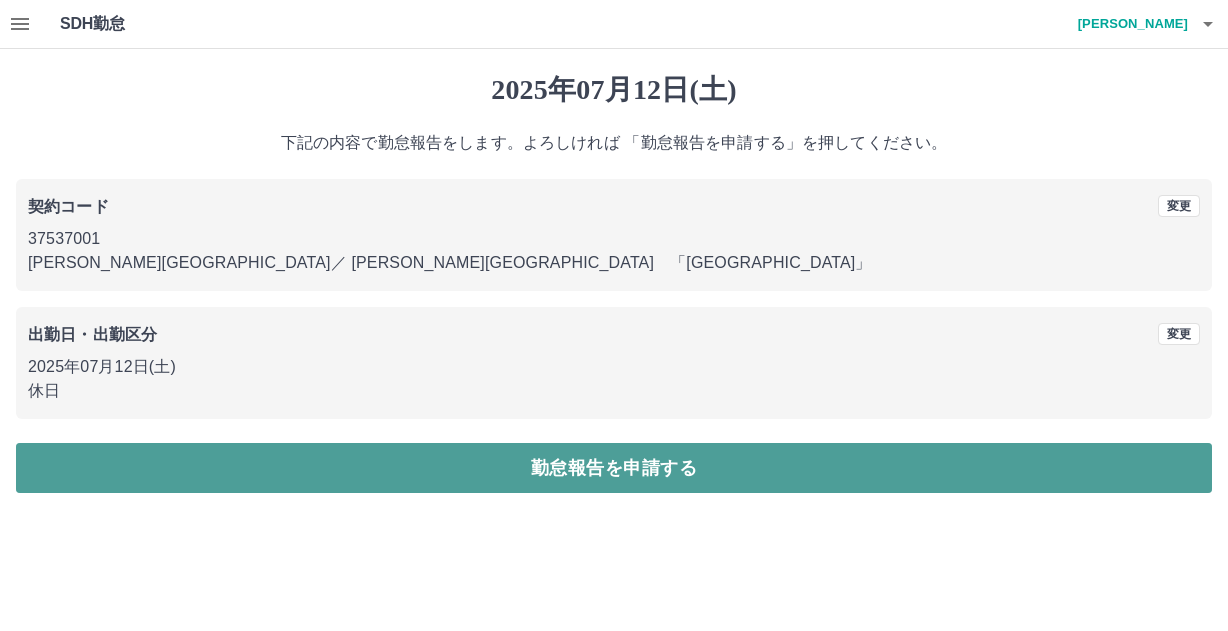 click on "勤怠報告を申請する" at bounding box center (614, 468) 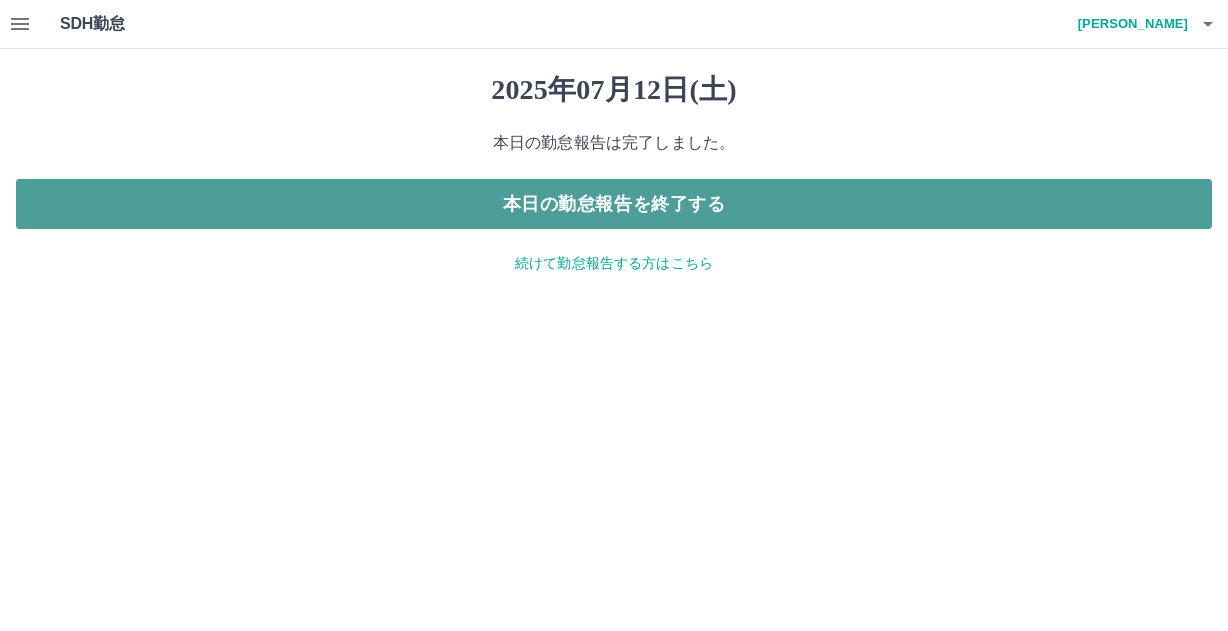 click on "本日の勤怠報告を終了する" at bounding box center [614, 204] 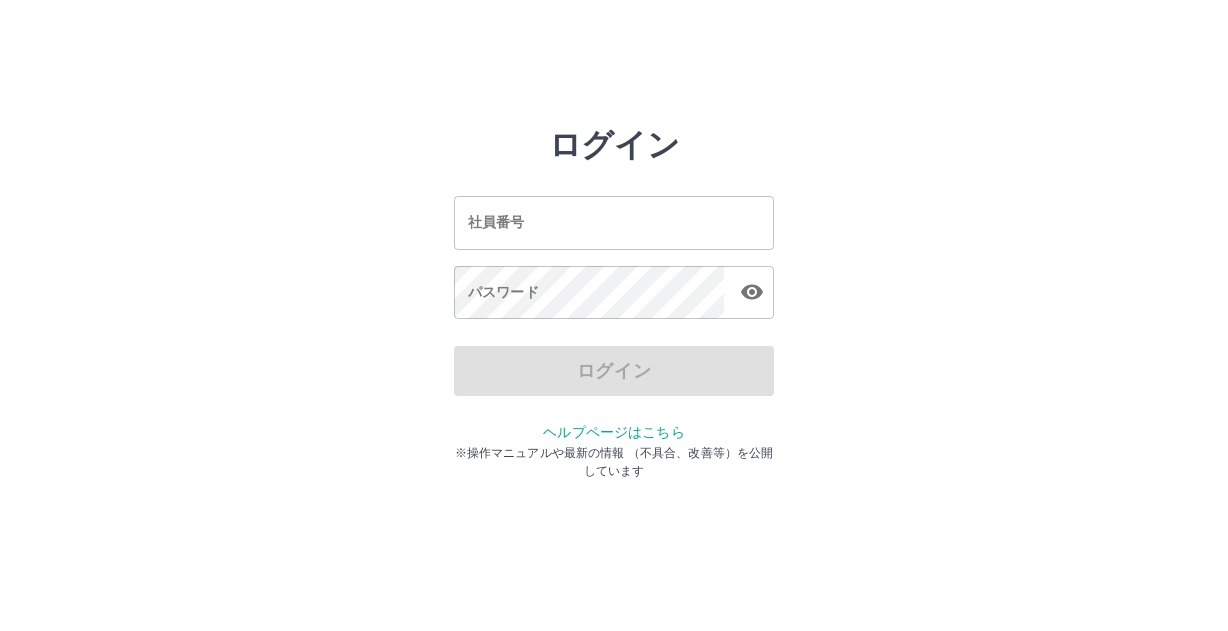 scroll, scrollTop: 0, scrollLeft: 0, axis: both 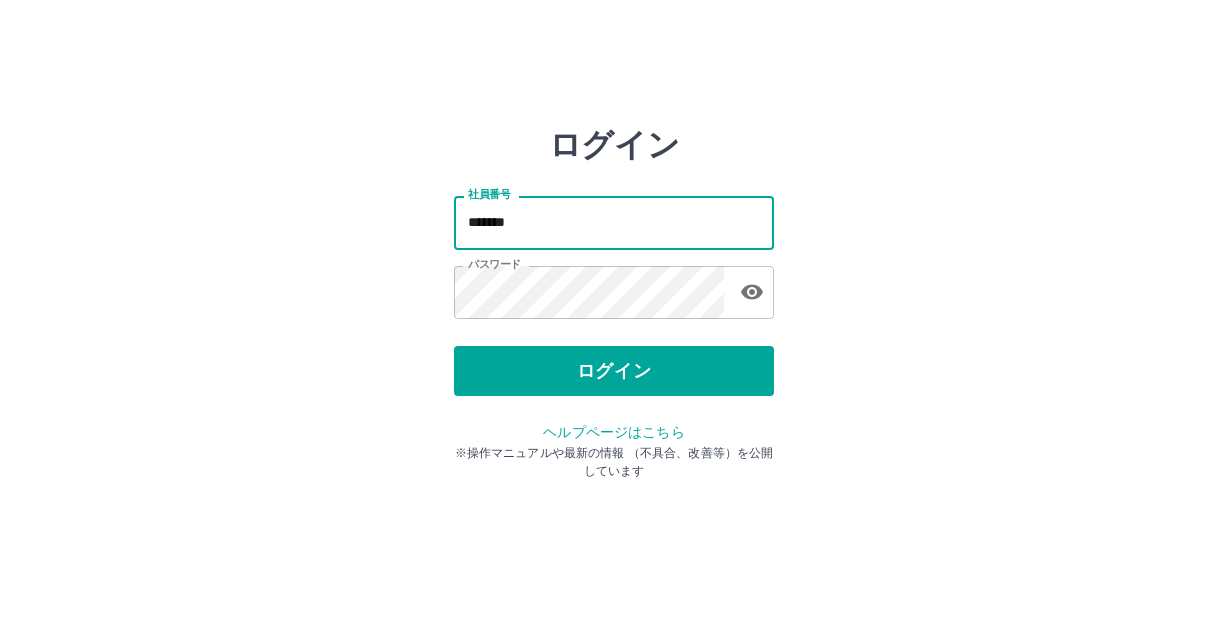 click on "*******" at bounding box center (614, 222) 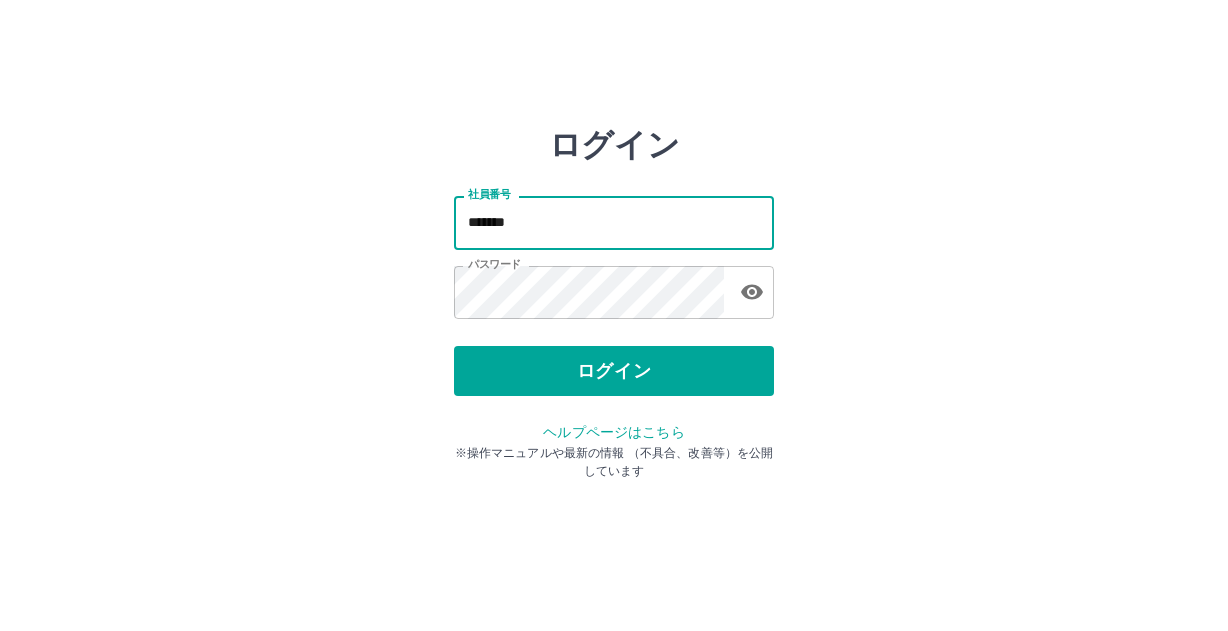 type on "*******" 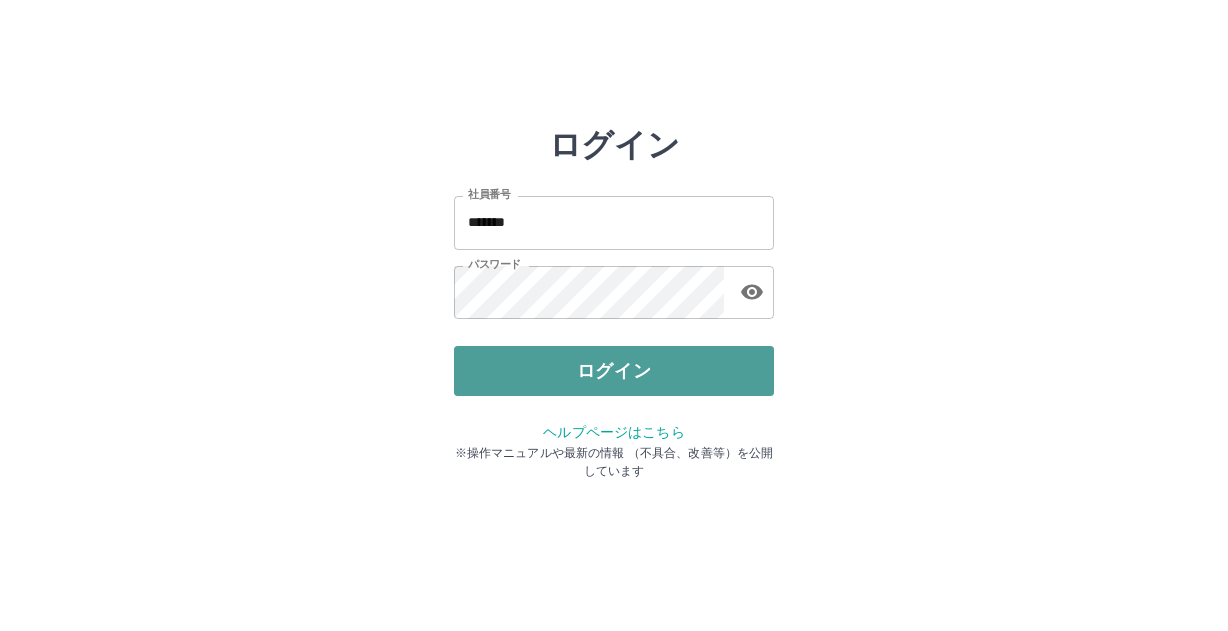 click on "ログイン" at bounding box center [614, 371] 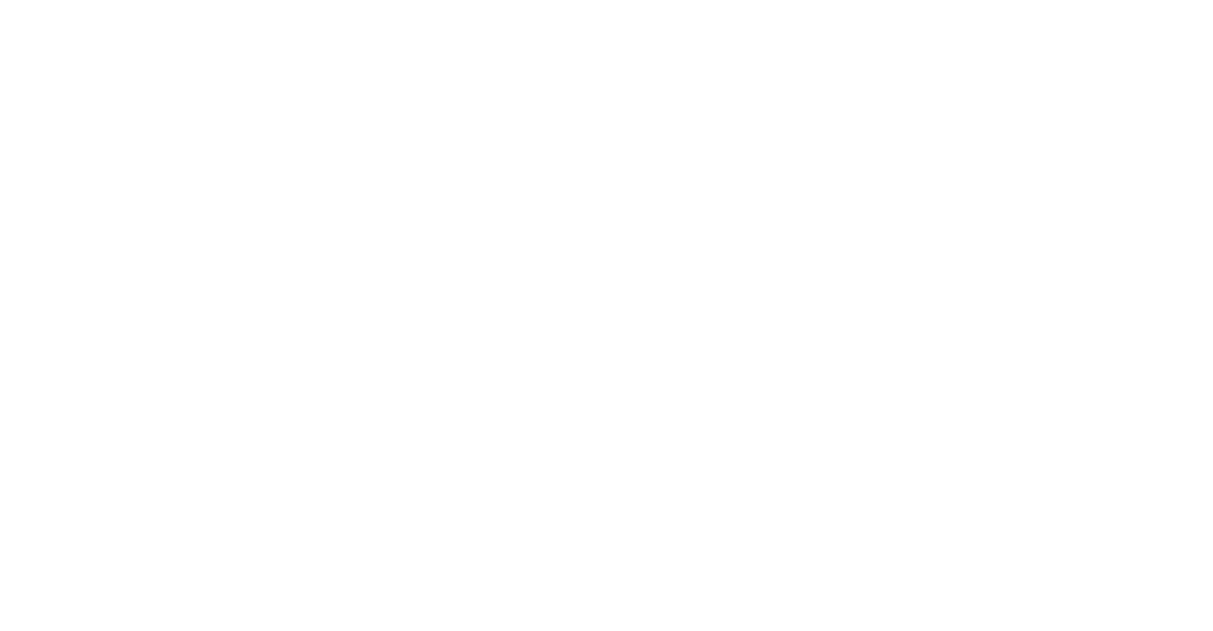 scroll, scrollTop: 0, scrollLeft: 0, axis: both 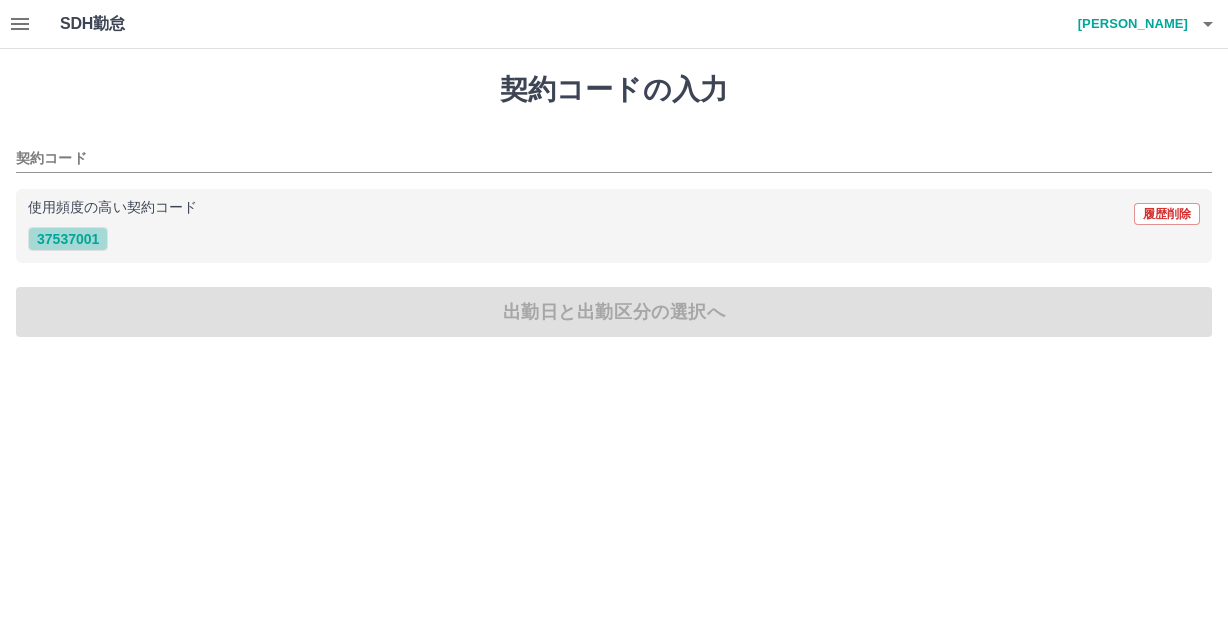 click on "37537001" at bounding box center (68, 239) 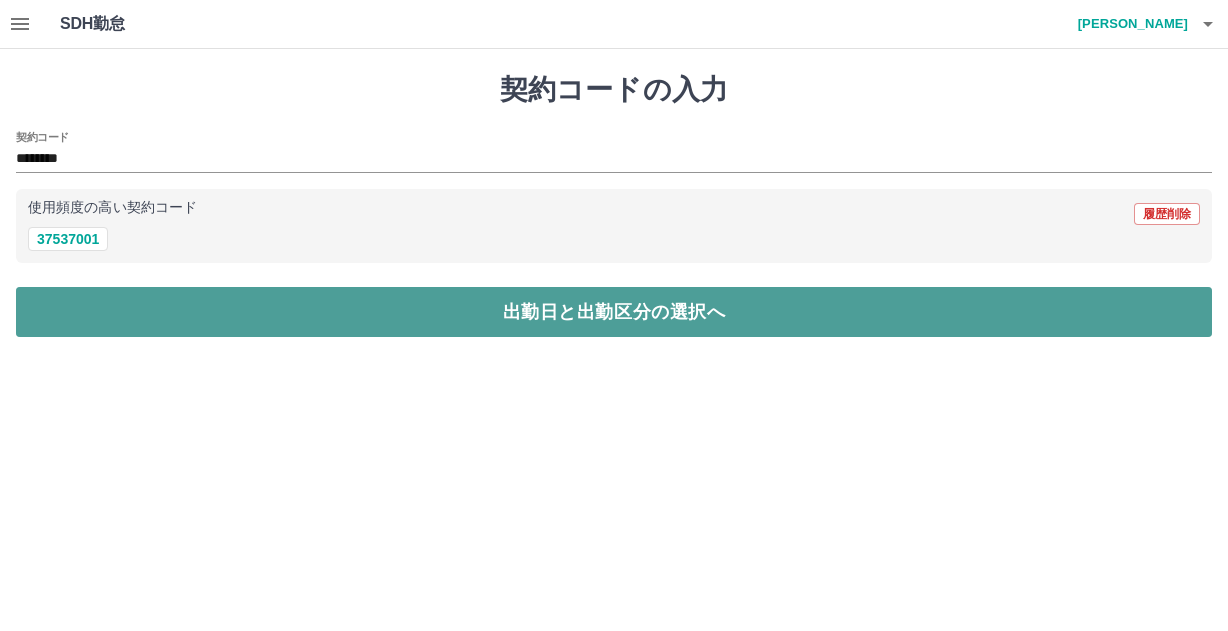 click on "出勤日と出勤区分の選択へ" at bounding box center [614, 312] 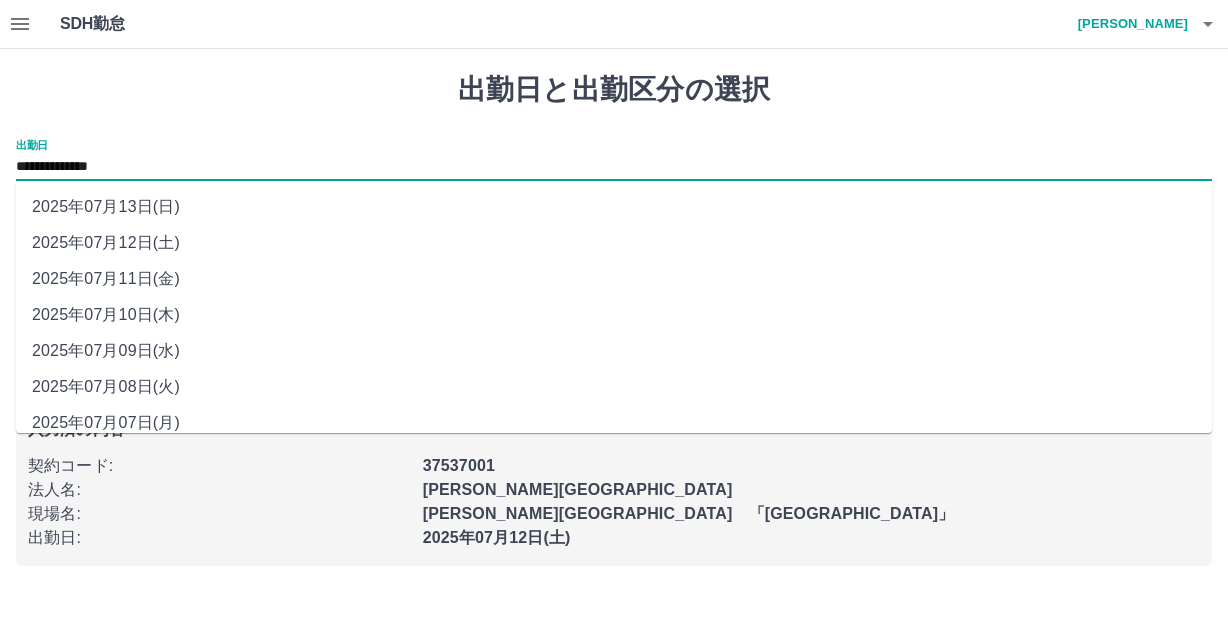 click on "**********" at bounding box center [614, 167] 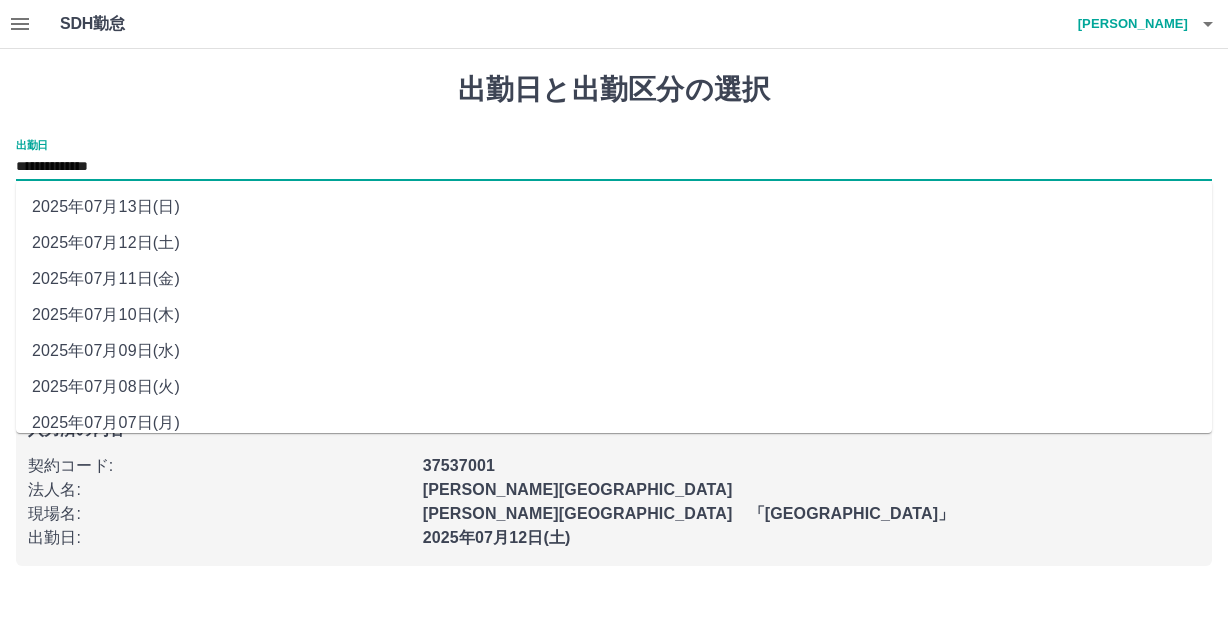 drag, startPoint x: 217, startPoint y: 170, endPoint x: 147, endPoint y: 313, distance: 159.2137 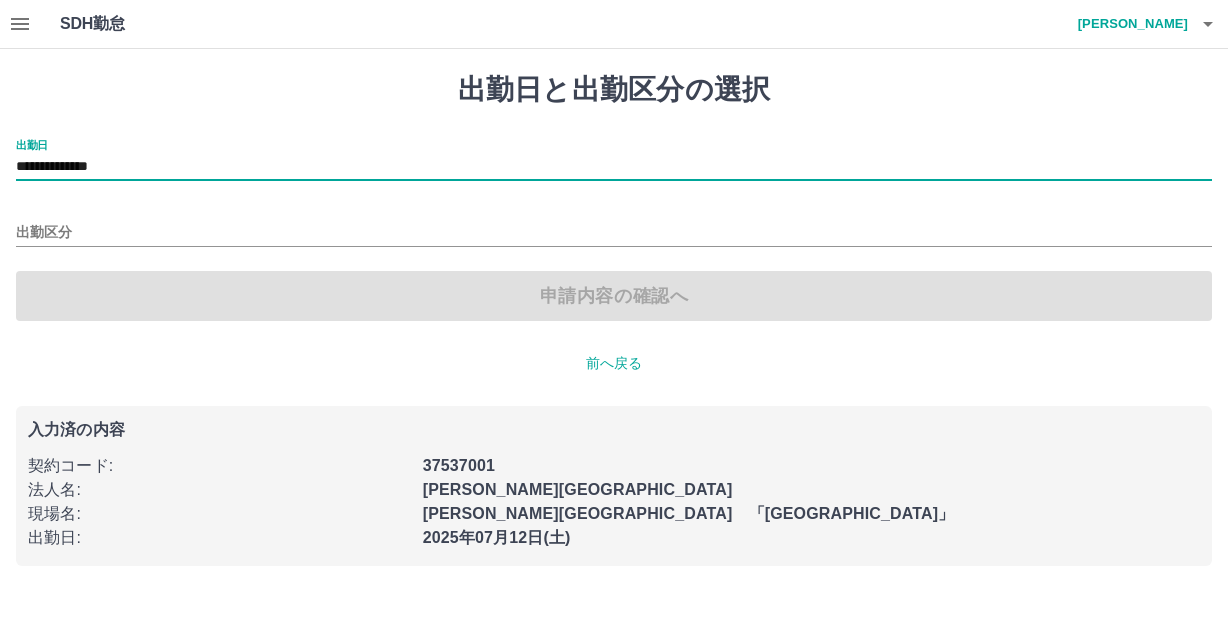 type on "**********" 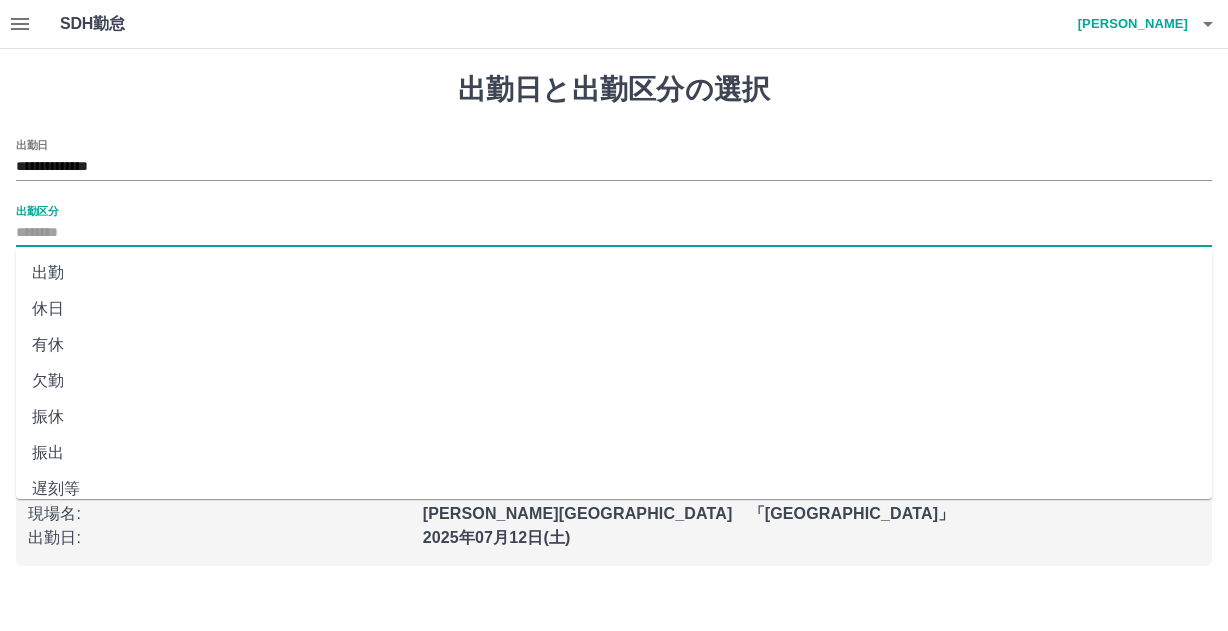 click on "出勤区分" at bounding box center (614, 233) 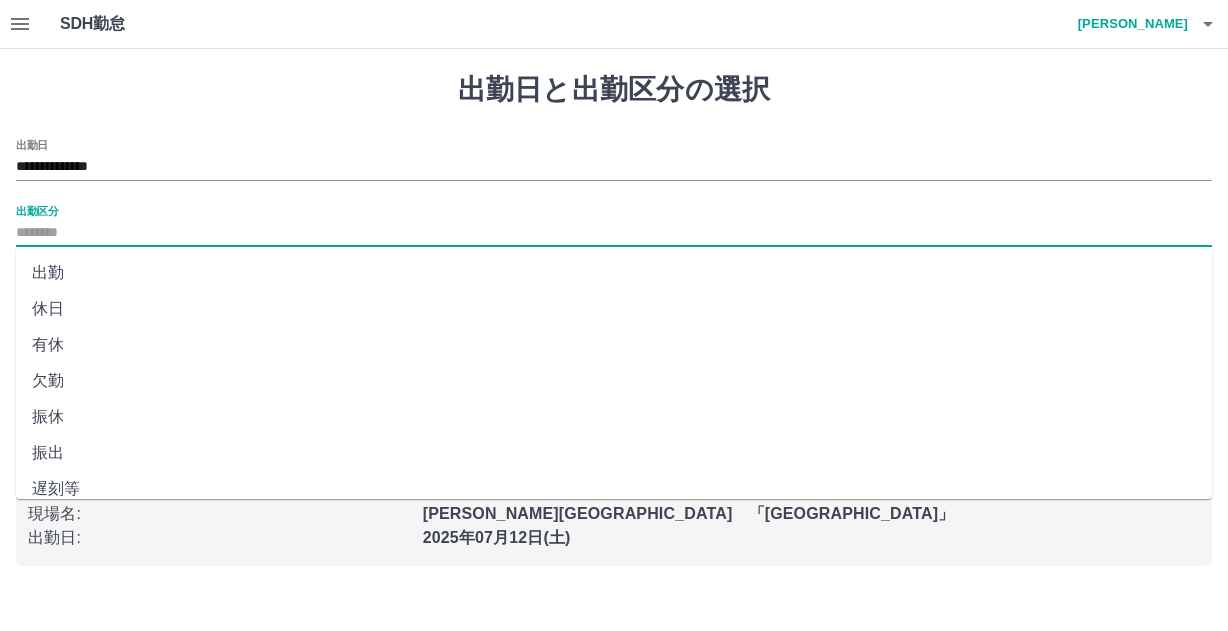click on "出勤" at bounding box center [614, 273] 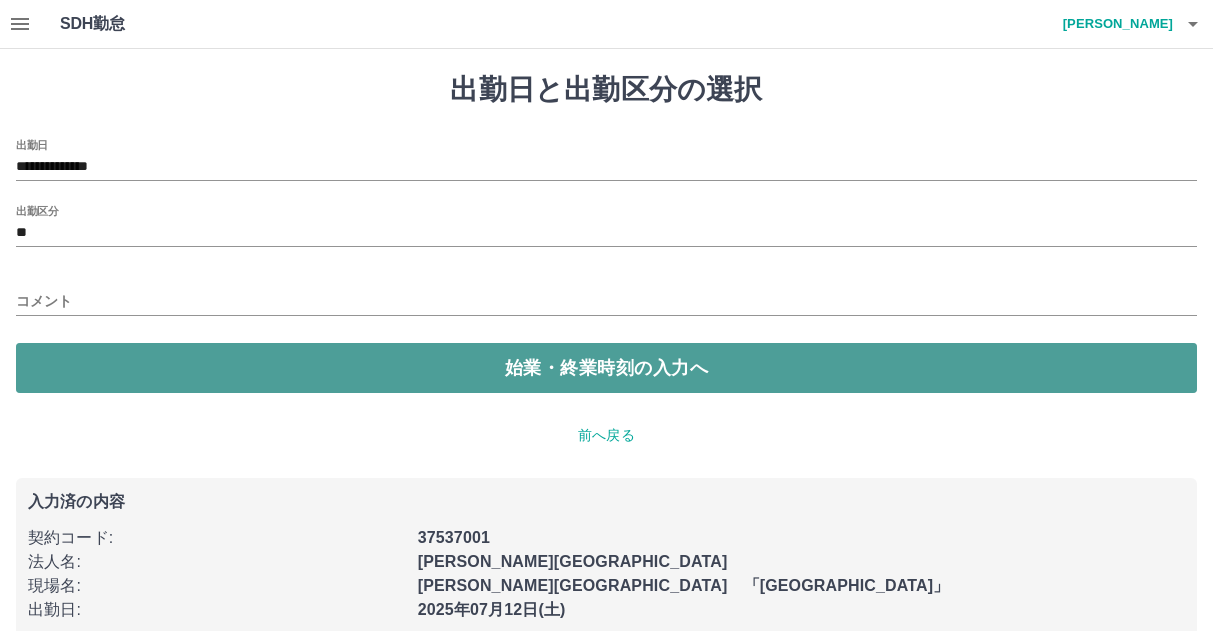 click on "始業・終業時刻の入力へ" at bounding box center [606, 368] 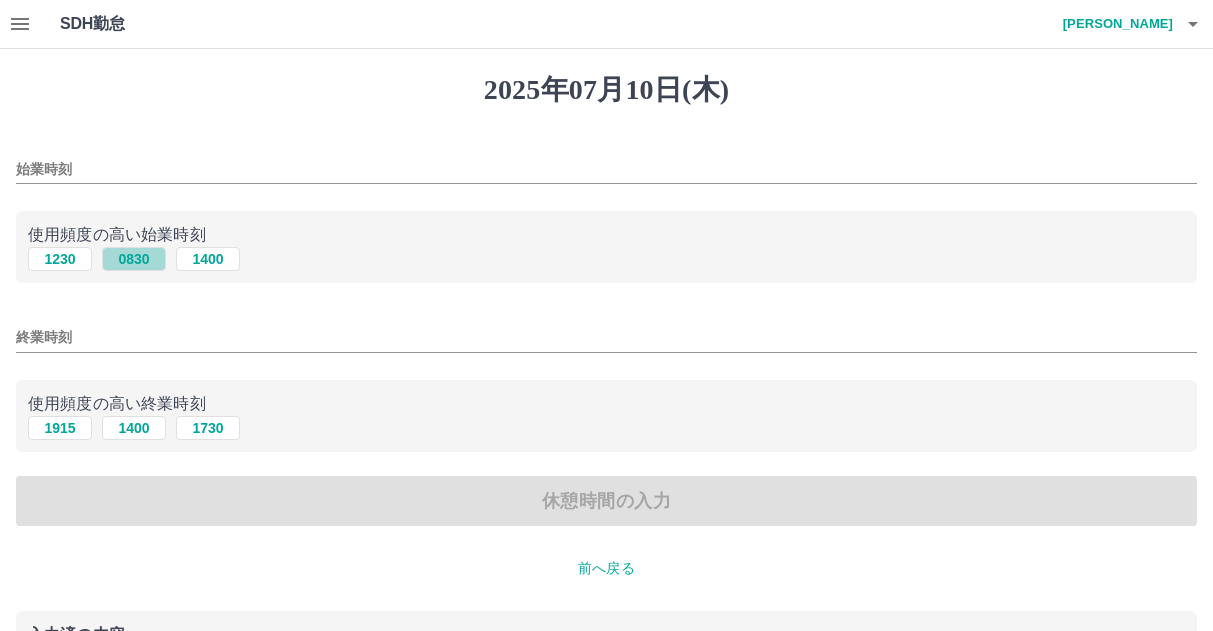 click on "0830" at bounding box center (134, 259) 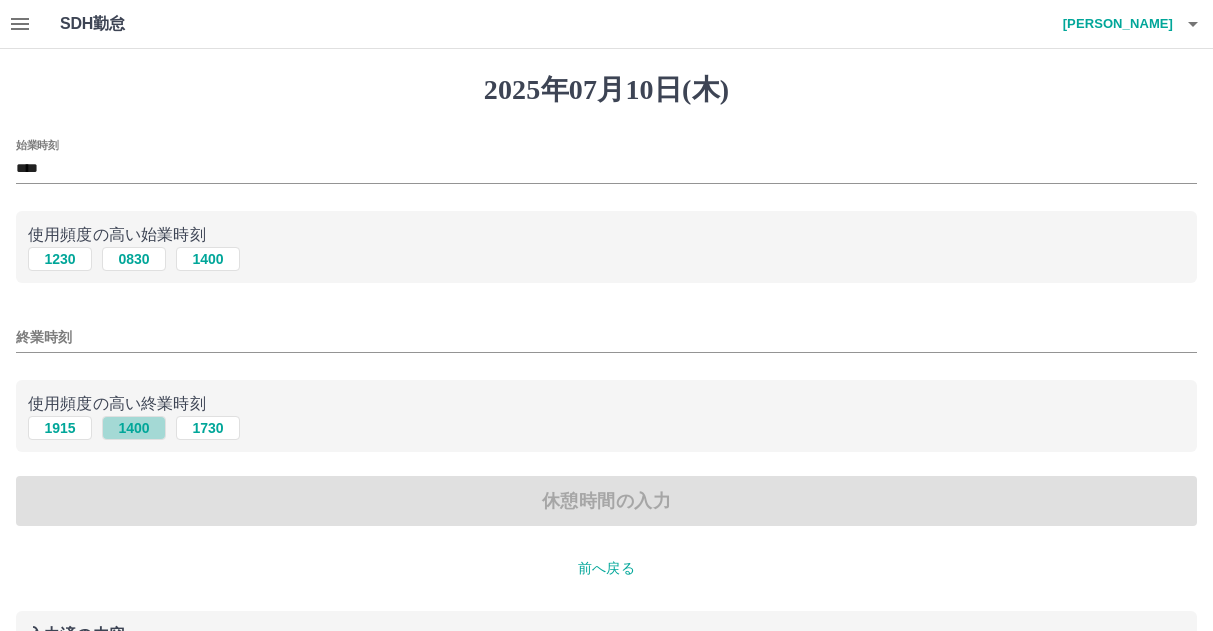 click on "1400" at bounding box center (134, 428) 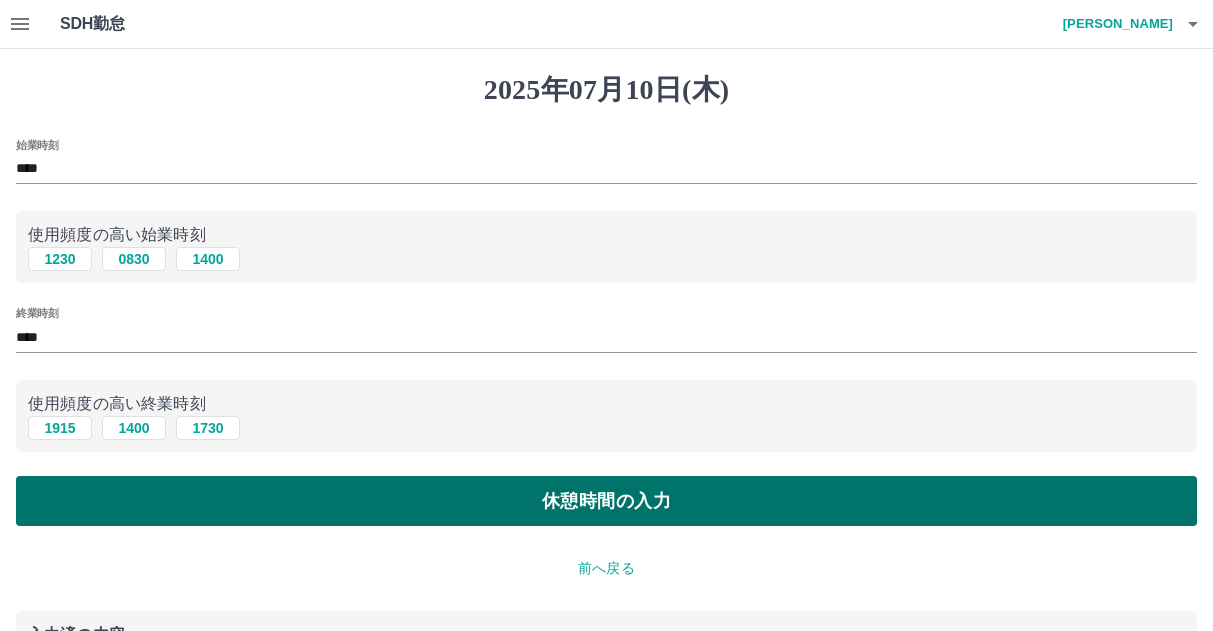click on "休憩時間の入力" at bounding box center [606, 501] 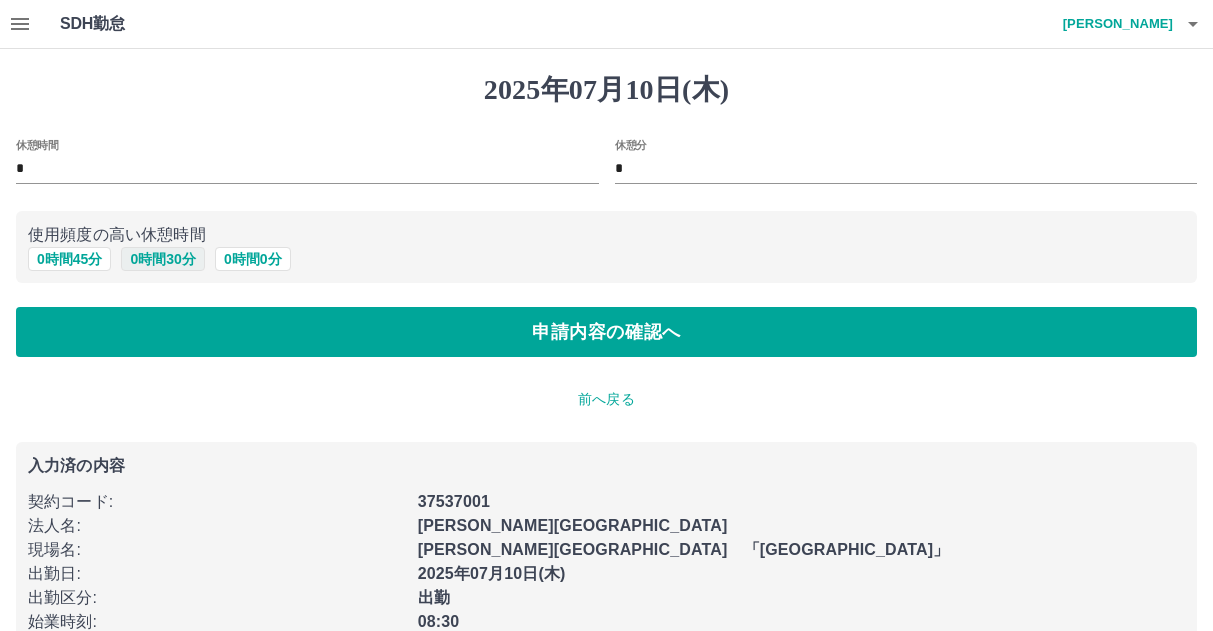 click on "0 時間 30 分" at bounding box center (162, 259) 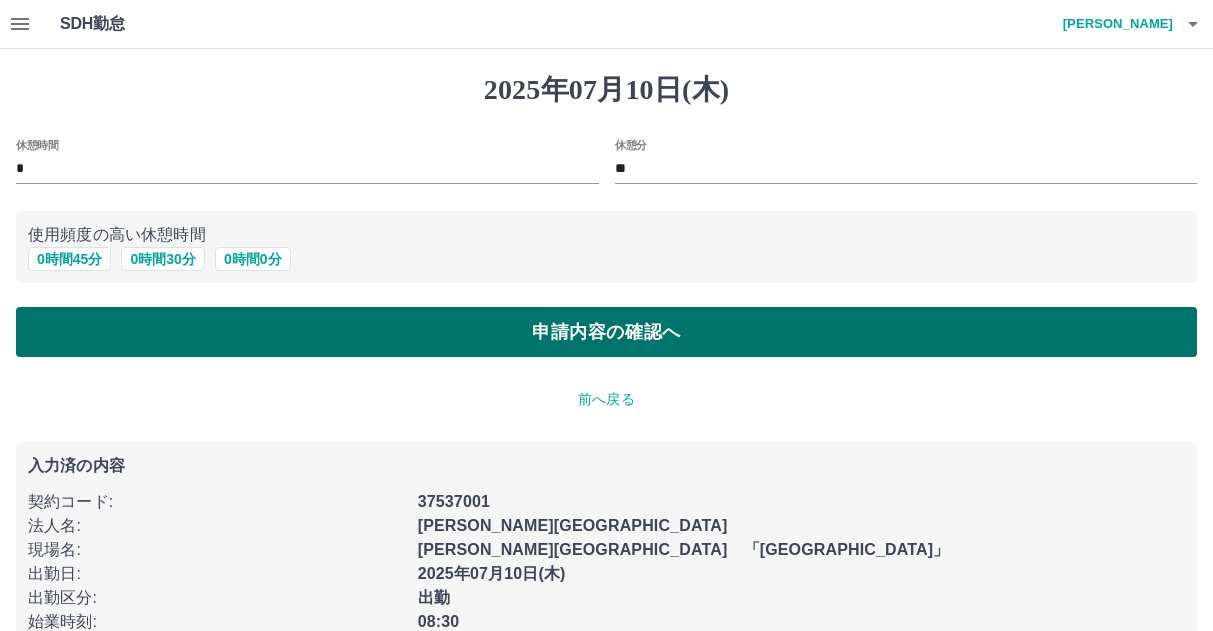 click on "申請内容の確認へ" at bounding box center (606, 332) 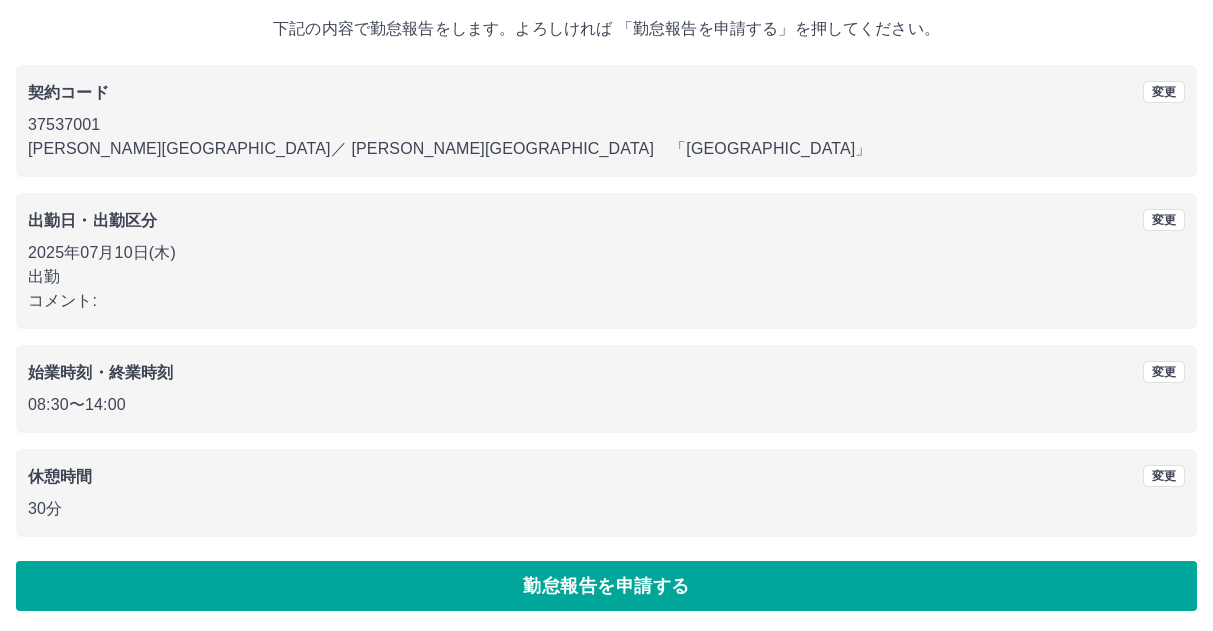 scroll, scrollTop: 118, scrollLeft: 0, axis: vertical 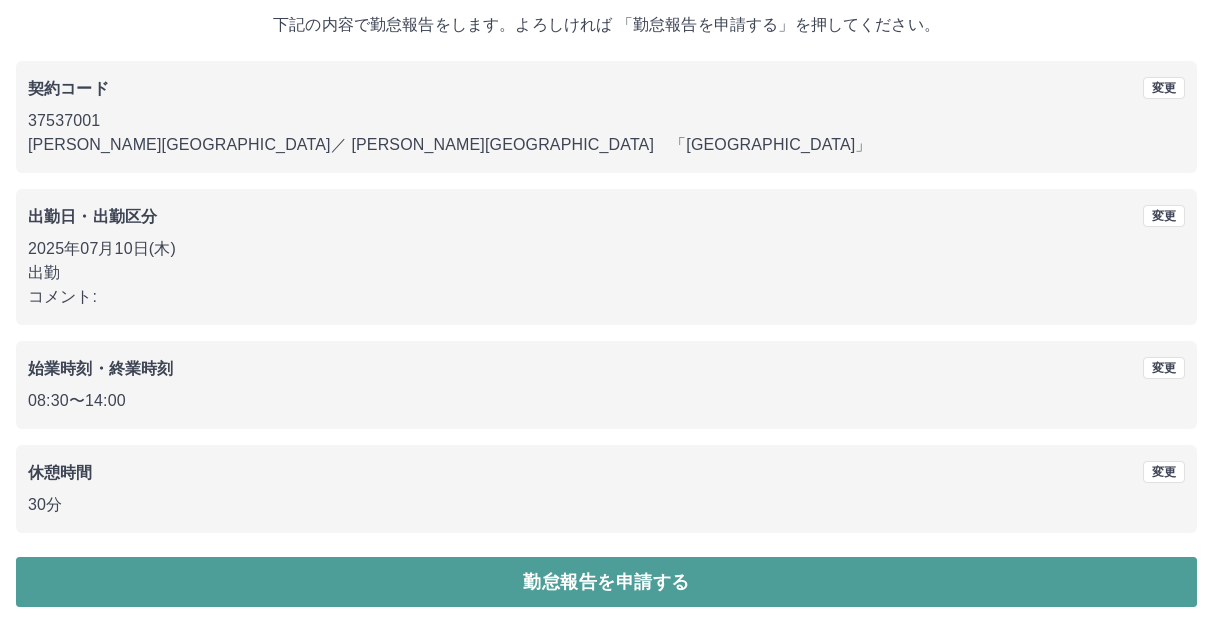 click on "勤怠報告を申請する" at bounding box center (606, 582) 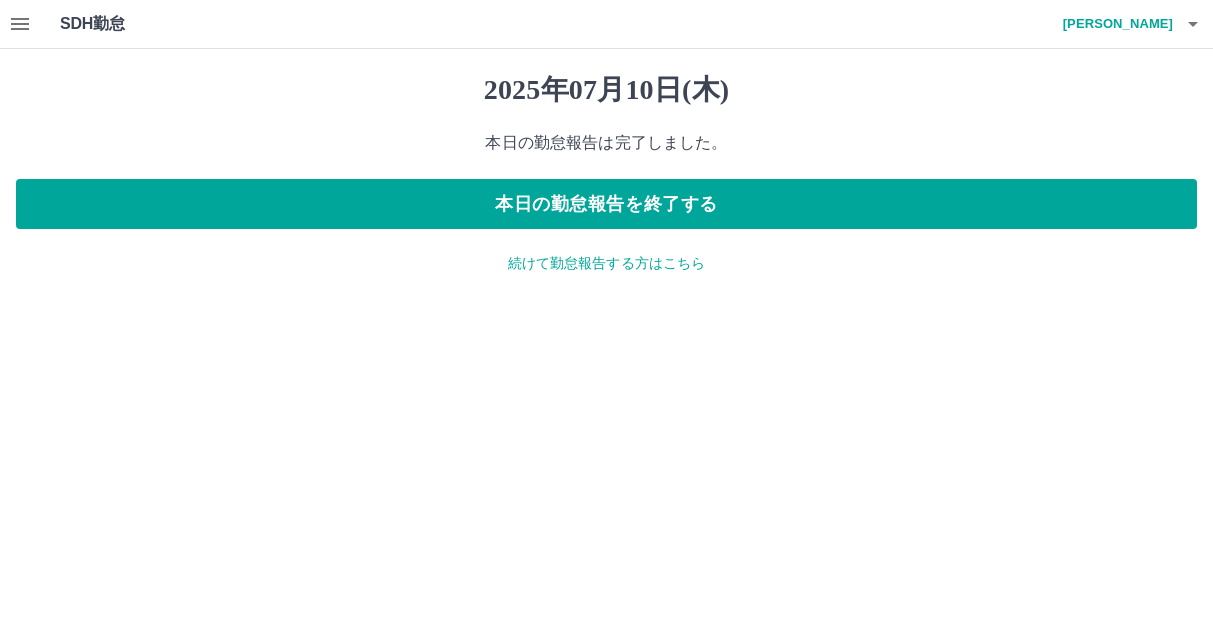 scroll, scrollTop: 0, scrollLeft: 0, axis: both 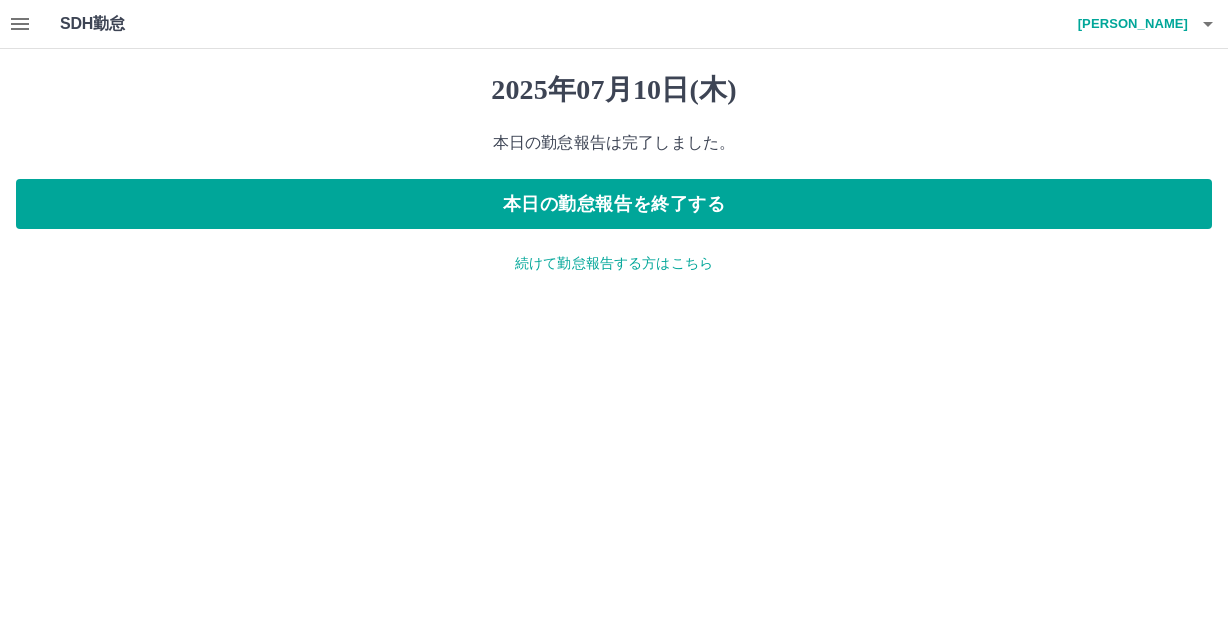 click on "続けて勤怠報告する方はこちら" at bounding box center [614, 263] 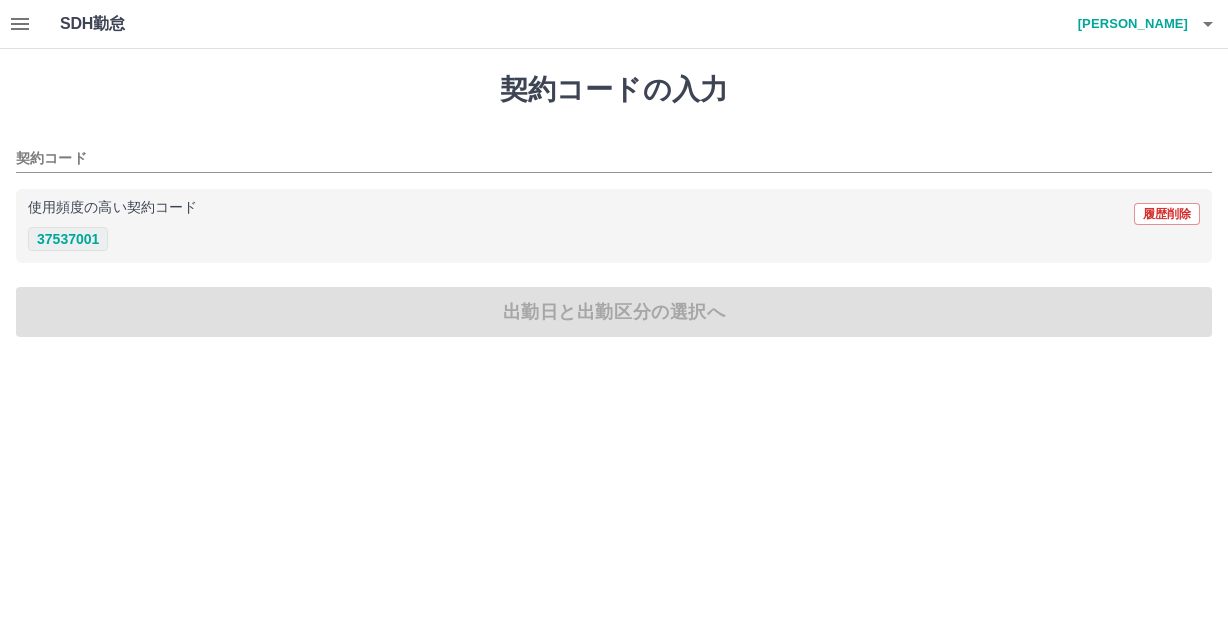 click on "37537001" at bounding box center [68, 239] 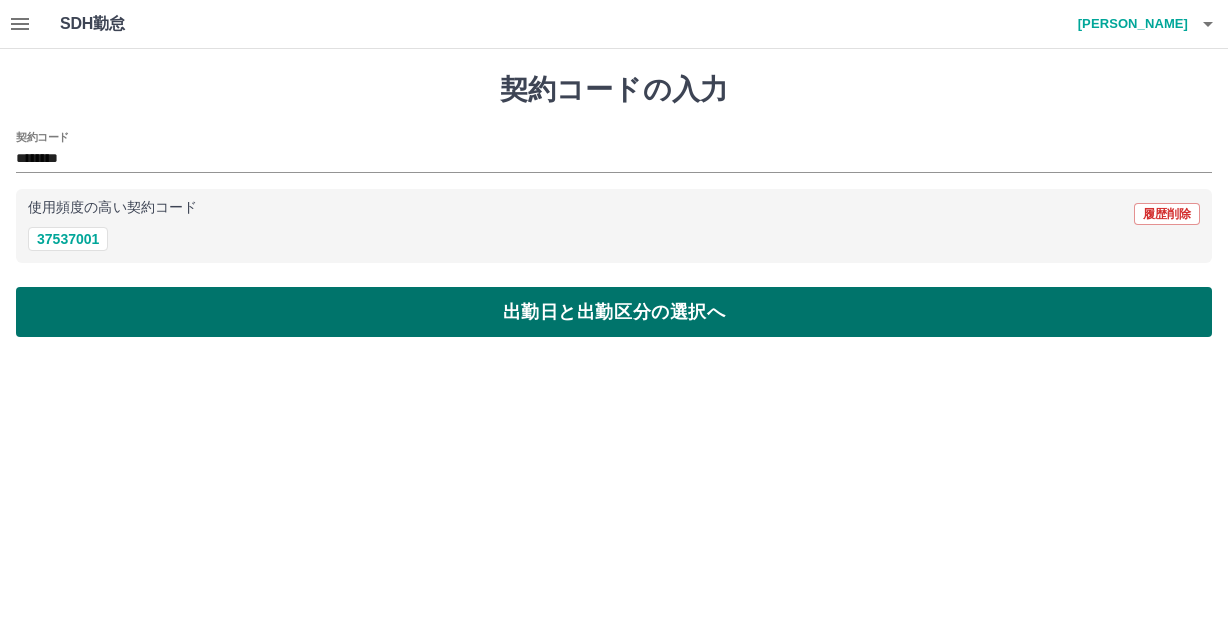 click on "出勤日と出勤区分の選択へ" at bounding box center (614, 312) 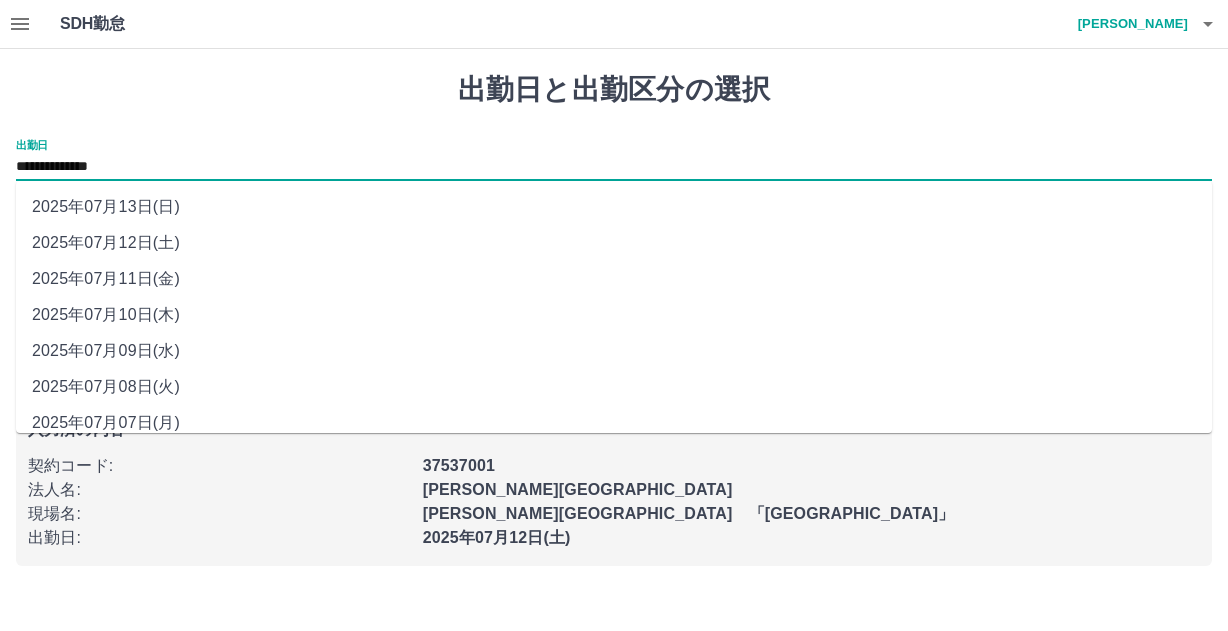 click on "**********" at bounding box center [614, 167] 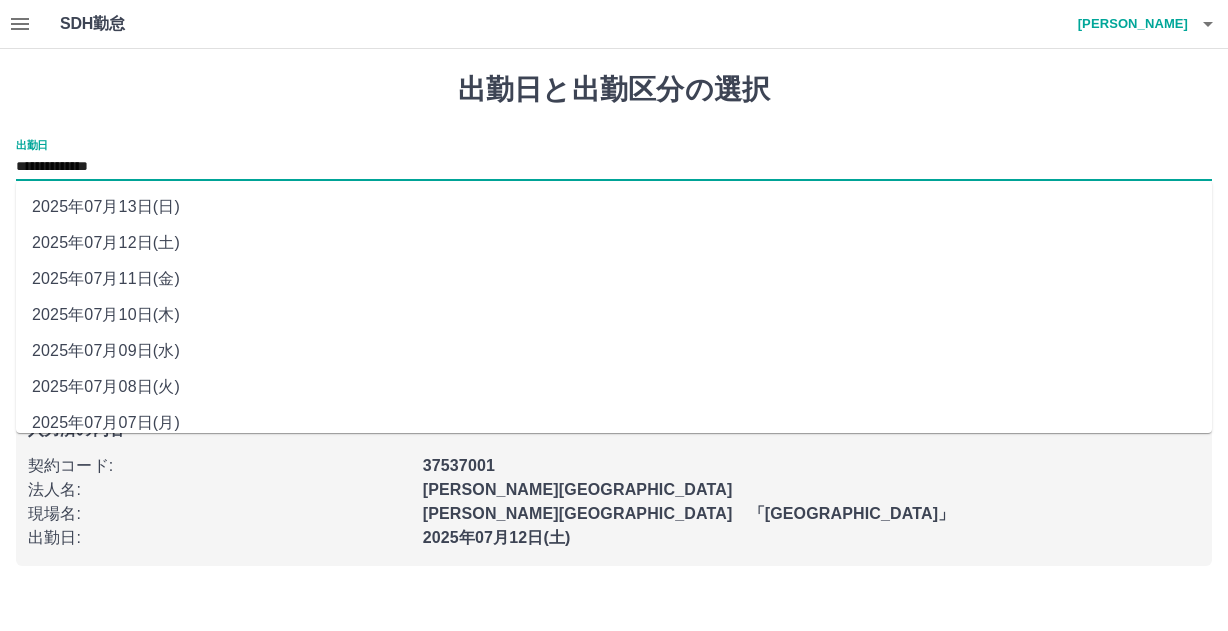 drag, startPoint x: 178, startPoint y: 158, endPoint x: 149, endPoint y: 287, distance: 132.21951 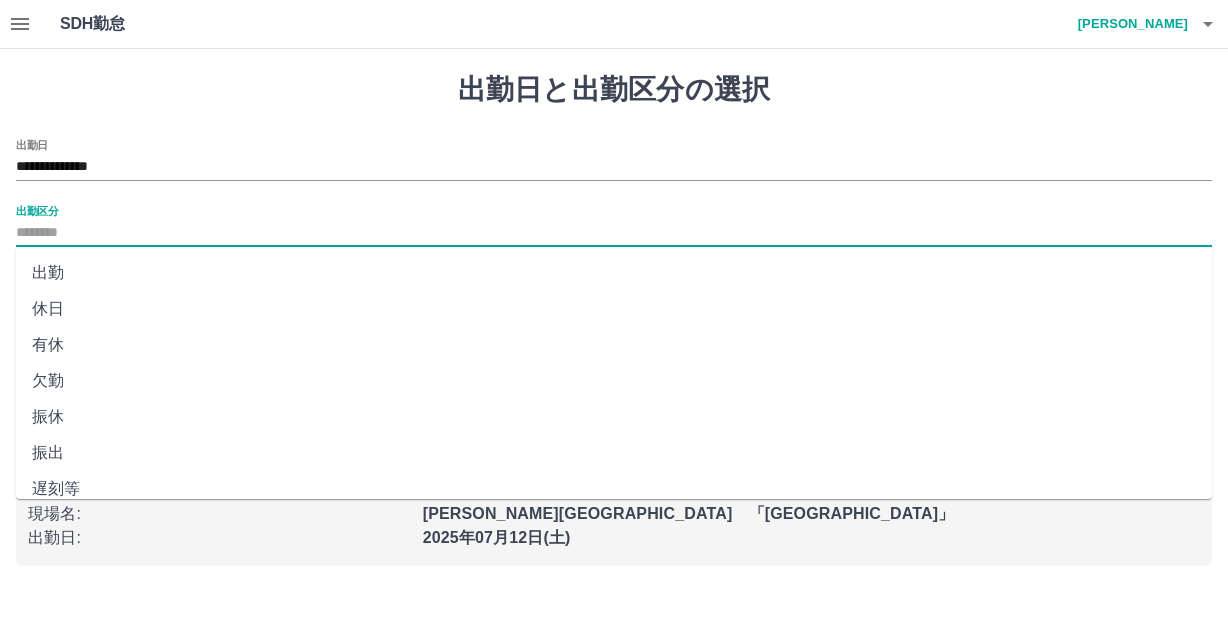 click on "出勤区分" at bounding box center [614, 233] 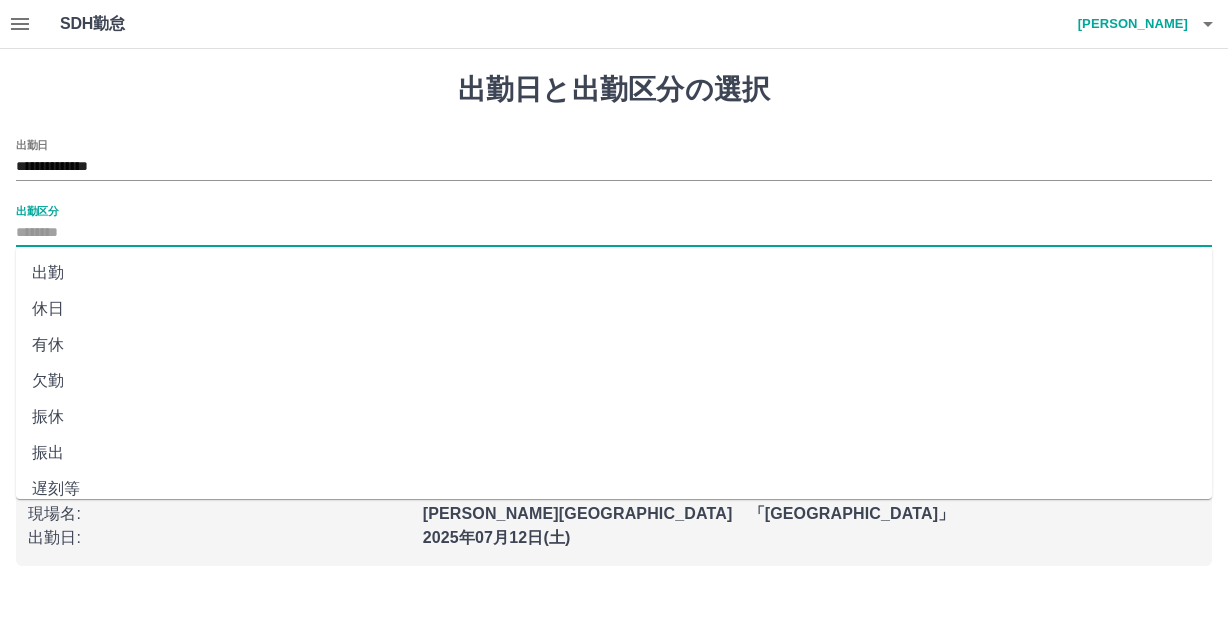 click on "出勤" at bounding box center [614, 273] 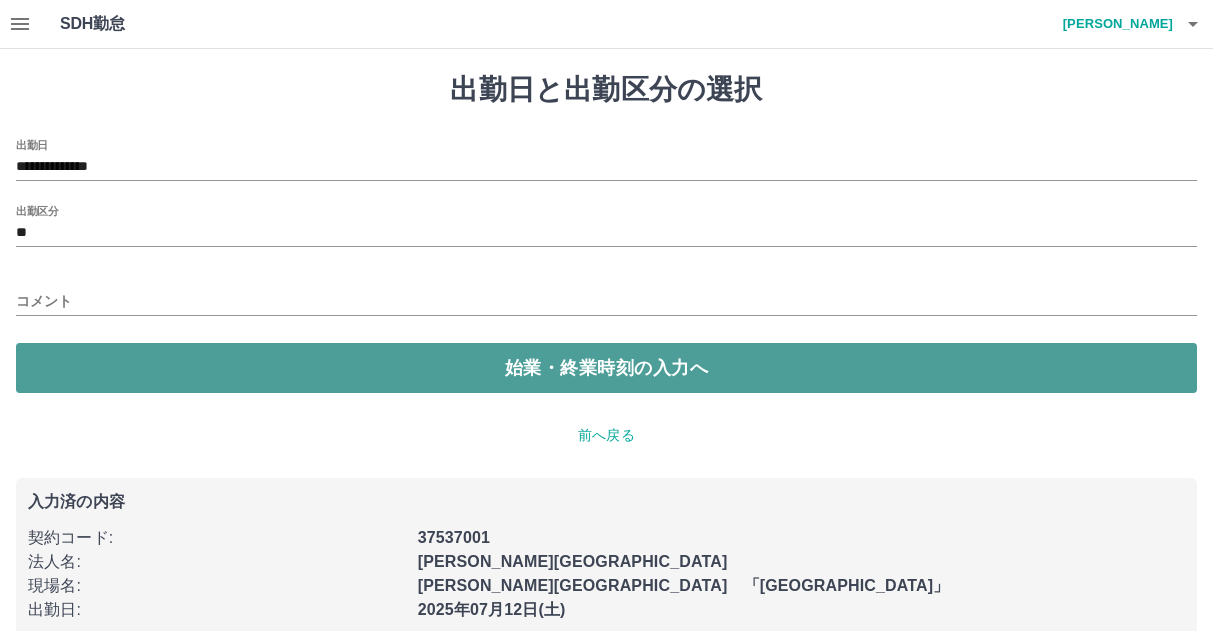 click on "始業・終業時刻の入力へ" at bounding box center [606, 368] 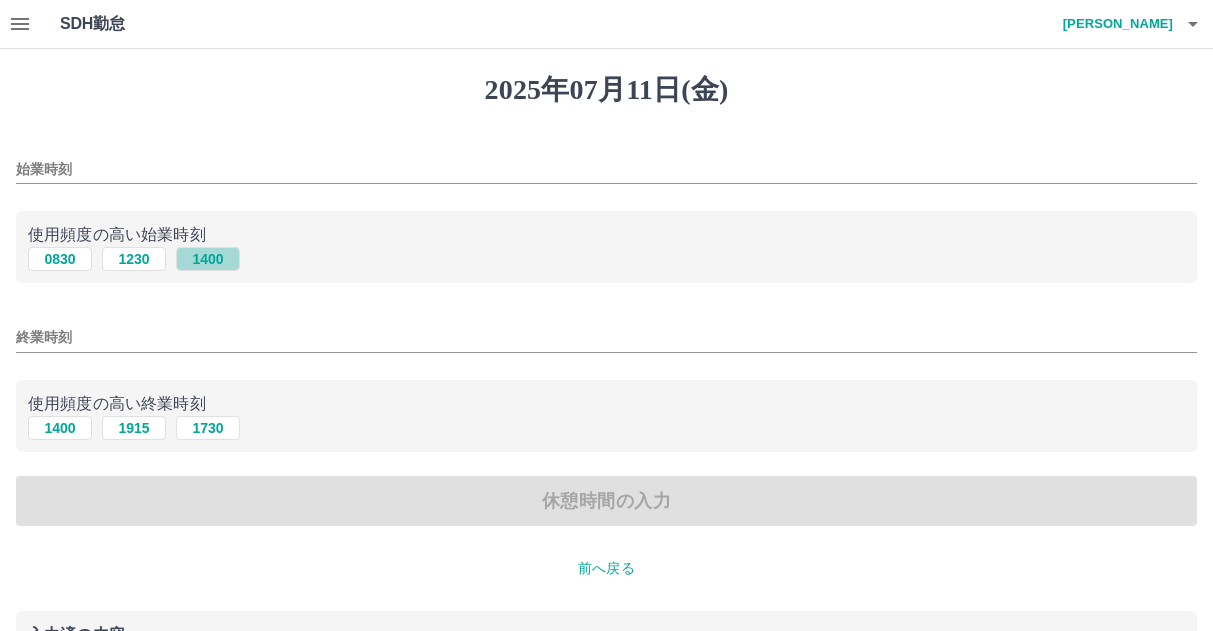 click on "1400" at bounding box center (208, 259) 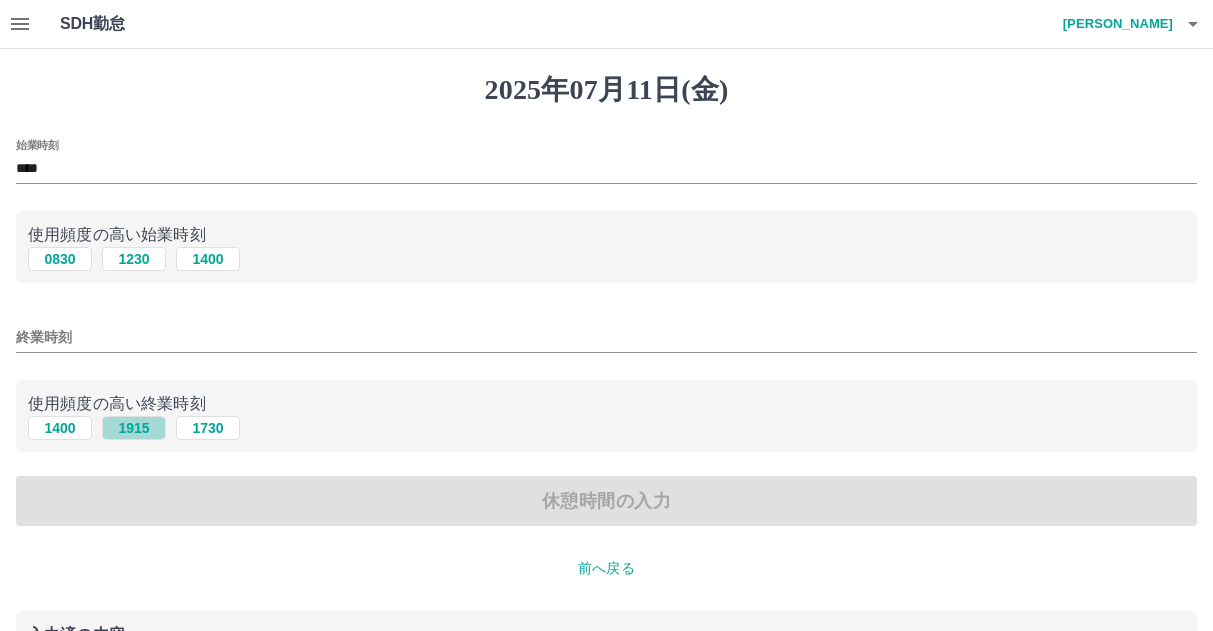 click on "1915" at bounding box center [134, 428] 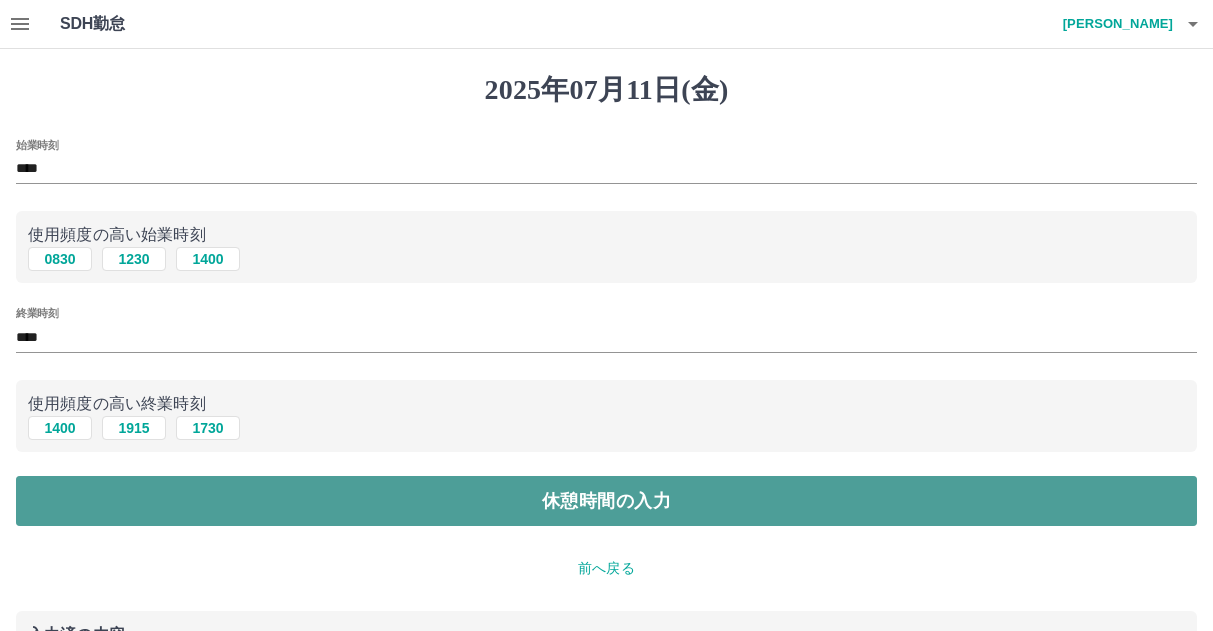 click on "休憩時間の入力" at bounding box center [606, 501] 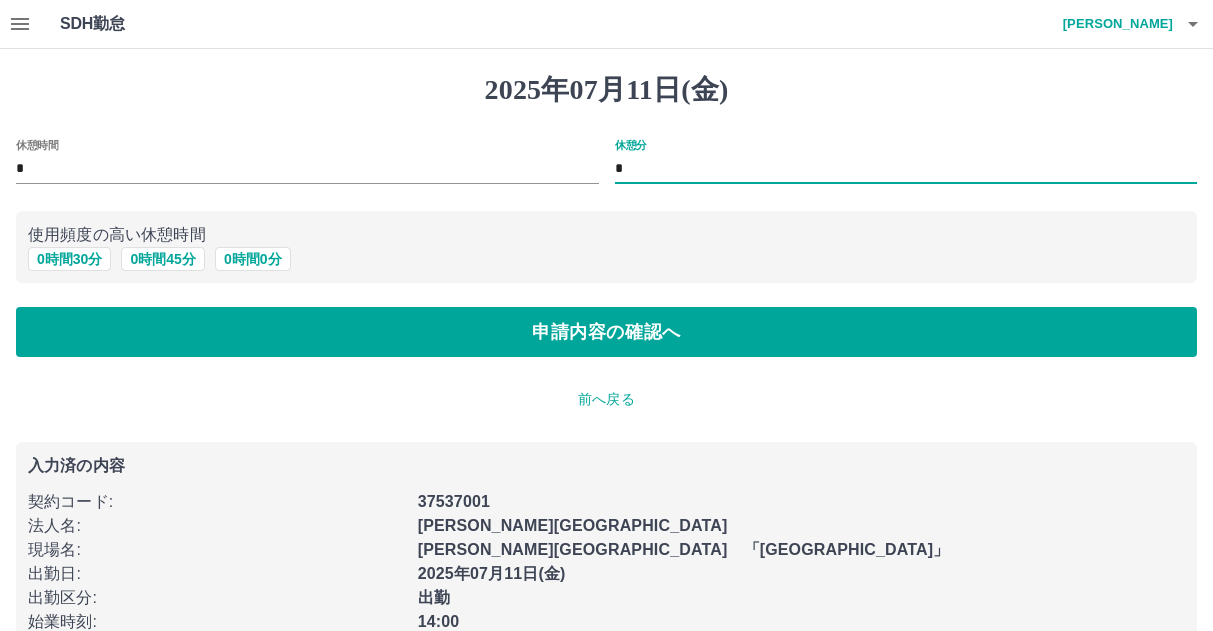drag, startPoint x: 620, startPoint y: 162, endPoint x: 596, endPoint y: 171, distance: 25.632011 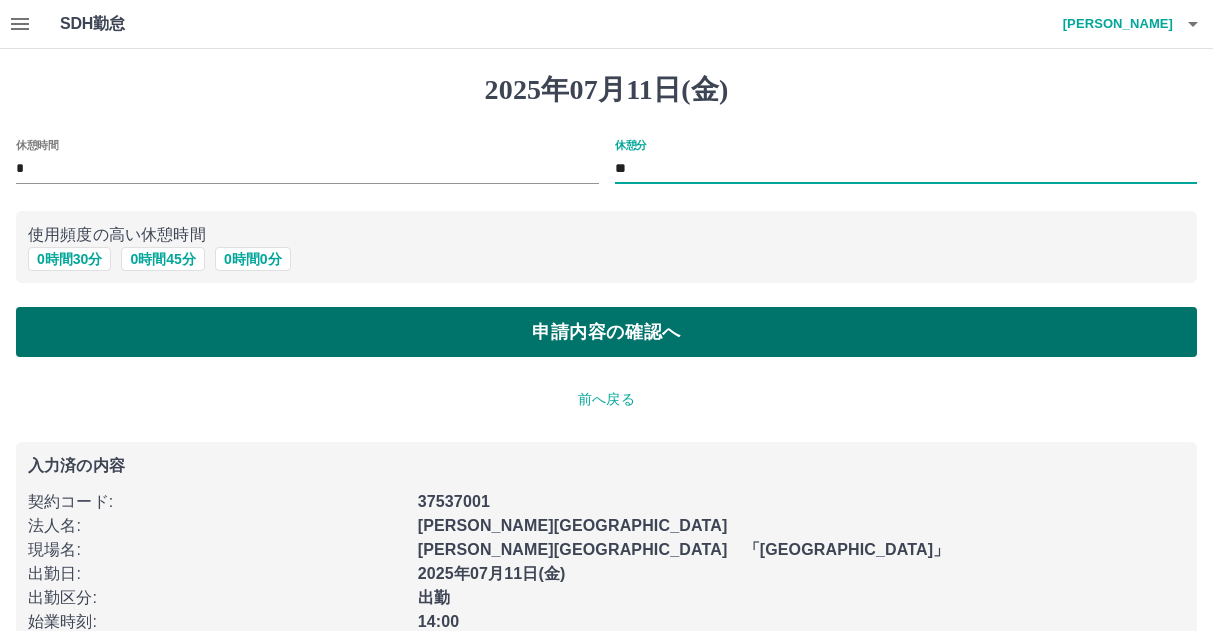 type on "**" 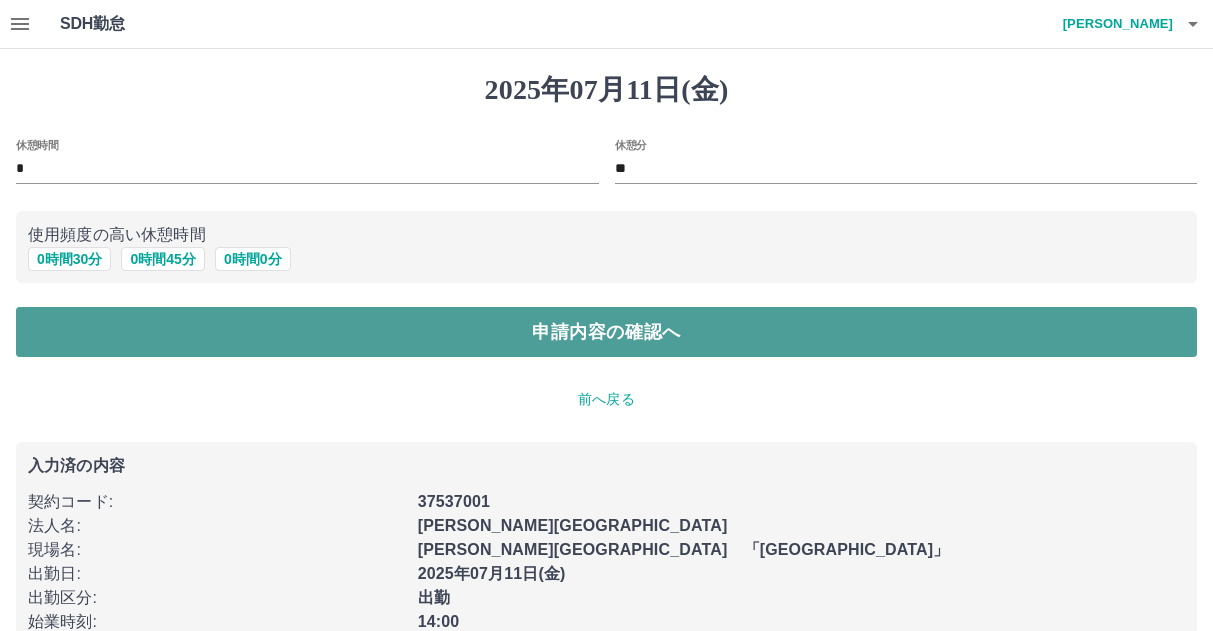 click on "申請内容の確認へ" at bounding box center [606, 332] 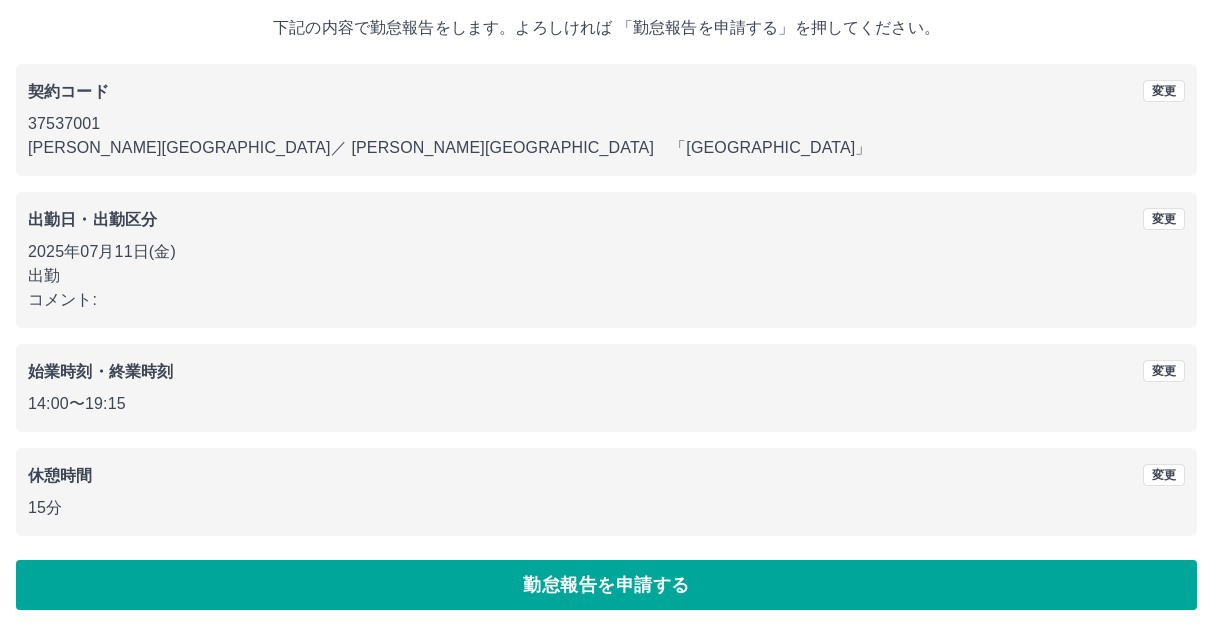 scroll, scrollTop: 118, scrollLeft: 0, axis: vertical 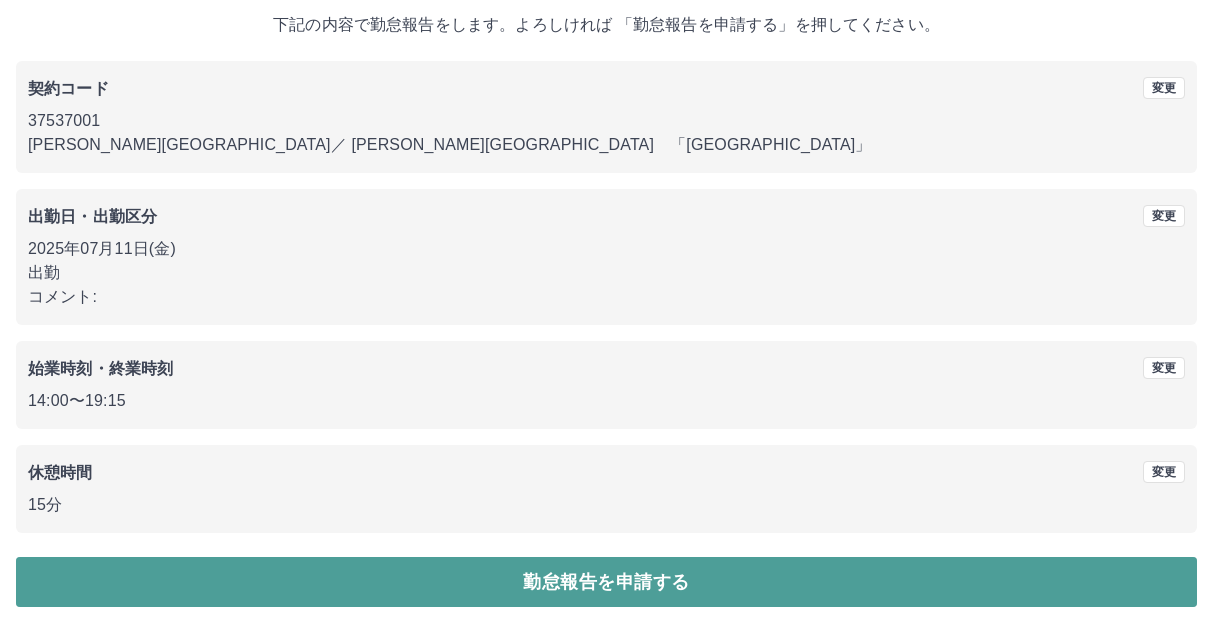 click on "勤怠報告を申請する" at bounding box center [606, 582] 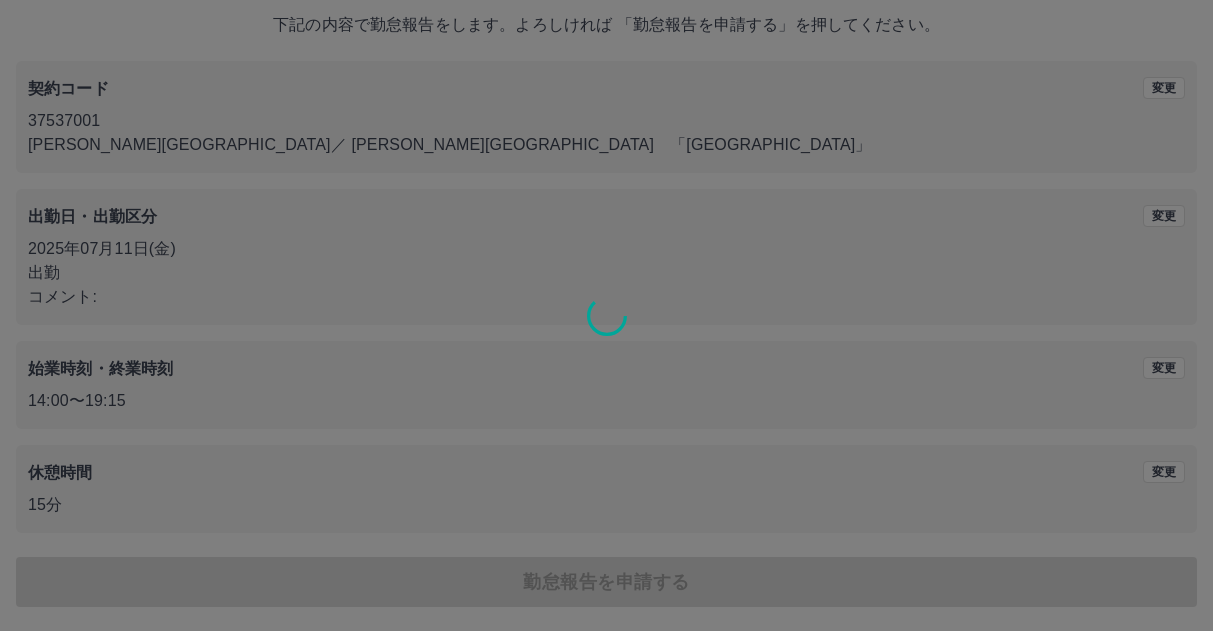 scroll, scrollTop: 0, scrollLeft: 0, axis: both 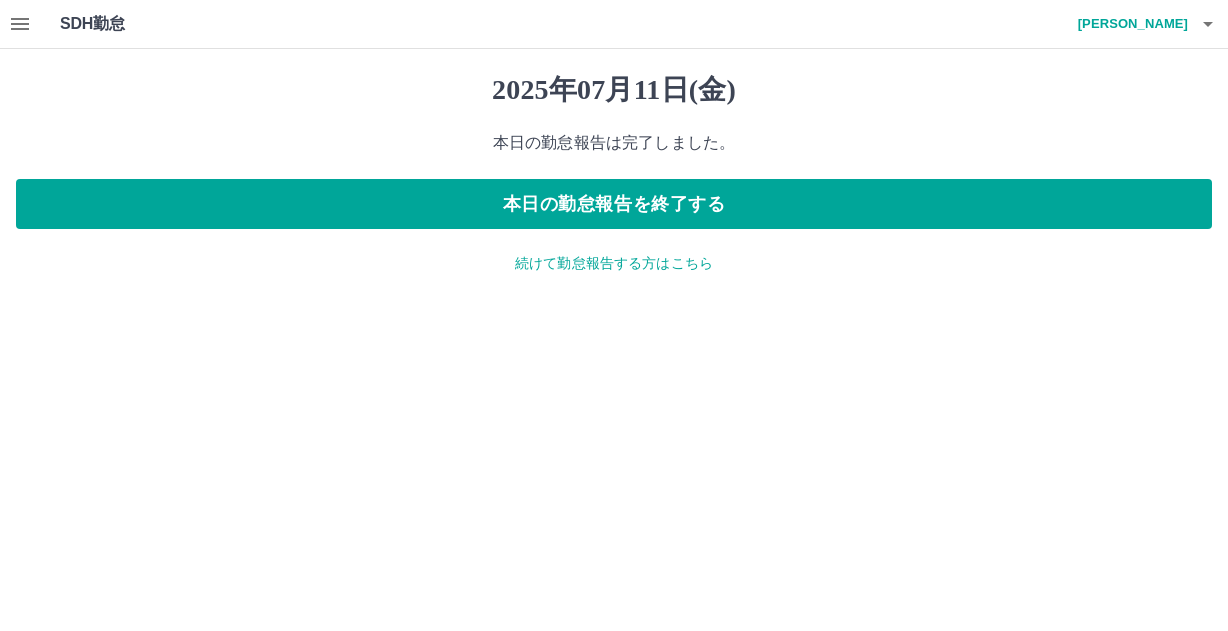 click on "続けて勤怠報告する方はこちら" at bounding box center [614, 263] 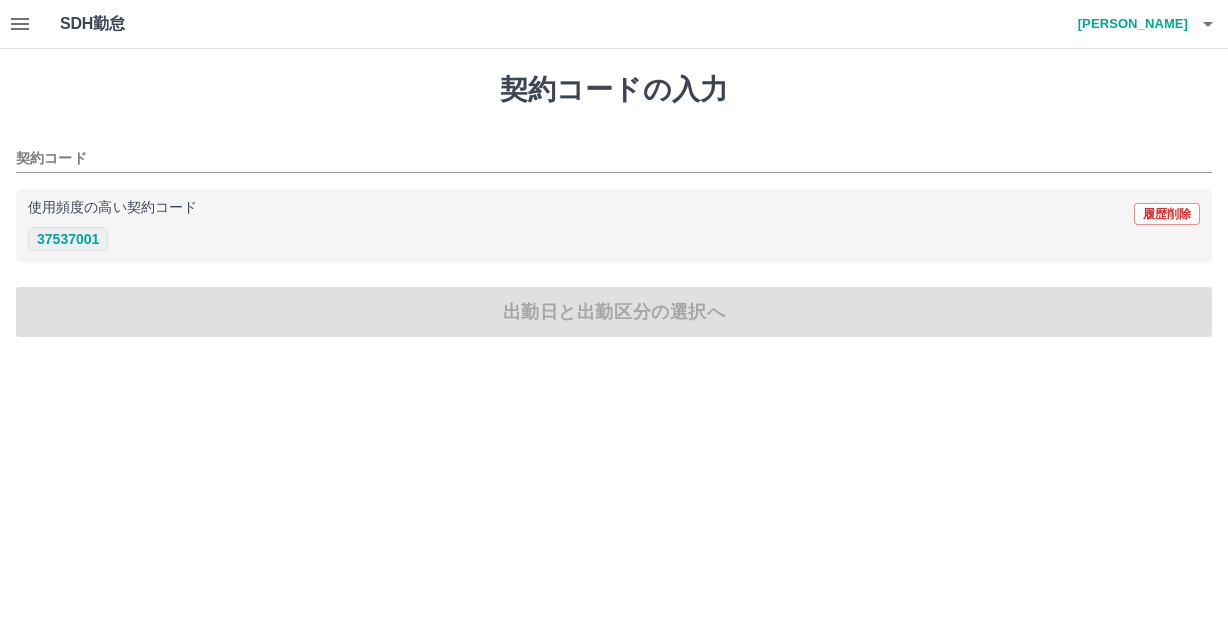 click on "37537001" at bounding box center (68, 239) 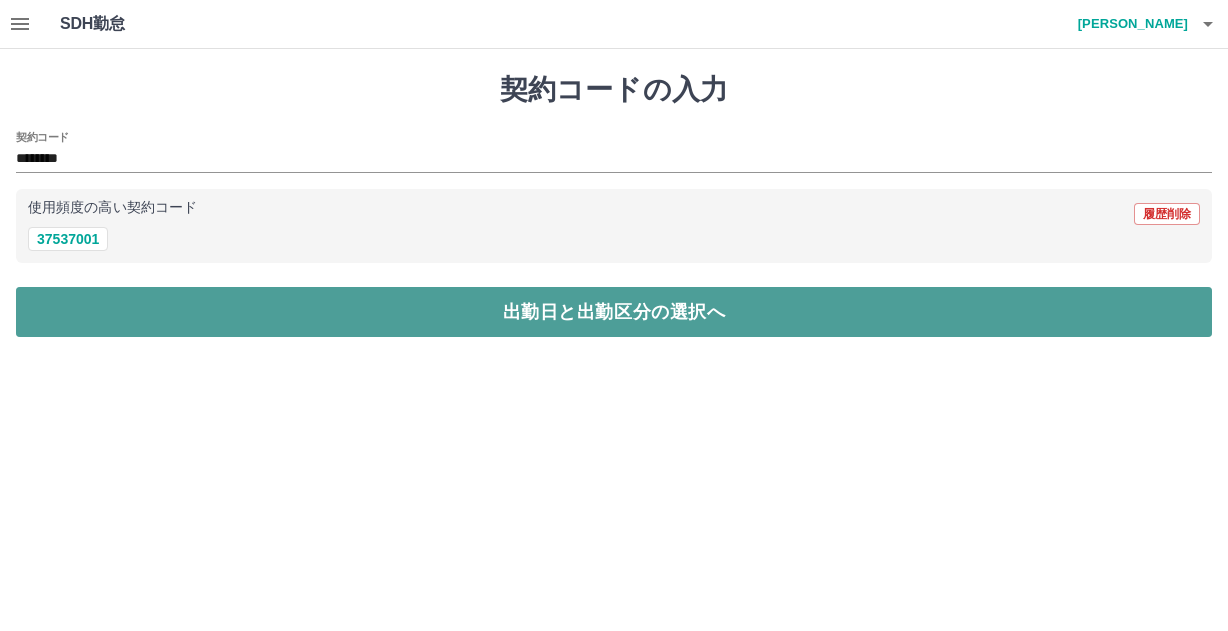 click on "出勤日と出勤区分の選択へ" at bounding box center (614, 312) 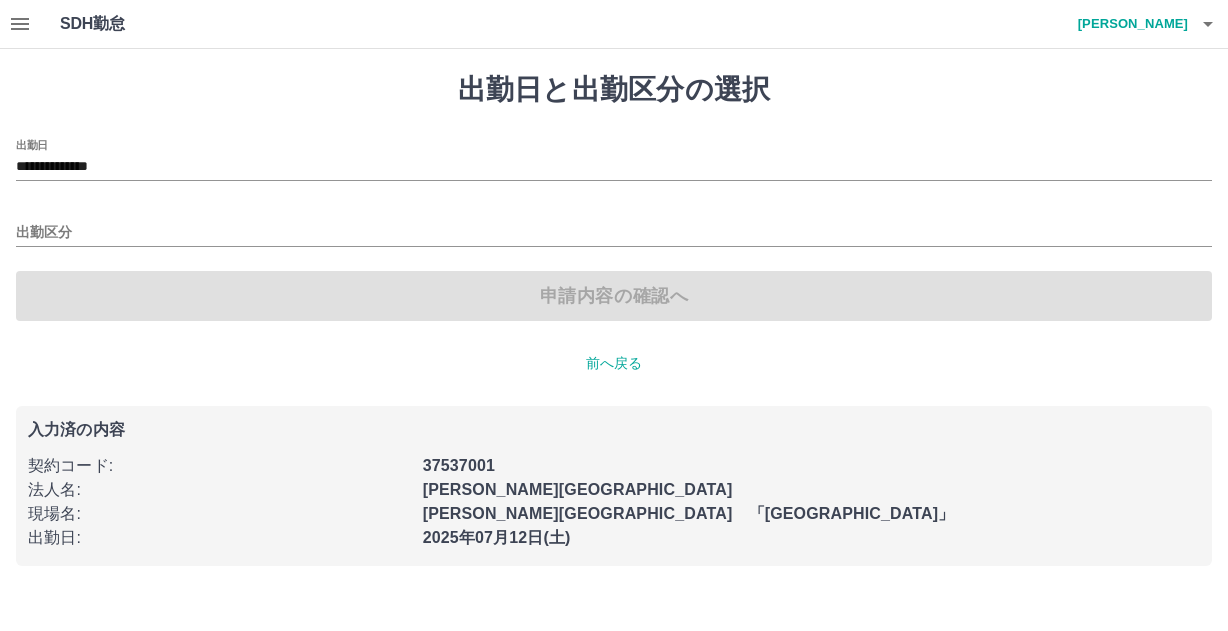 click on "出勤区分" at bounding box center [614, 226] 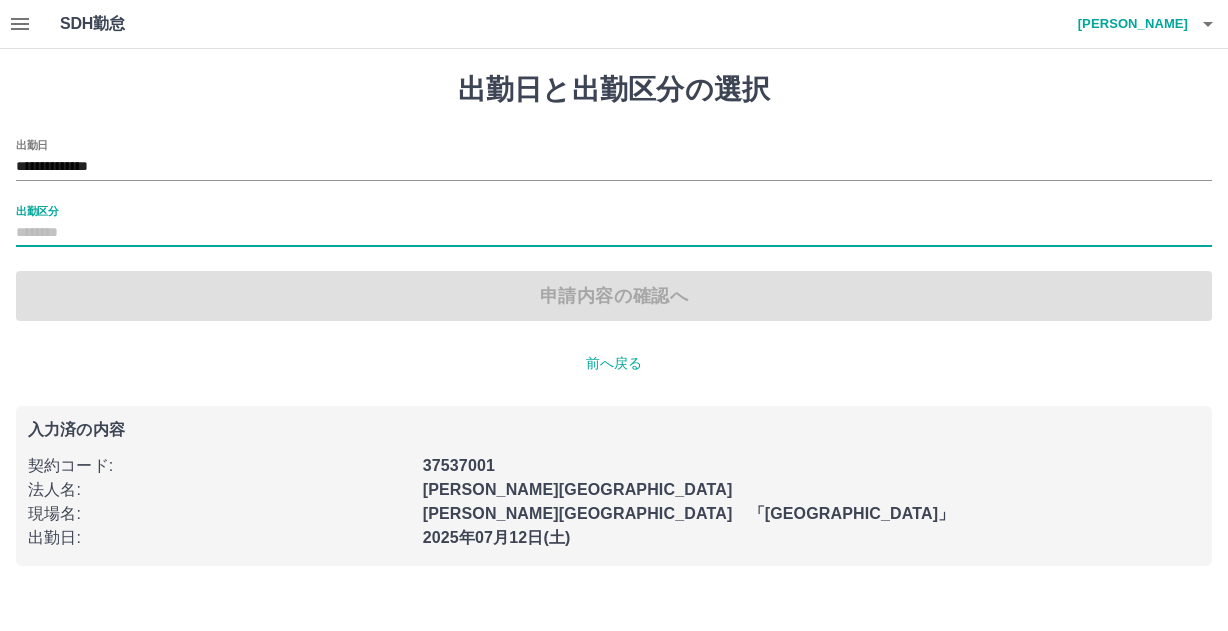 click on "**********" at bounding box center [614, 230] 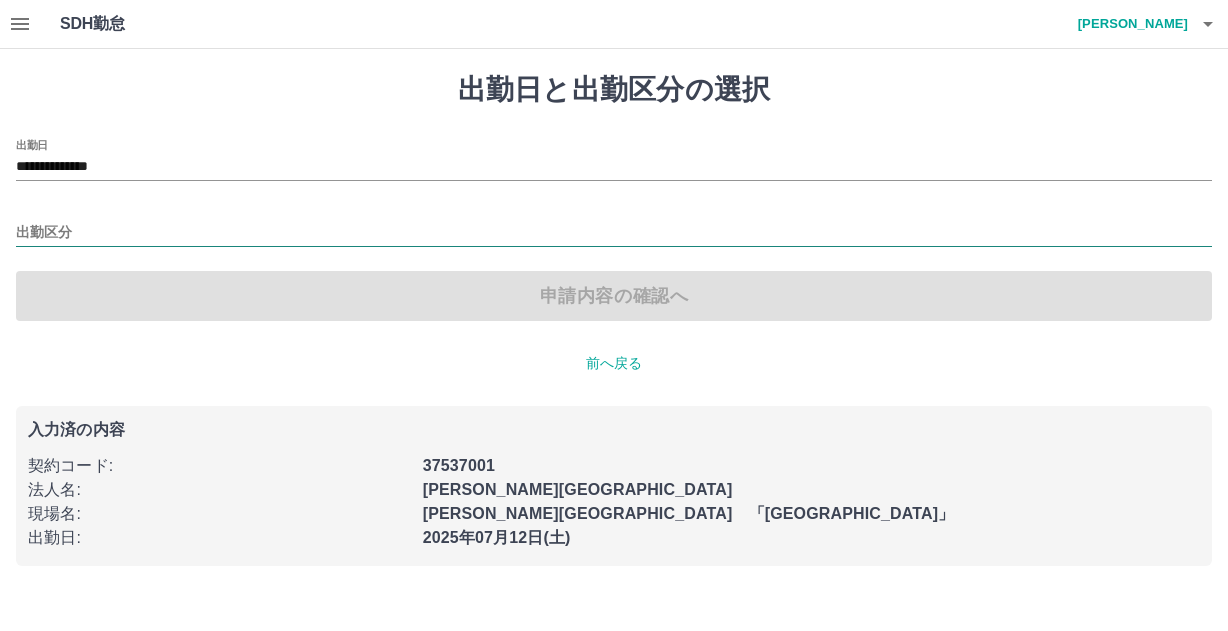 click on "出勤区分" at bounding box center [614, 233] 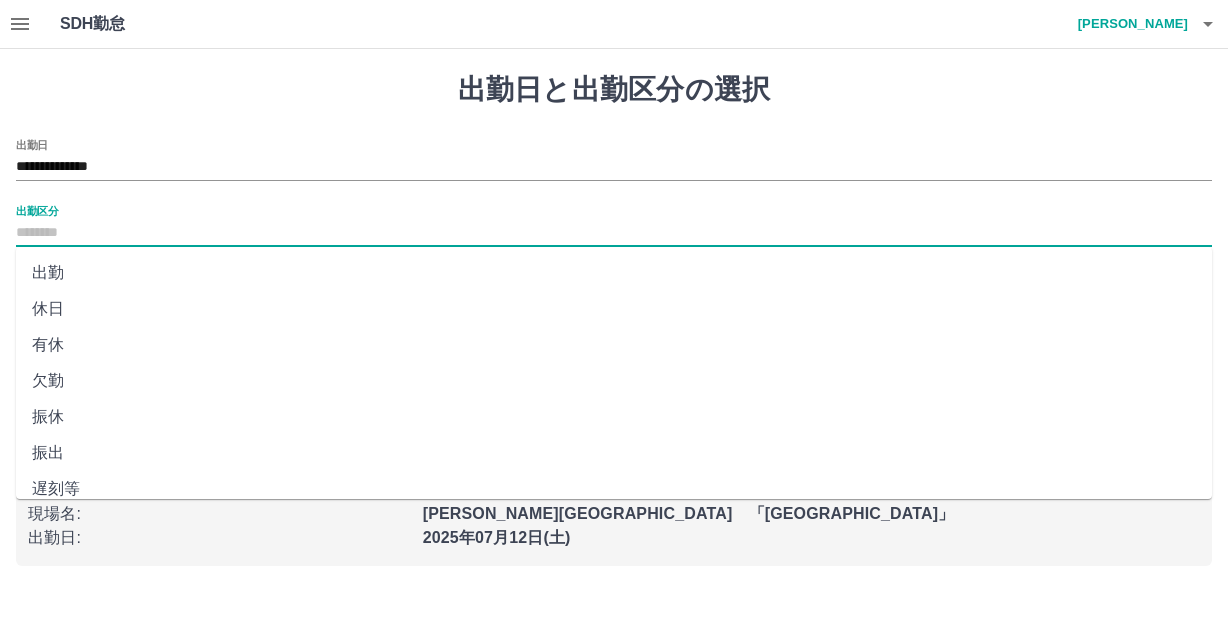 click on "出勤" at bounding box center (614, 273) 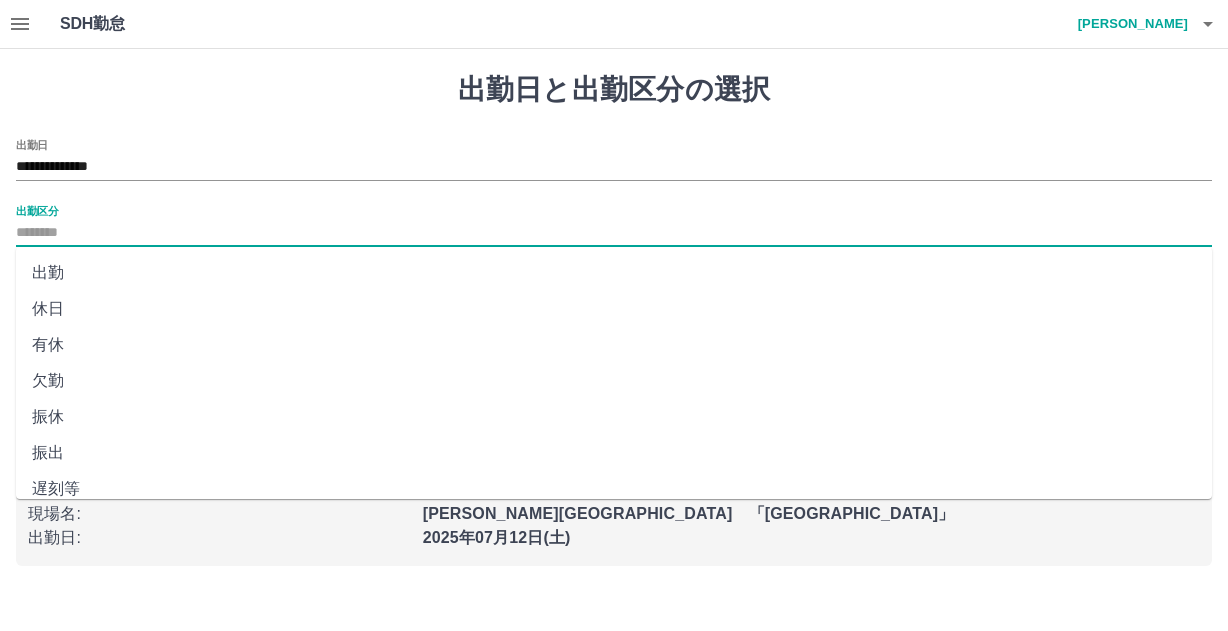 type on "**" 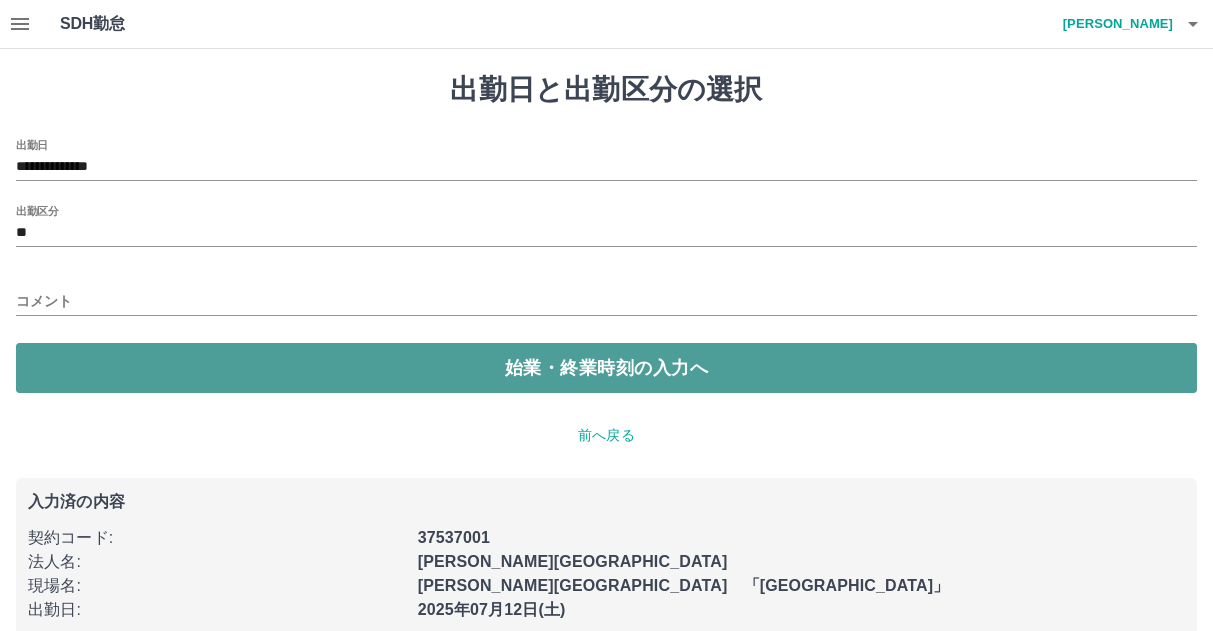 click on "始業・終業時刻の入力へ" at bounding box center (606, 368) 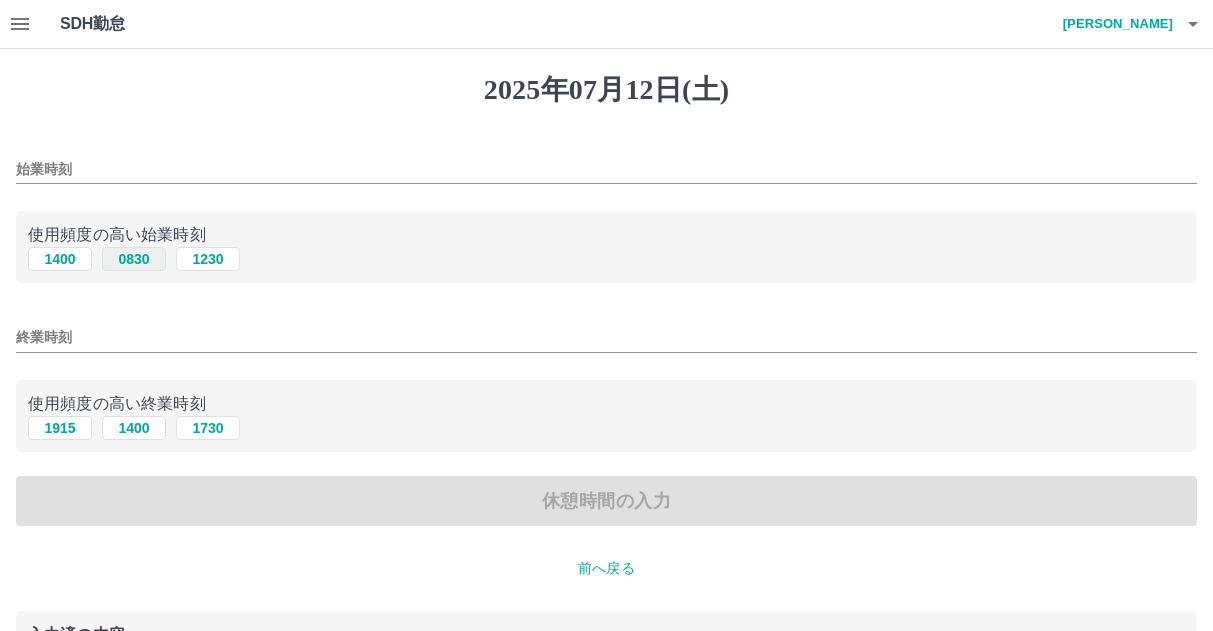 click on "0830" at bounding box center [134, 259] 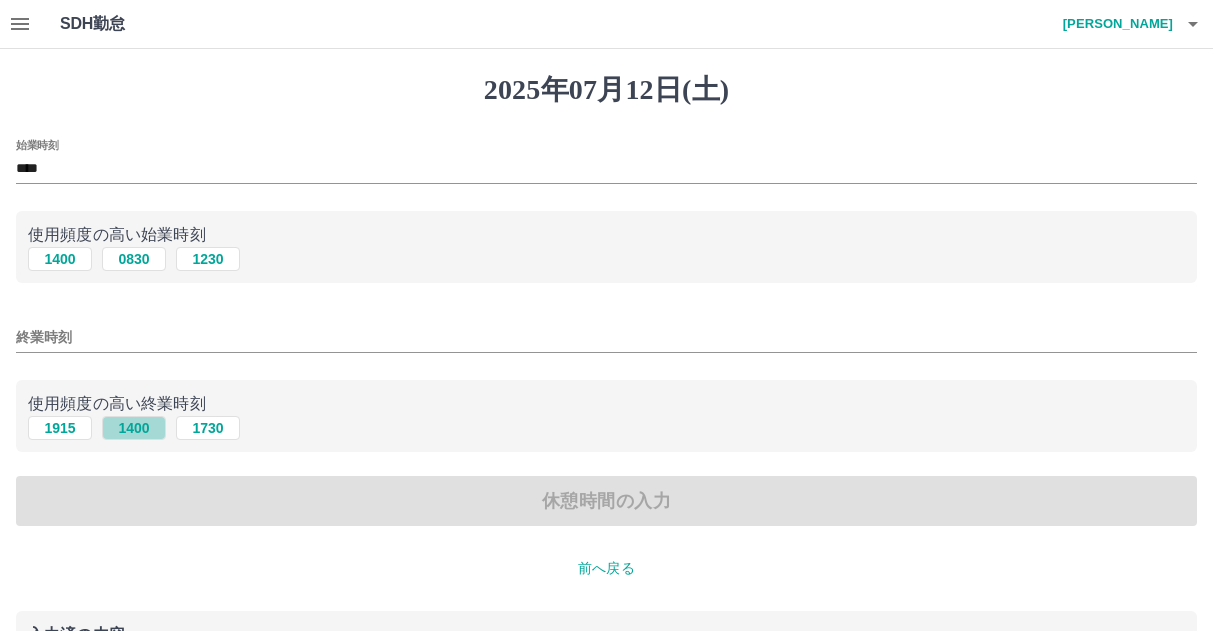 click on "1400" at bounding box center [134, 428] 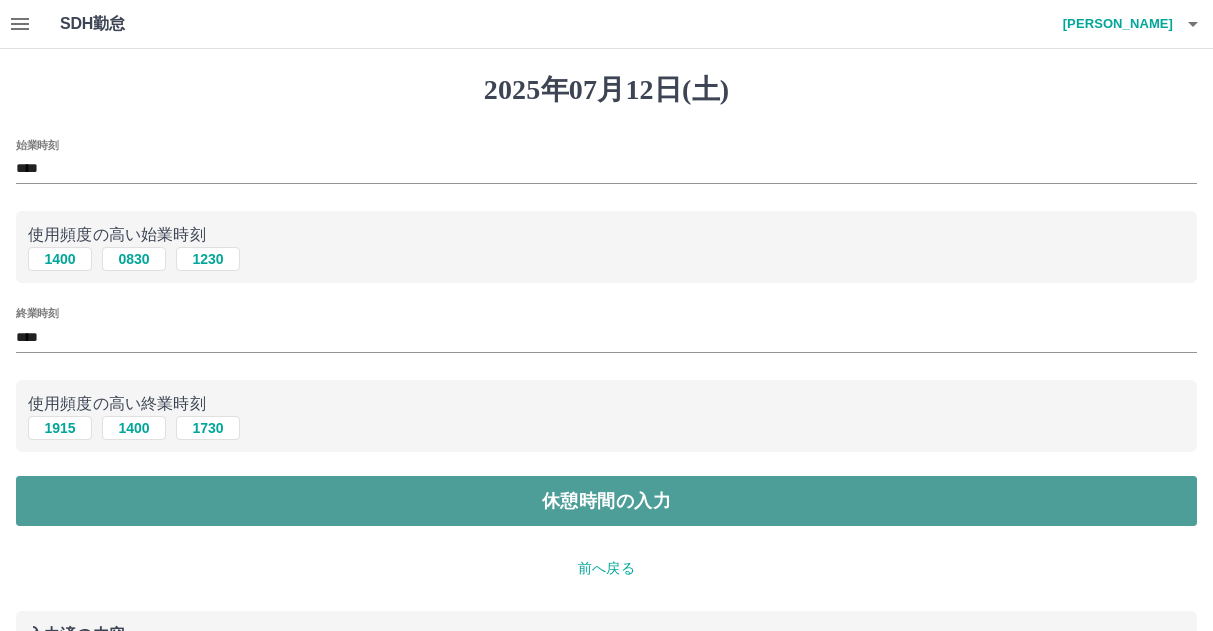 click on "休憩時間の入力" at bounding box center [606, 501] 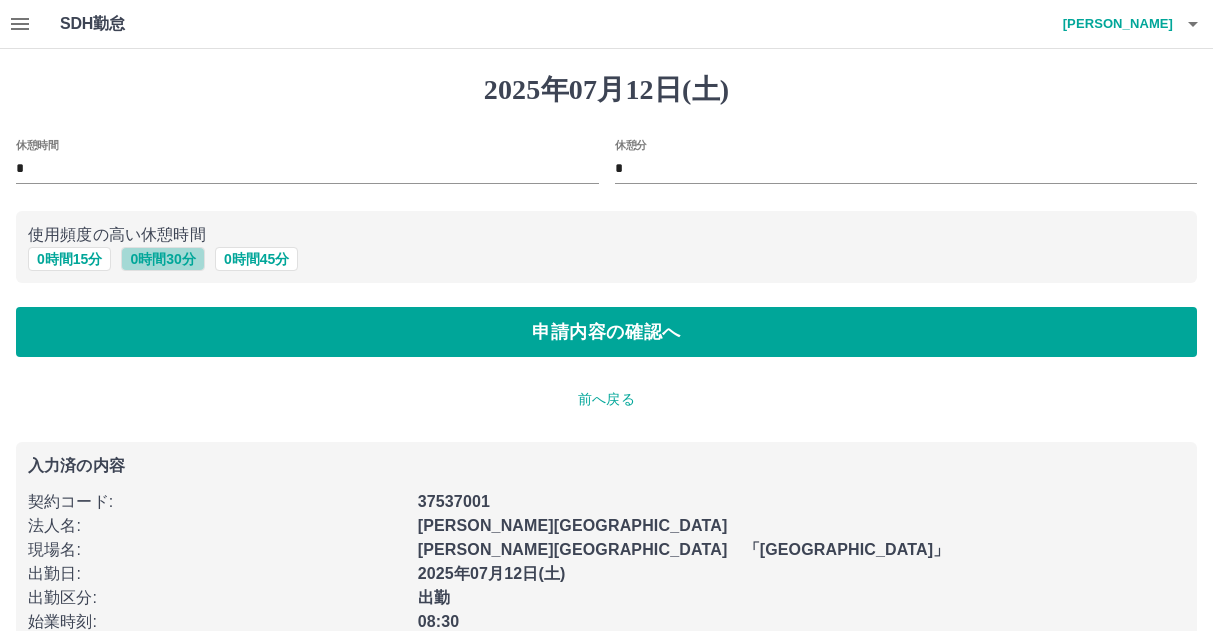click on "0 時間 30 分" at bounding box center [162, 259] 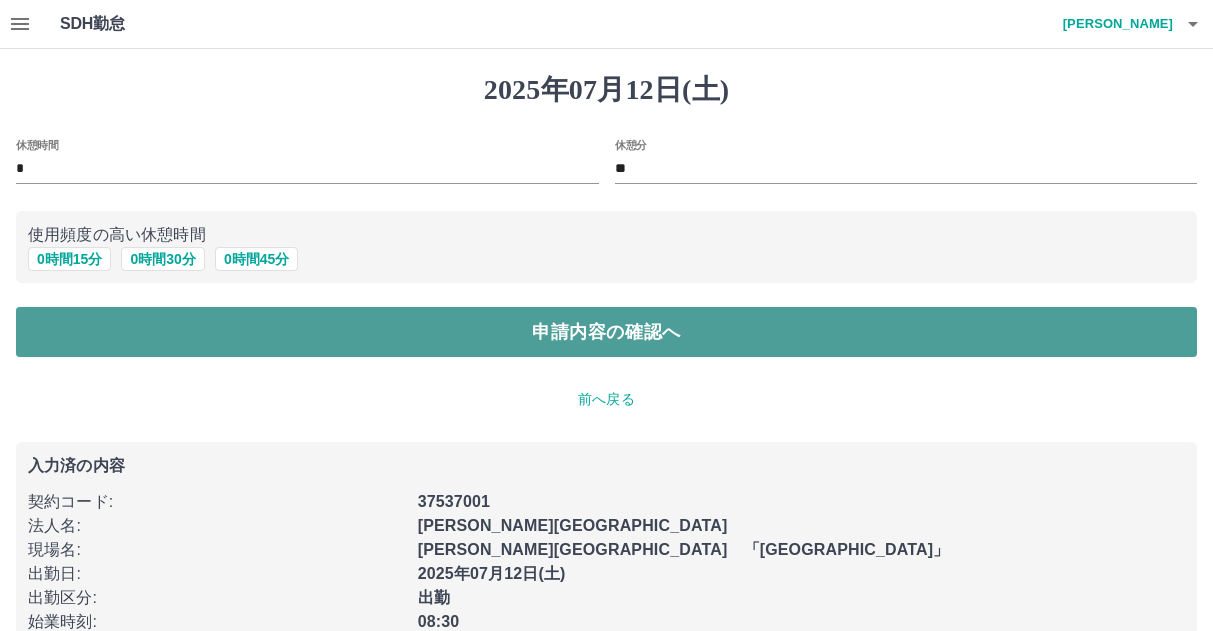 click on "申請内容の確認へ" at bounding box center [606, 332] 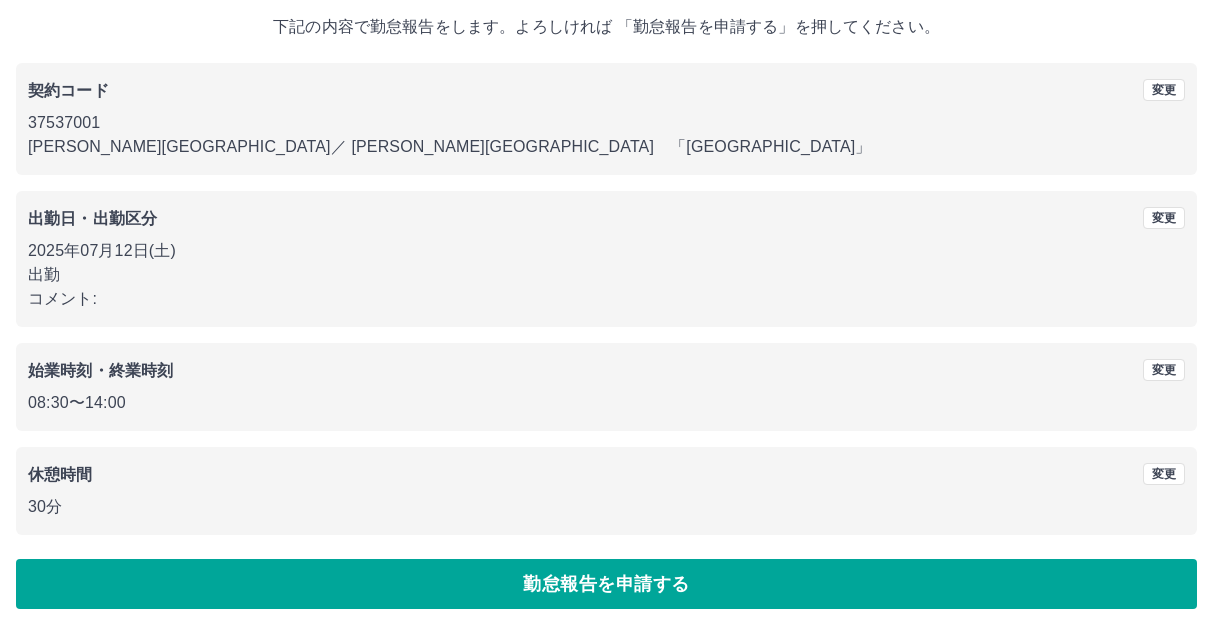 scroll, scrollTop: 118, scrollLeft: 0, axis: vertical 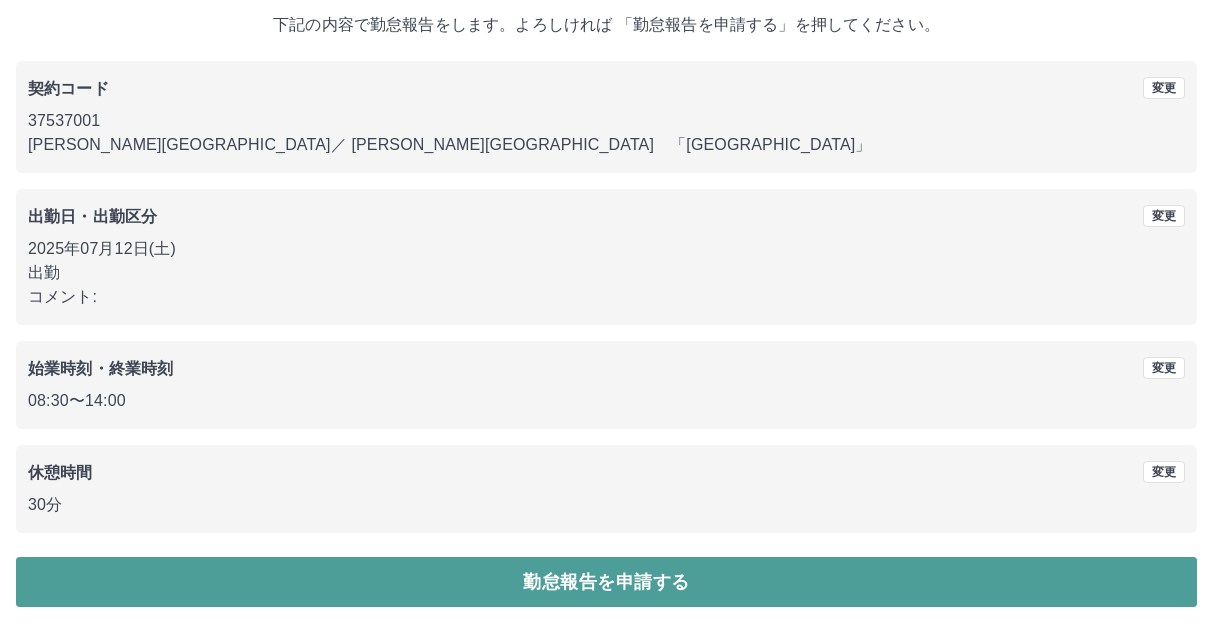 click on "勤怠報告を申請する" at bounding box center [606, 582] 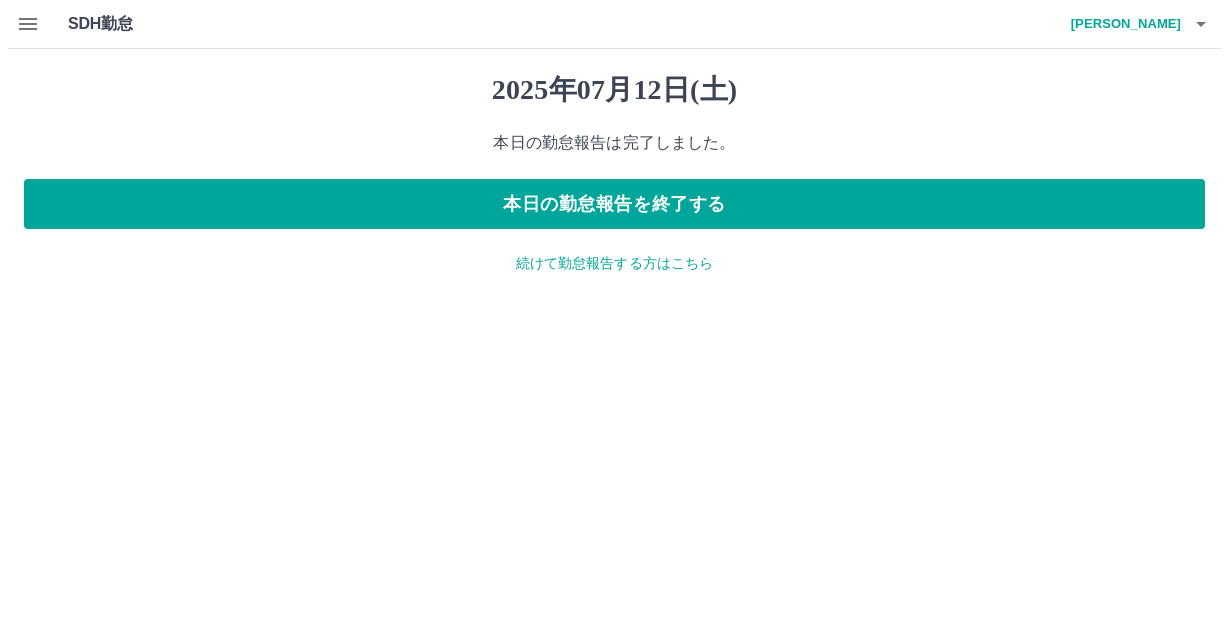 scroll, scrollTop: 0, scrollLeft: 0, axis: both 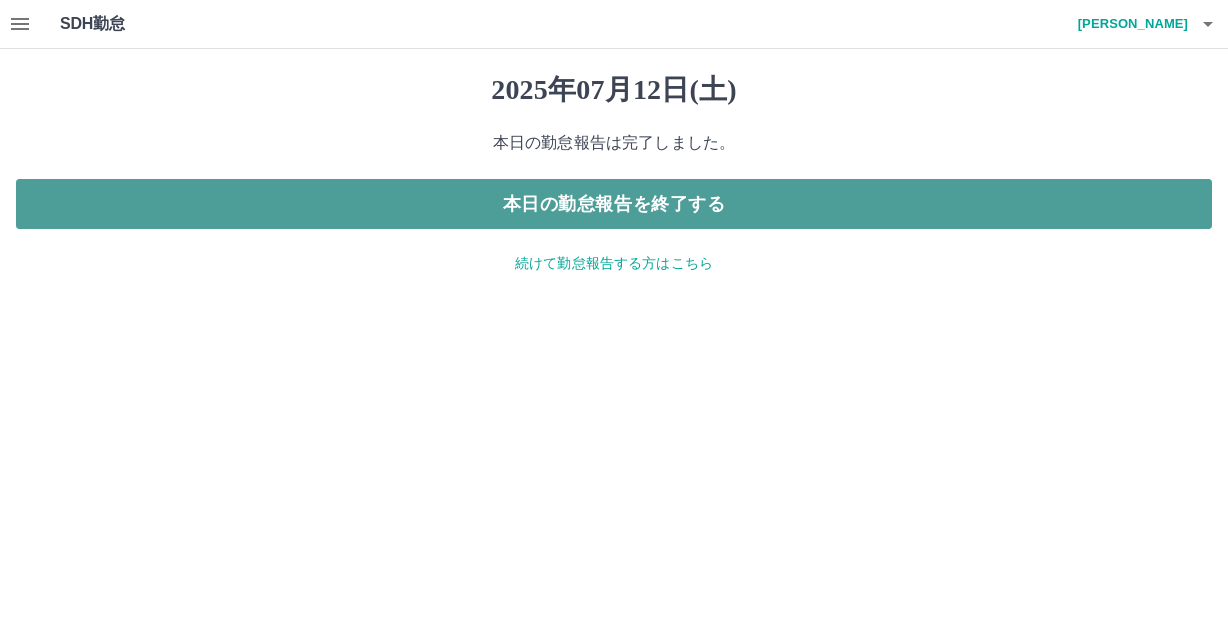 click on "本日の勤怠報告を終了する" at bounding box center (614, 204) 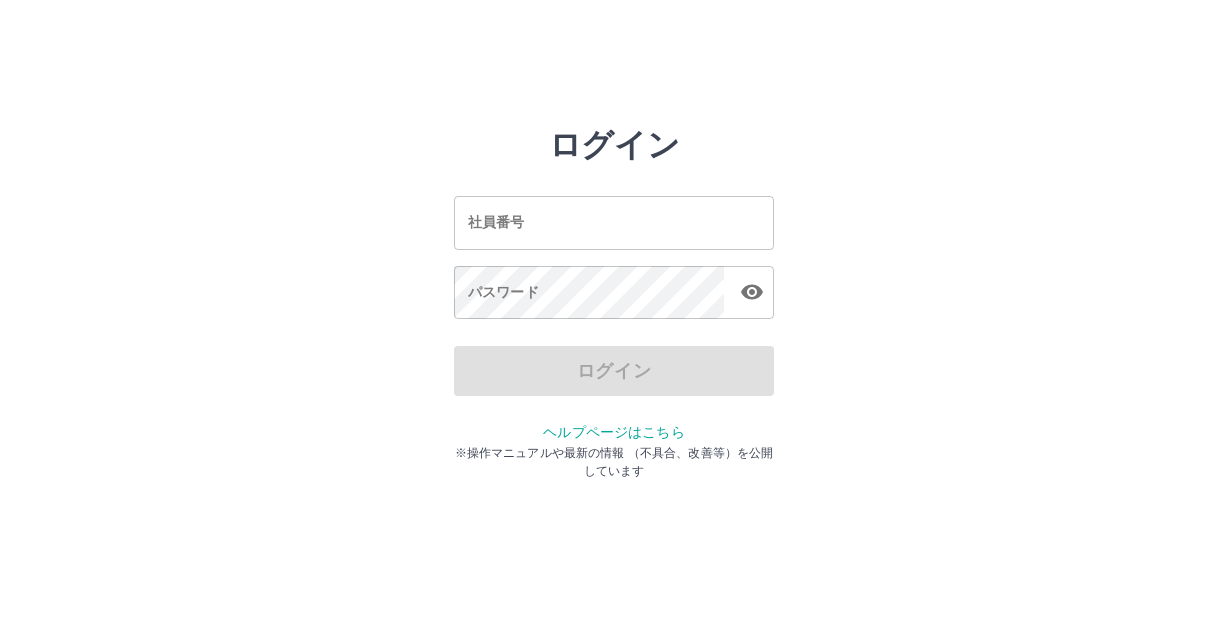 scroll, scrollTop: 0, scrollLeft: 0, axis: both 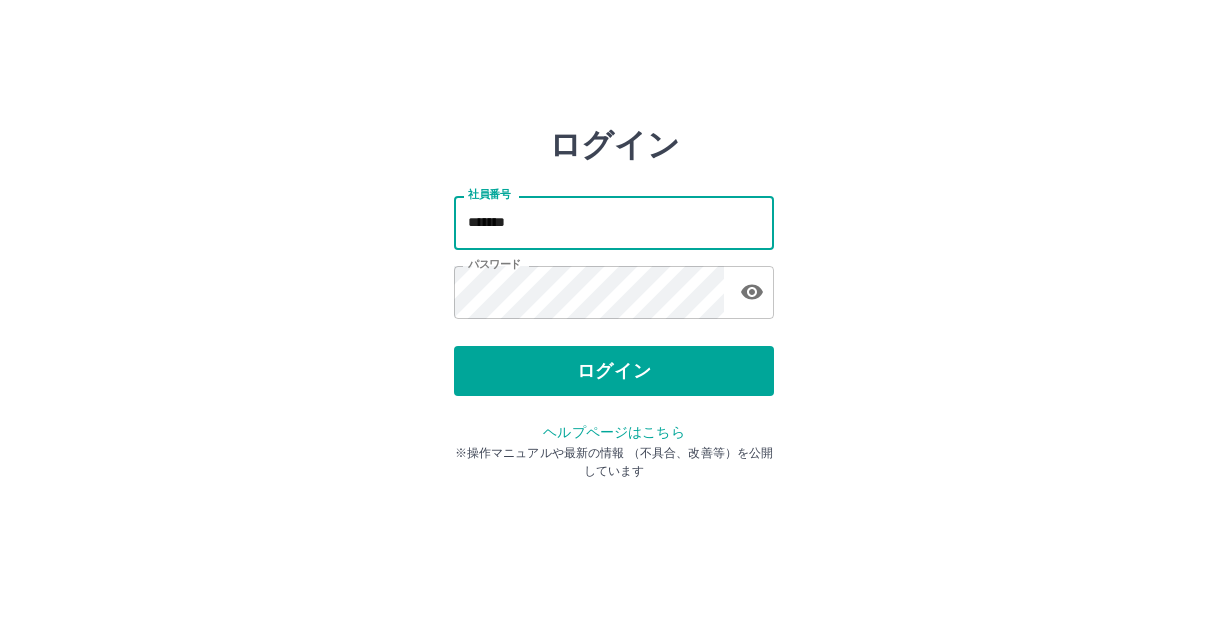click on "*******" at bounding box center [614, 222] 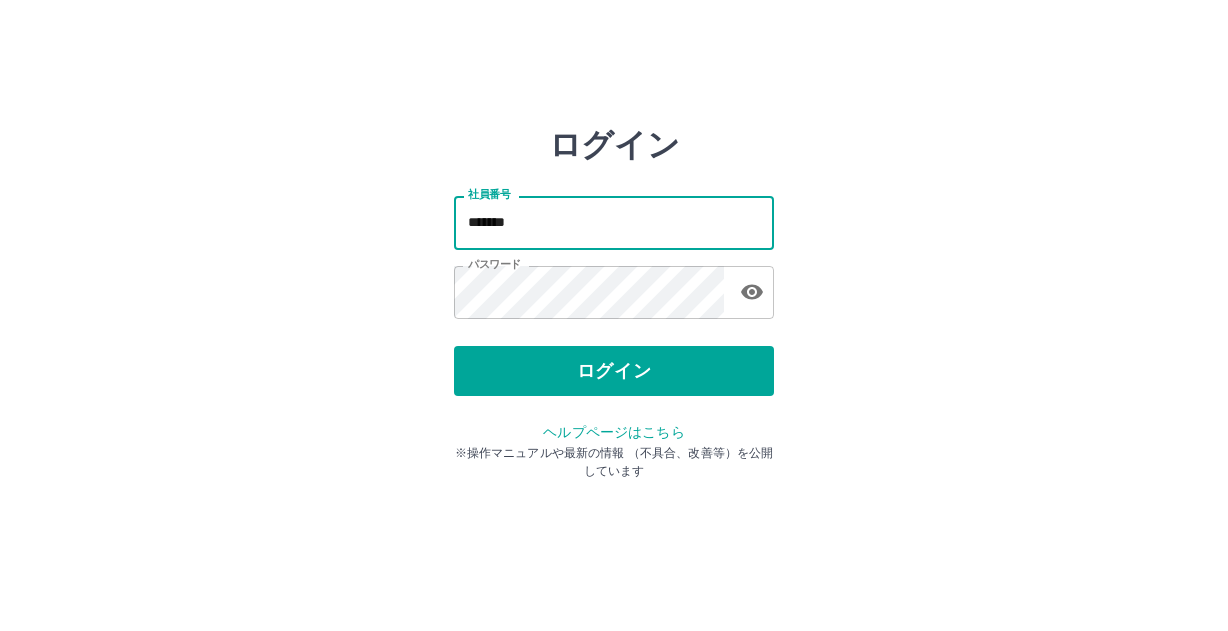 type on "*******" 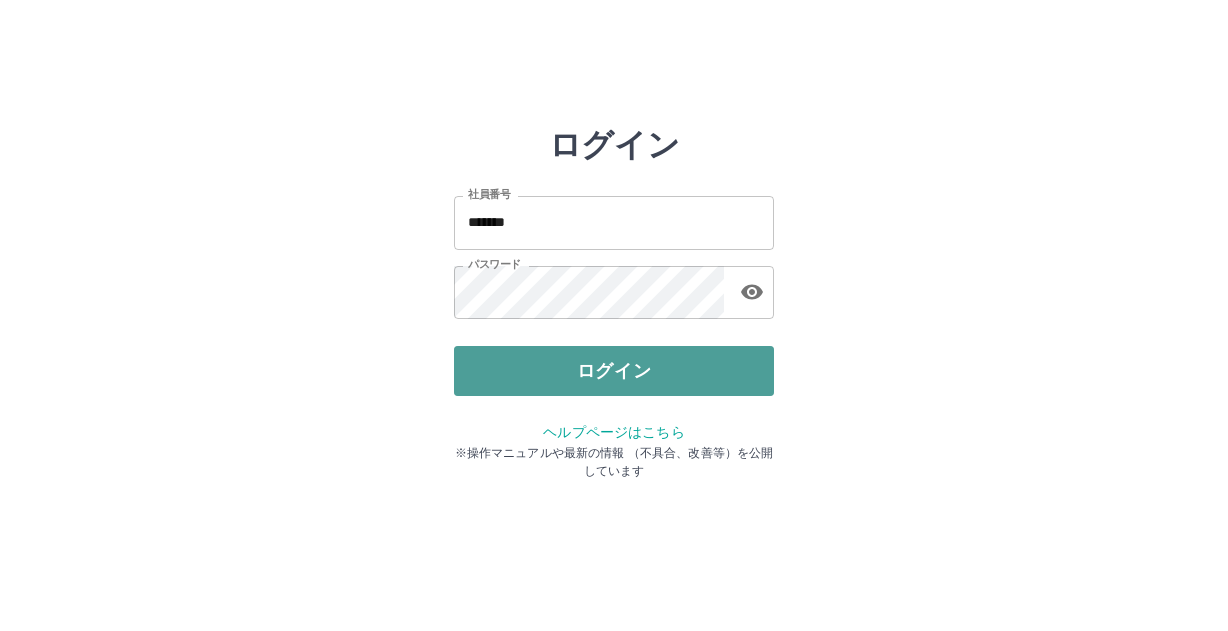 click on "ログイン" at bounding box center [614, 371] 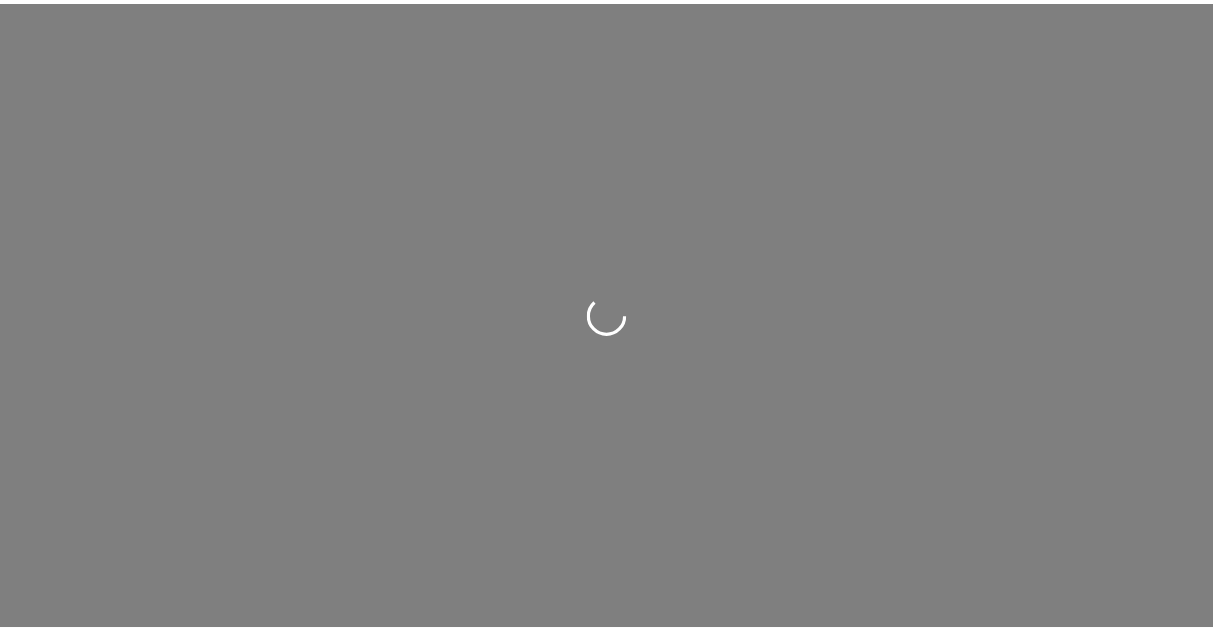 scroll, scrollTop: 0, scrollLeft: 0, axis: both 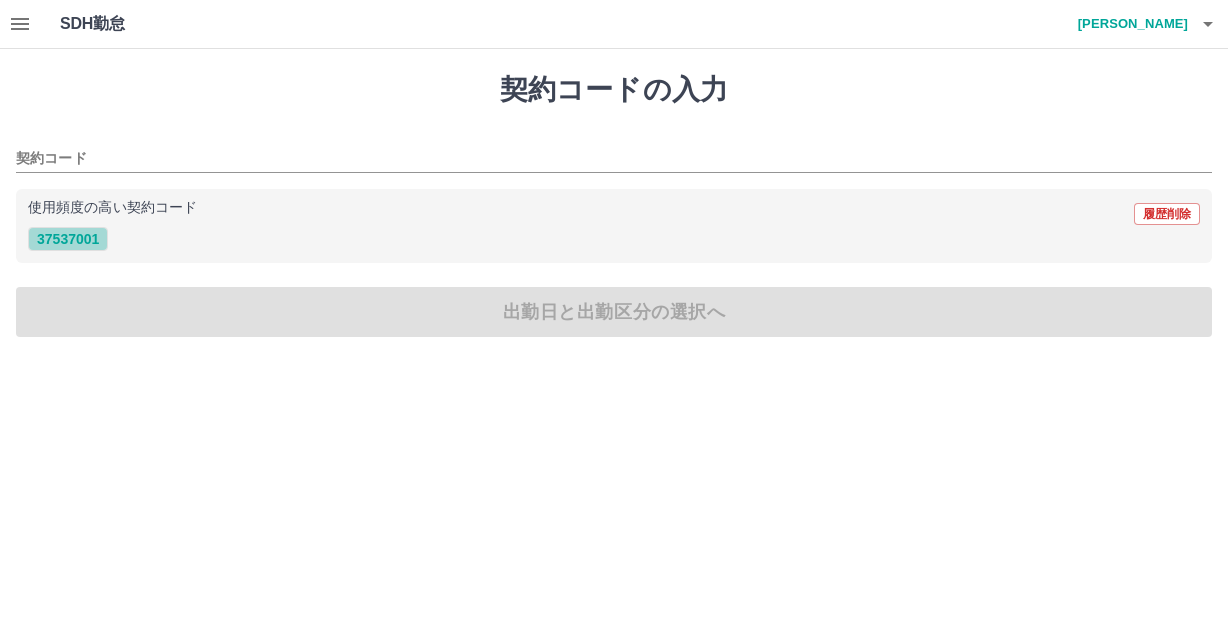 click on "37537001" at bounding box center (68, 239) 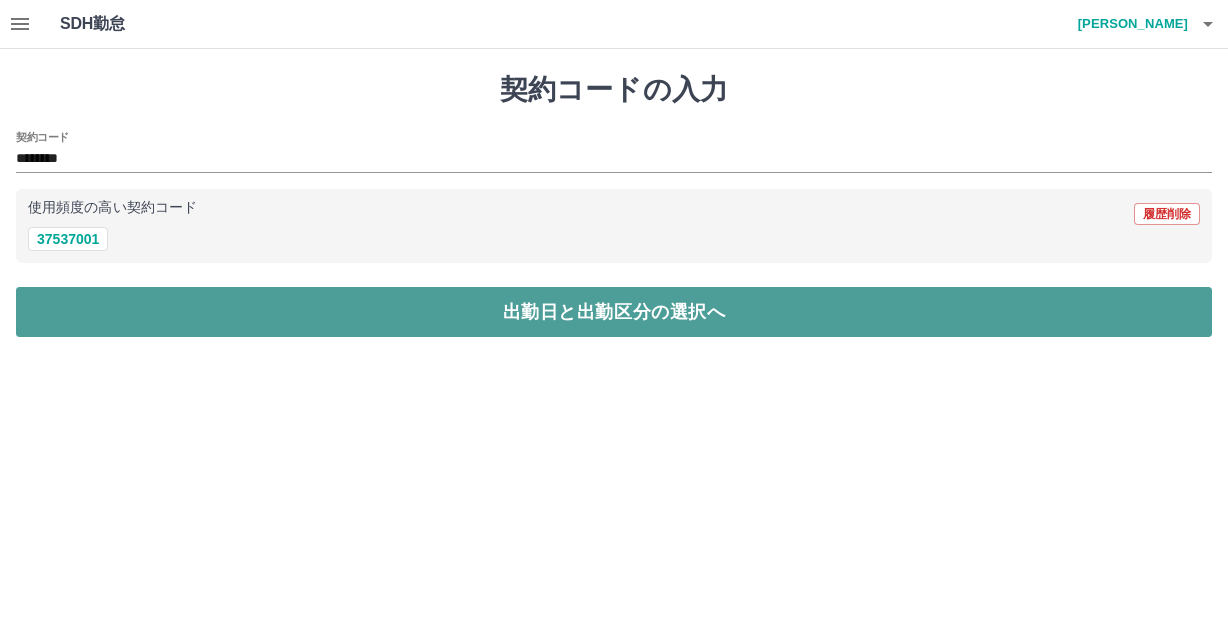 click on "出勤日と出勤区分の選択へ" at bounding box center [614, 312] 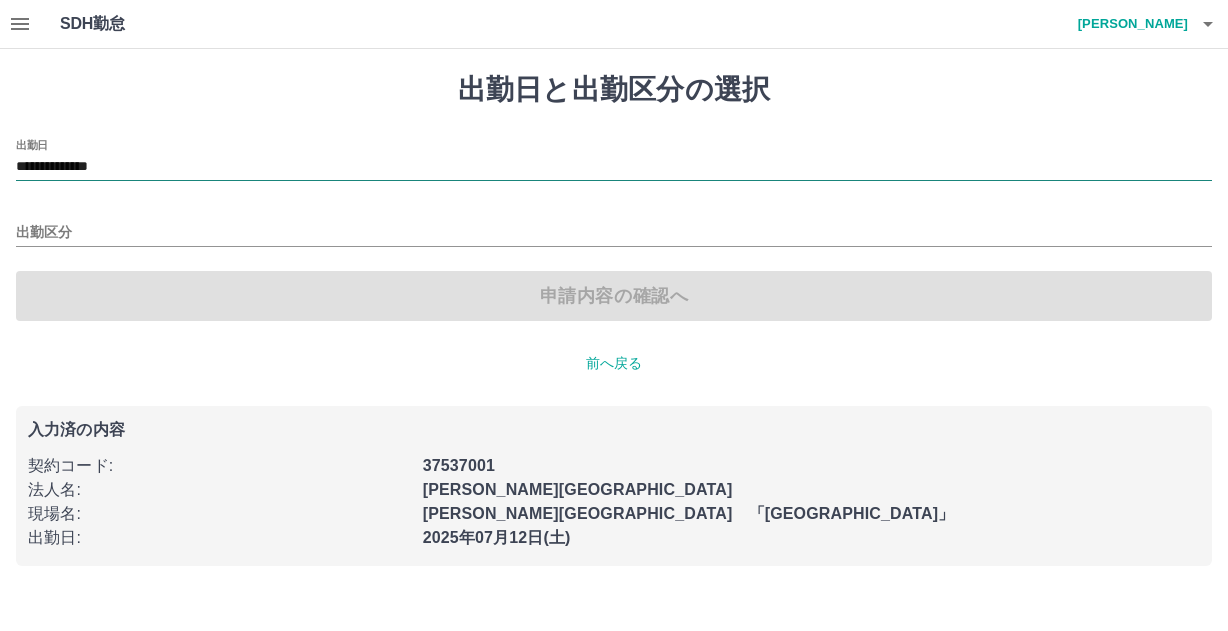 click on "**********" at bounding box center (614, 167) 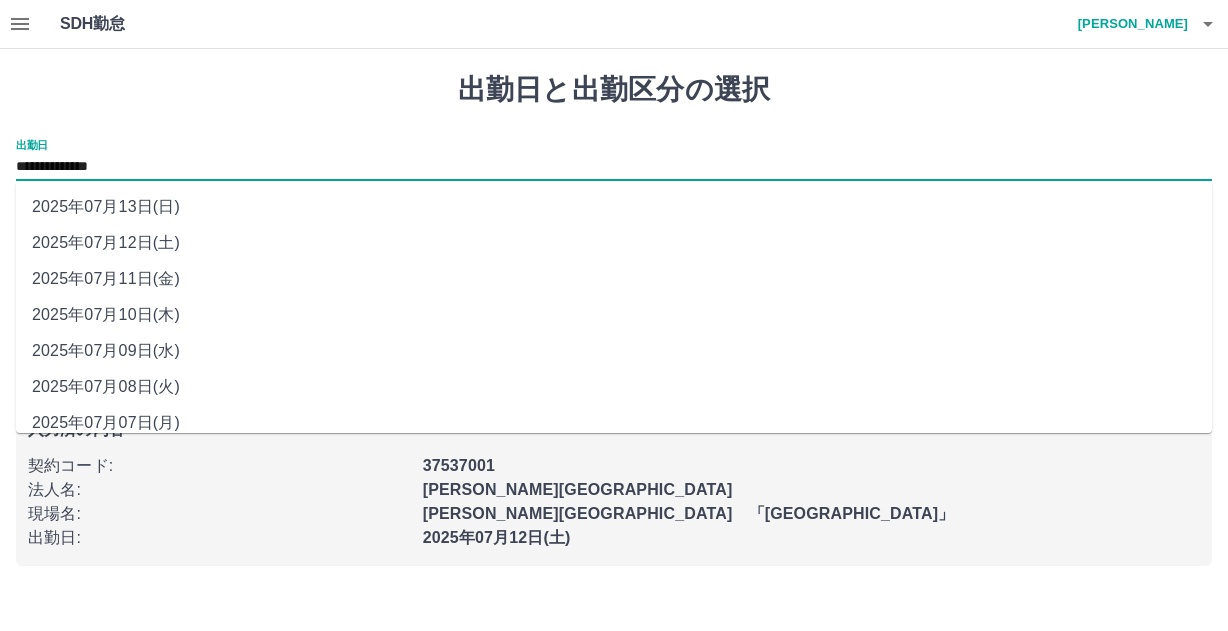 drag, startPoint x: 170, startPoint y: 170, endPoint x: 128, endPoint y: 273, distance: 111.233986 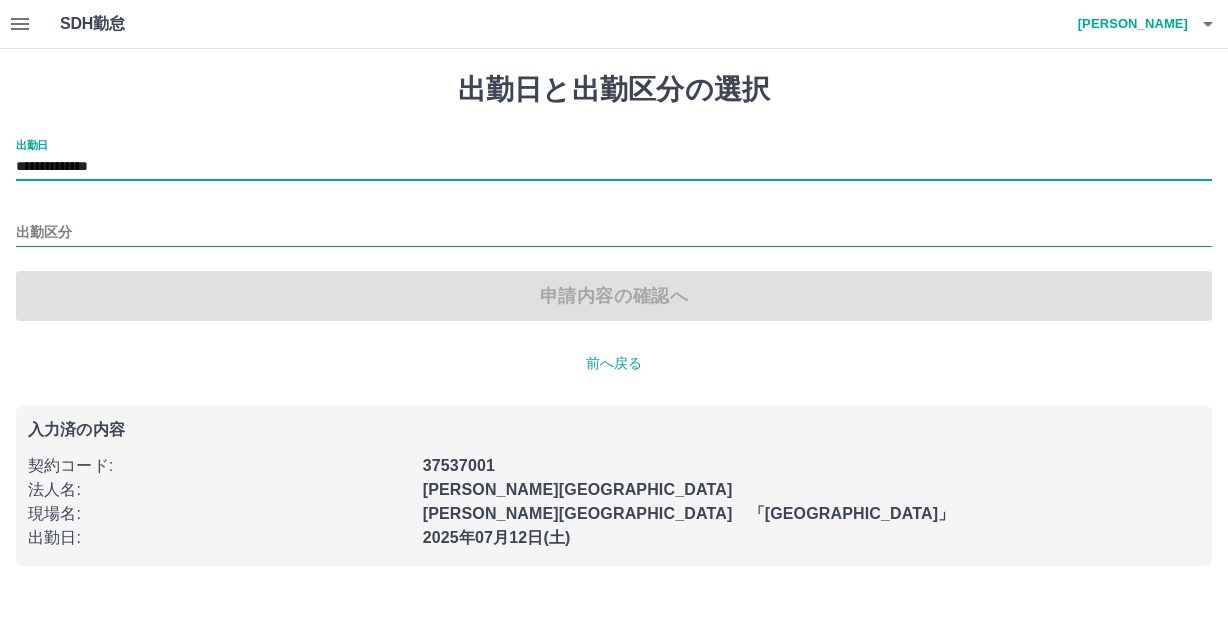 click on "出勤区分" at bounding box center (614, 233) 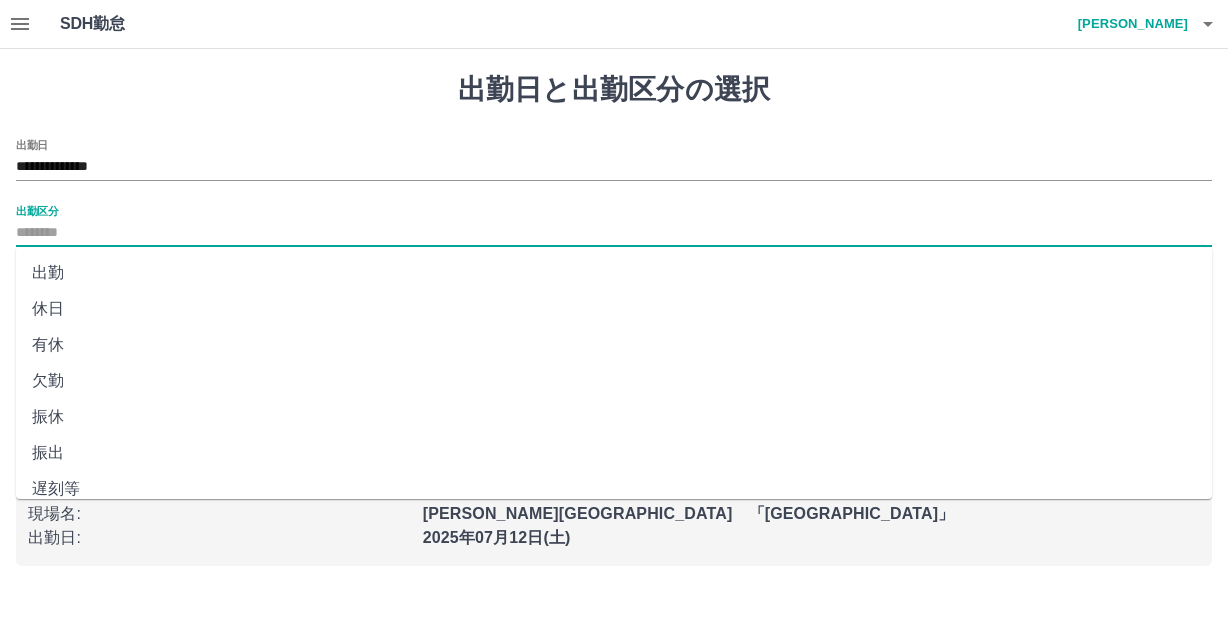 click on "出勤" at bounding box center (614, 273) 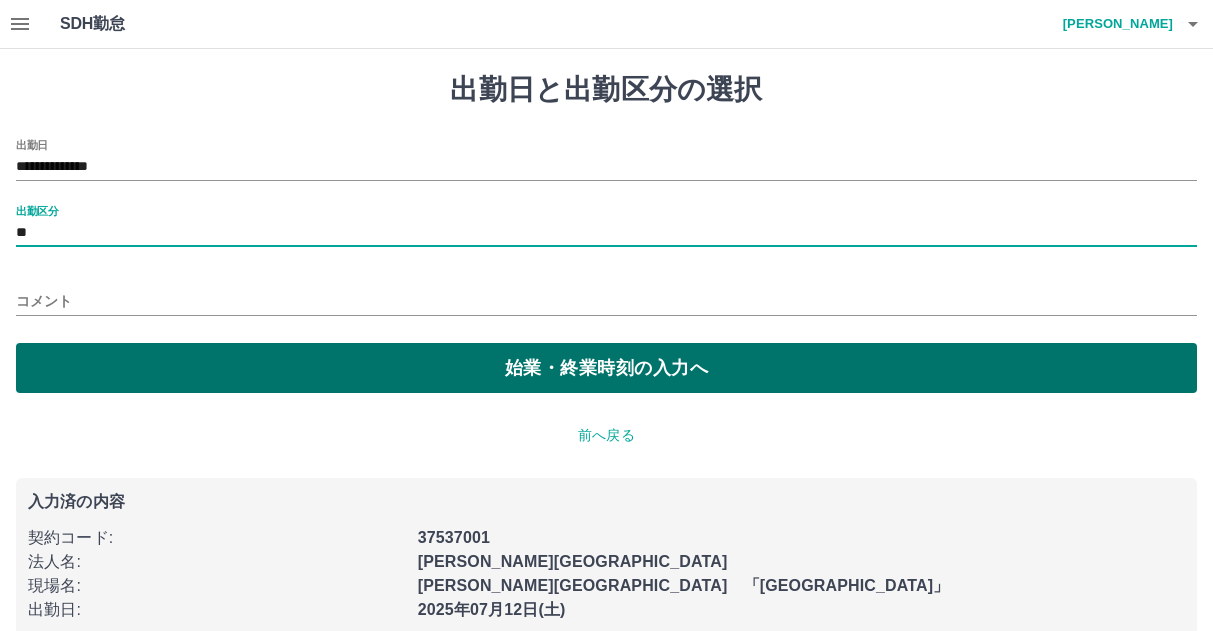 click on "始業・終業時刻の入力へ" at bounding box center (606, 368) 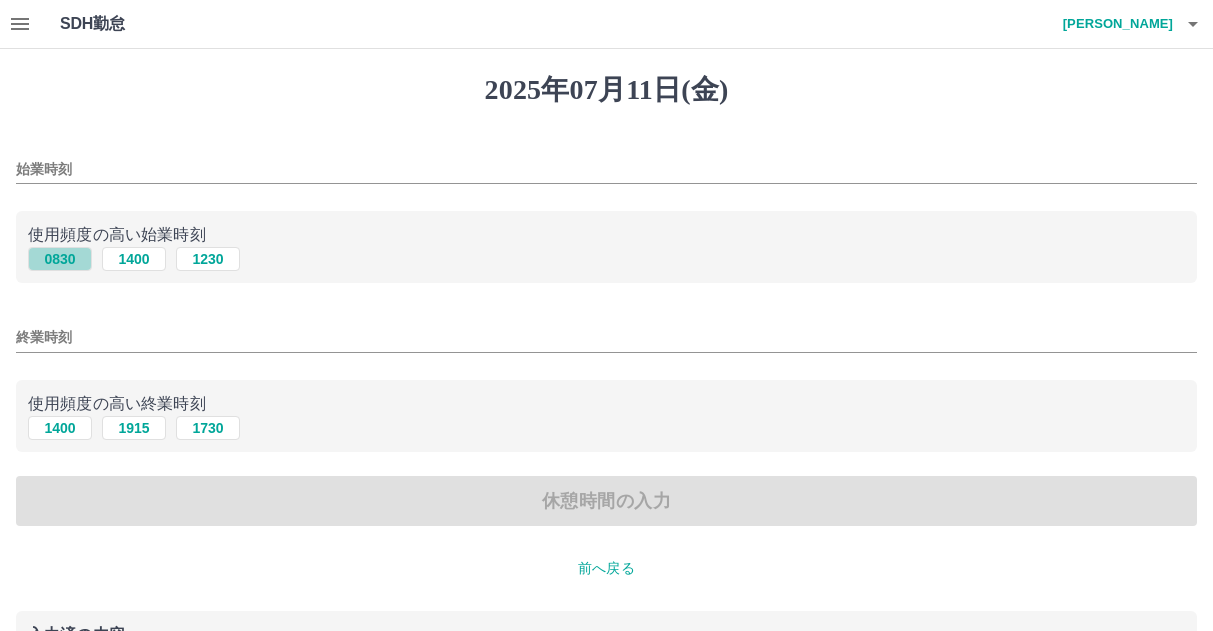 click on "0830" at bounding box center [60, 259] 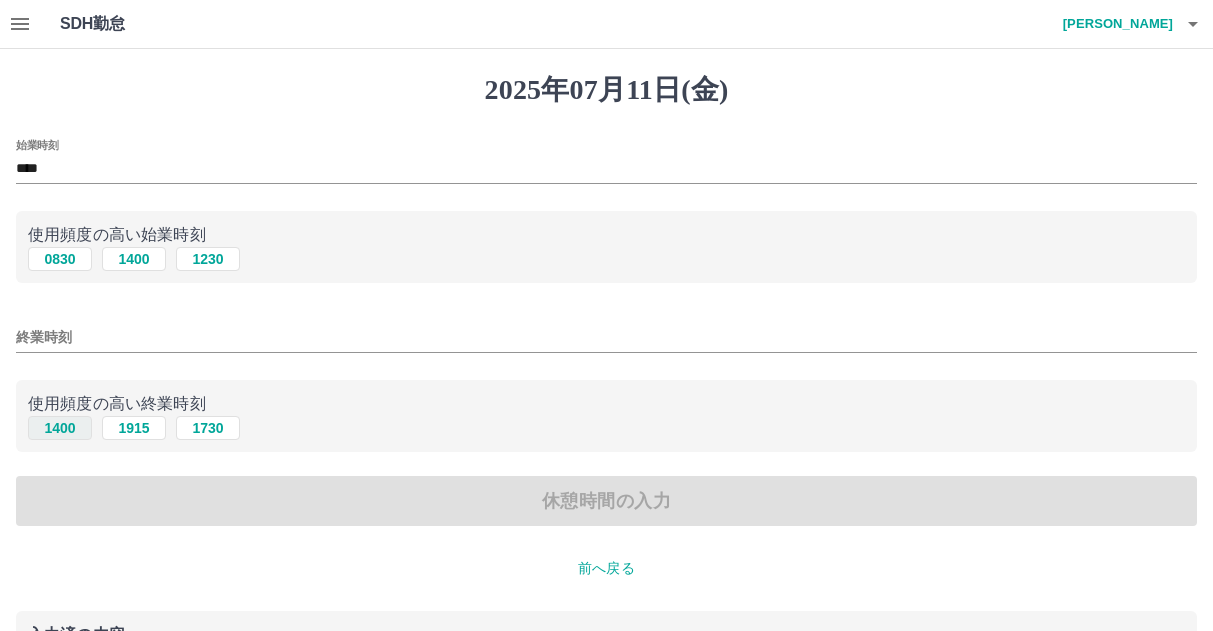click on "1400" at bounding box center (60, 428) 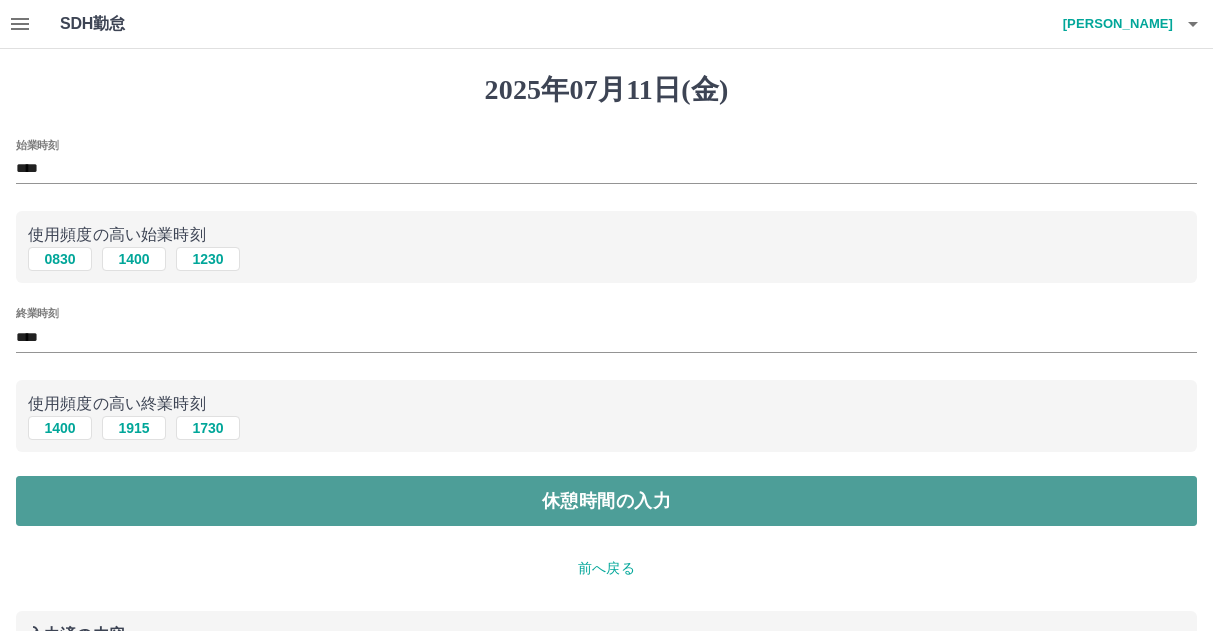 click on "休憩時間の入力" at bounding box center [606, 501] 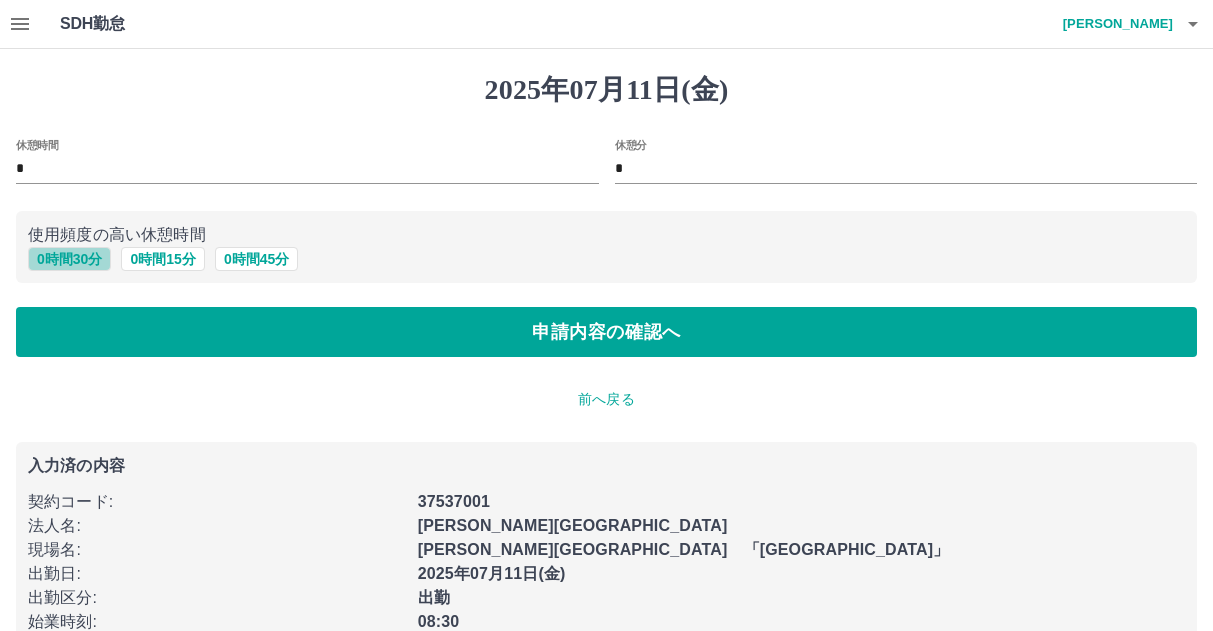 click on "0 時間 30 分" at bounding box center (69, 259) 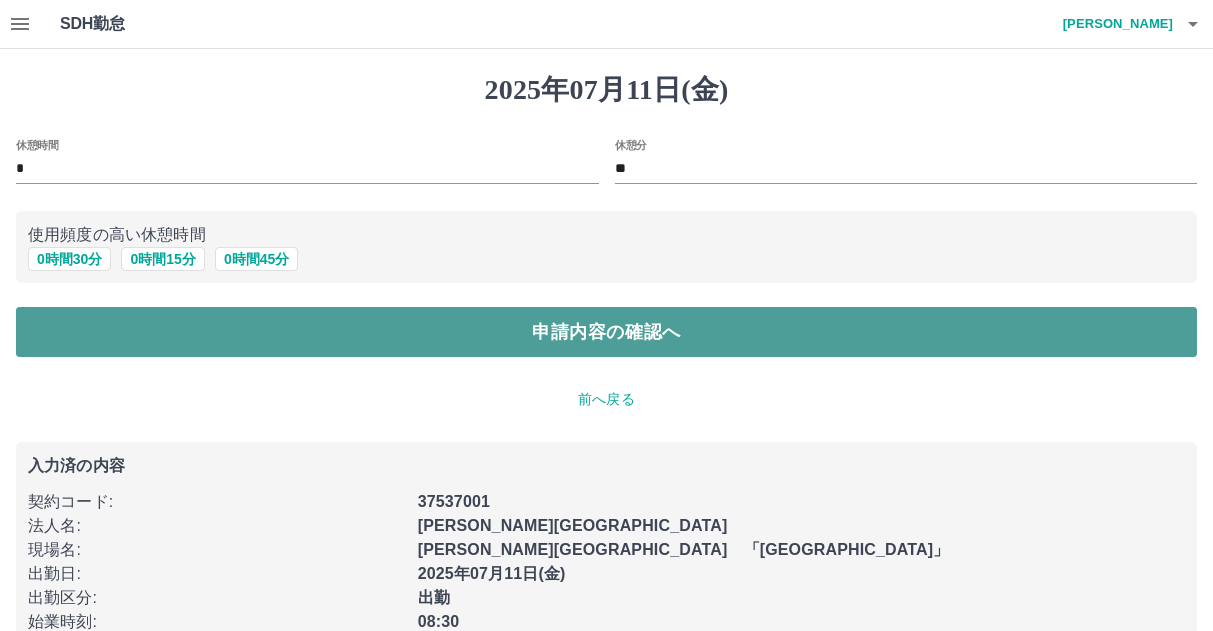 click on "申請内容の確認へ" at bounding box center (606, 332) 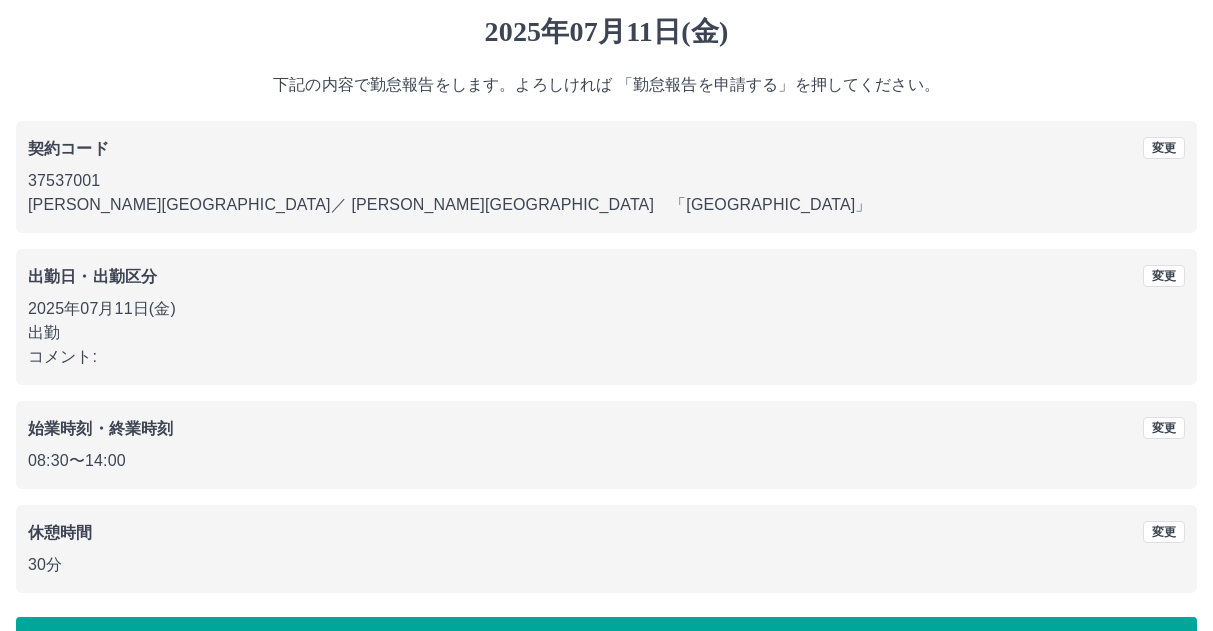 scroll, scrollTop: 118, scrollLeft: 0, axis: vertical 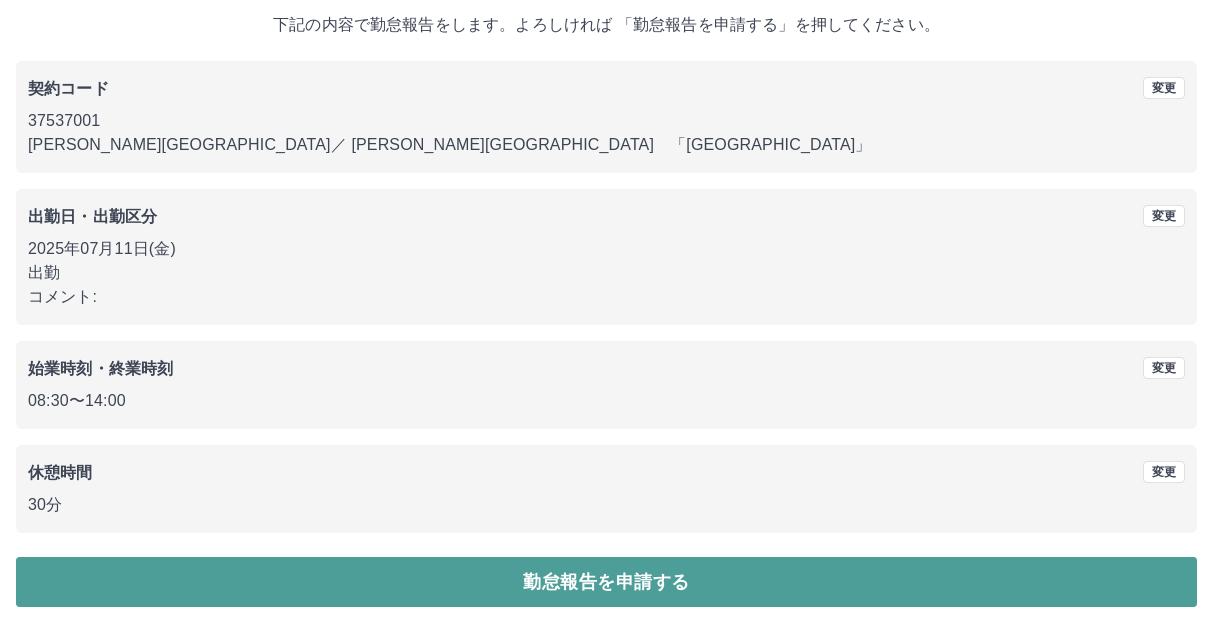 click on "勤怠報告を申請する" at bounding box center (606, 582) 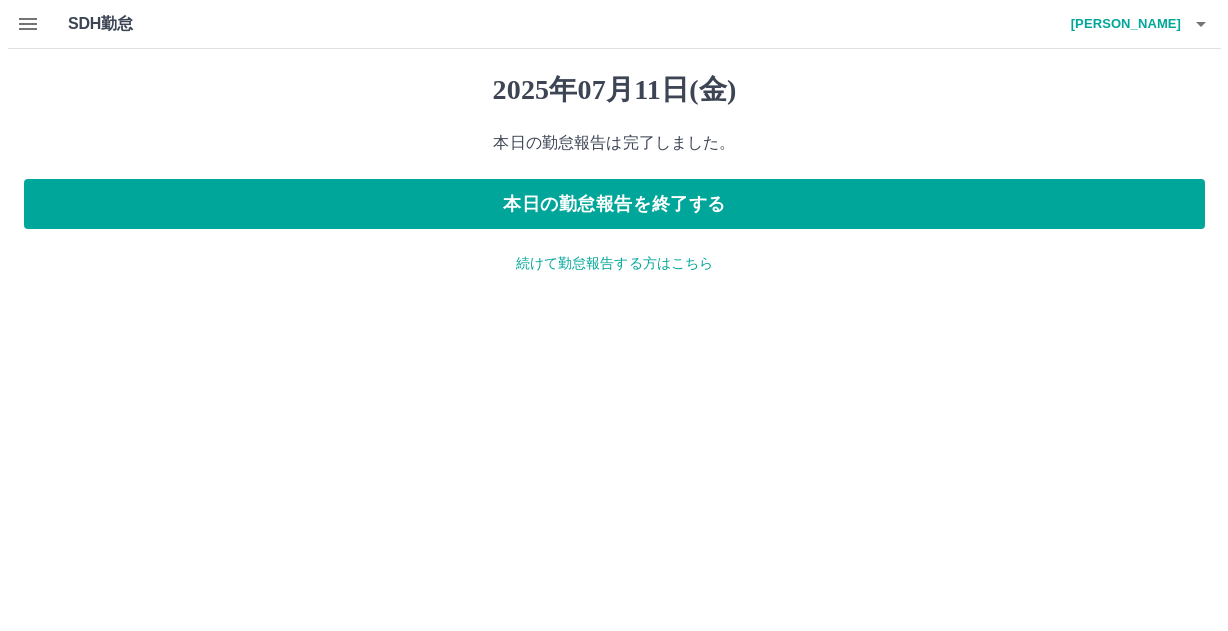scroll, scrollTop: 0, scrollLeft: 0, axis: both 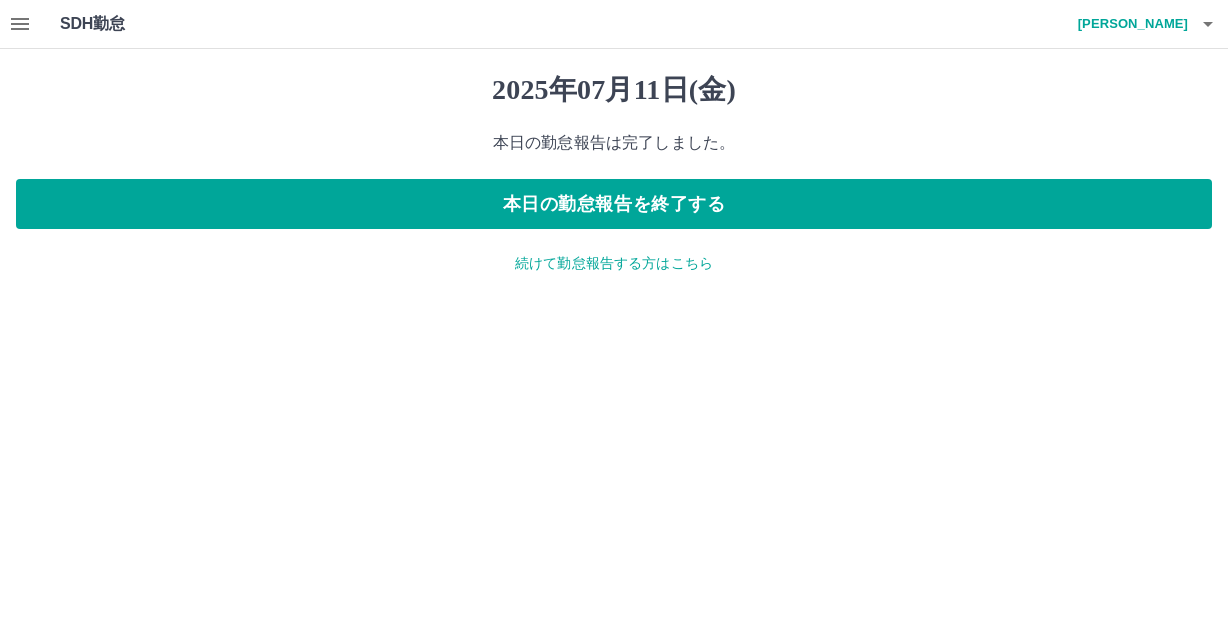 click on "続けて勤怠報告する方はこちら" at bounding box center (614, 263) 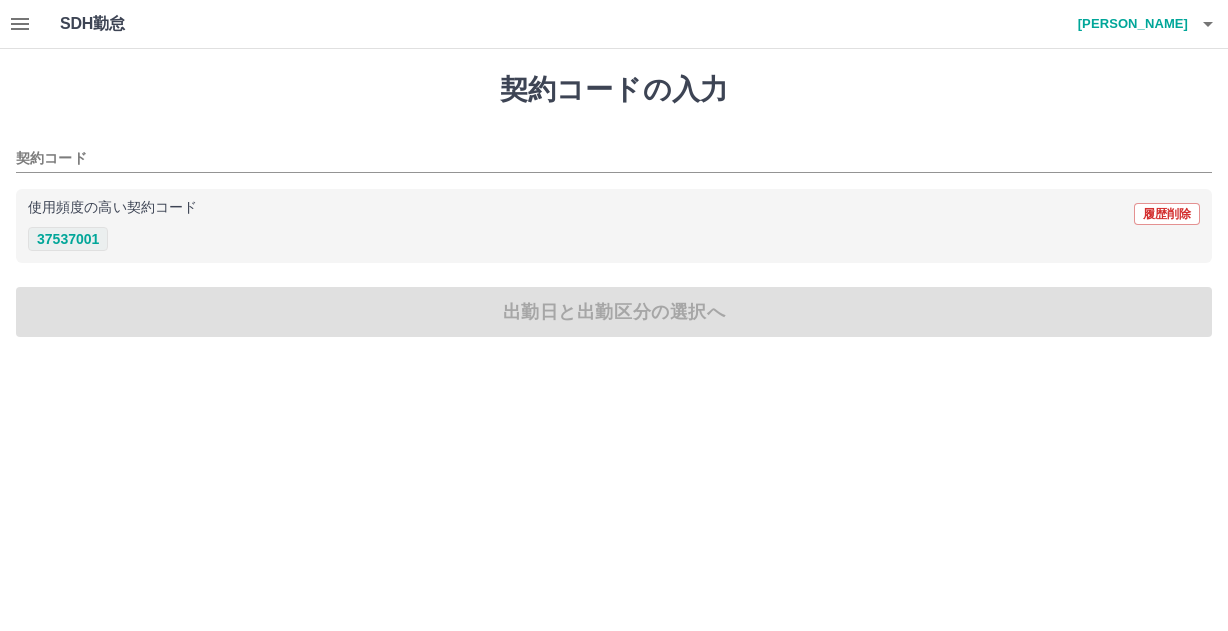 click on "37537001" at bounding box center [68, 239] 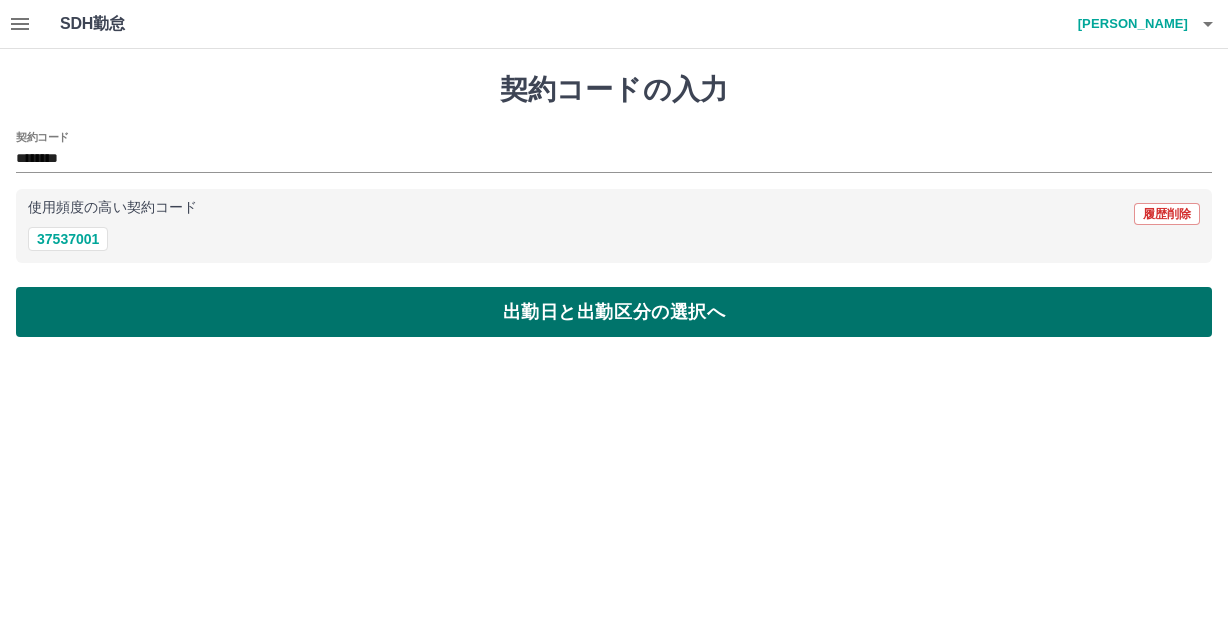 click on "出勤日と出勤区分の選択へ" at bounding box center (614, 312) 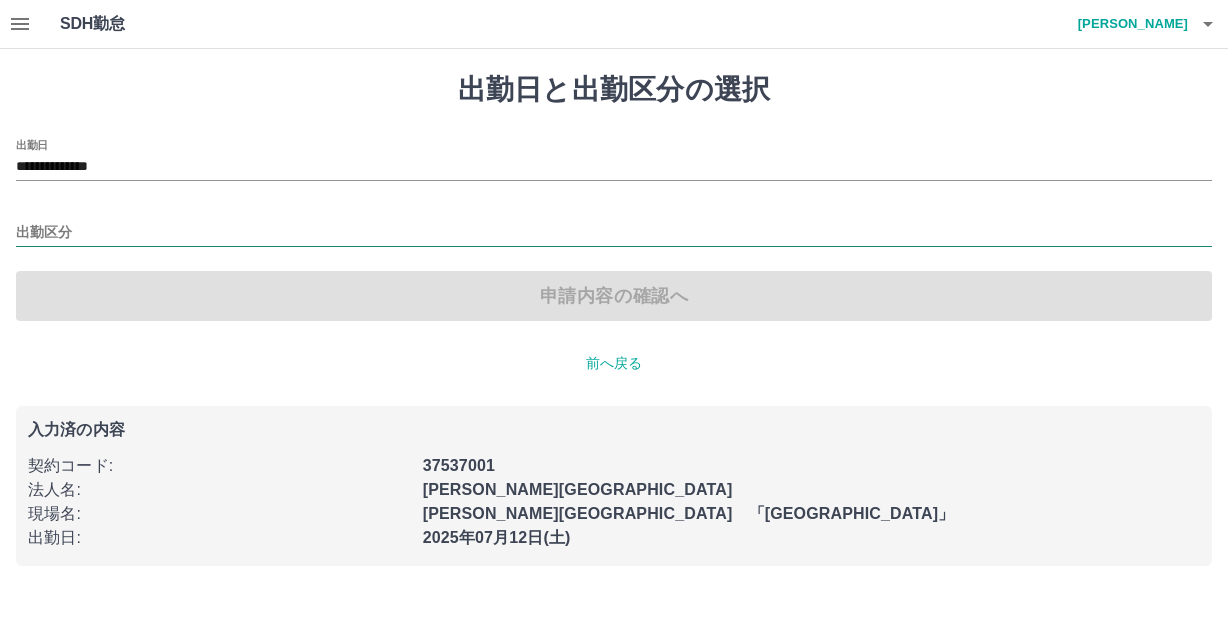 click on "出勤区分" at bounding box center (614, 233) 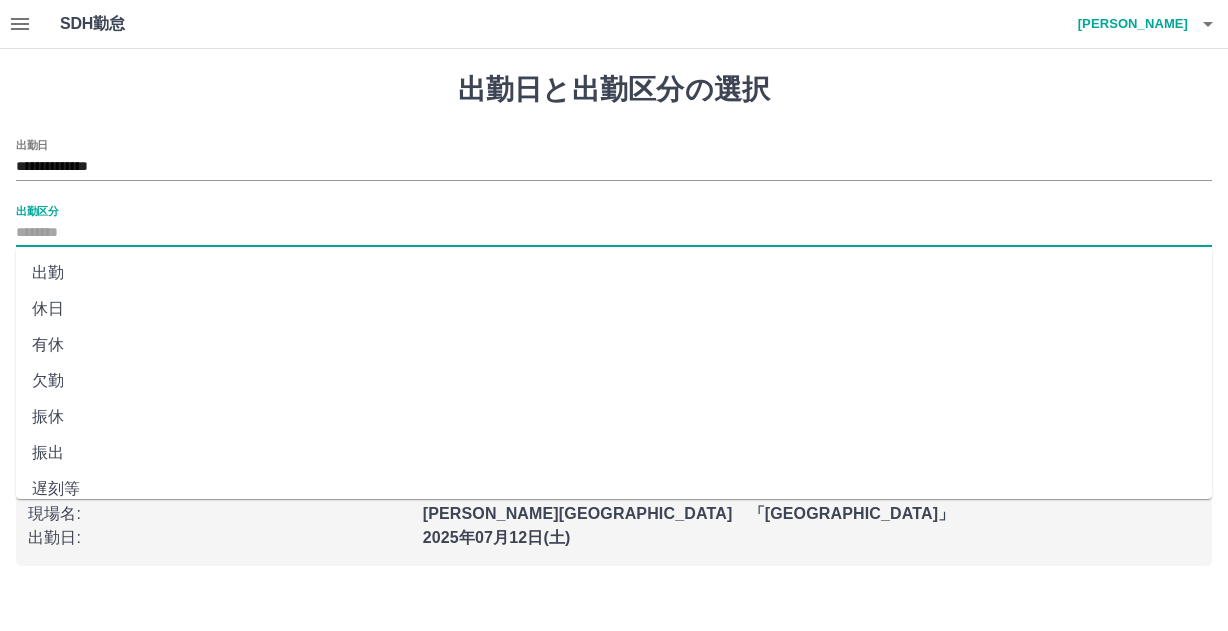 click on "休日" at bounding box center [614, 309] 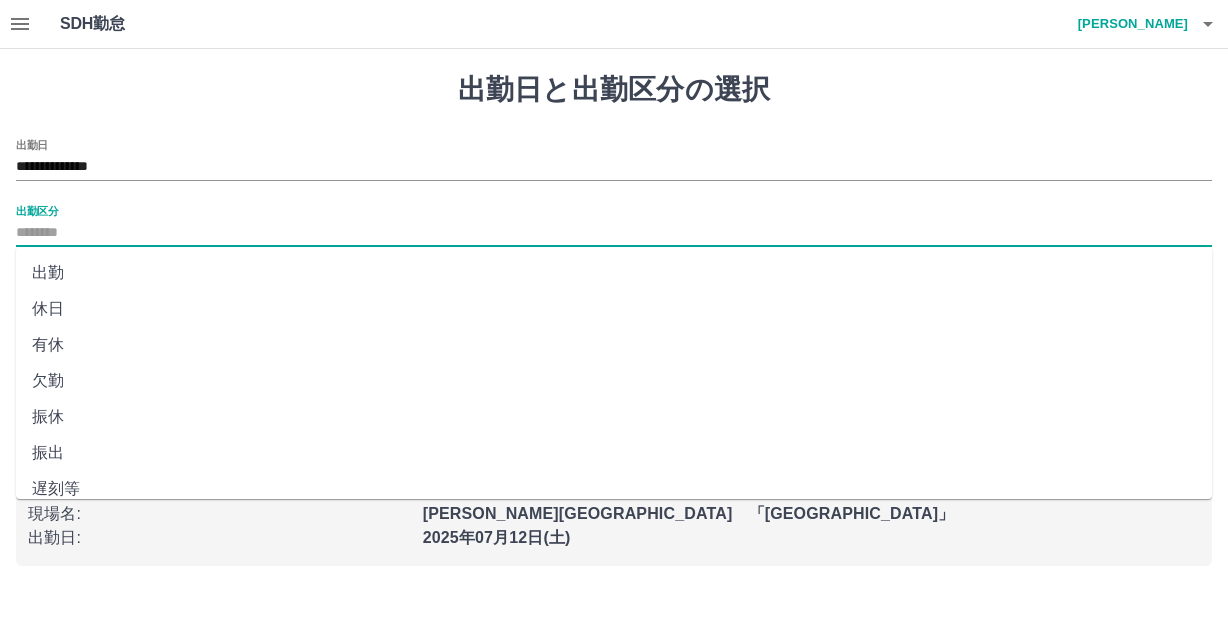 type on "**" 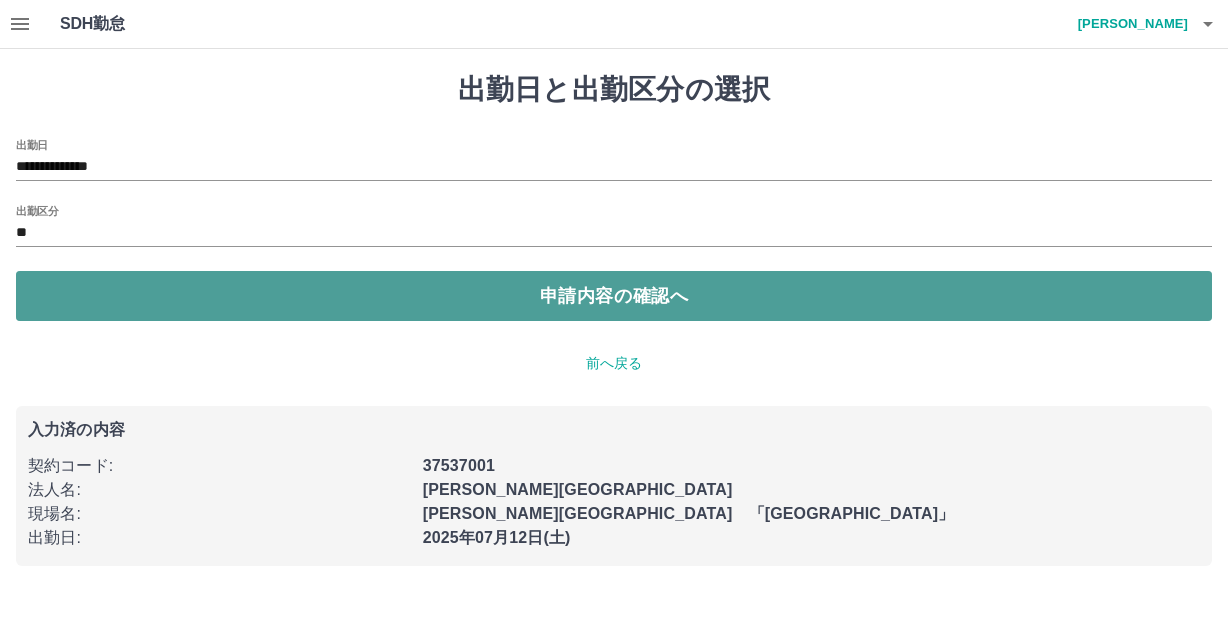click on "申請内容の確認へ" at bounding box center [614, 296] 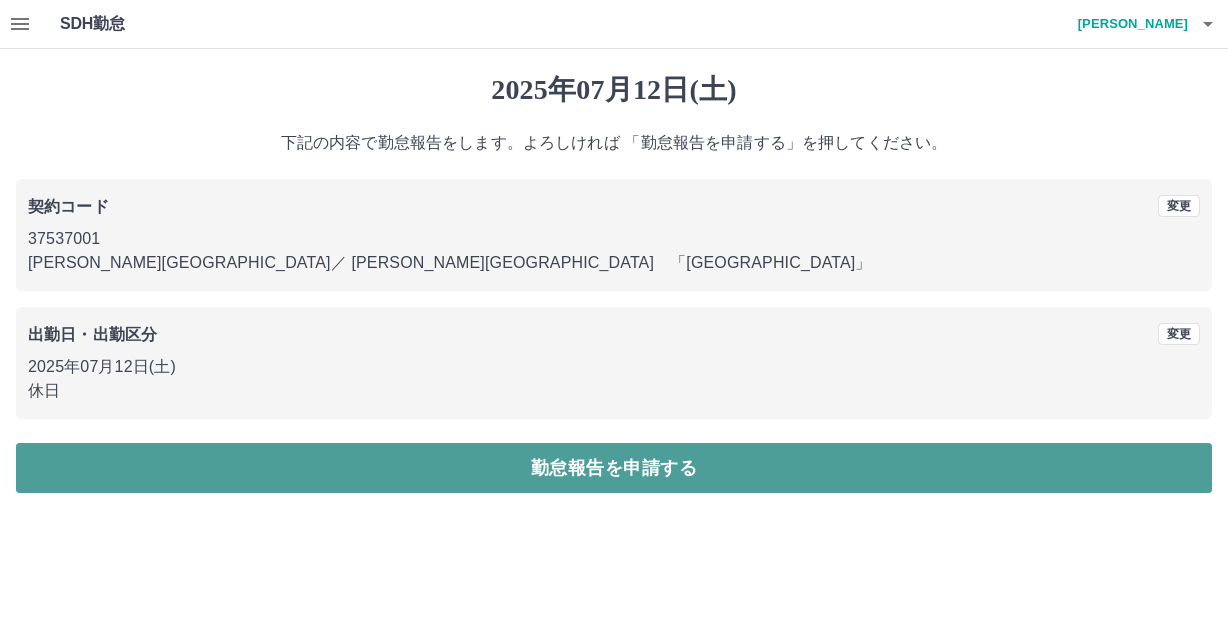 click on "勤怠報告を申請する" at bounding box center [614, 468] 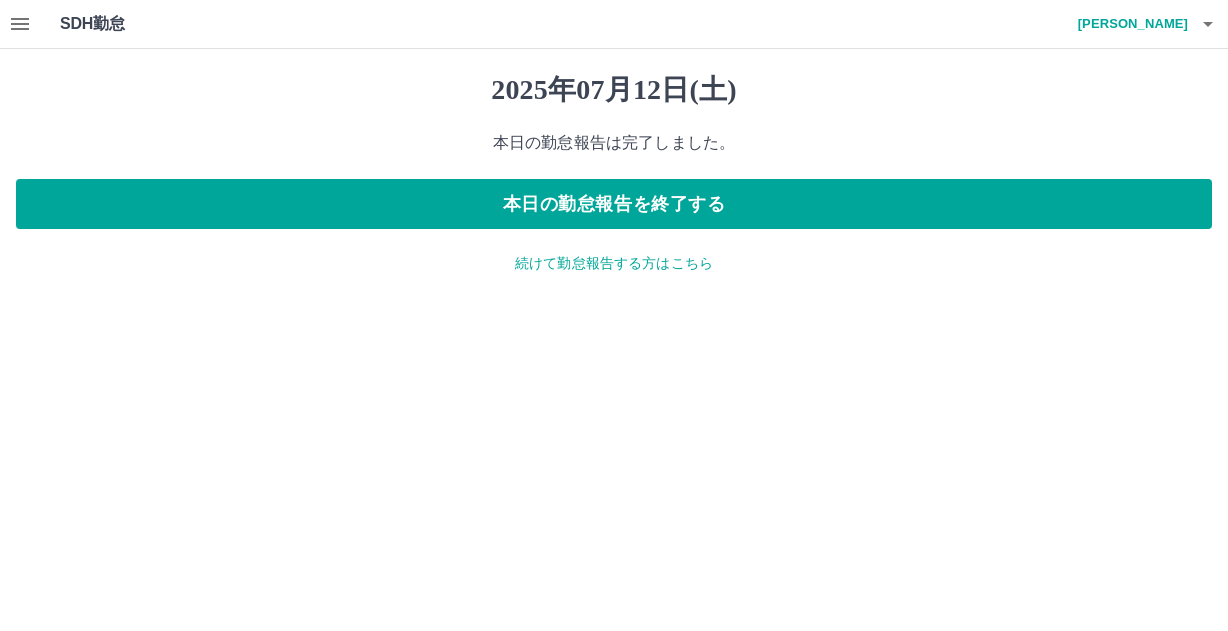 click on "続けて勤怠報告する方はこちら" at bounding box center [614, 263] 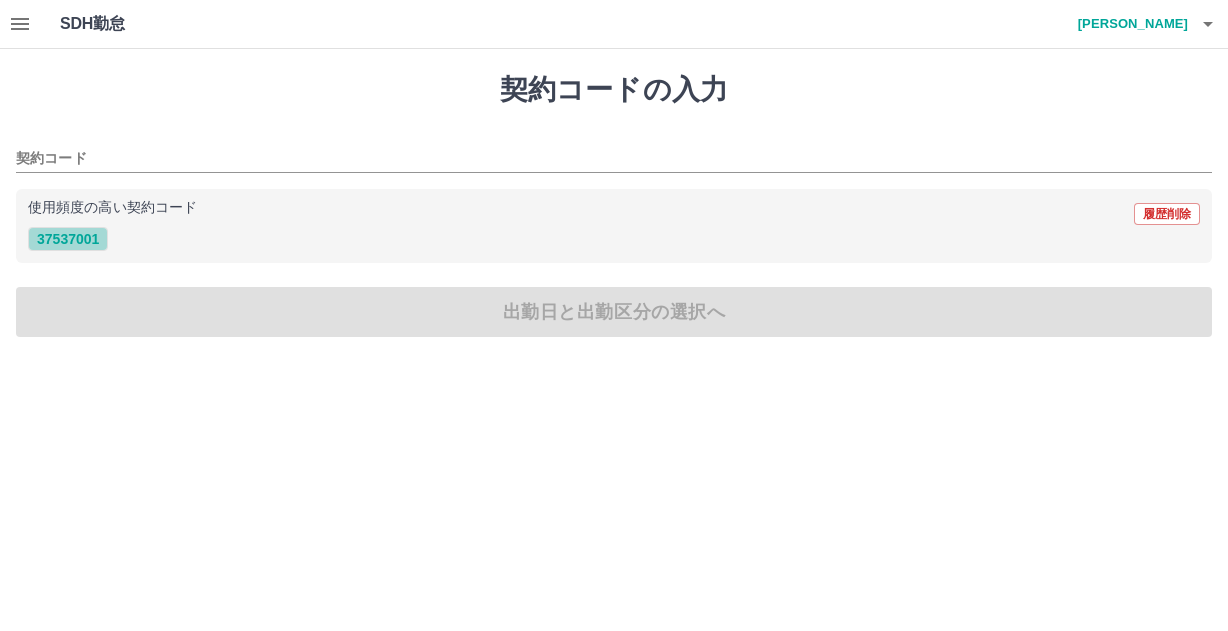 click on "37537001" at bounding box center [68, 239] 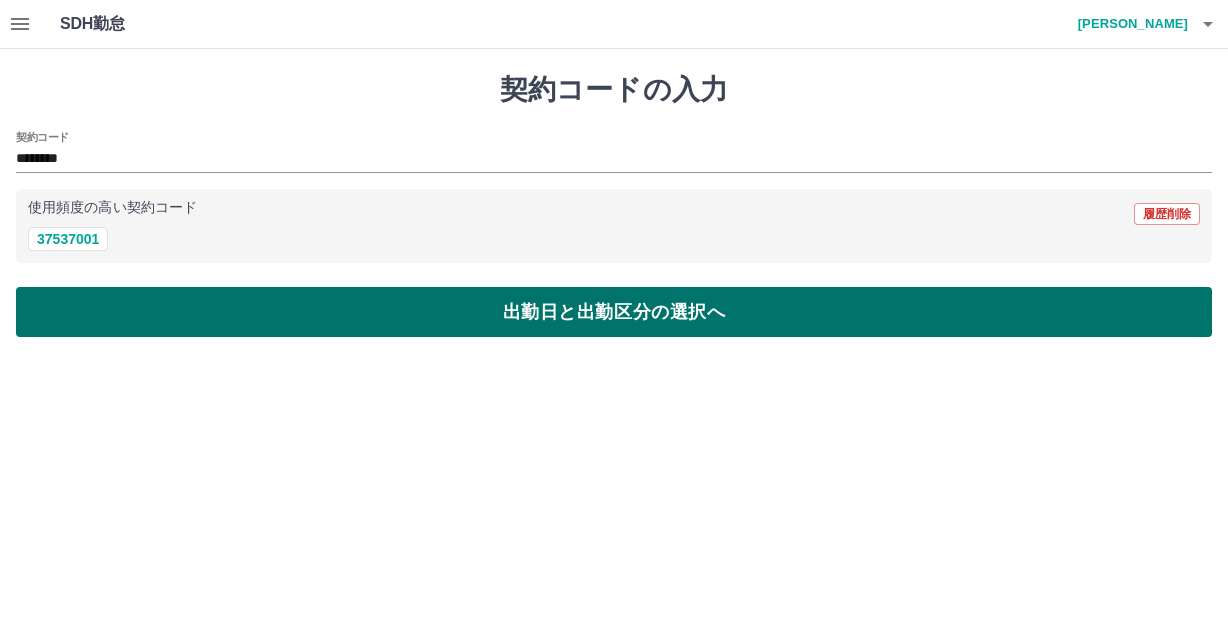 click on "出勤日と出勤区分の選択へ" at bounding box center [614, 312] 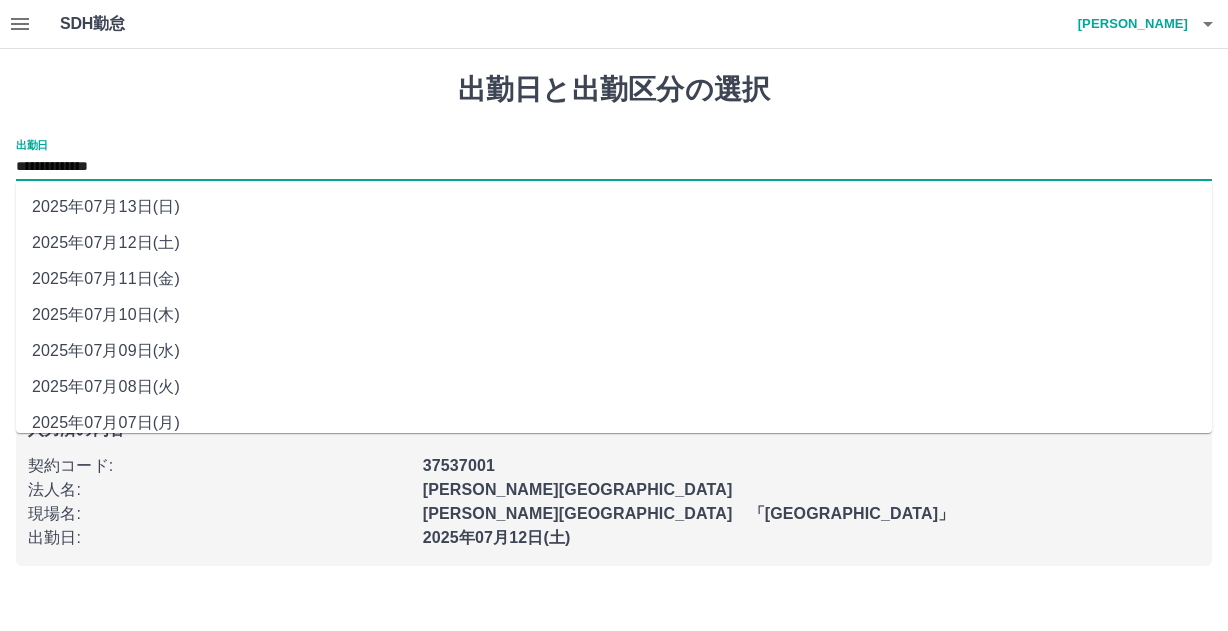 click on "**********" at bounding box center (614, 167) 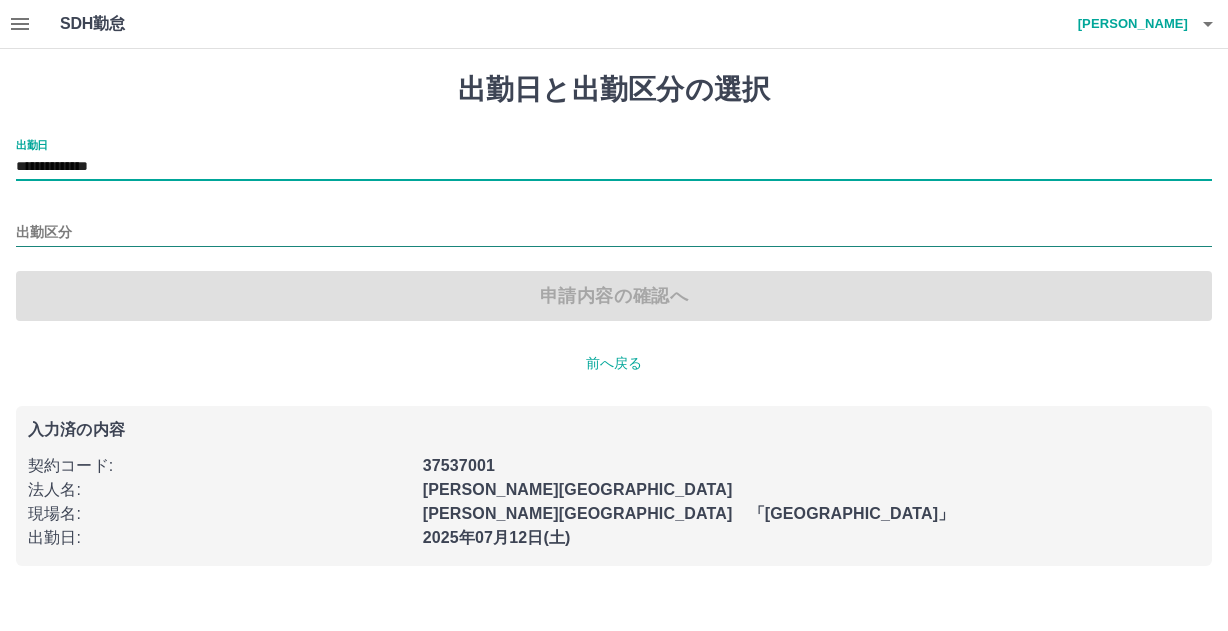 click on "出勤区分" at bounding box center (614, 233) 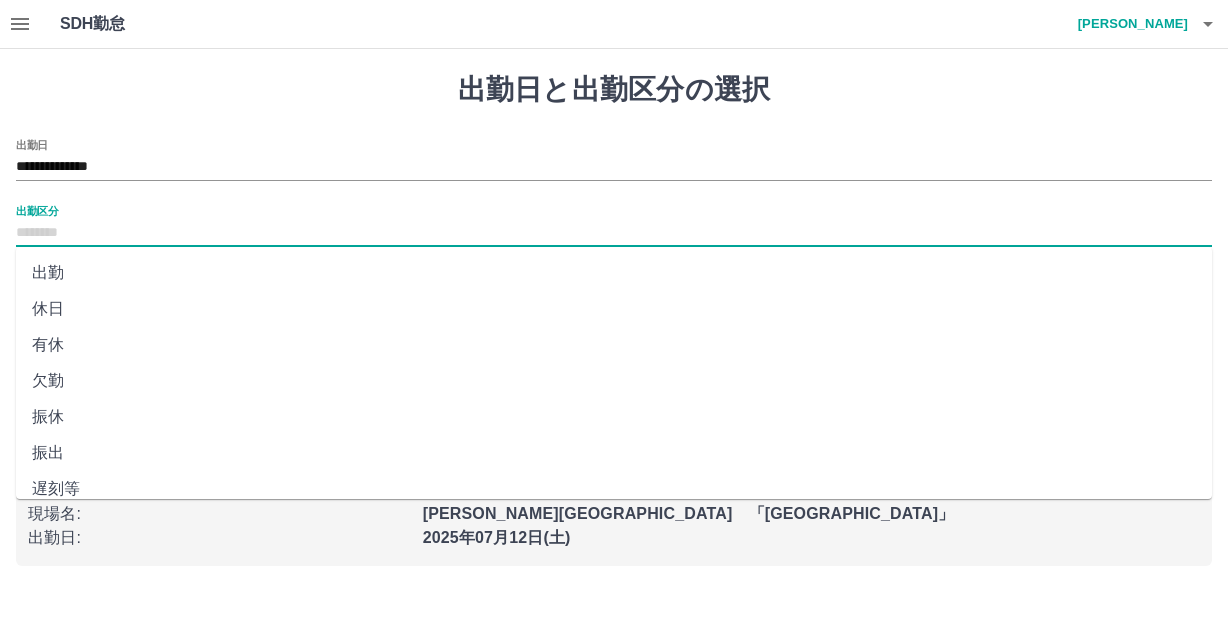click on "休日" at bounding box center (614, 309) 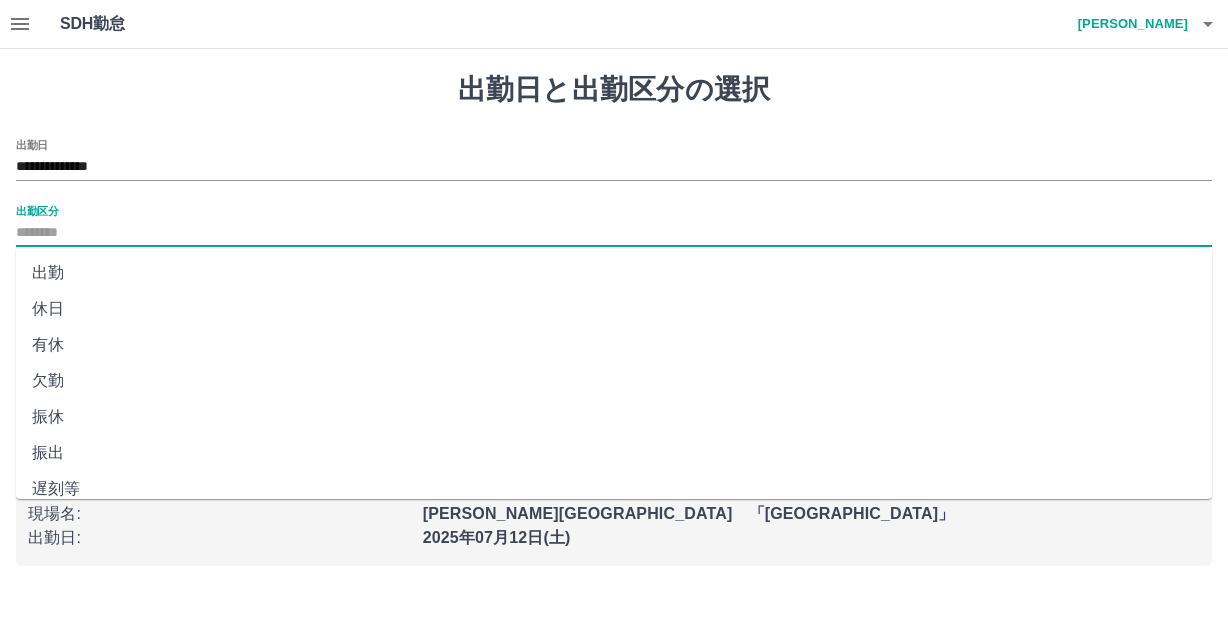 type on "**" 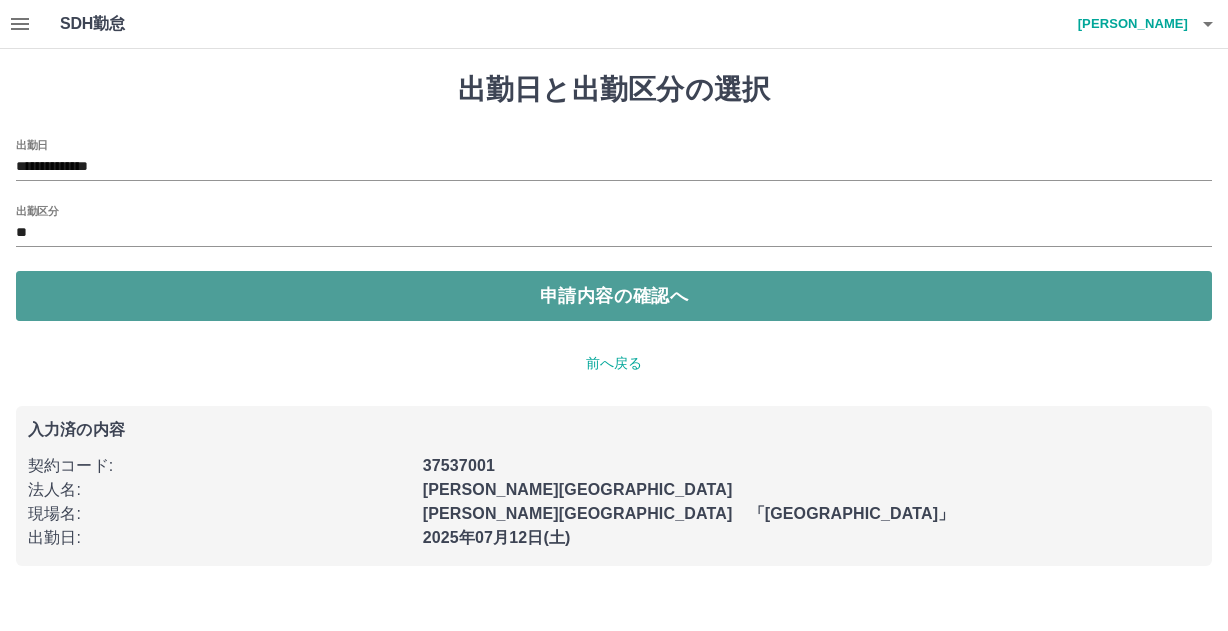 click on "申請内容の確認へ" at bounding box center (614, 296) 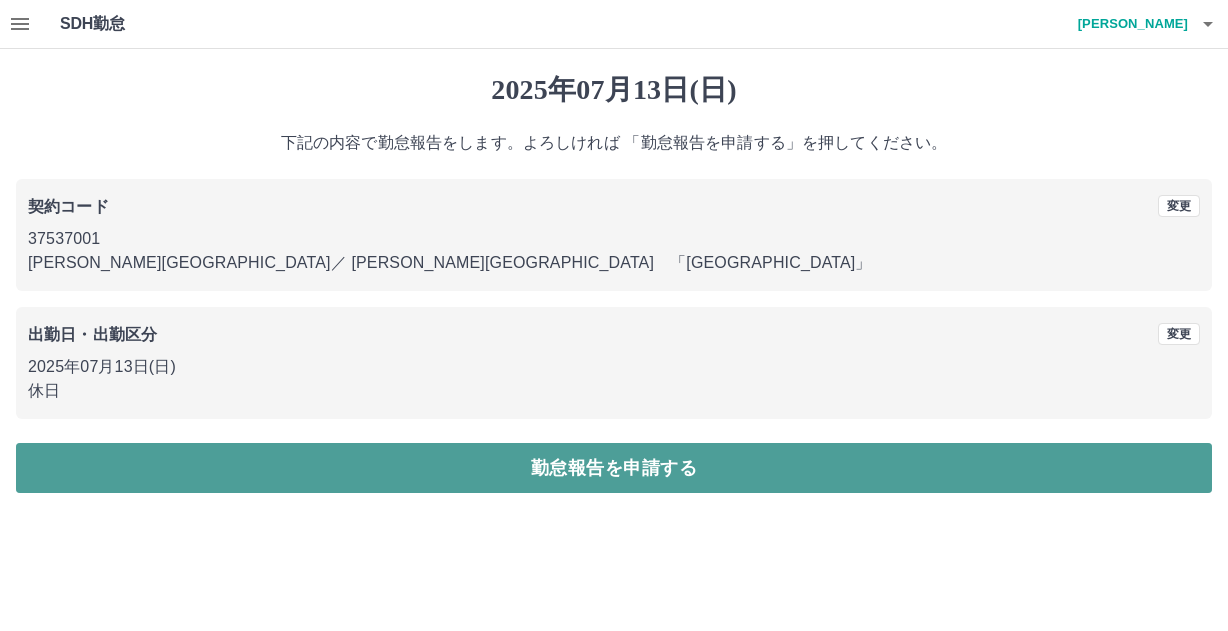 click on "勤怠報告を申請する" at bounding box center (614, 468) 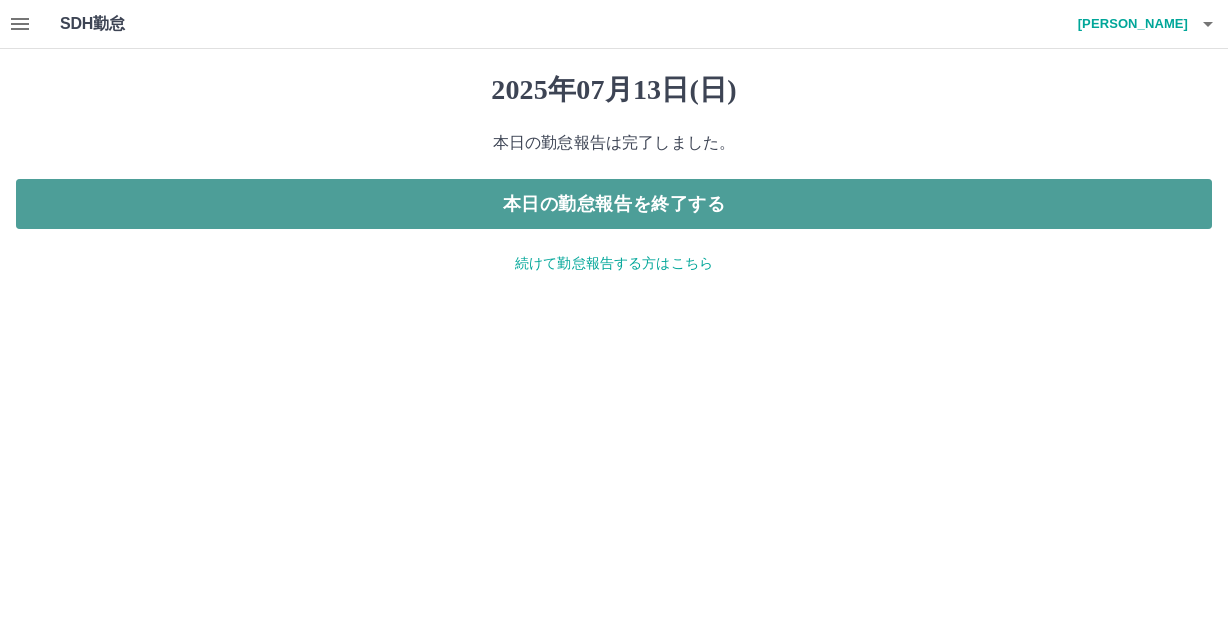 click on "本日の勤怠報告を終了する" at bounding box center (614, 204) 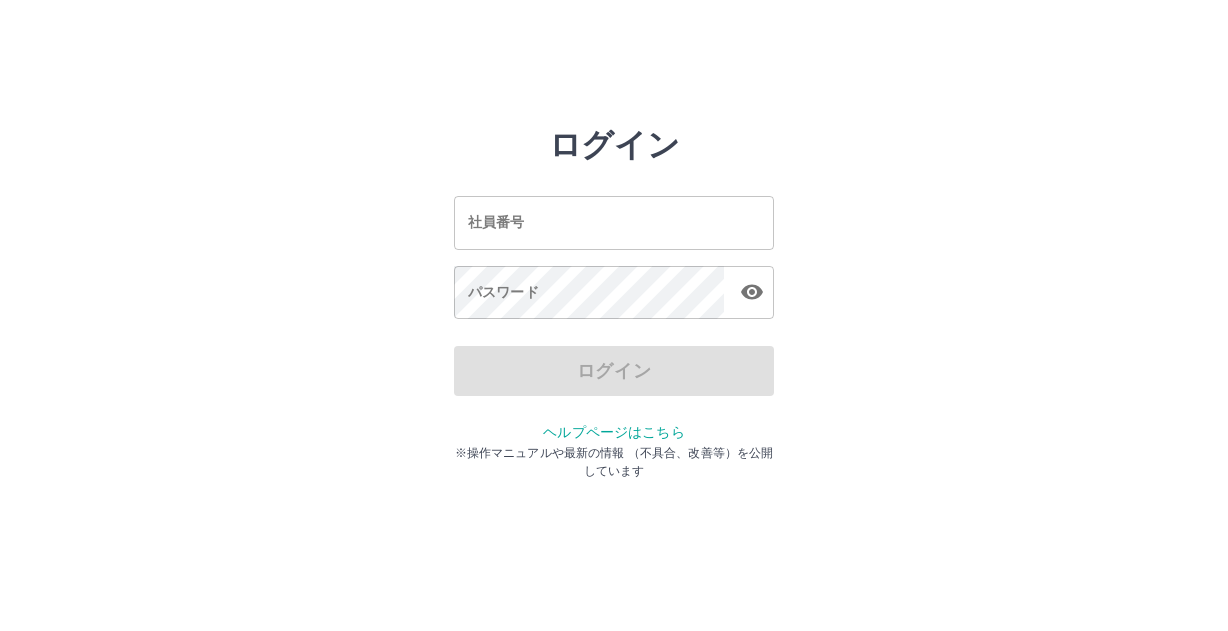 scroll, scrollTop: 0, scrollLeft: 0, axis: both 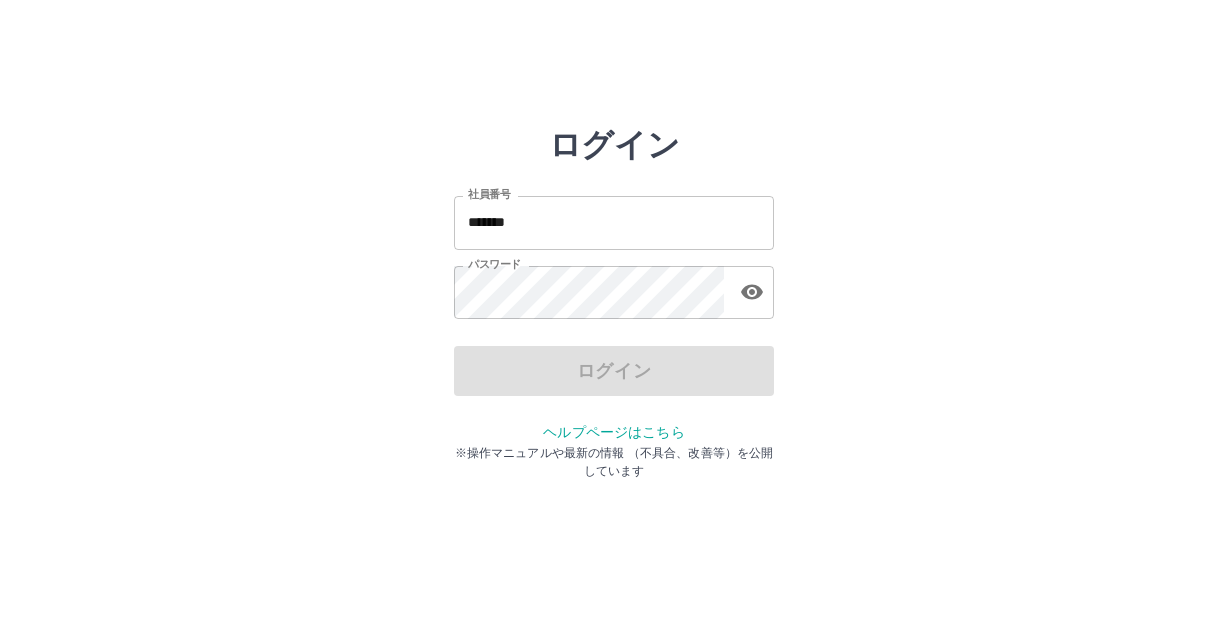 click on "*******" at bounding box center (614, 222) 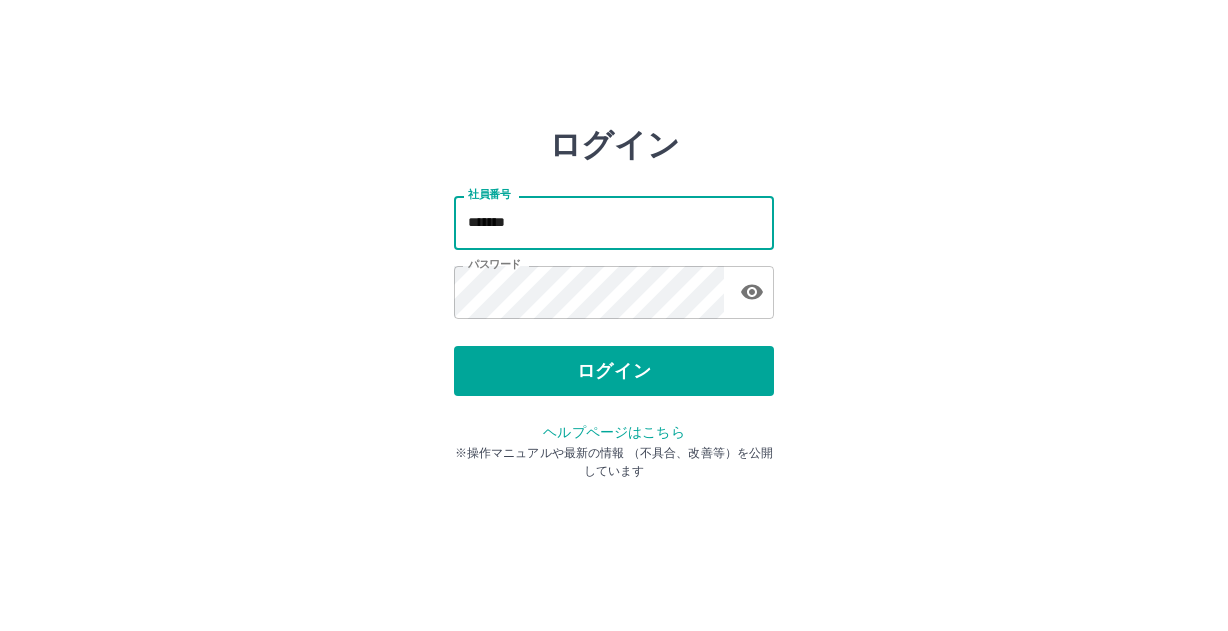 type on "*******" 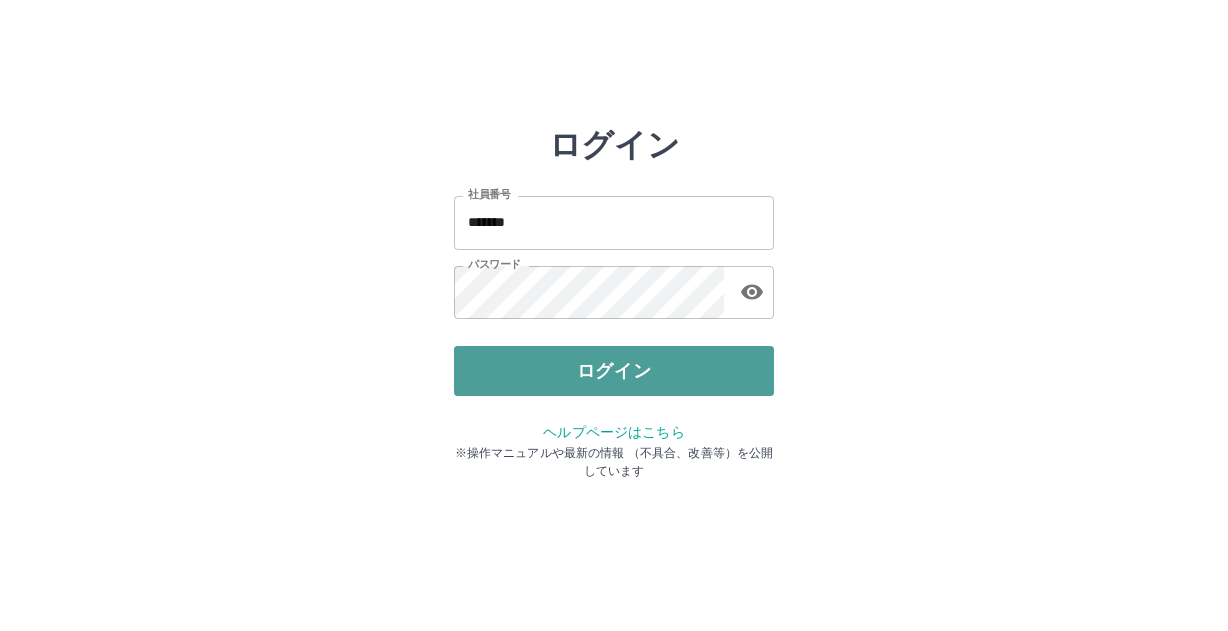click on "ログイン" at bounding box center (614, 371) 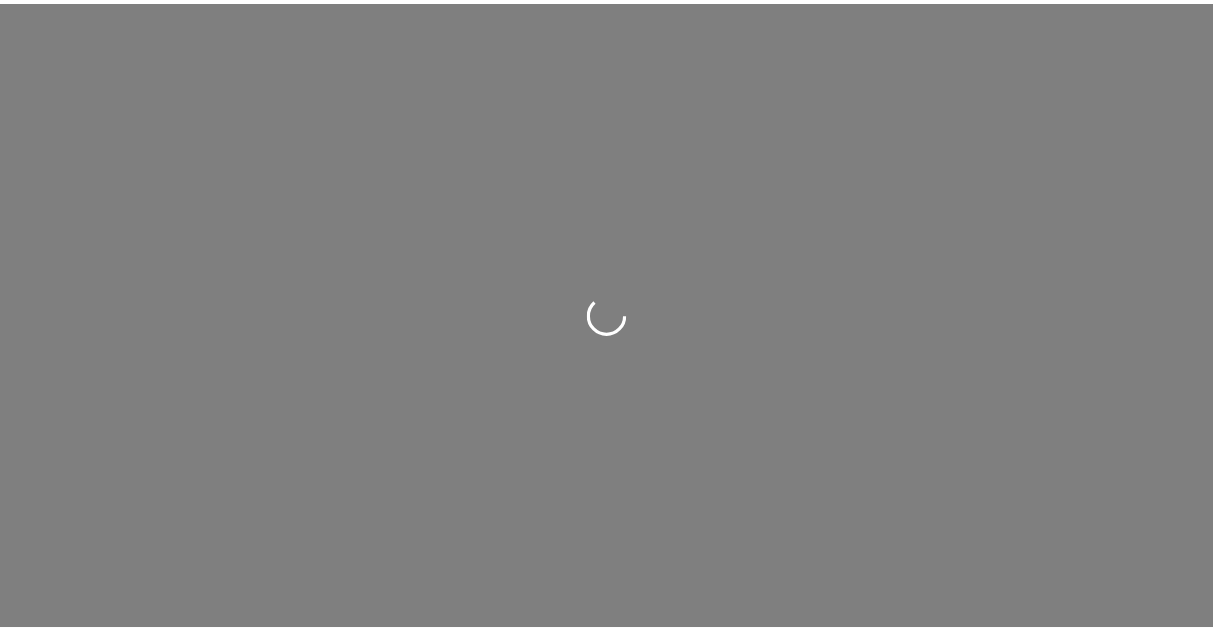 scroll, scrollTop: 0, scrollLeft: 0, axis: both 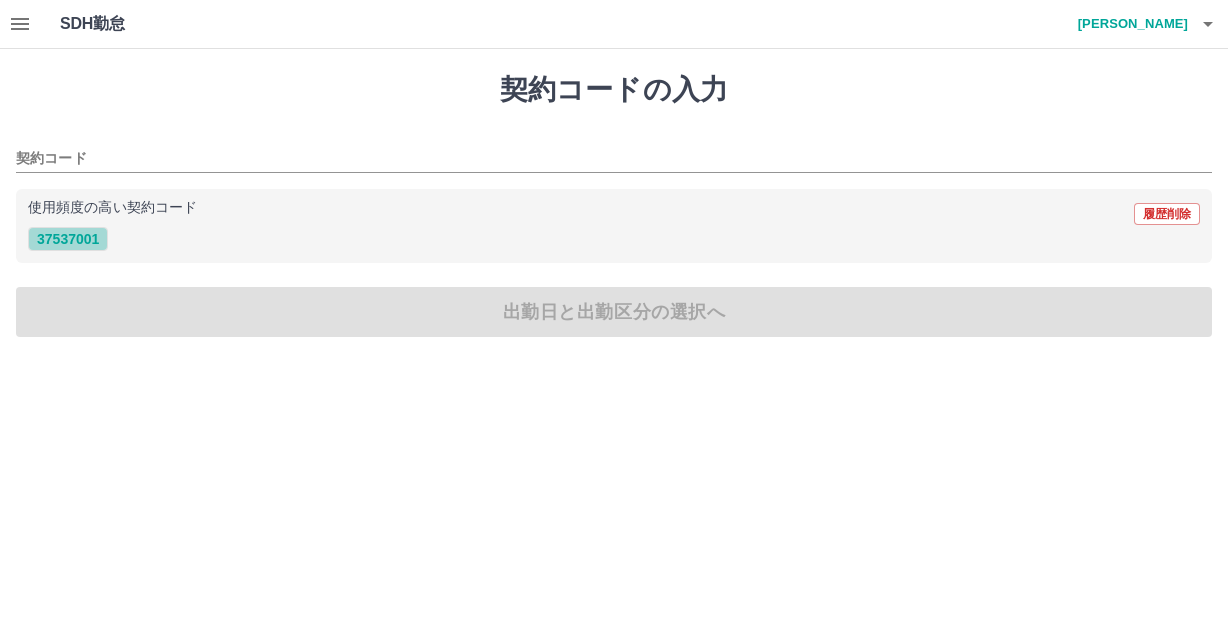 click on "37537001" at bounding box center (68, 239) 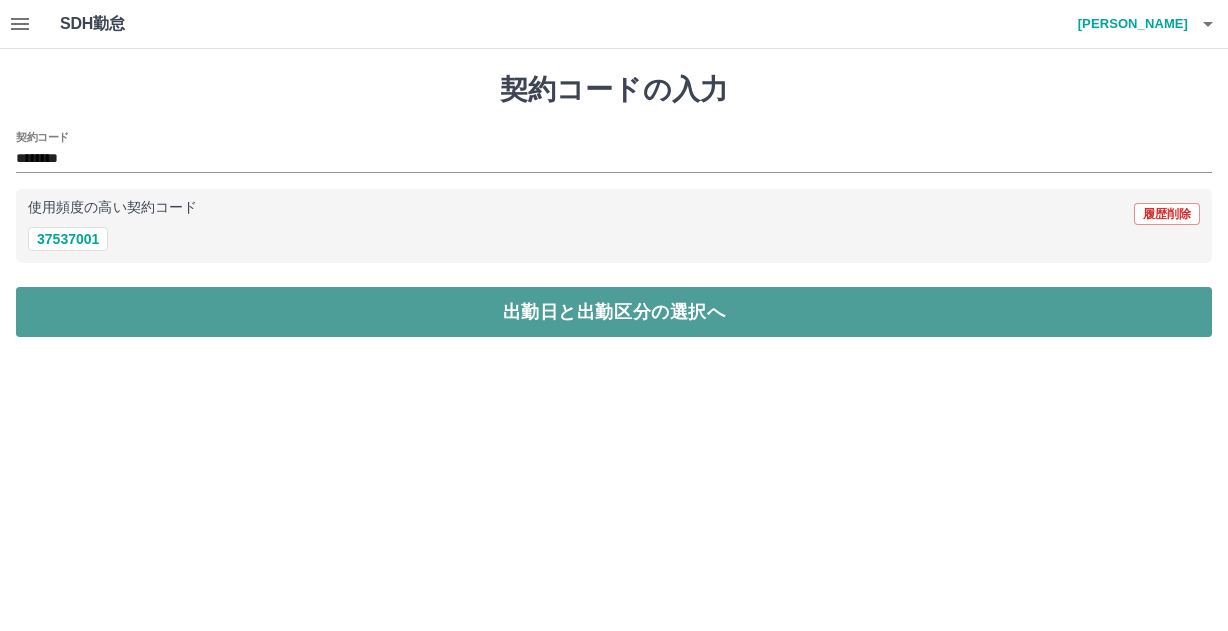 click on "出勤日と出勤区分の選択へ" at bounding box center [614, 312] 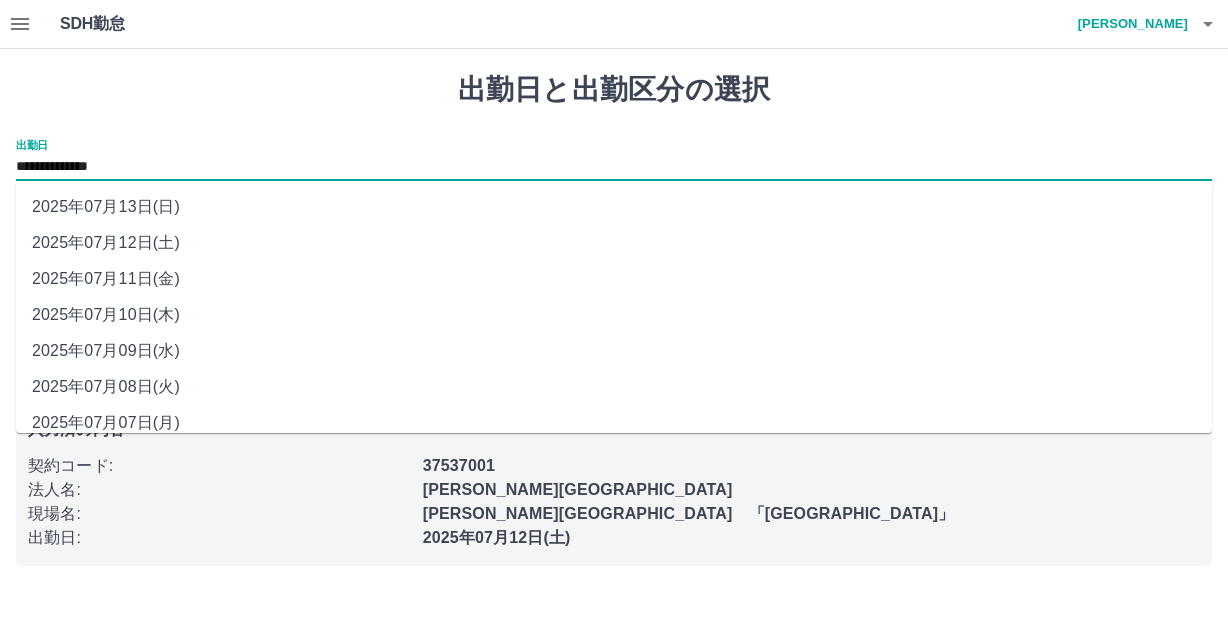 click on "**********" at bounding box center (614, 167) 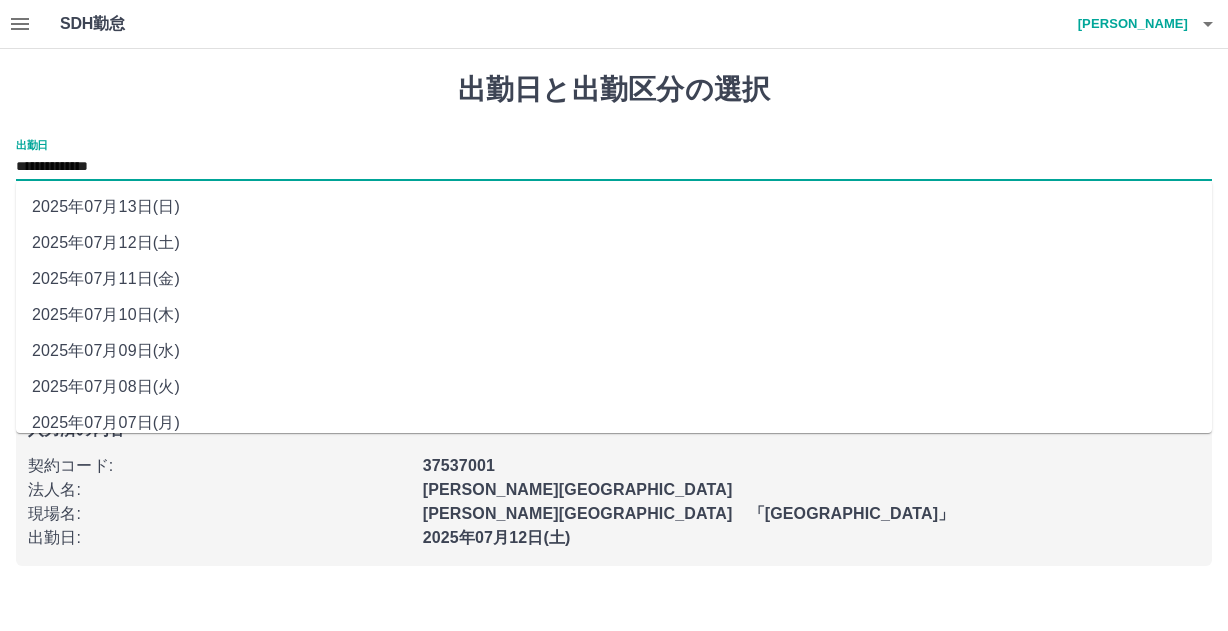 drag, startPoint x: 187, startPoint y: 172, endPoint x: 143, endPoint y: 313, distance: 147.7058 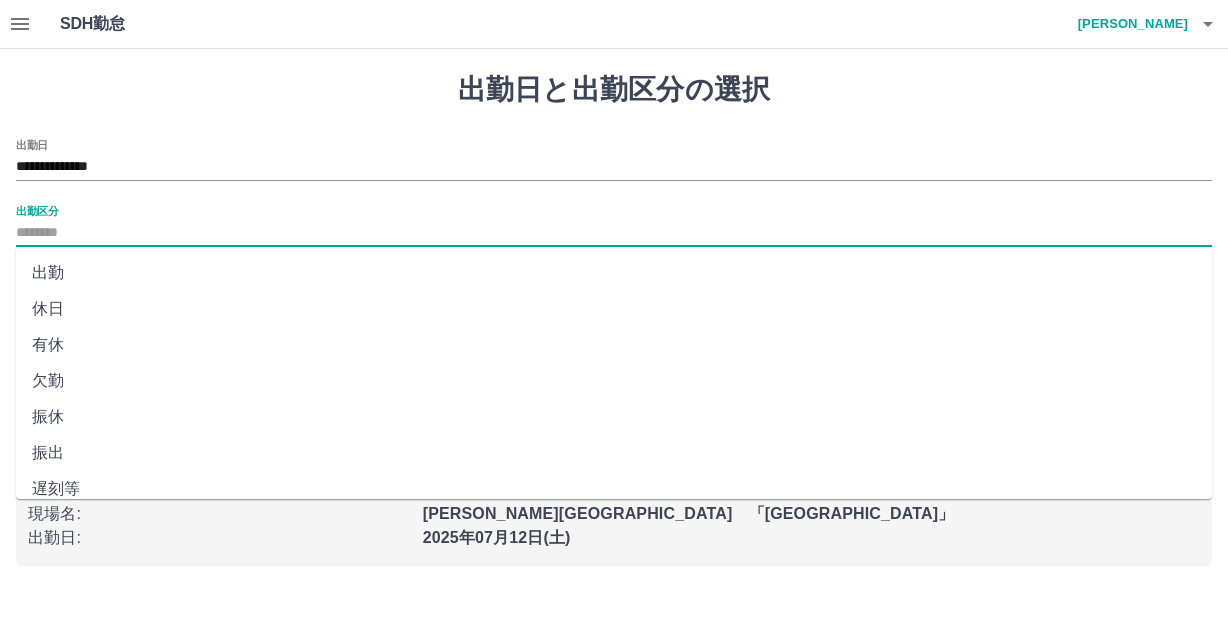 click on "出勤区分" at bounding box center (614, 233) 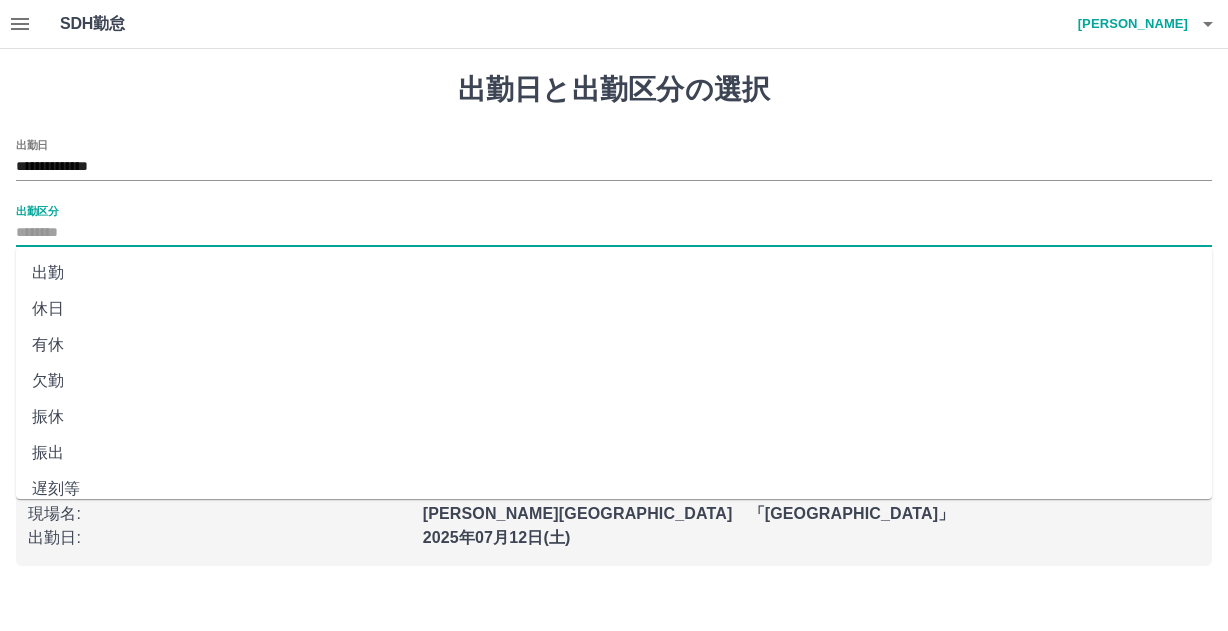 click on "出勤" at bounding box center [614, 273] 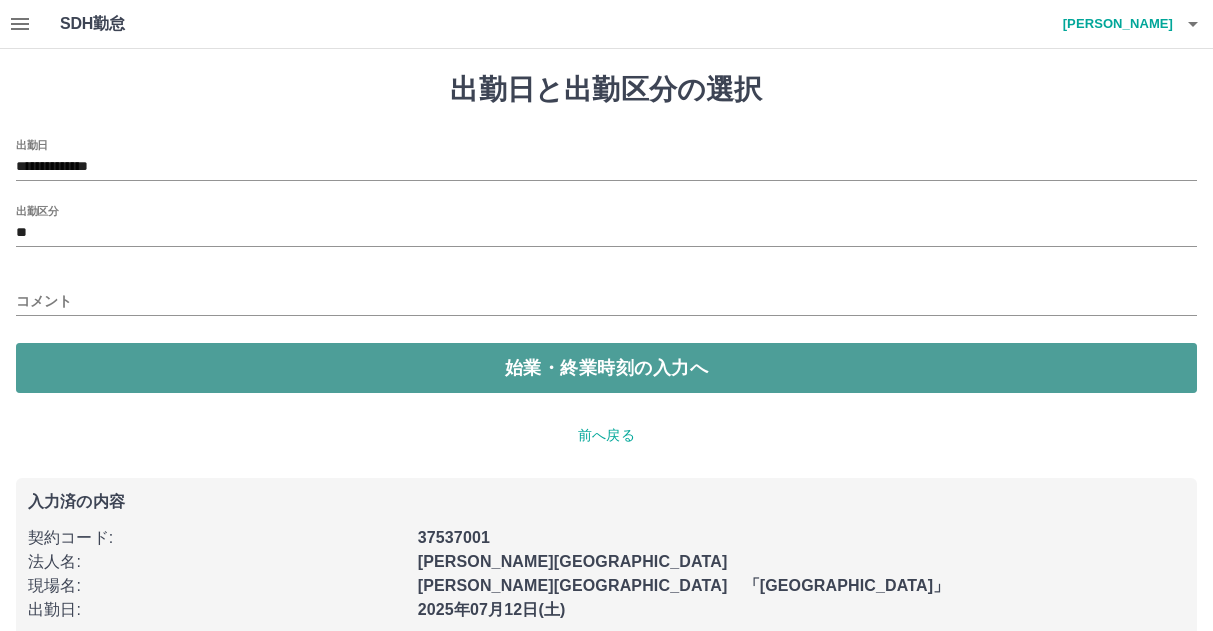 click on "始業・終業時刻の入力へ" at bounding box center [606, 368] 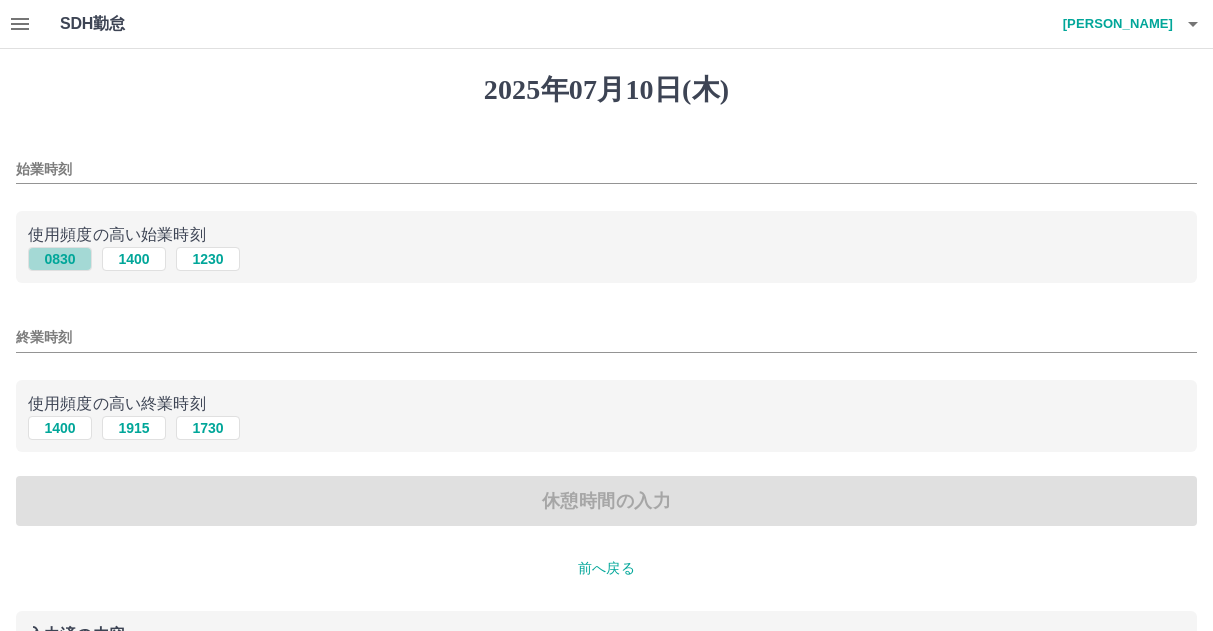click on "0830" at bounding box center (60, 259) 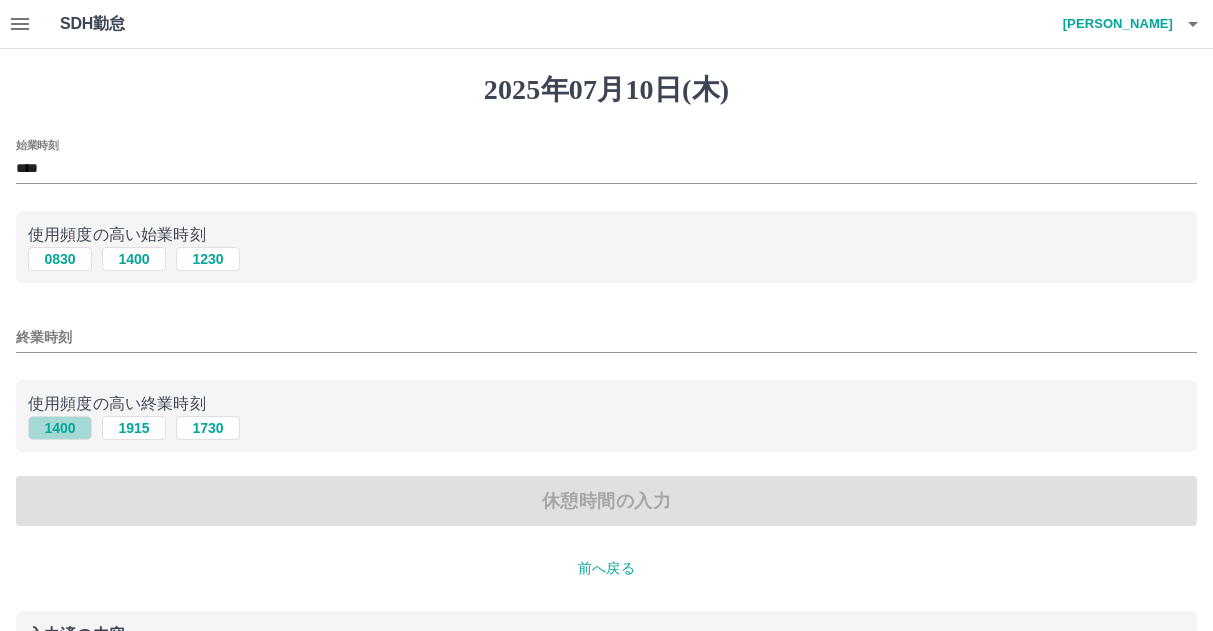 click on "1400" at bounding box center [60, 428] 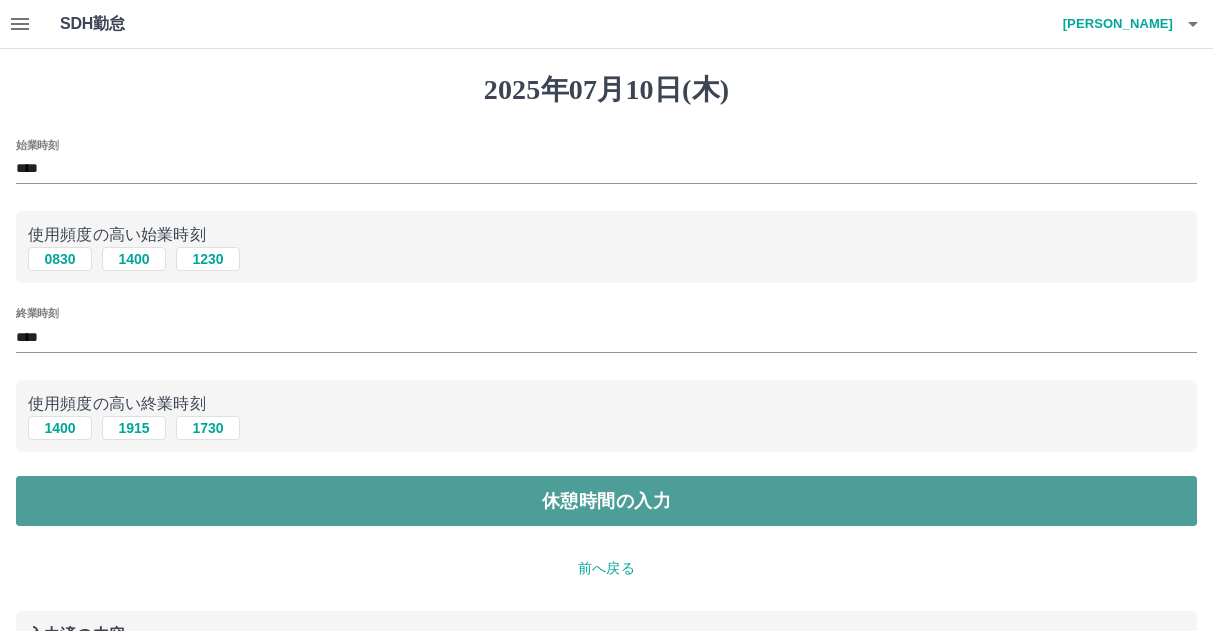 click on "休憩時間の入力" at bounding box center (606, 501) 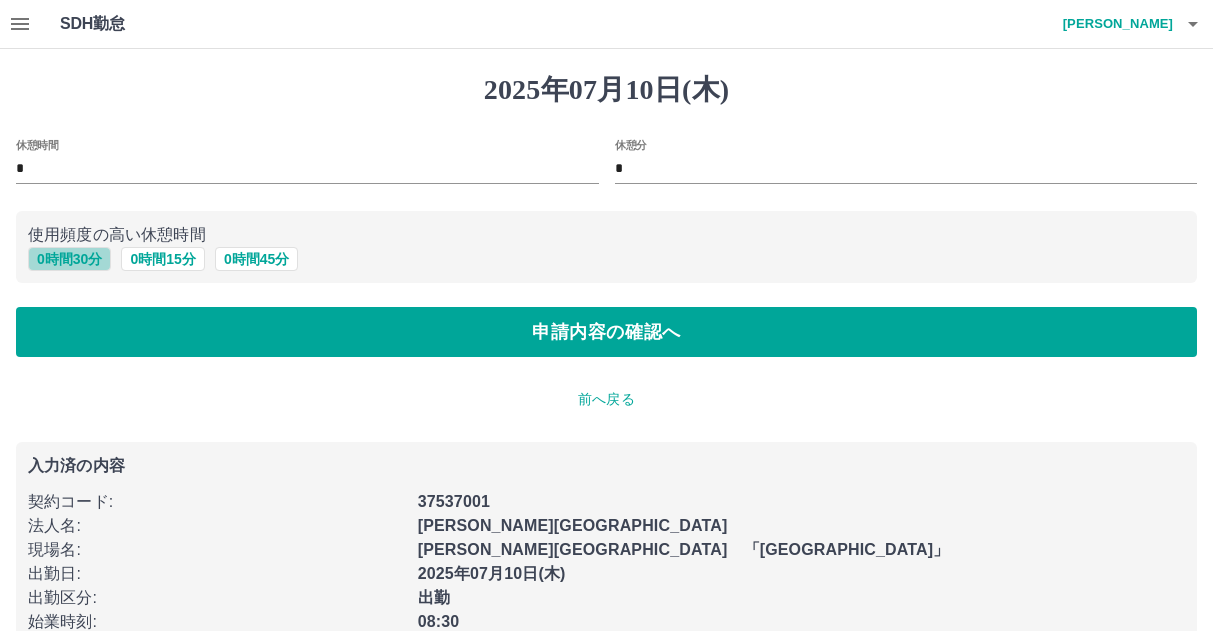 click on "0 時間 30 分" at bounding box center [69, 259] 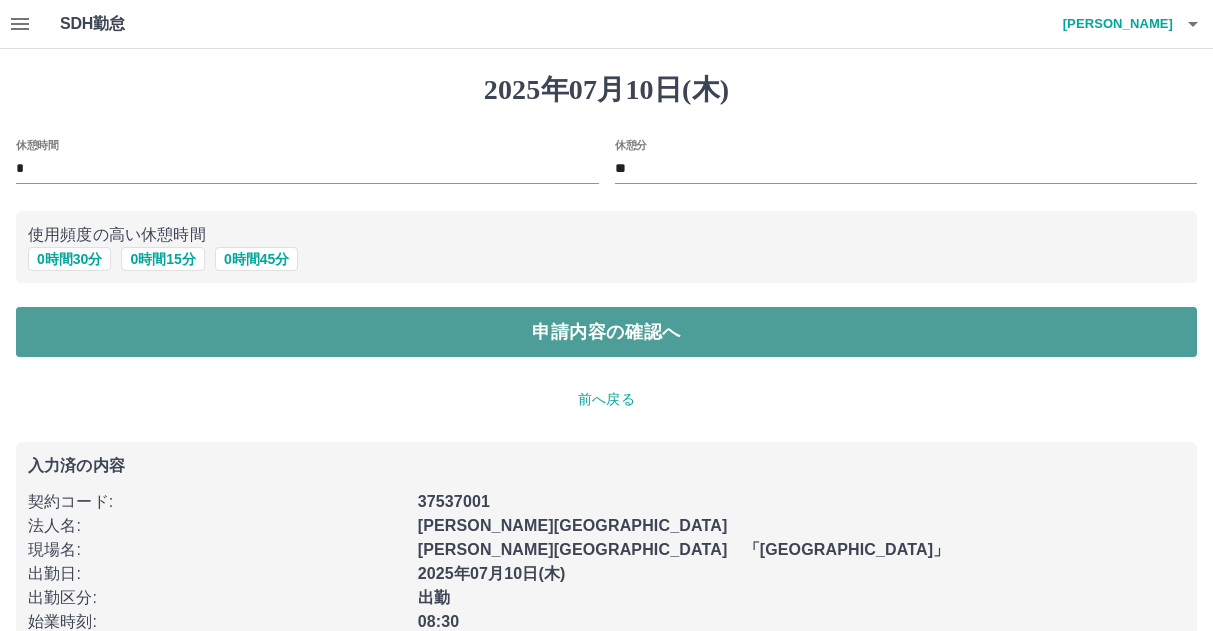click on "申請内容の確認へ" at bounding box center [606, 332] 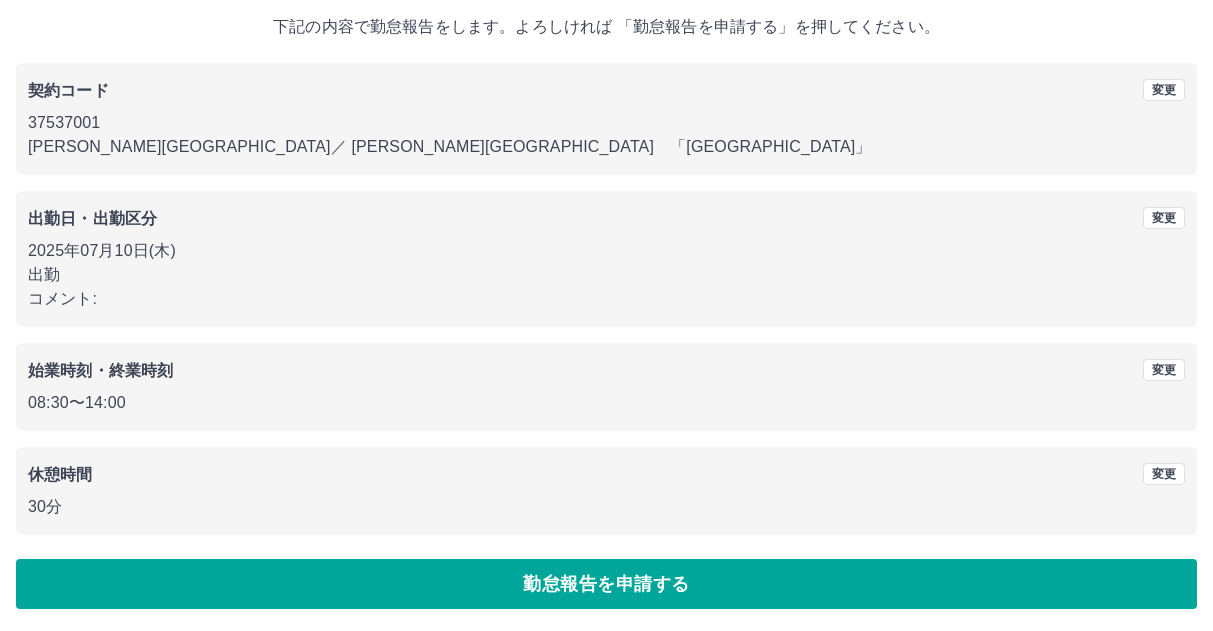 scroll, scrollTop: 118, scrollLeft: 0, axis: vertical 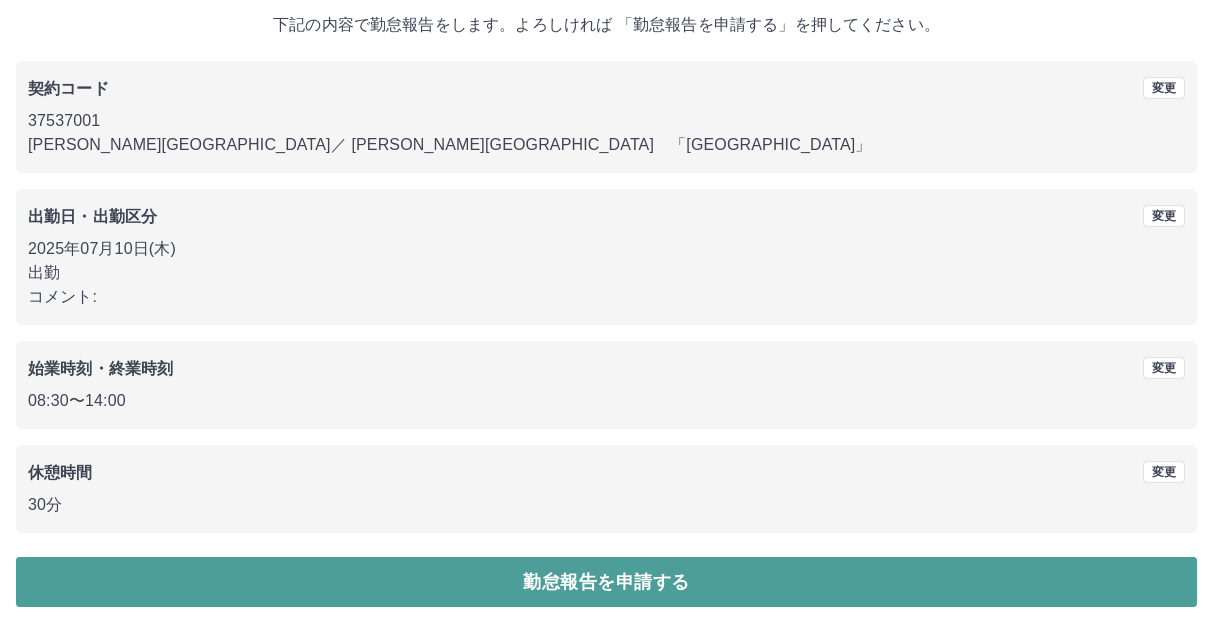 click on "勤怠報告を申請する" at bounding box center (606, 582) 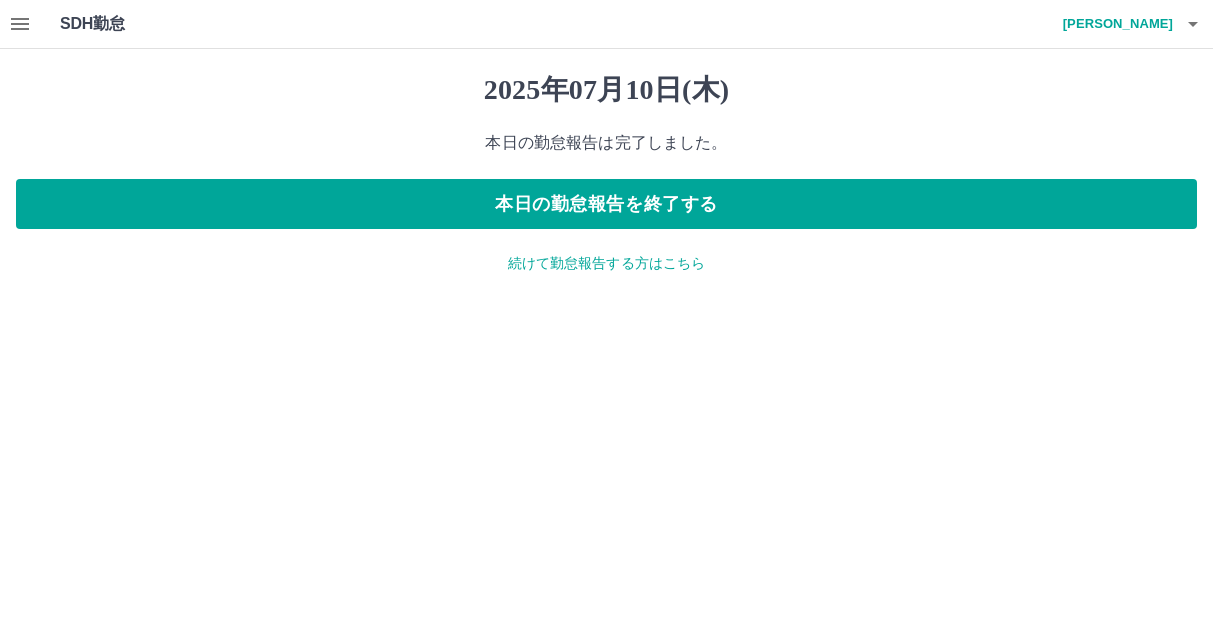 scroll, scrollTop: 0, scrollLeft: 0, axis: both 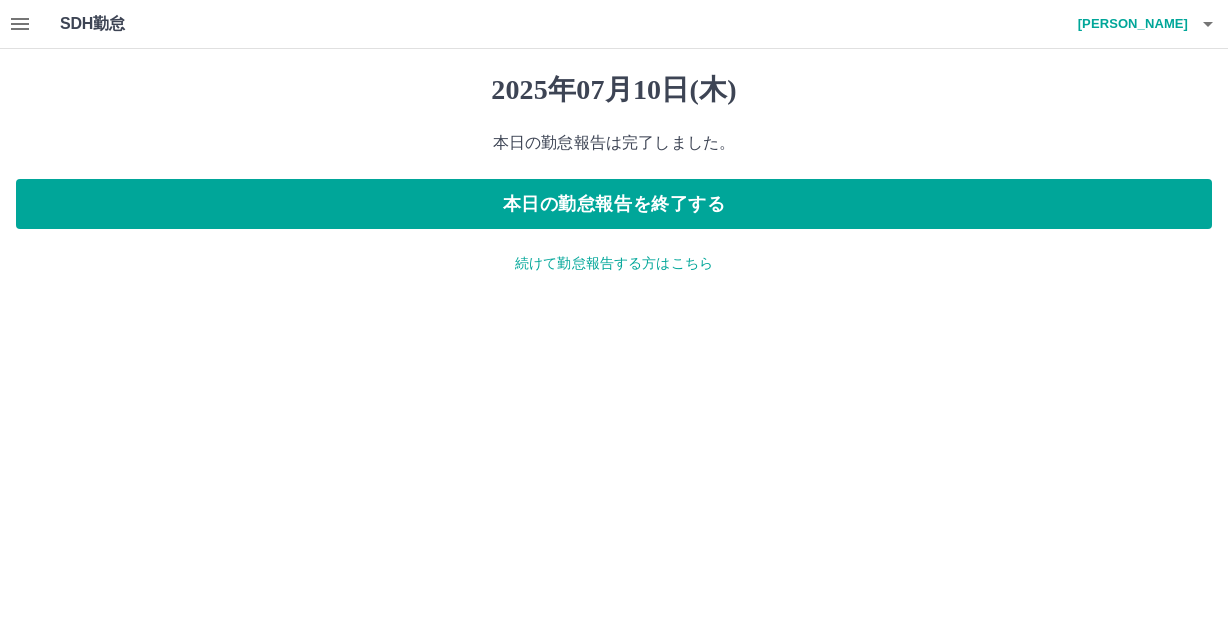 click on "続けて勤怠報告する方はこちら" at bounding box center [614, 263] 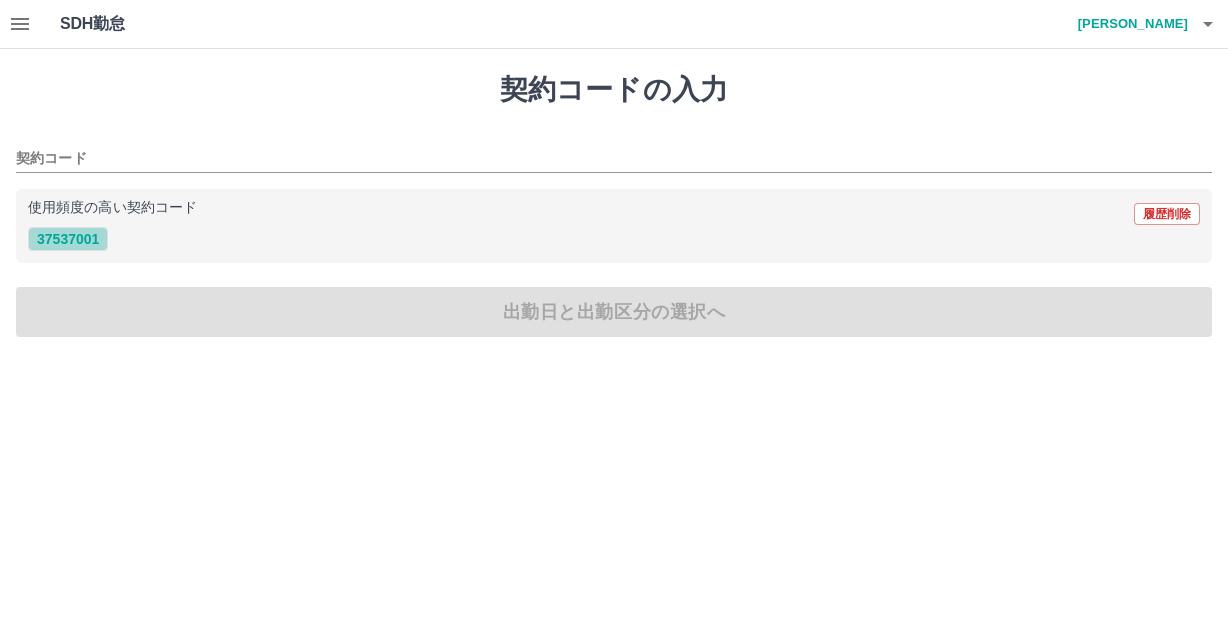 click on "37537001" at bounding box center (68, 239) 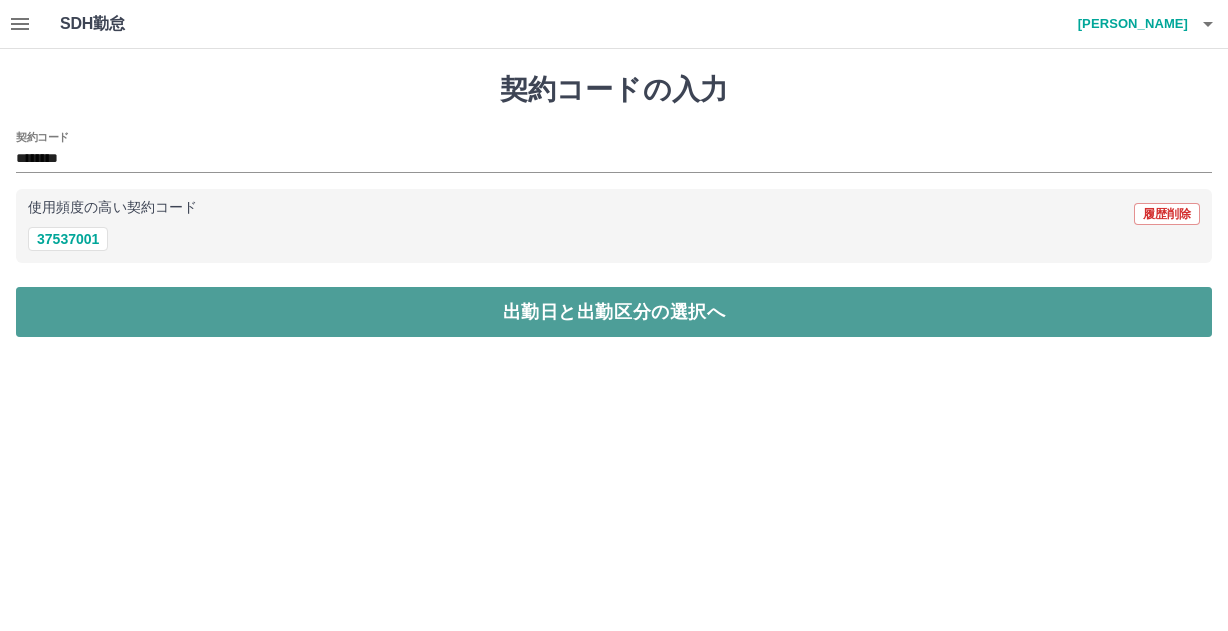 click on "出勤日と出勤区分の選択へ" at bounding box center (614, 312) 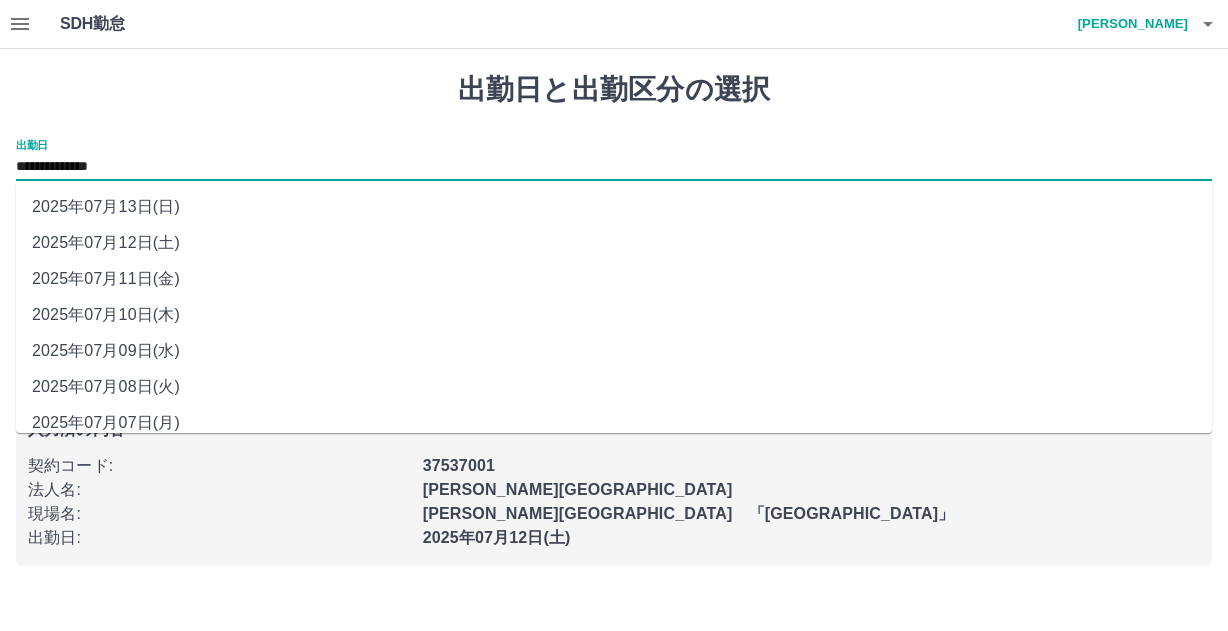 click on "**********" at bounding box center [614, 167] 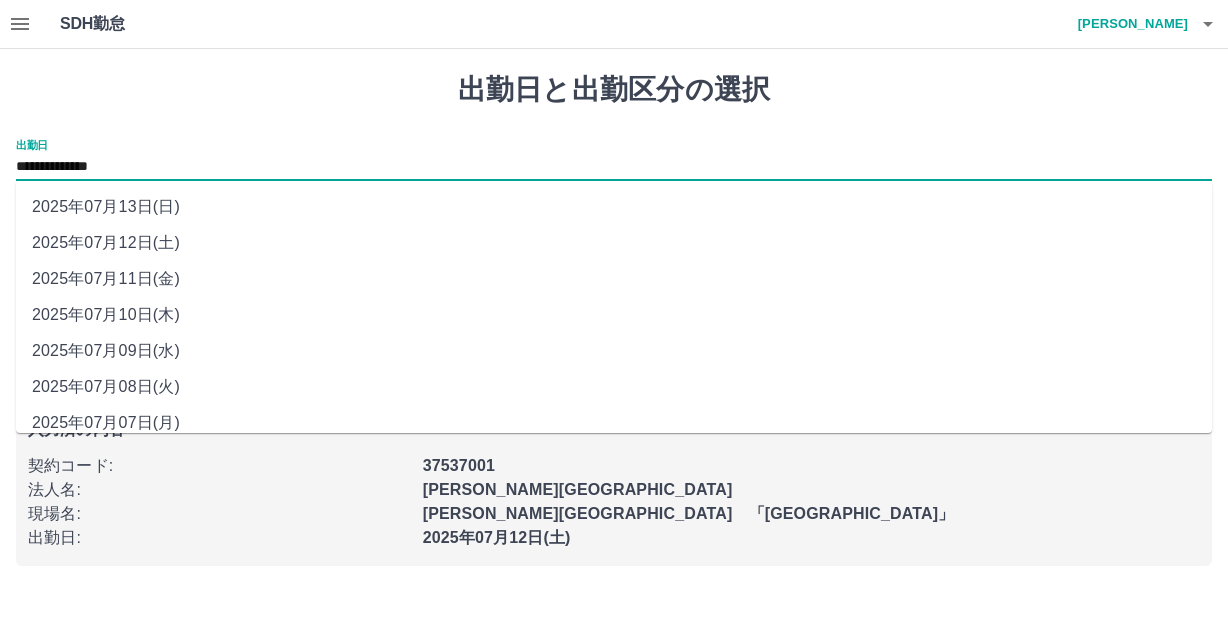 drag, startPoint x: 172, startPoint y: 167, endPoint x: 135, endPoint y: 272, distance: 111.32835 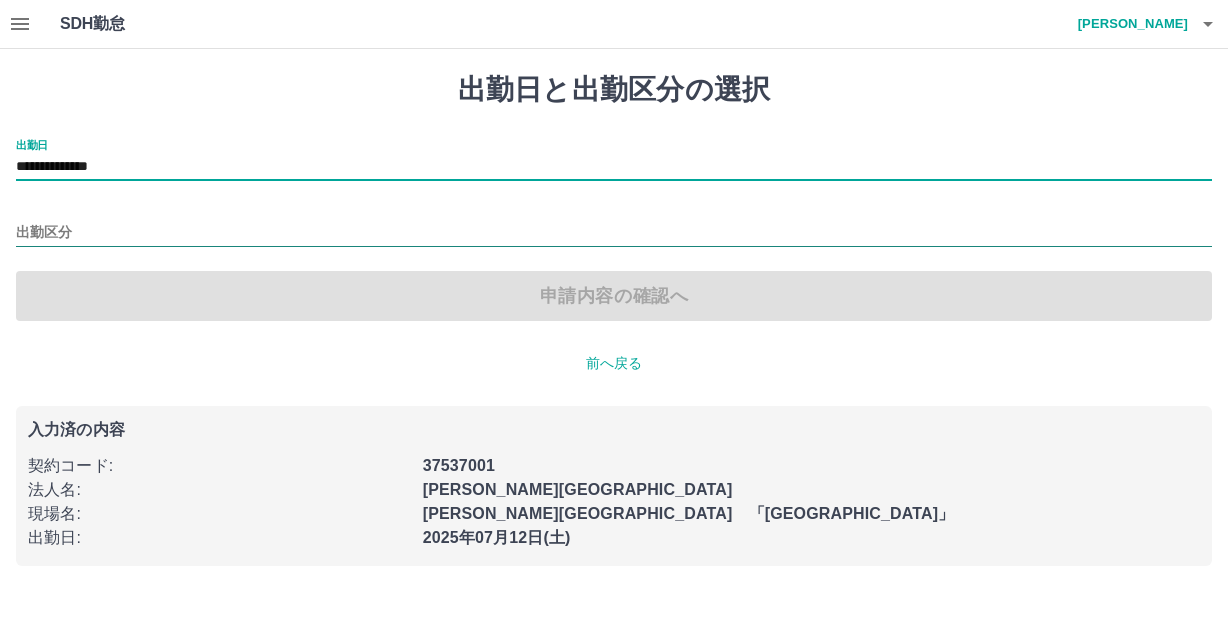 click on "出勤区分" at bounding box center (614, 233) 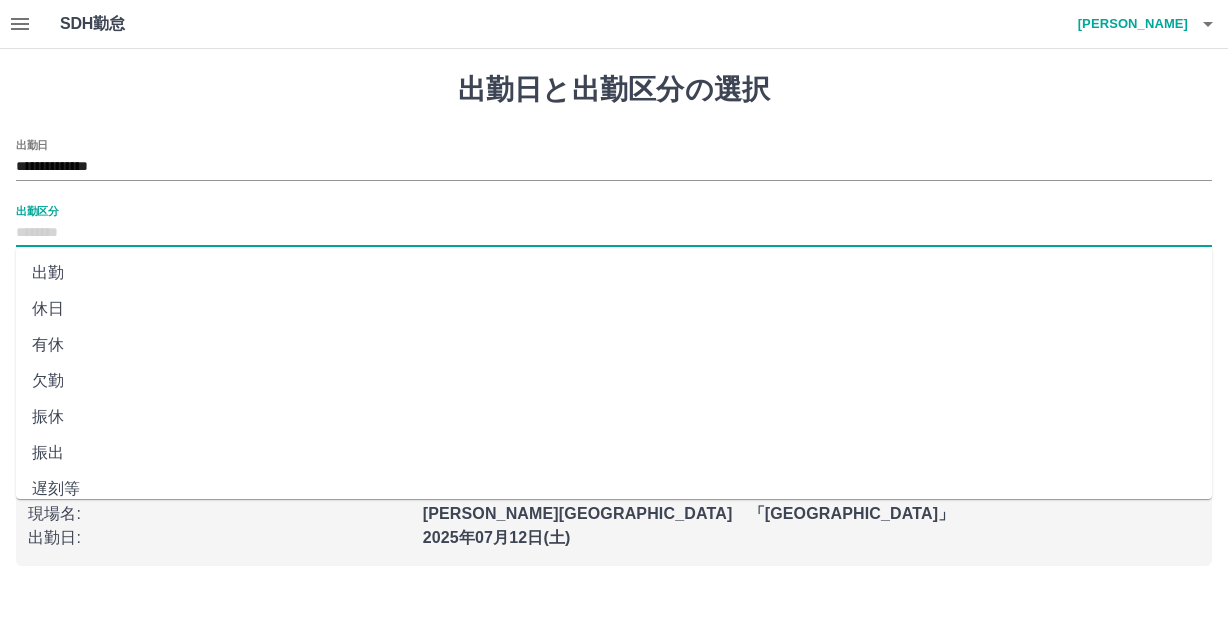 click on "休日" at bounding box center (614, 309) 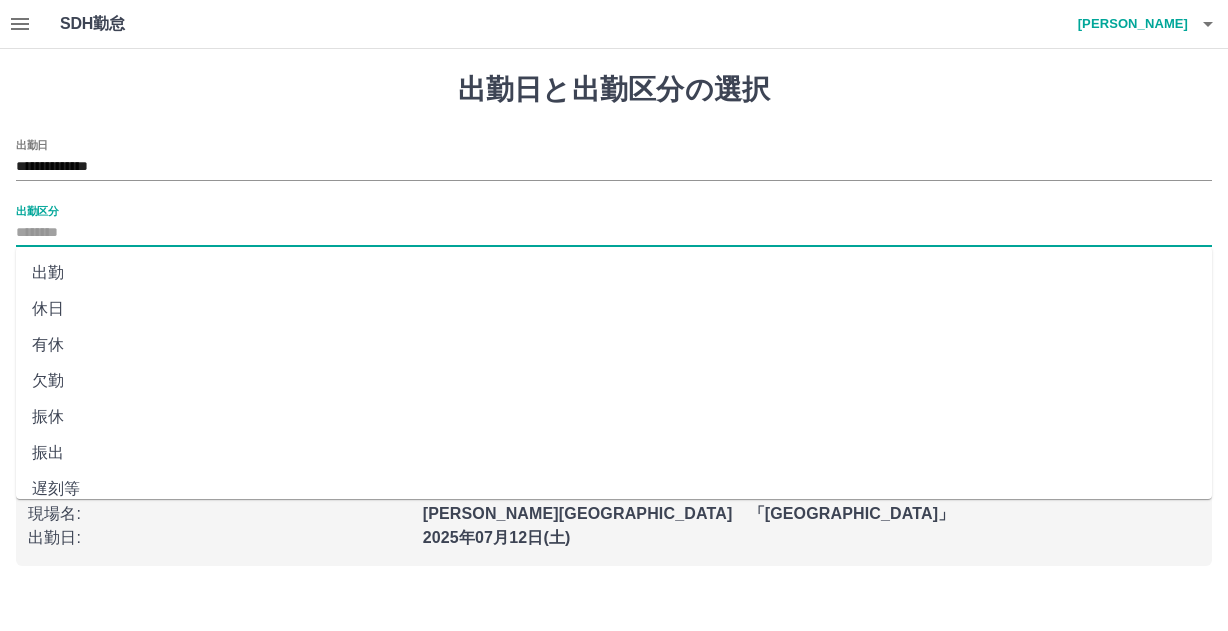 type on "**" 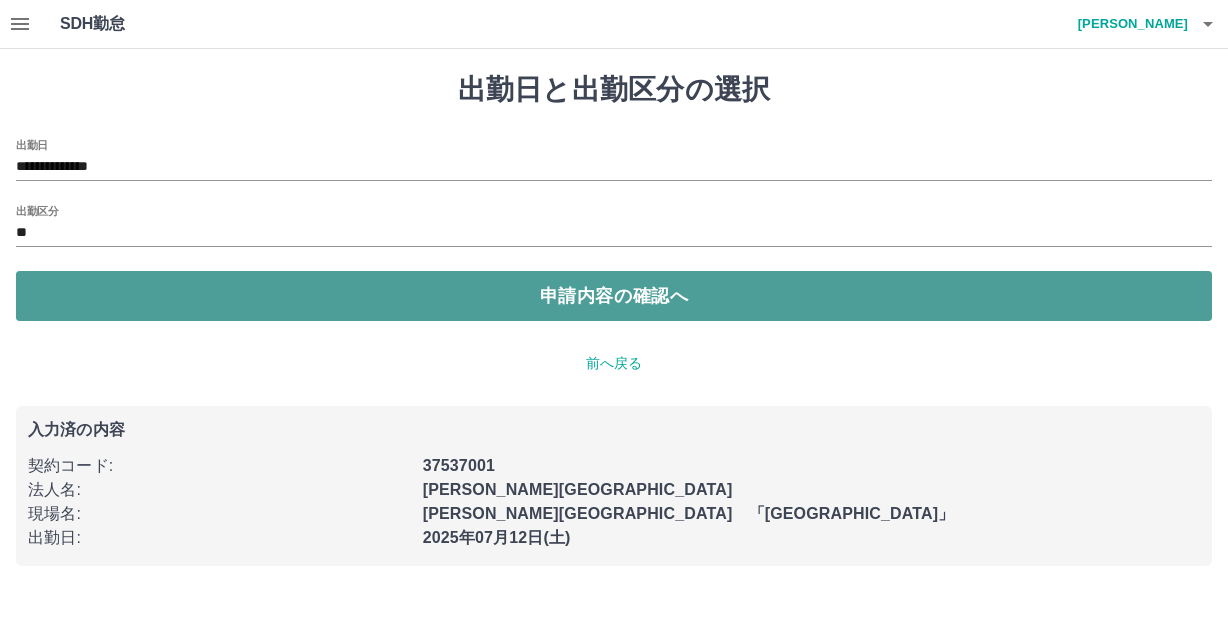 click on "申請内容の確認へ" at bounding box center (614, 296) 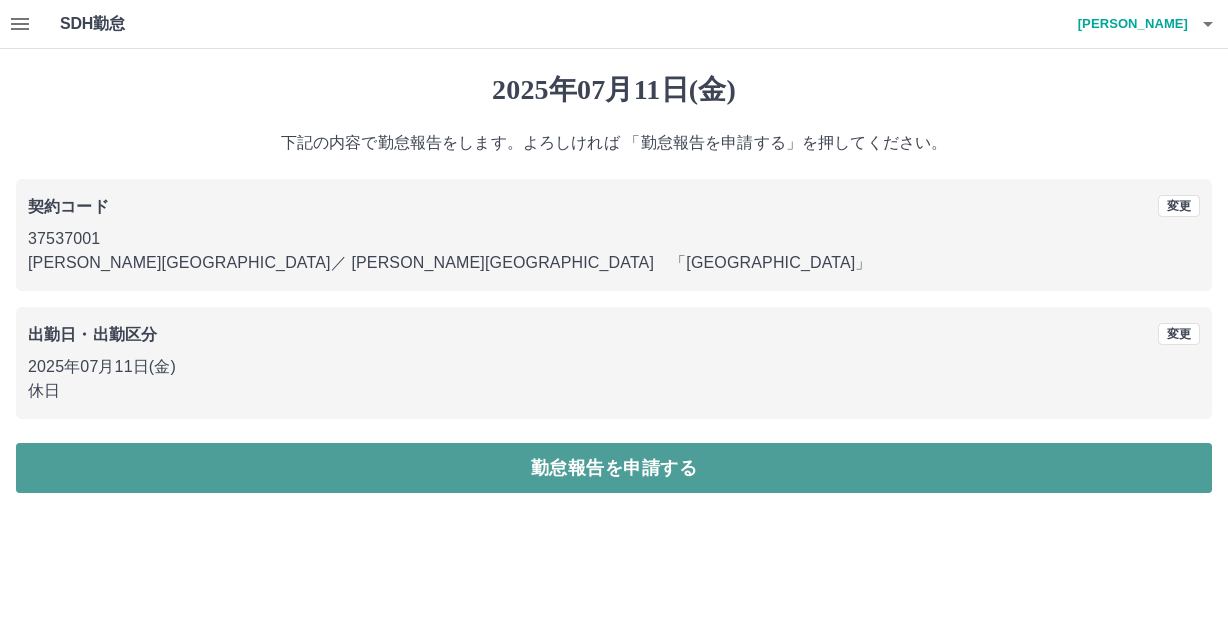 click on "勤怠報告を申請する" at bounding box center [614, 468] 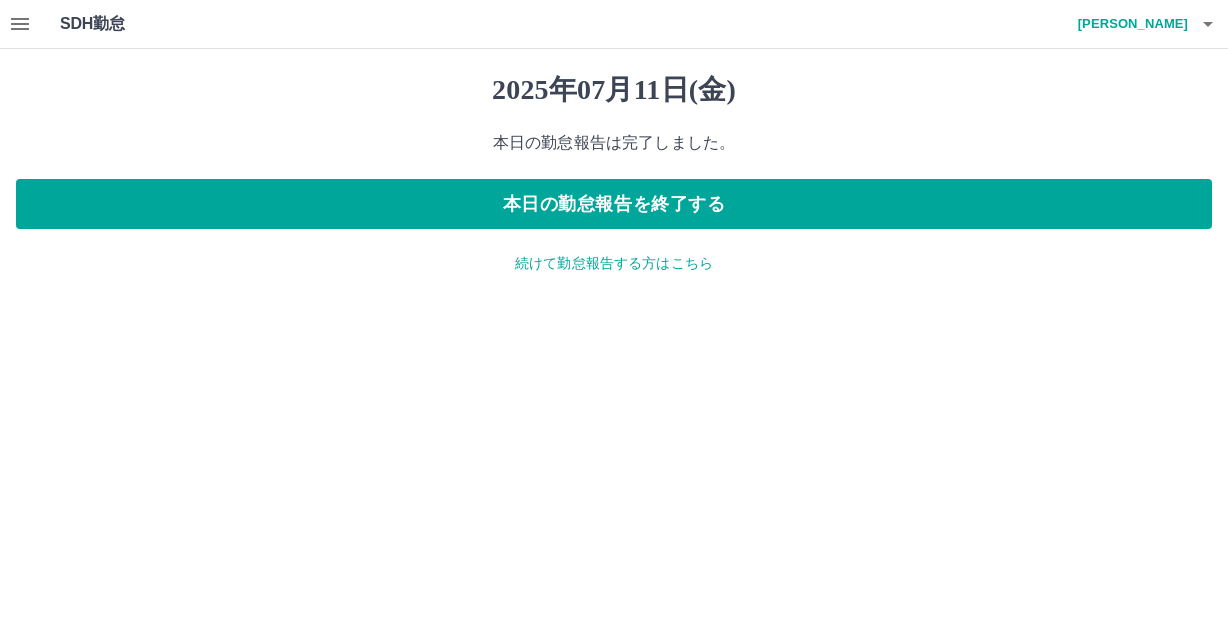 click on "続けて勤怠報告する方はこちら" at bounding box center [614, 263] 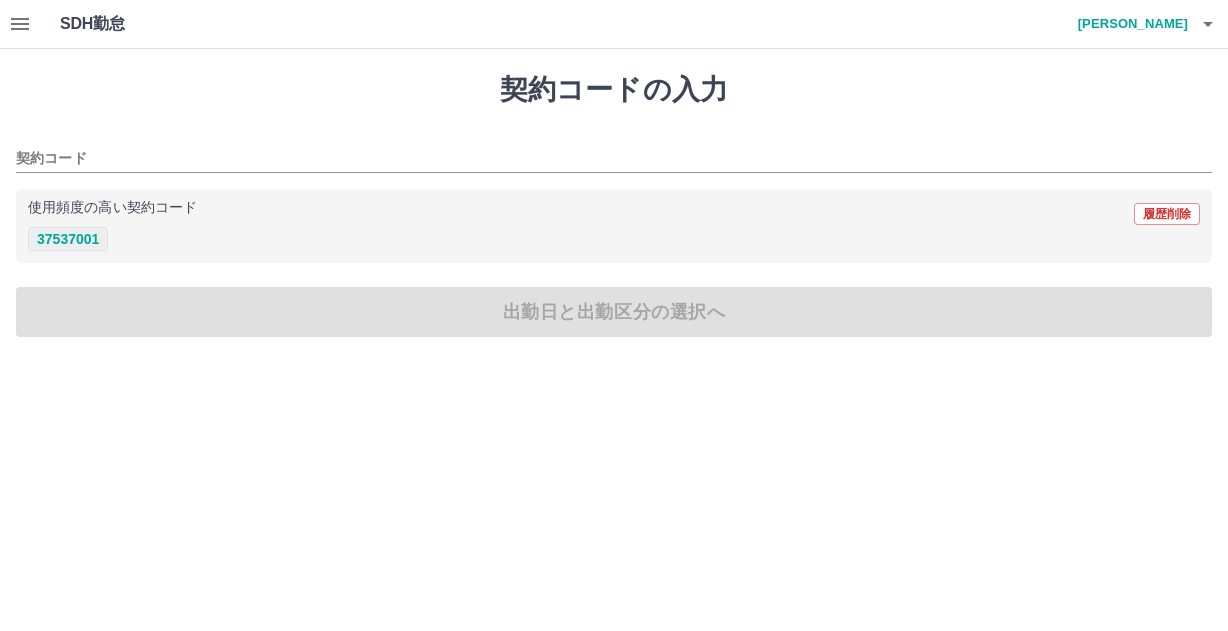 click on "37537001" at bounding box center (68, 239) 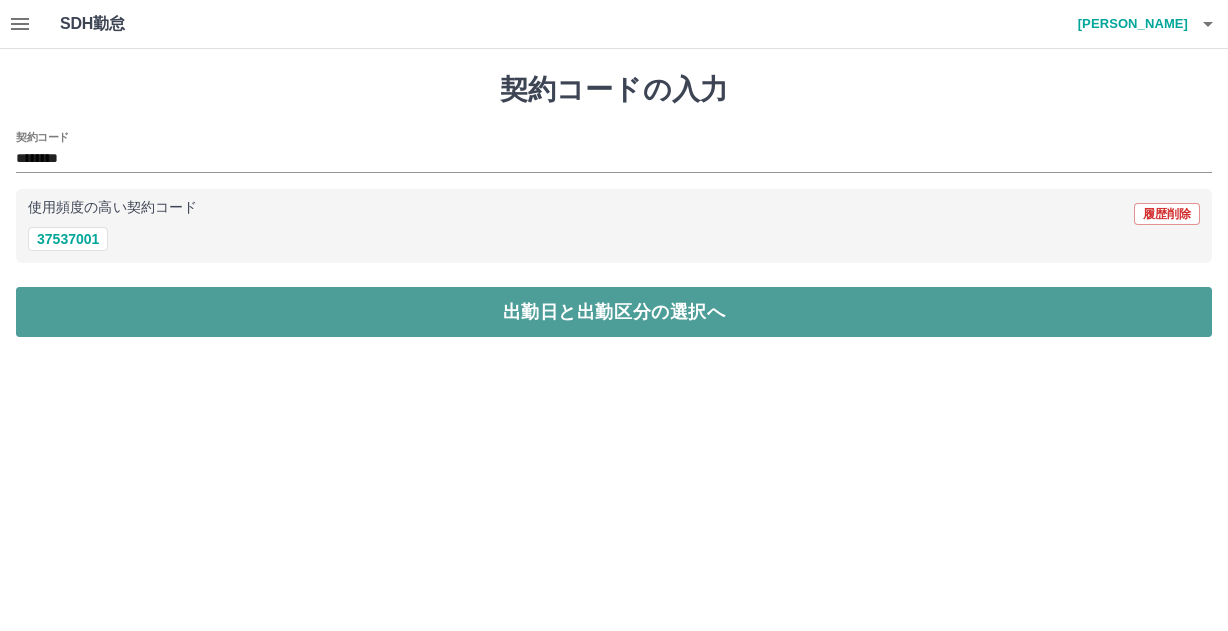 click on "出勤日と出勤区分の選択へ" at bounding box center (614, 312) 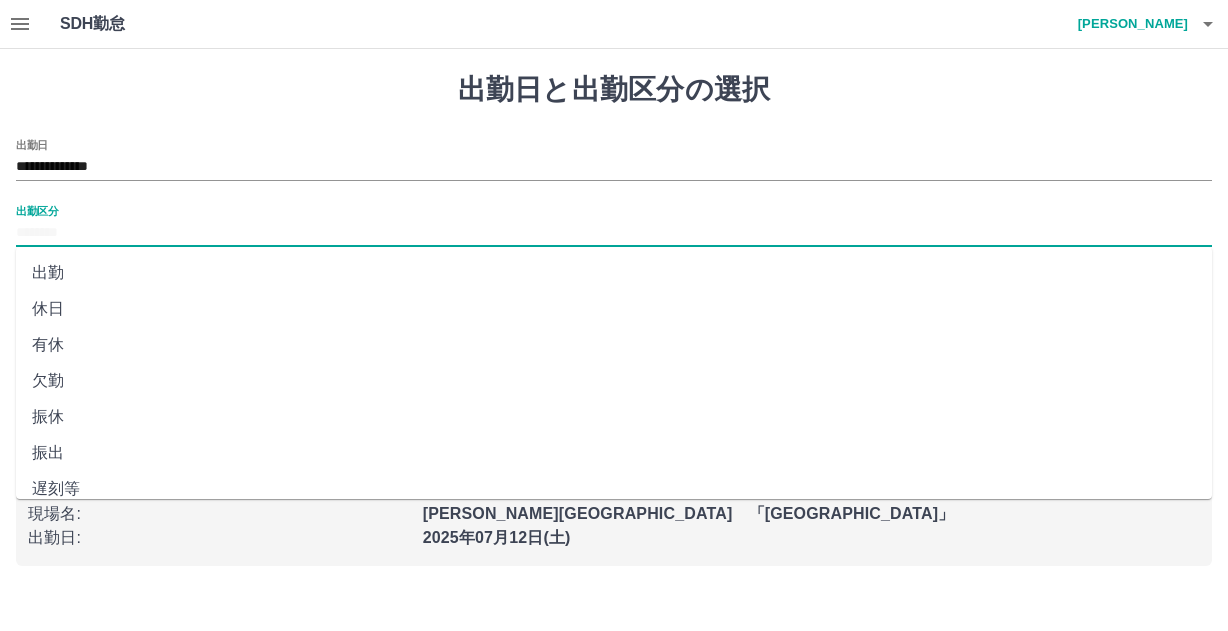 click on "出勤区分" at bounding box center (614, 233) 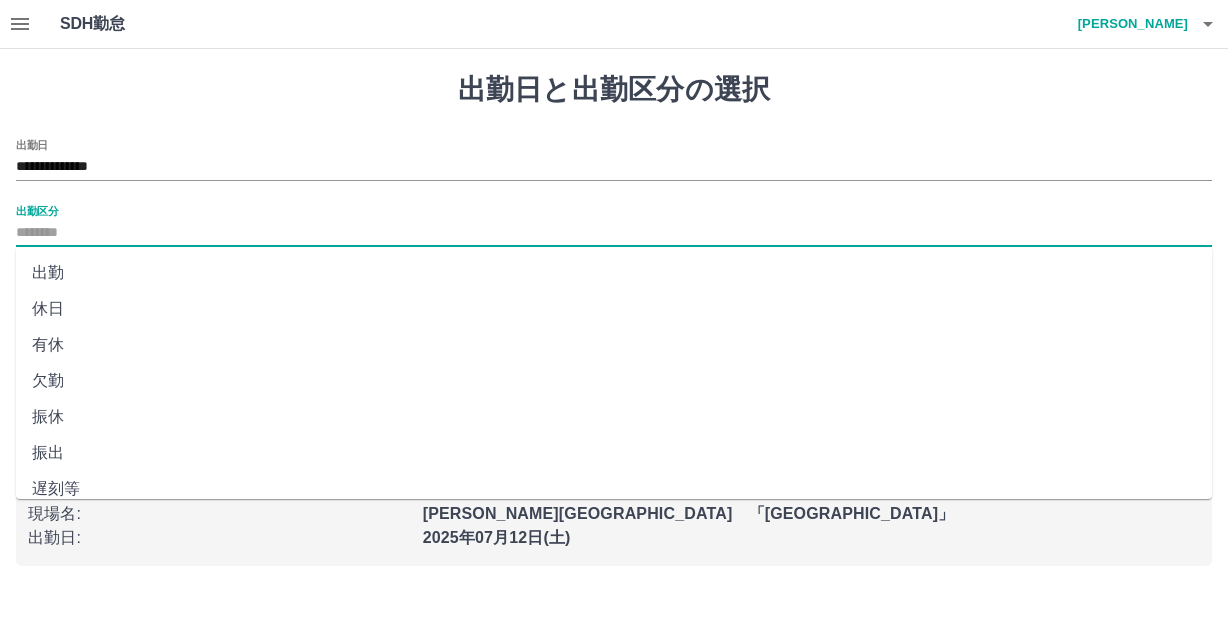 click on "出勤" at bounding box center (614, 273) 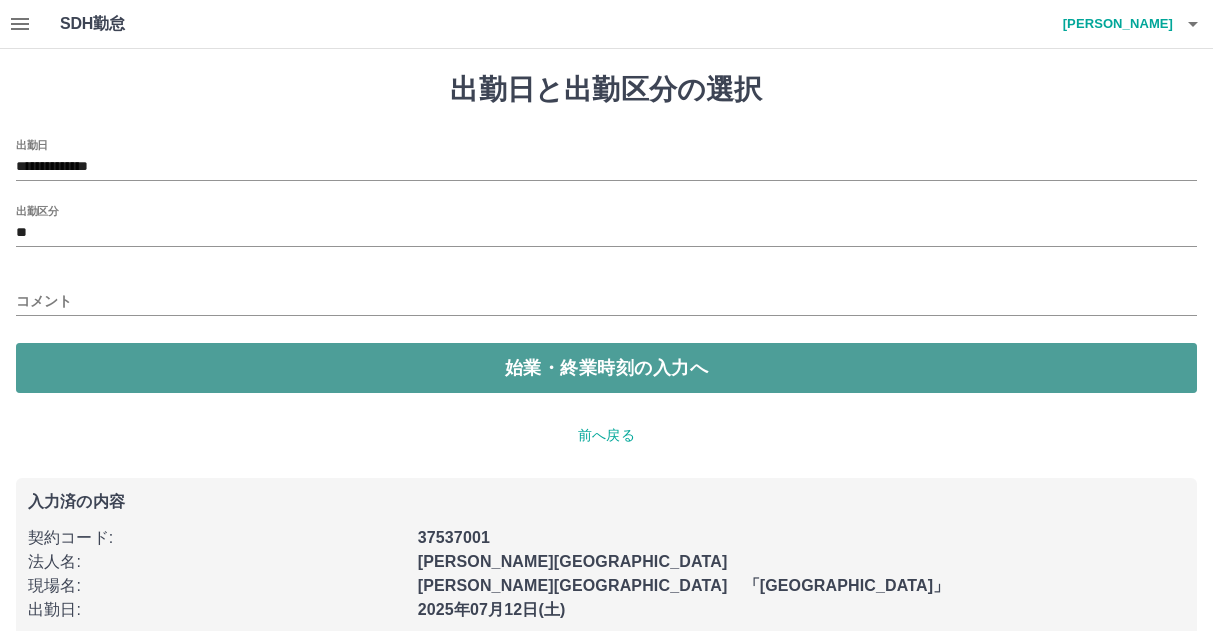 click on "始業・終業時刻の入力へ" at bounding box center (606, 368) 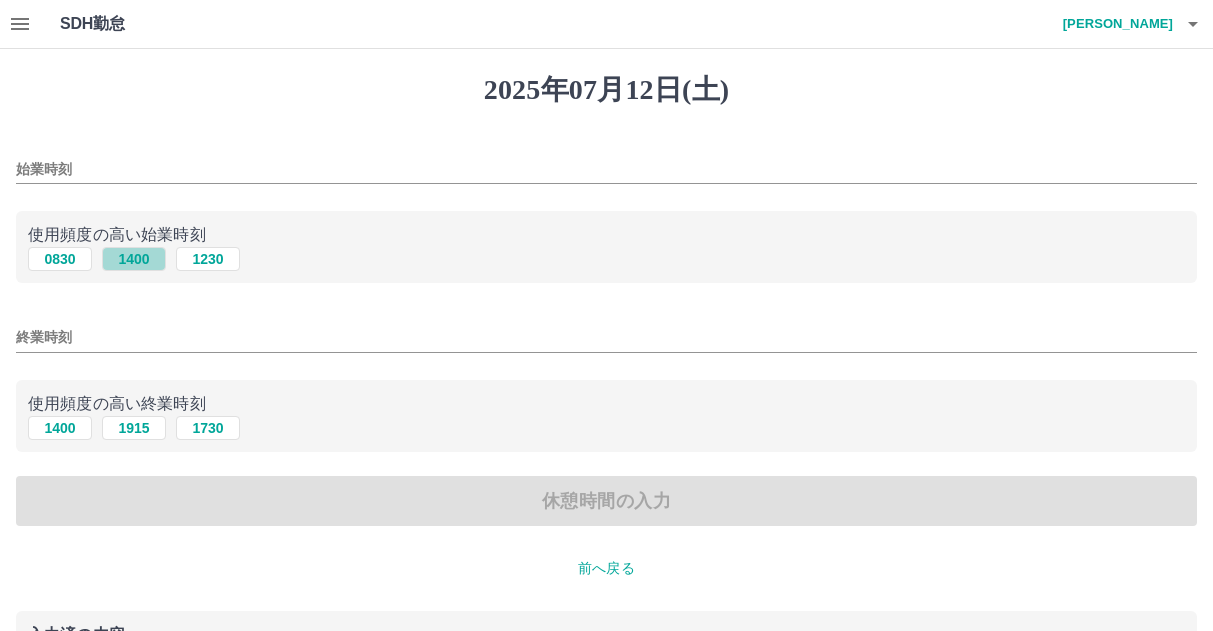 click on "1400" at bounding box center [134, 259] 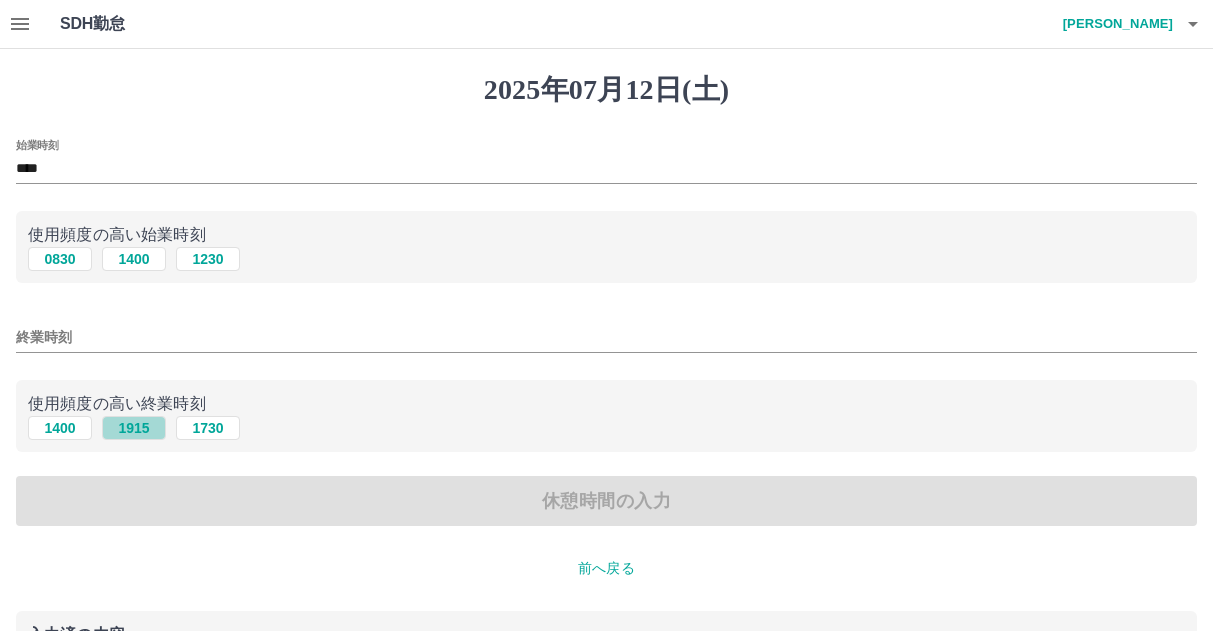 click on "1915" at bounding box center [134, 428] 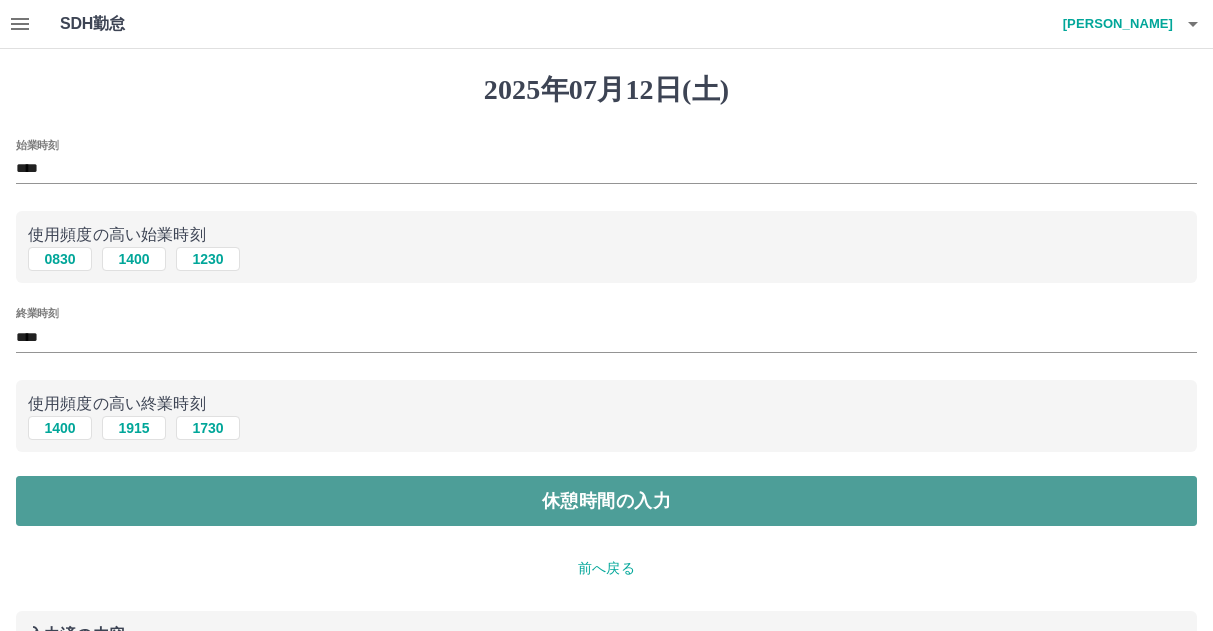 click on "休憩時間の入力" at bounding box center (606, 501) 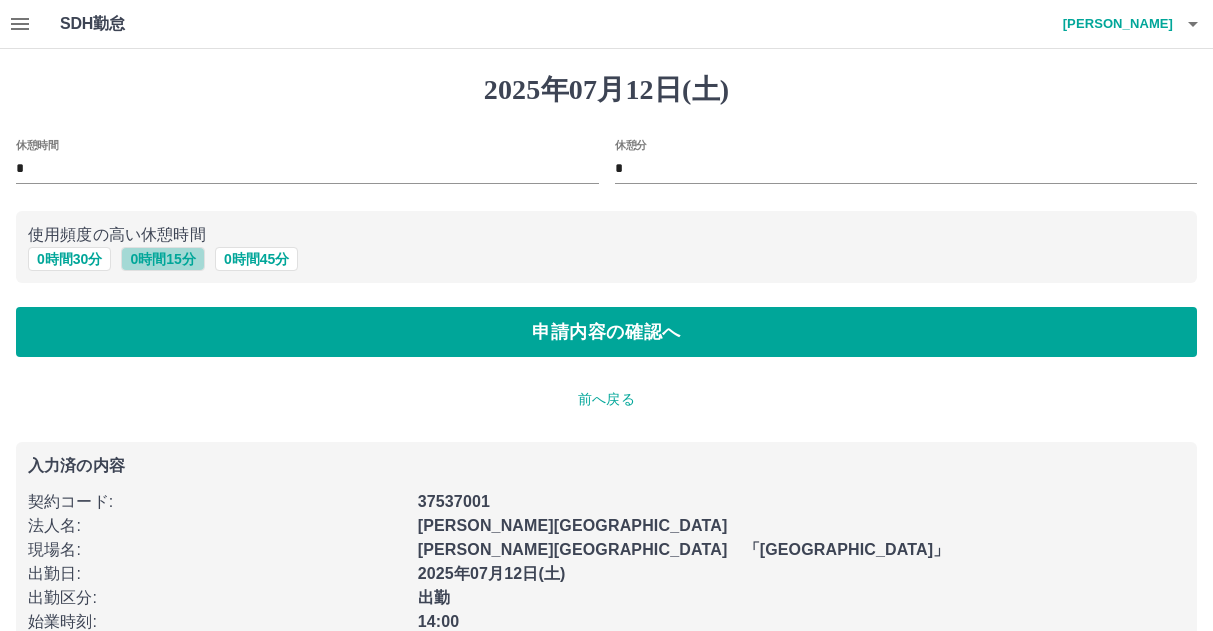 click on "0 時間 15 分" at bounding box center [162, 259] 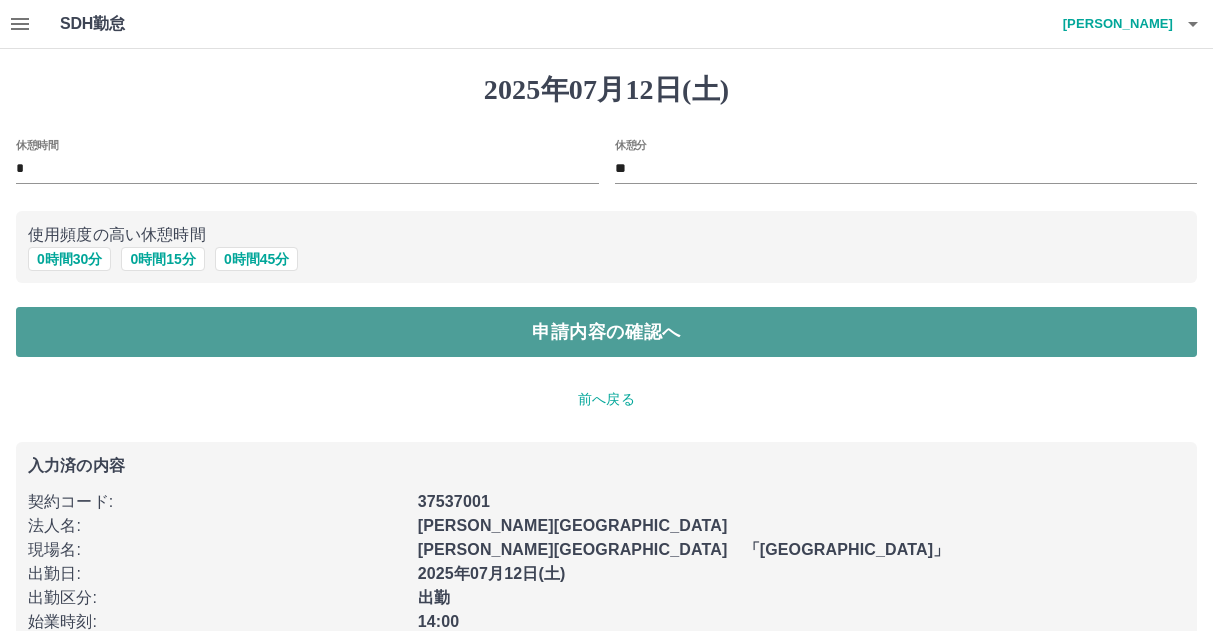 click on "申請内容の確認へ" at bounding box center [606, 332] 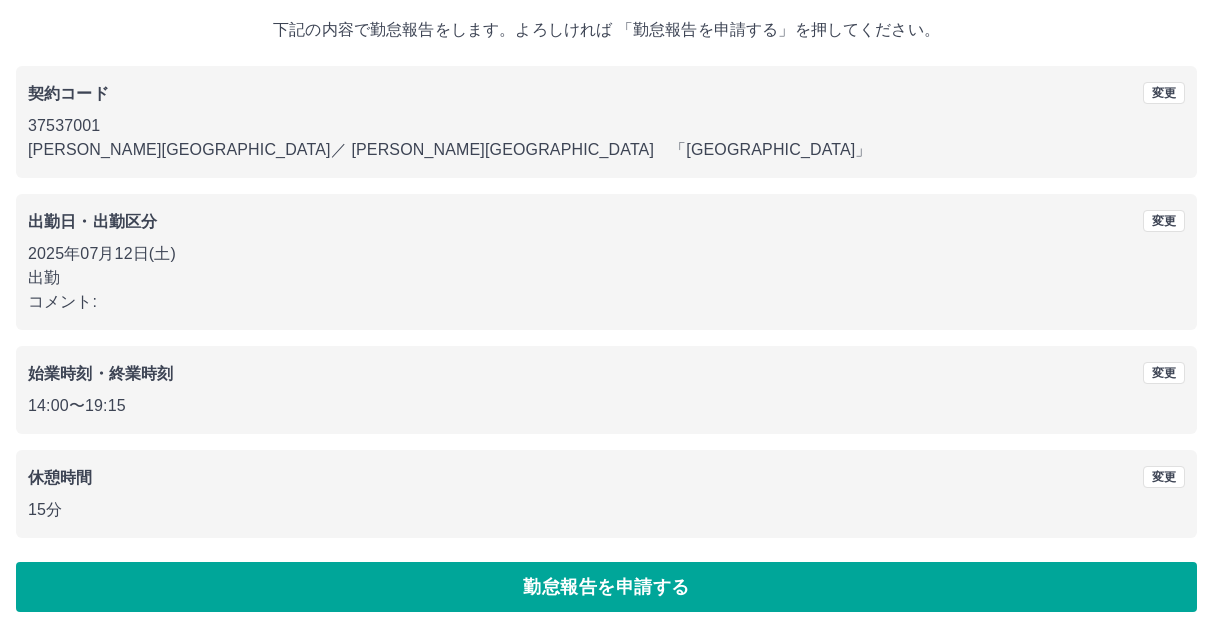 scroll, scrollTop: 118, scrollLeft: 0, axis: vertical 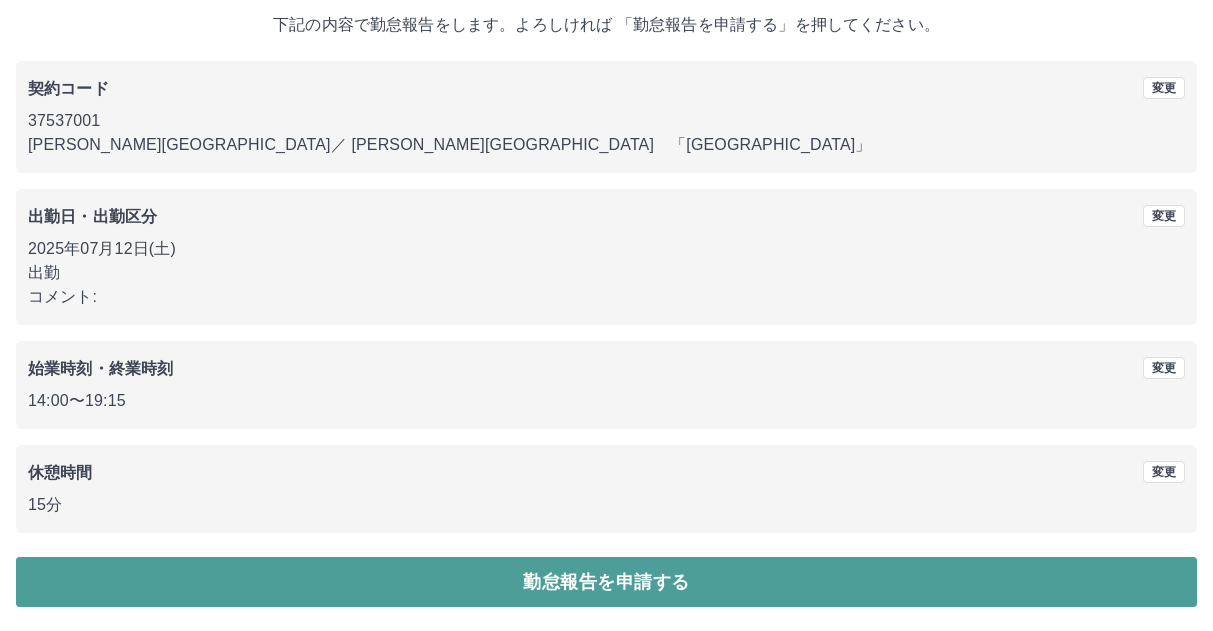click on "勤怠報告を申請する" at bounding box center (606, 582) 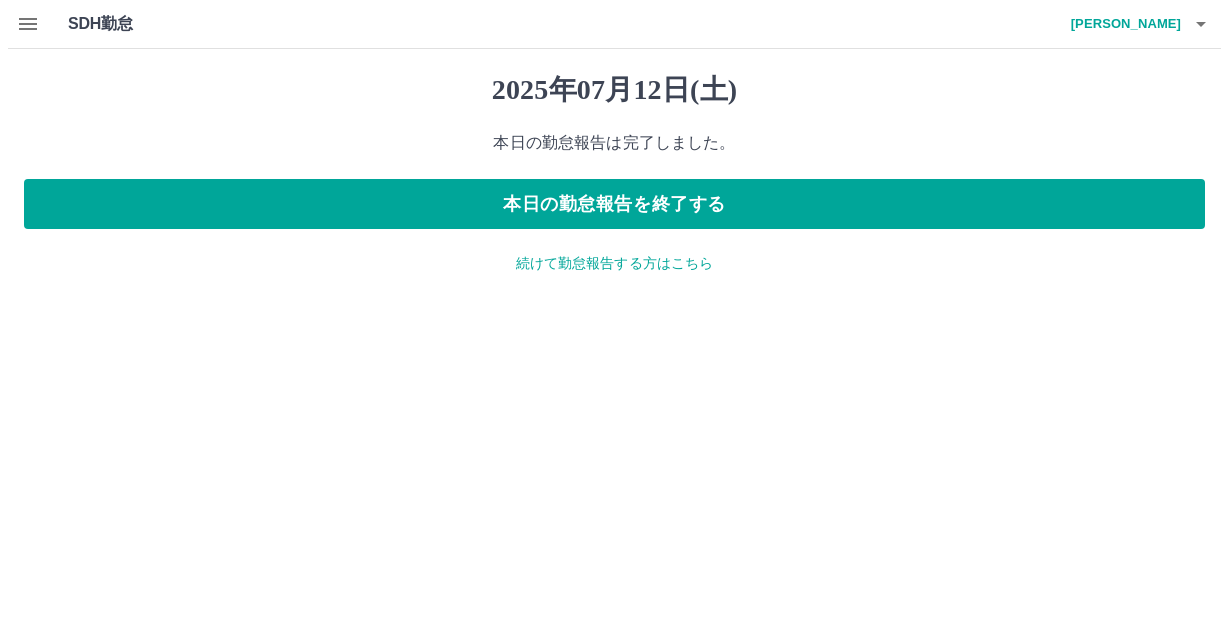 scroll, scrollTop: 0, scrollLeft: 0, axis: both 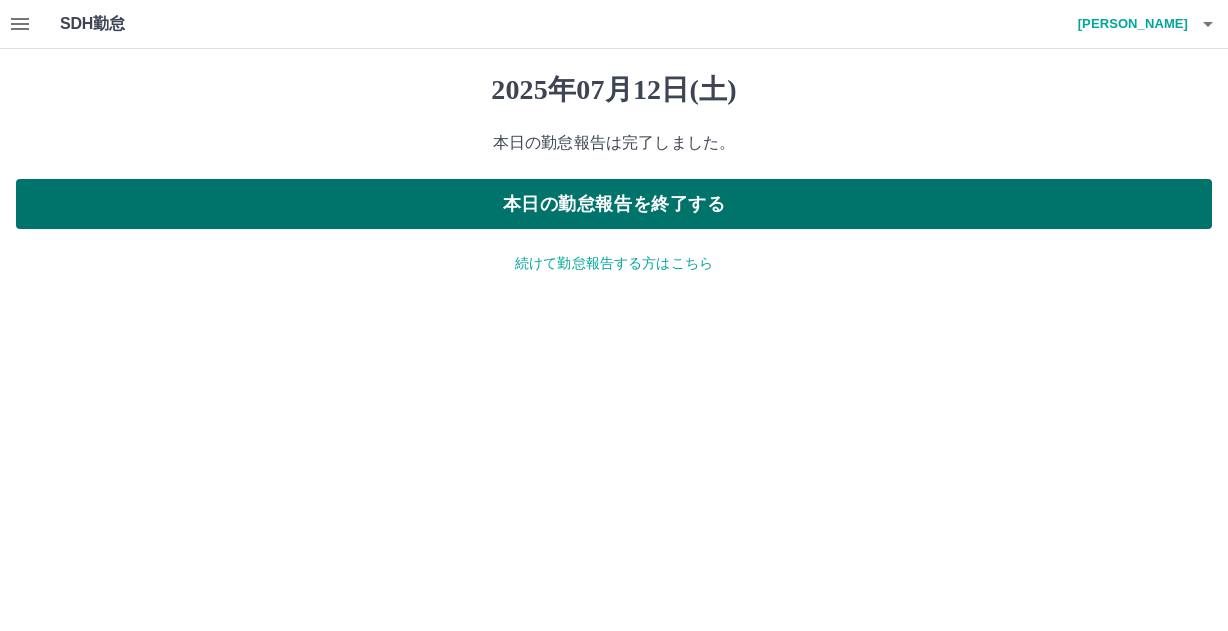 click on "本日の勤怠報告を終了する" at bounding box center (614, 204) 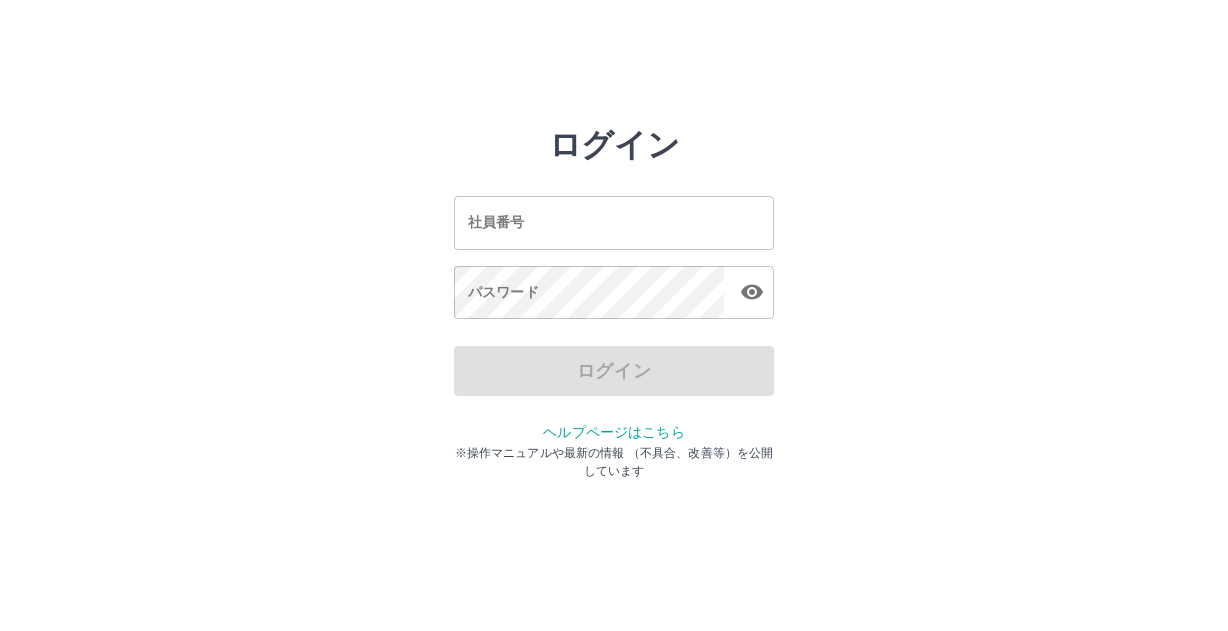 scroll, scrollTop: 0, scrollLeft: 0, axis: both 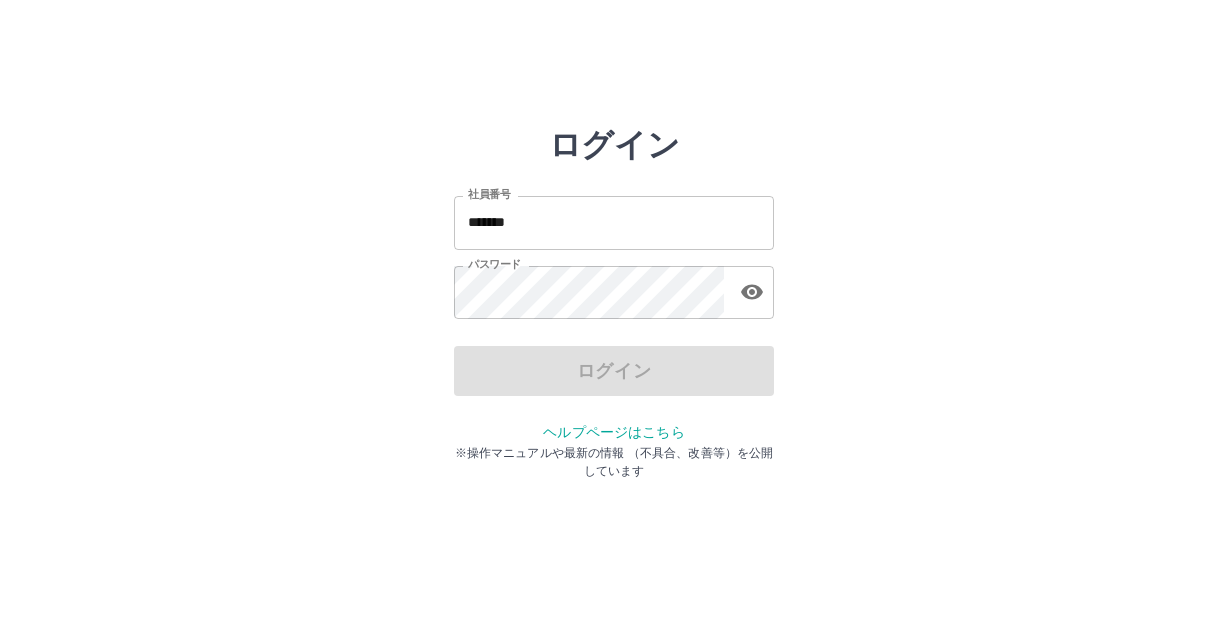 click on "*******" at bounding box center [614, 222] 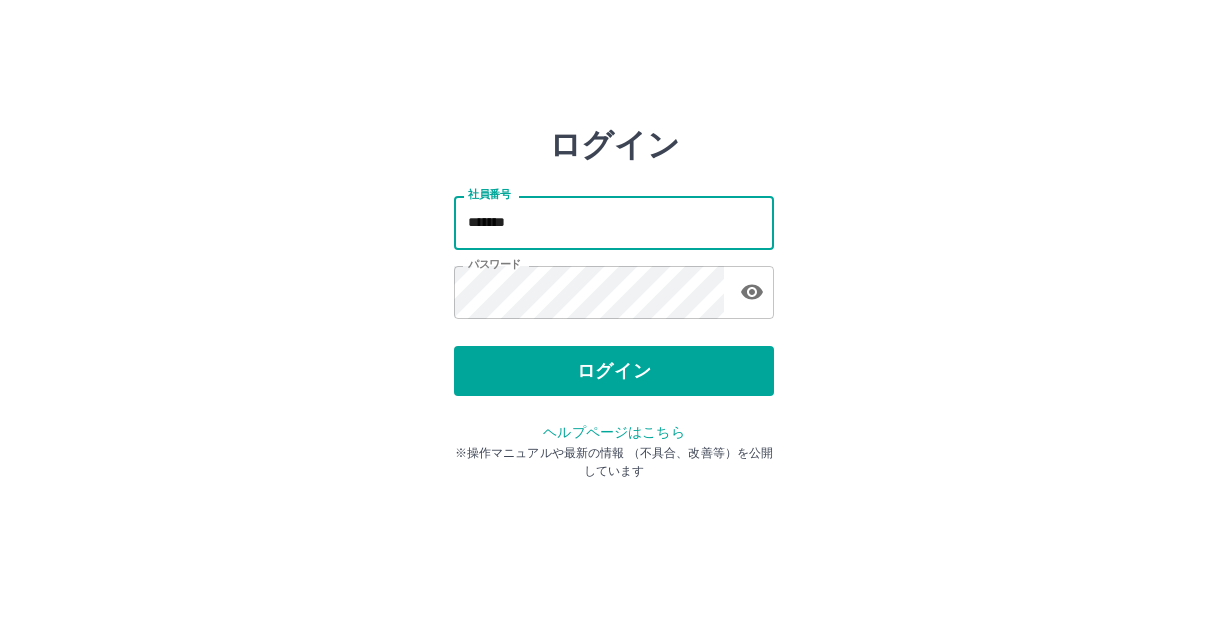 type on "*******" 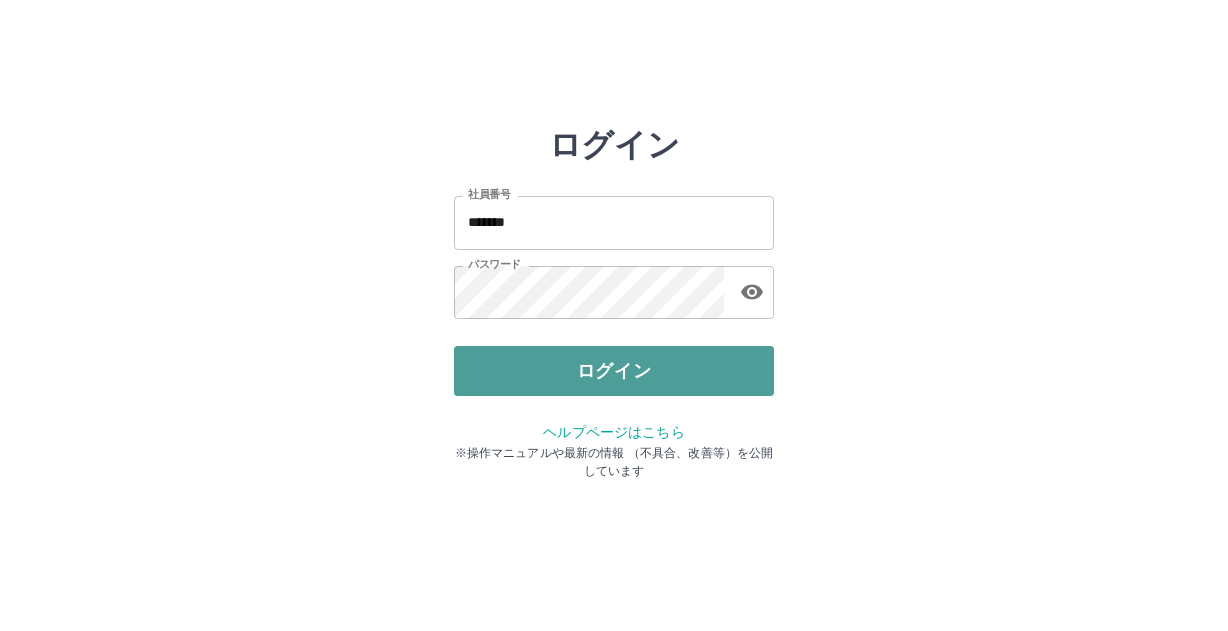 click on "ログイン" at bounding box center (614, 371) 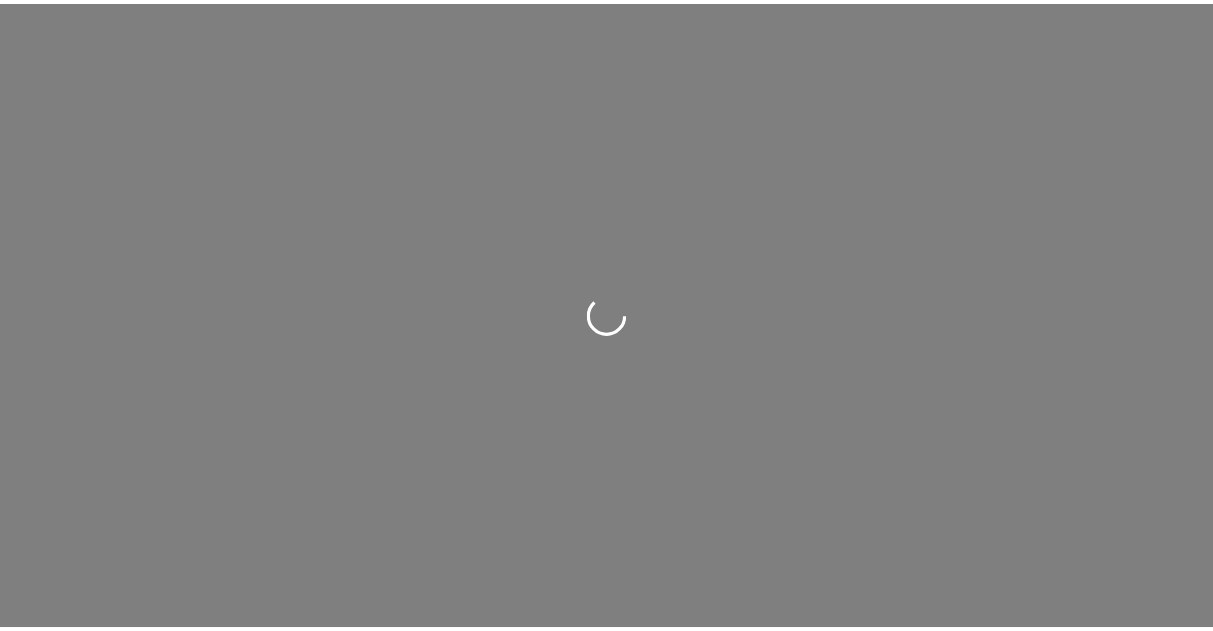 scroll, scrollTop: 0, scrollLeft: 0, axis: both 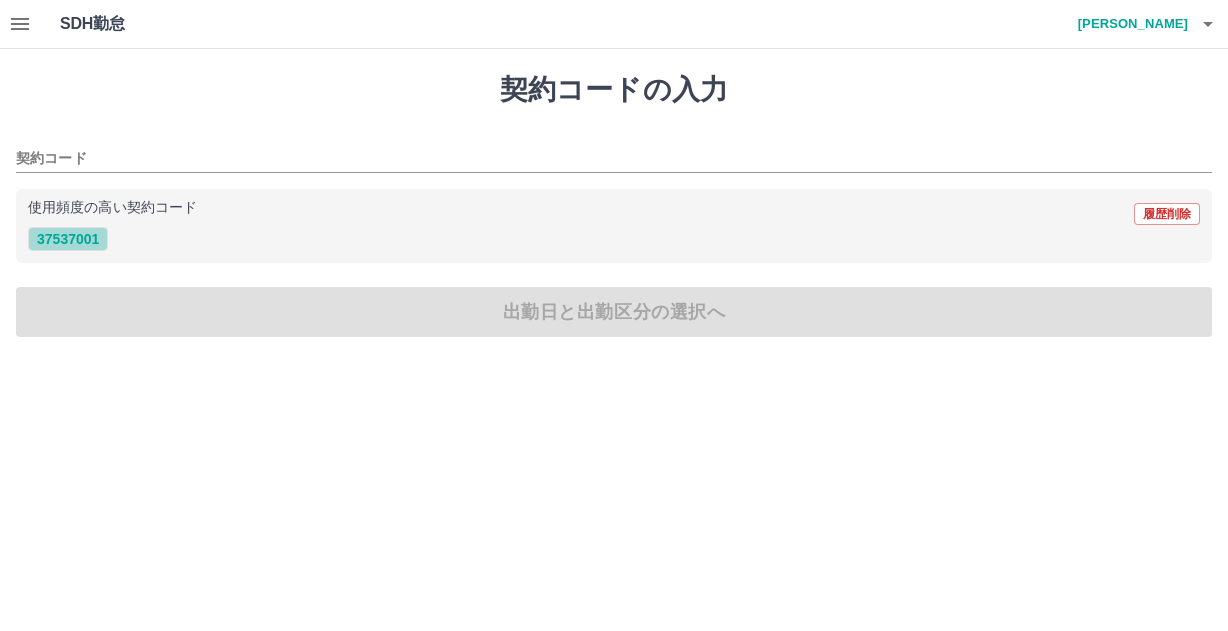 click on "37537001" at bounding box center (68, 239) 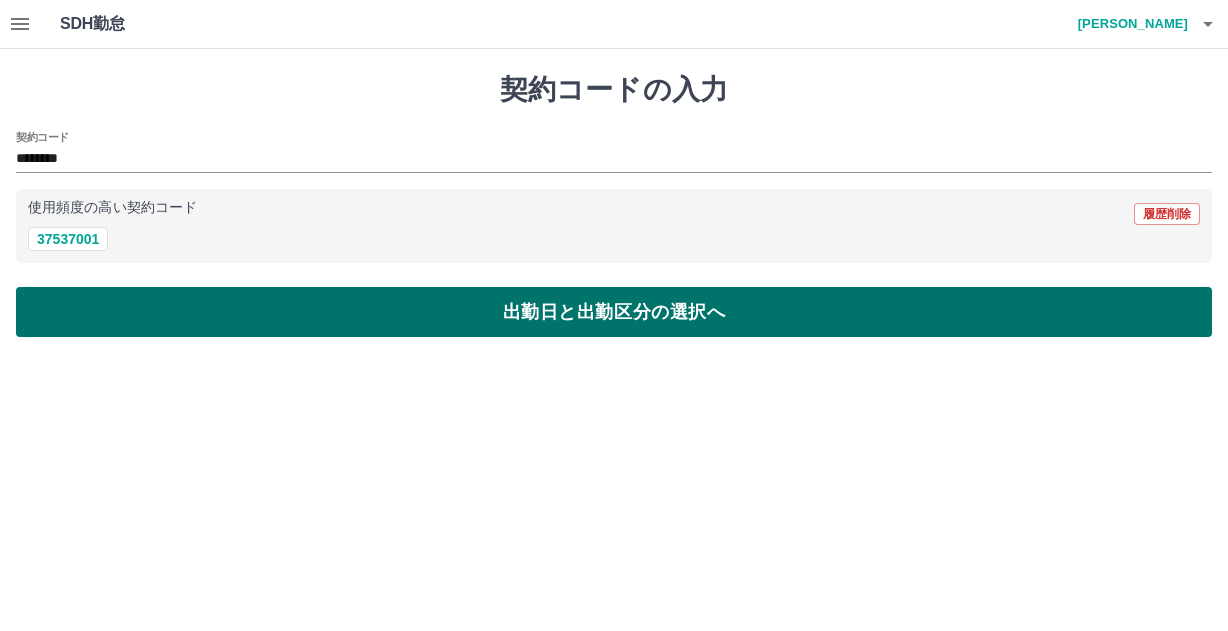 click on "出勤日と出勤区分の選択へ" at bounding box center (614, 312) 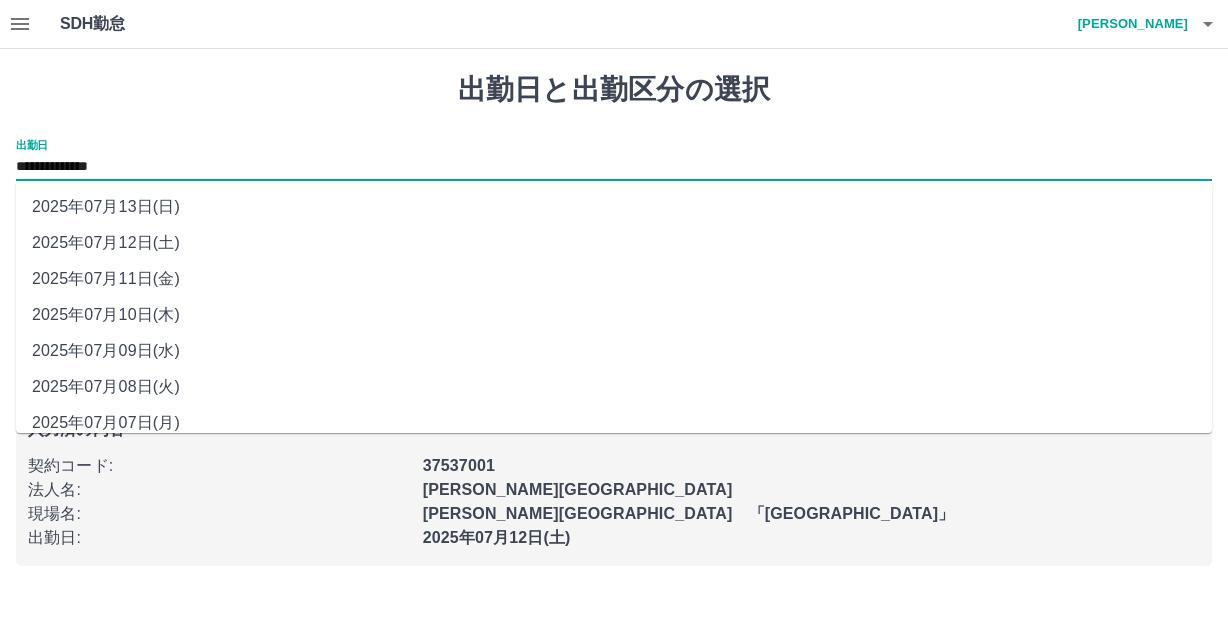 click on "**********" at bounding box center (614, 167) 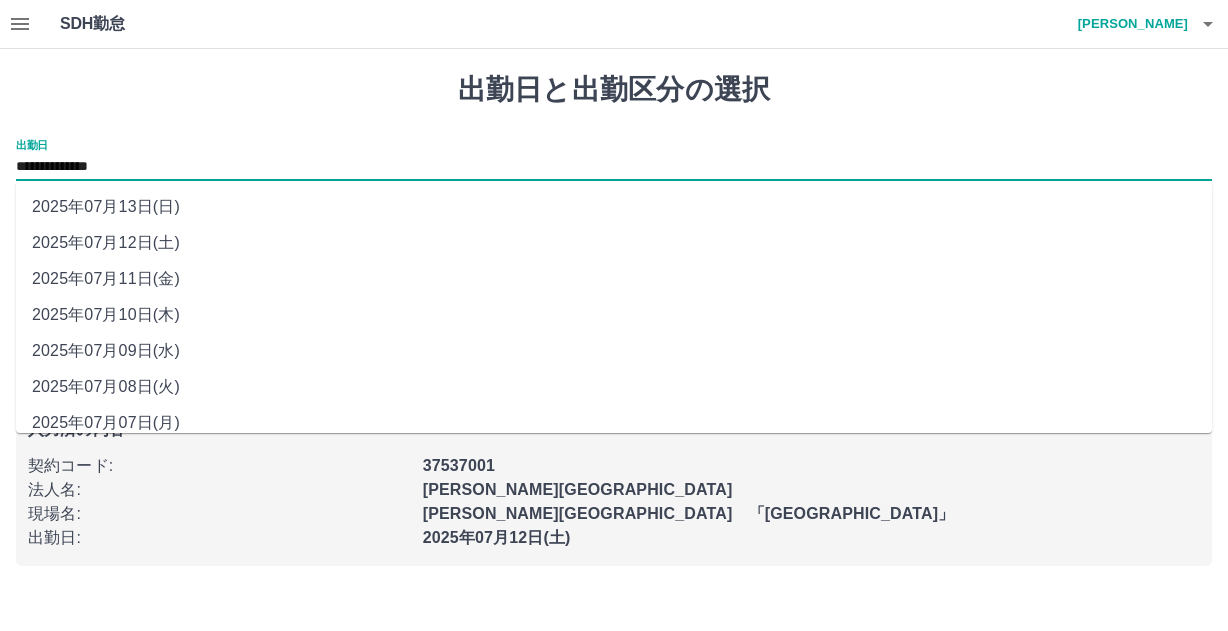 drag, startPoint x: 209, startPoint y: 173, endPoint x: 130, endPoint y: 312, distance: 159.88121 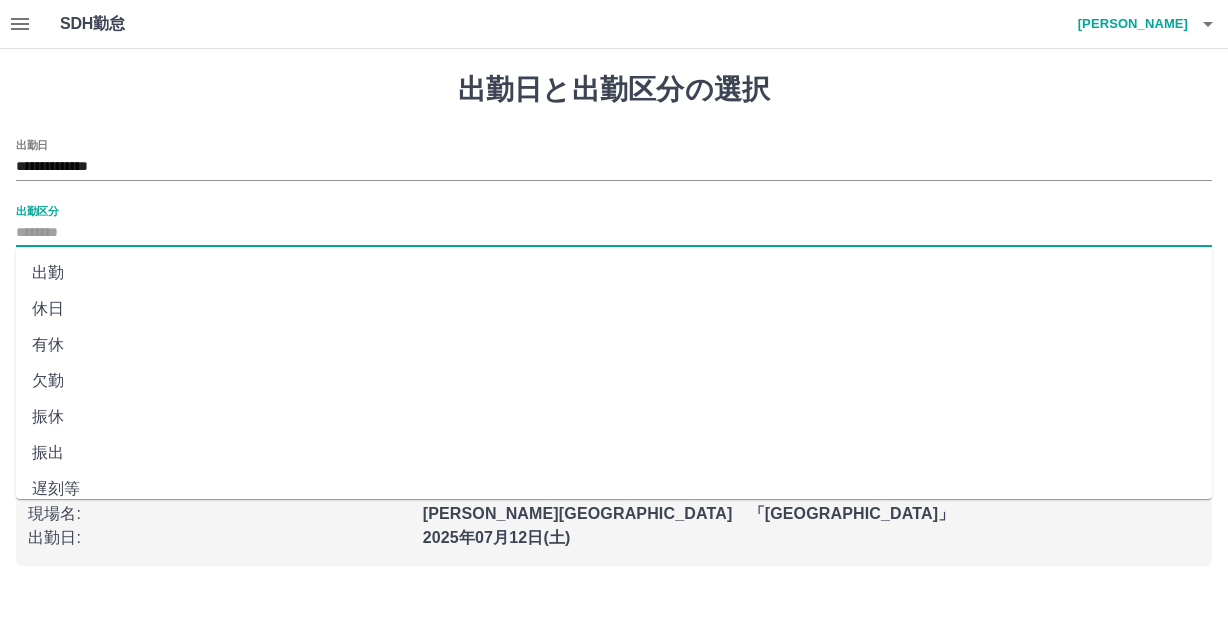 click on "出勤区分" at bounding box center [614, 233] 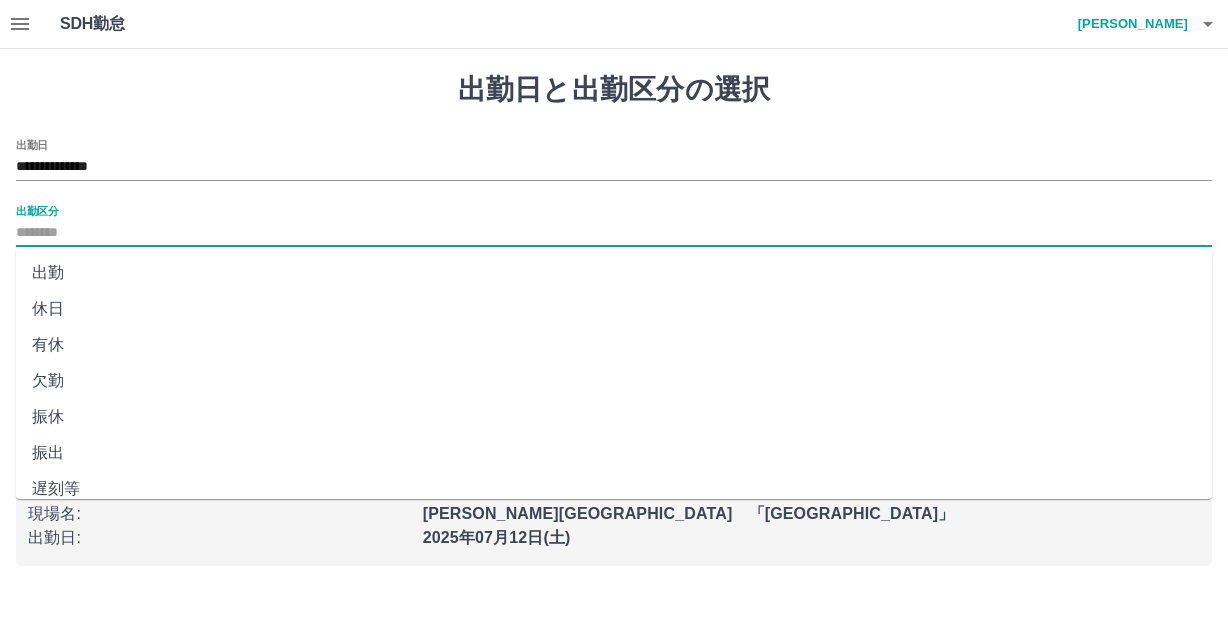click on "休日" at bounding box center (614, 309) 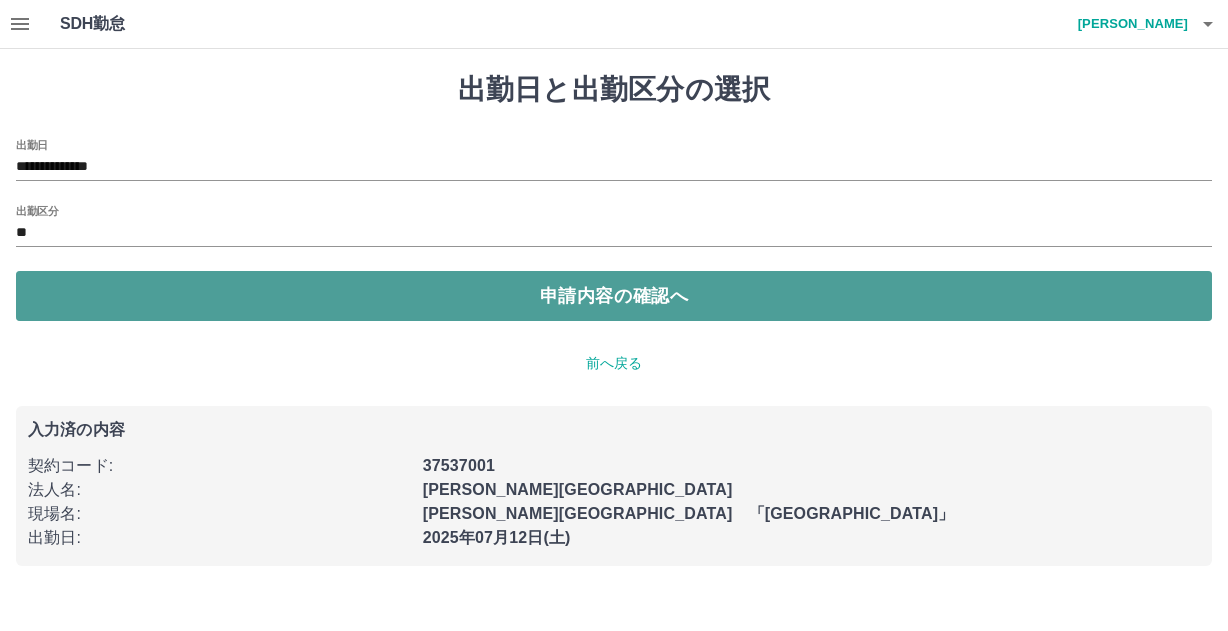 click on "申請内容の確認へ" at bounding box center (614, 296) 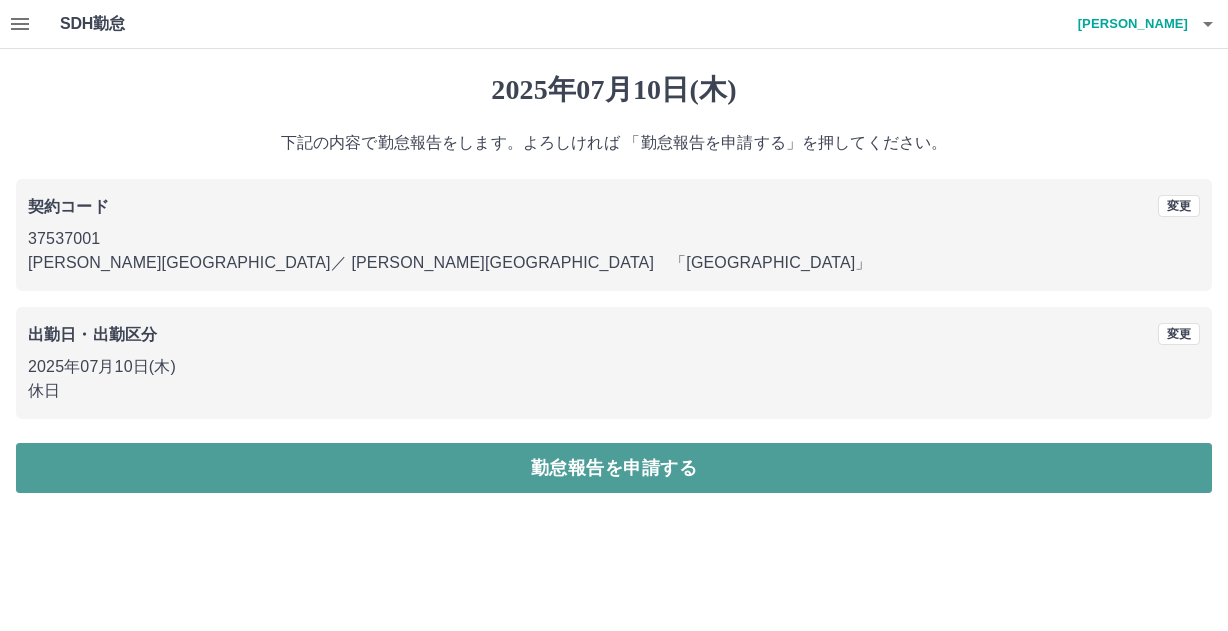 click on "勤怠報告を申請する" at bounding box center [614, 468] 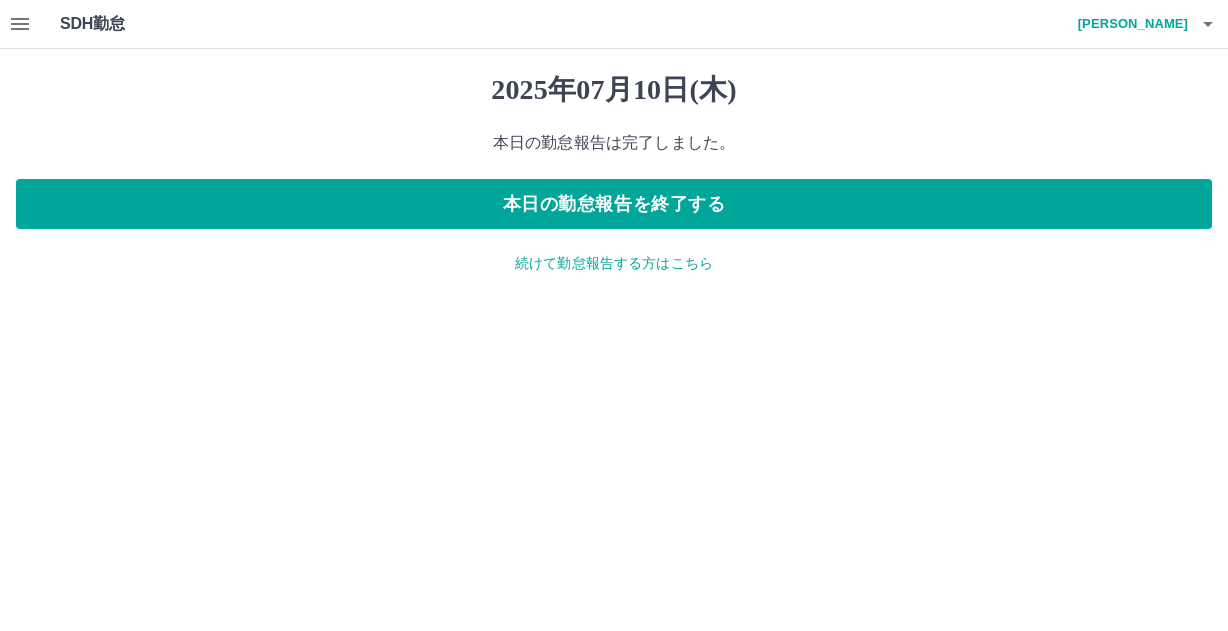click on "続けて勤怠報告する方はこちら" at bounding box center [614, 263] 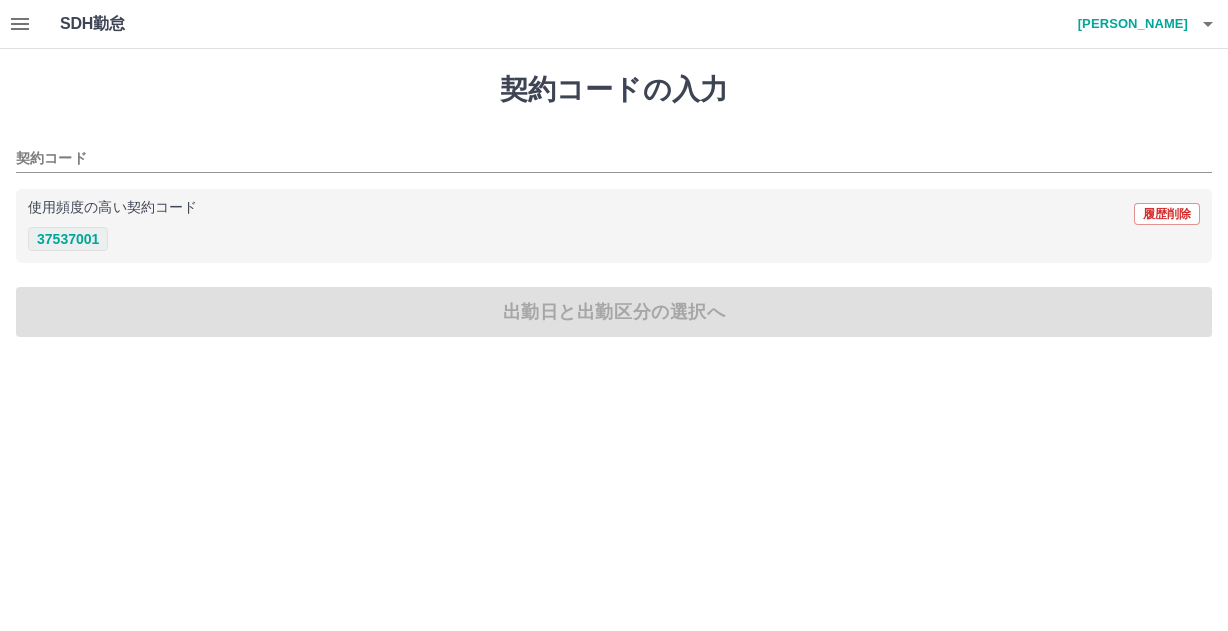 click on "37537001" at bounding box center [68, 239] 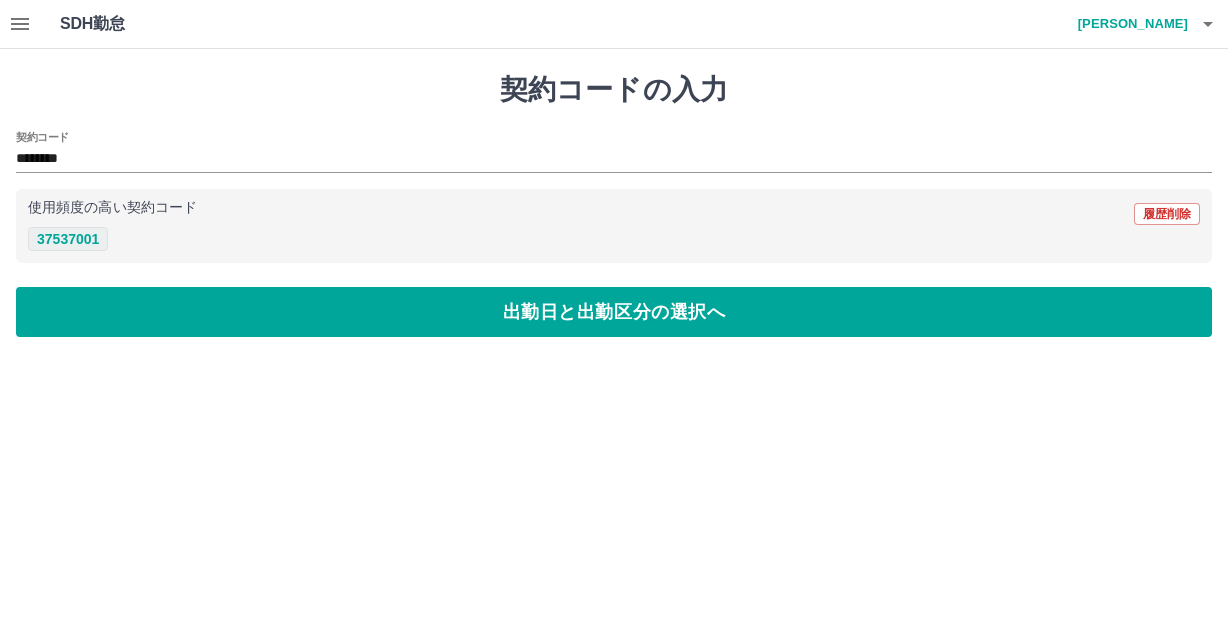 type on "********" 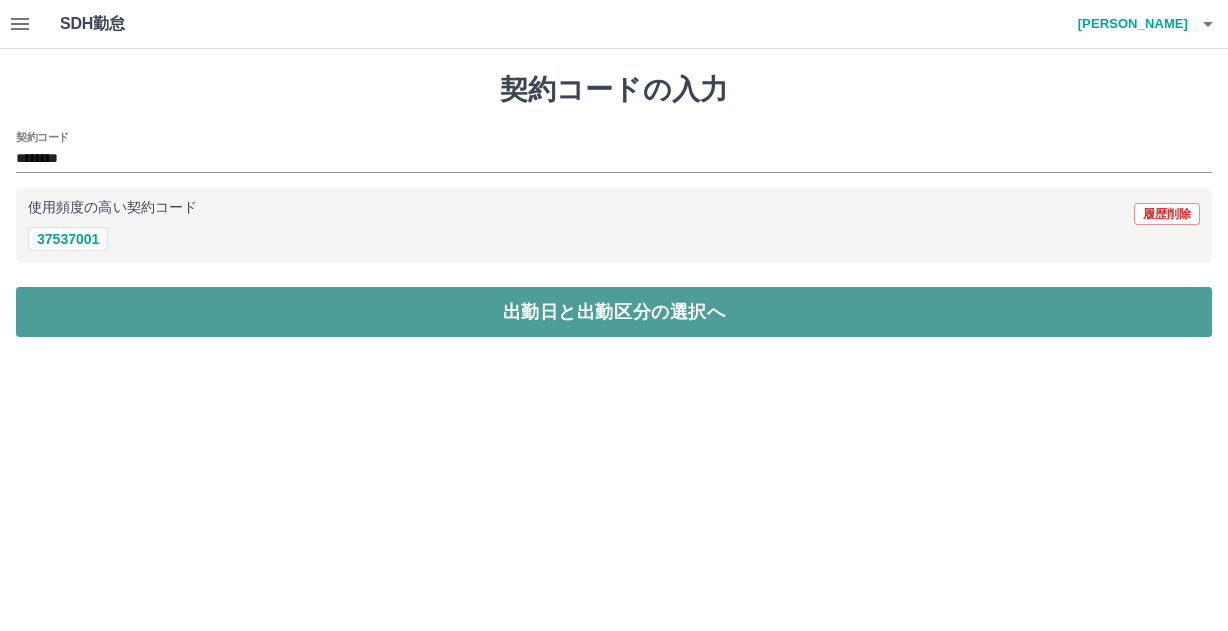 click on "出勤日と出勤区分の選択へ" at bounding box center (614, 312) 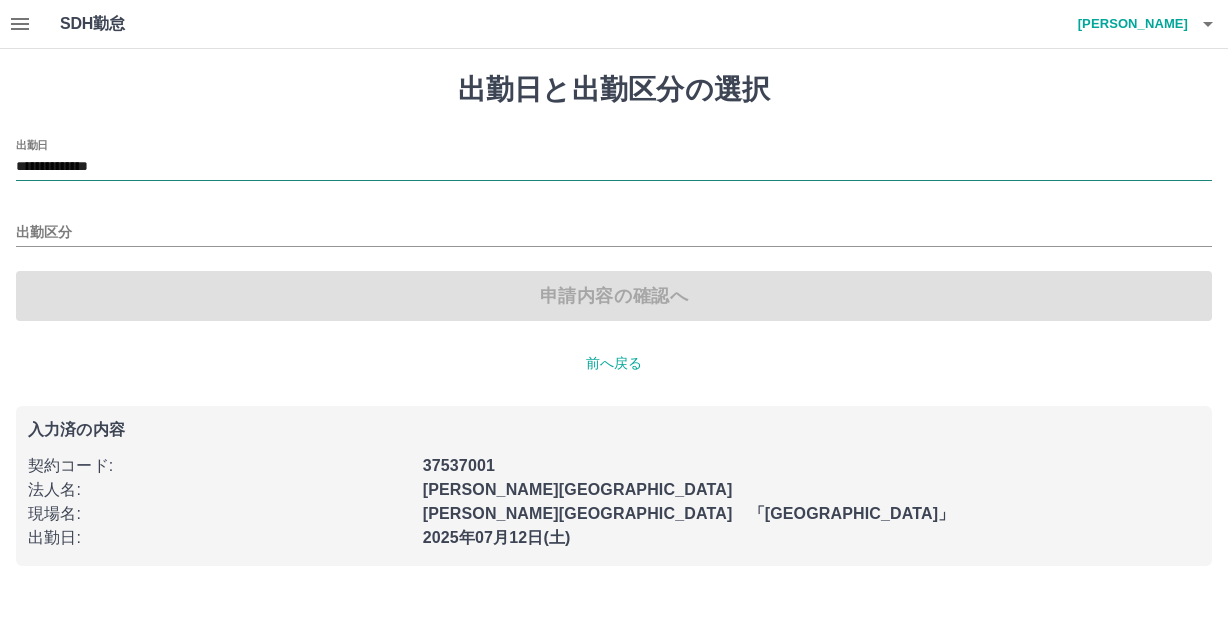 click on "**********" at bounding box center [614, 167] 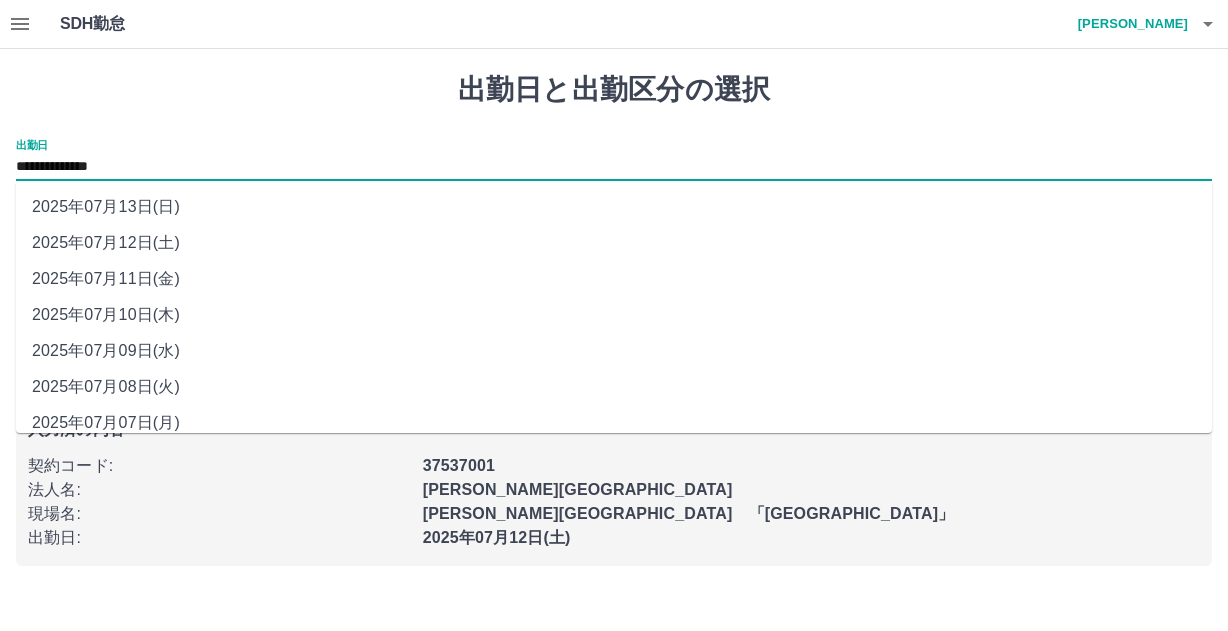 drag, startPoint x: 168, startPoint y: 166, endPoint x: 140, endPoint y: 279, distance: 116.41735 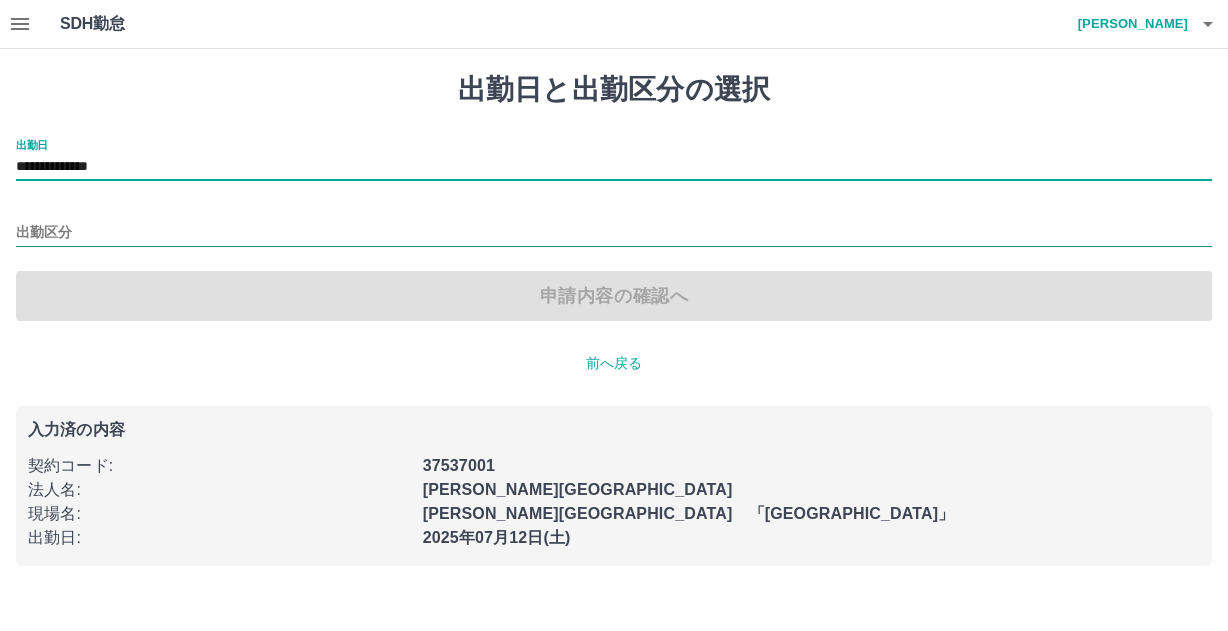 click on "出勤区分" at bounding box center [614, 233] 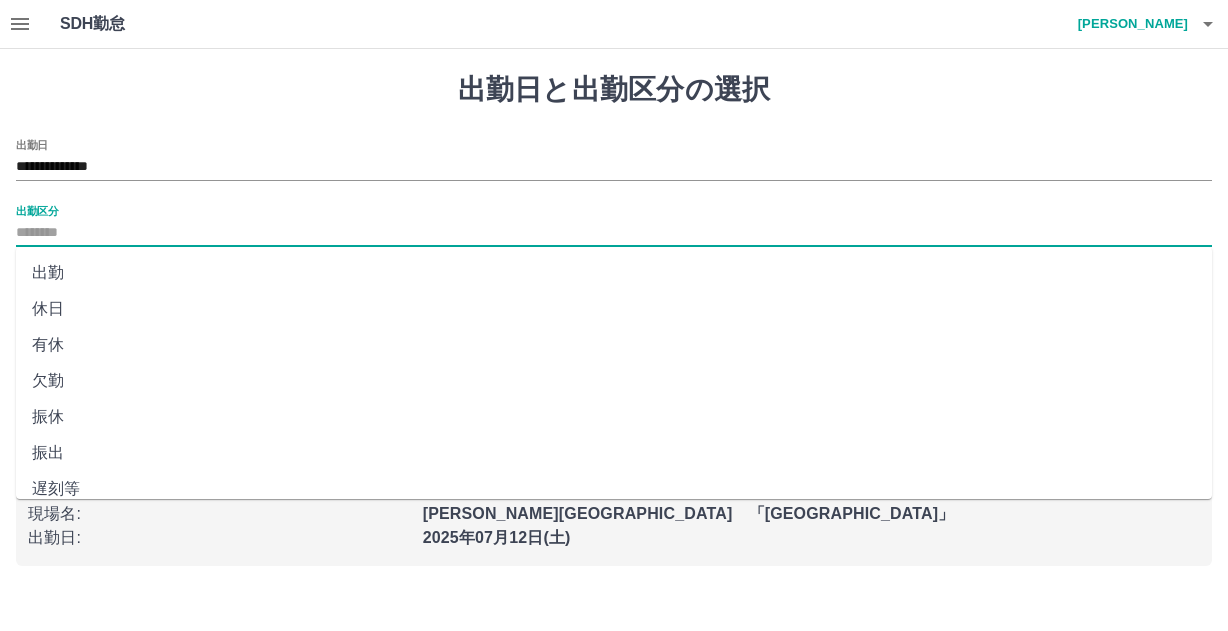 click on "出勤" at bounding box center [614, 273] 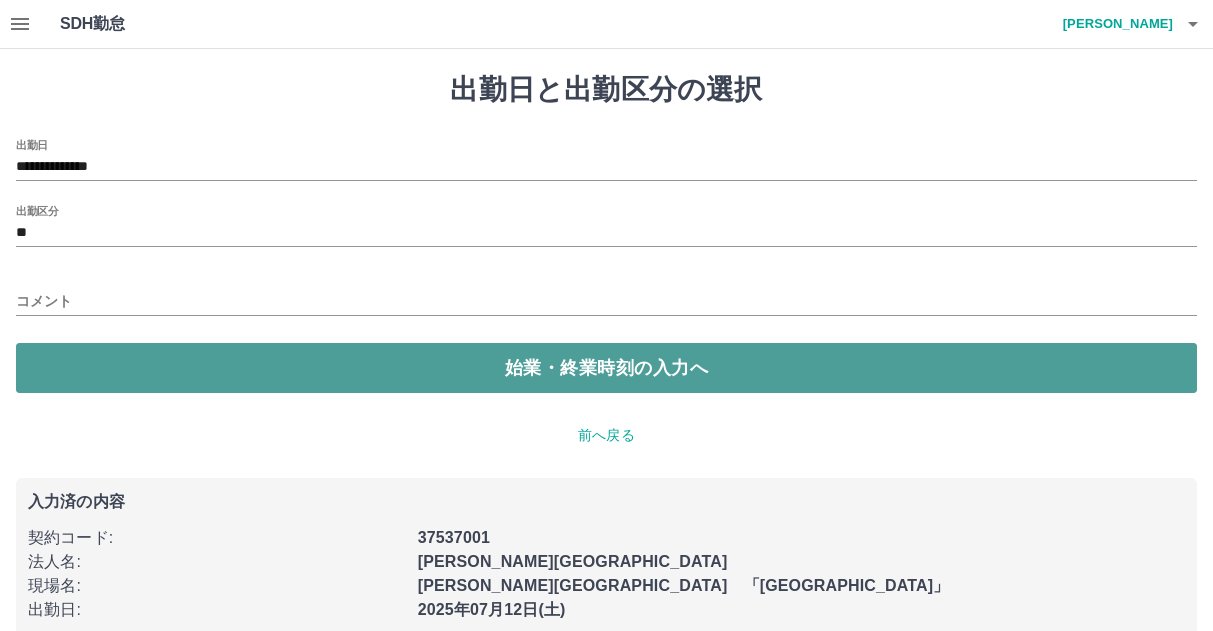 click on "始業・終業時刻の入力へ" at bounding box center (606, 368) 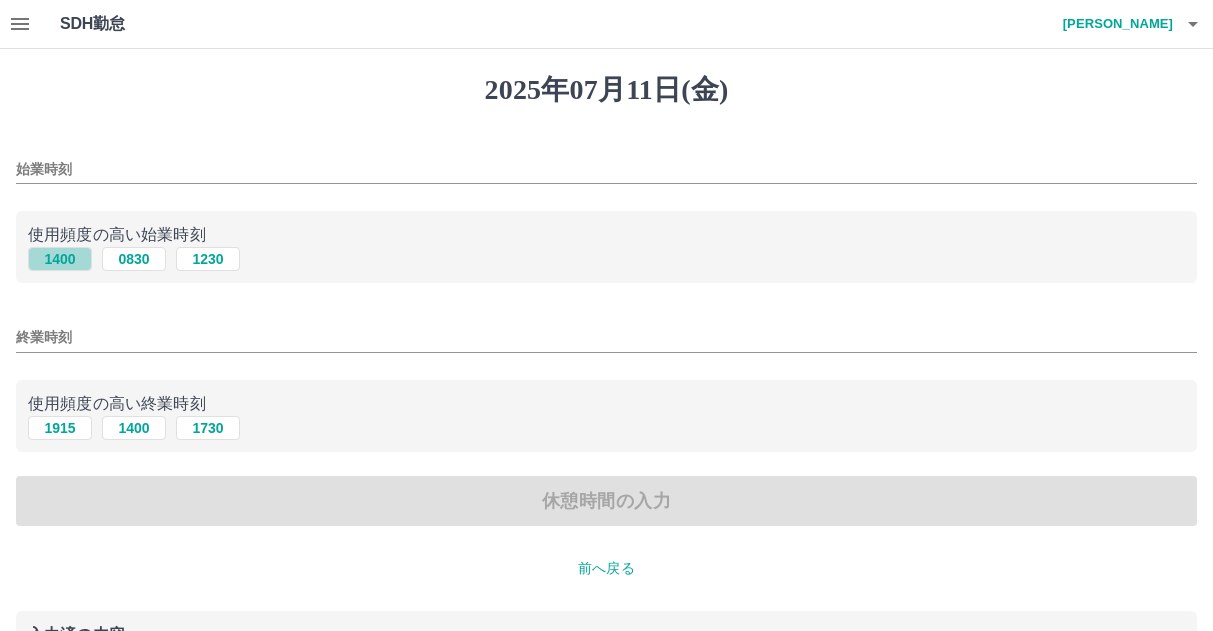 click on "1400" at bounding box center (60, 259) 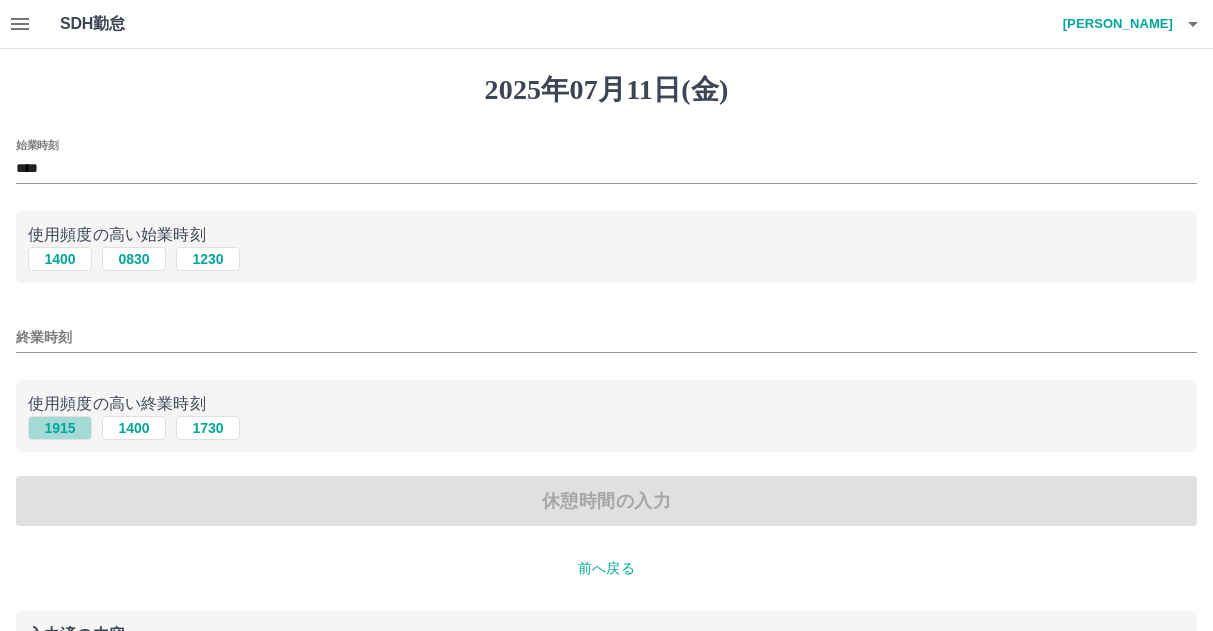 click on "1915" at bounding box center [60, 428] 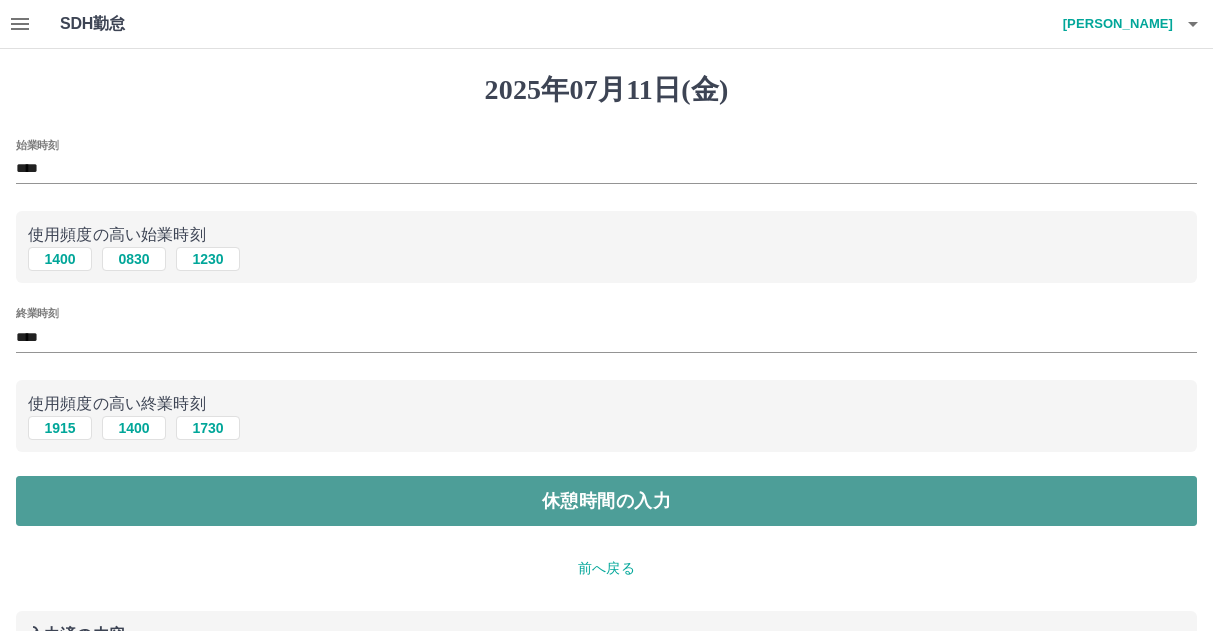 click on "休憩時間の入力" at bounding box center (606, 501) 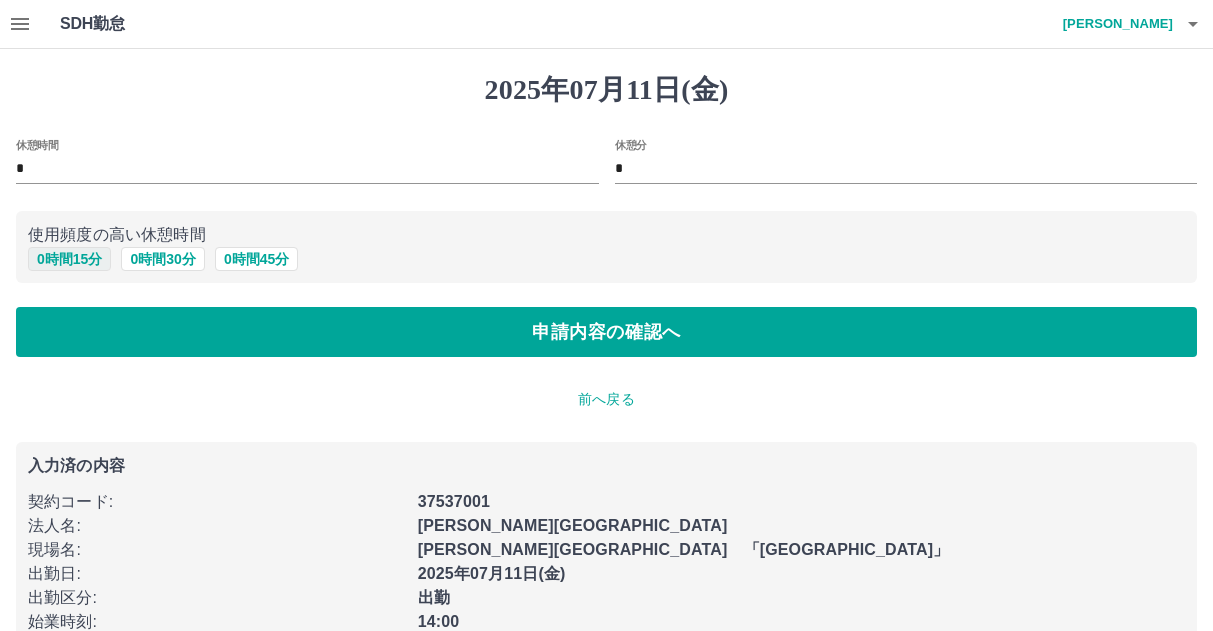 click on "0 時間 15 分" at bounding box center [69, 259] 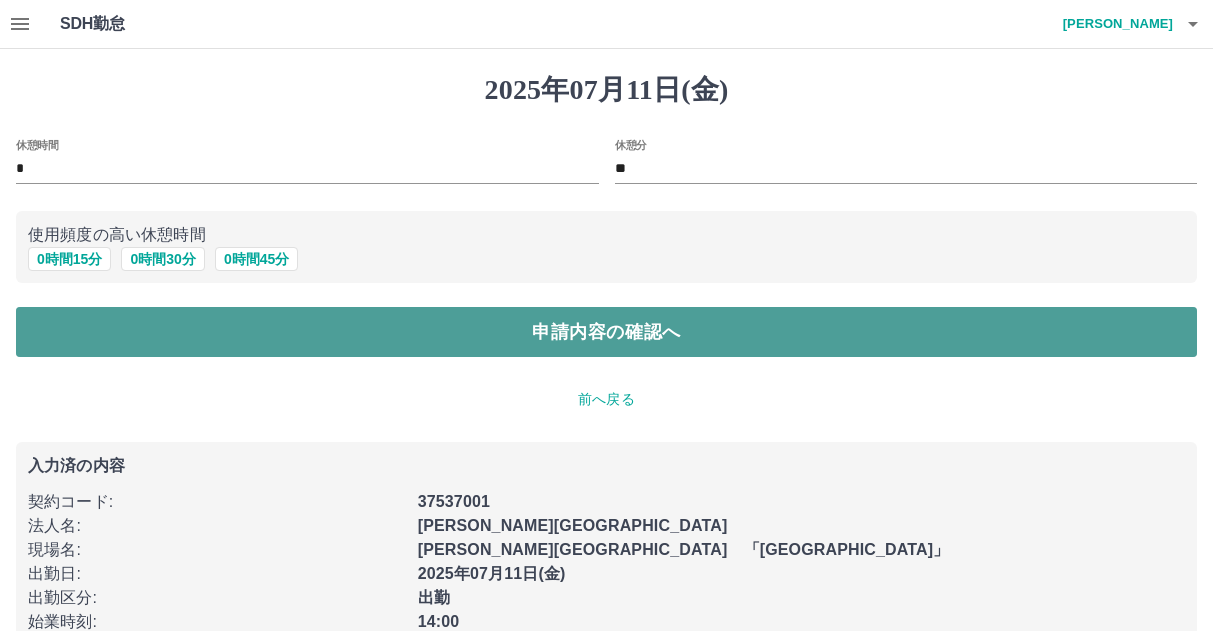 click on "申請内容の確認へ" at bounding box center (606, 332) 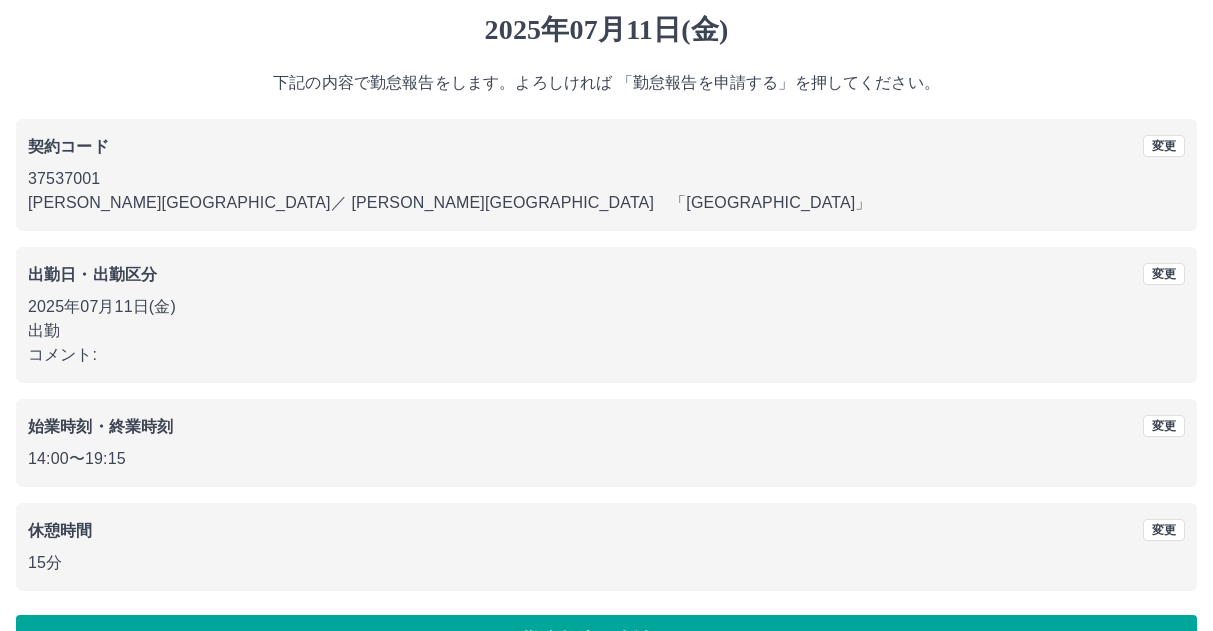 scroll, scrollTop: 118, scrollLeft: 0, axis: vertical 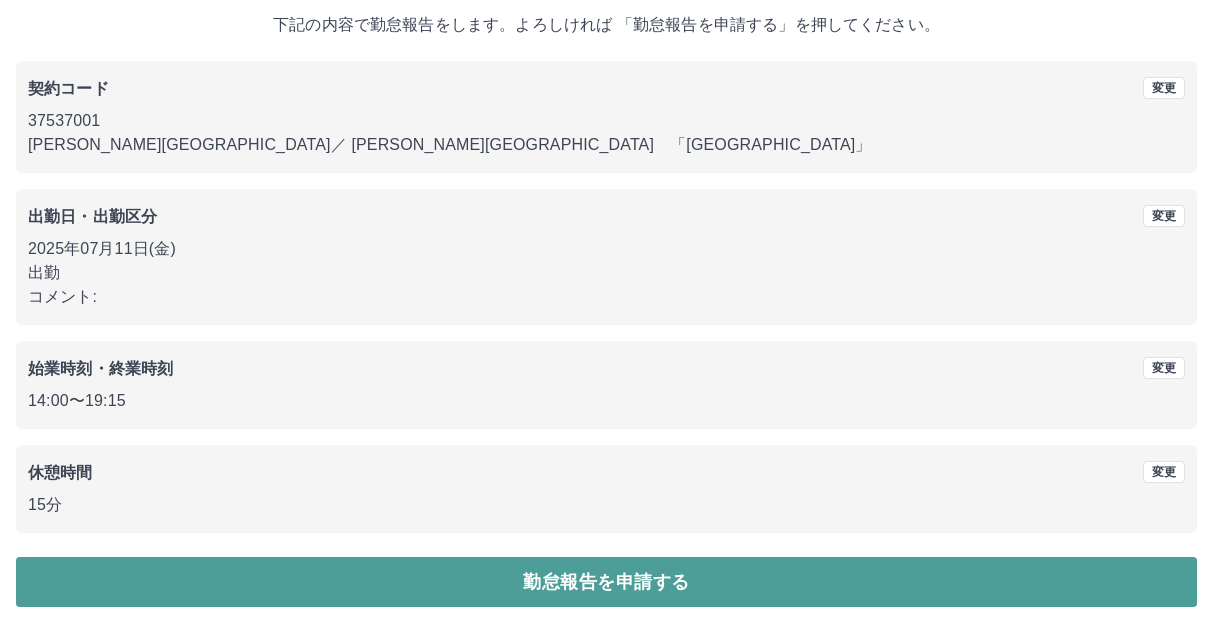 click on "勤怠報告を申請する" at bounding box center [606, 582] 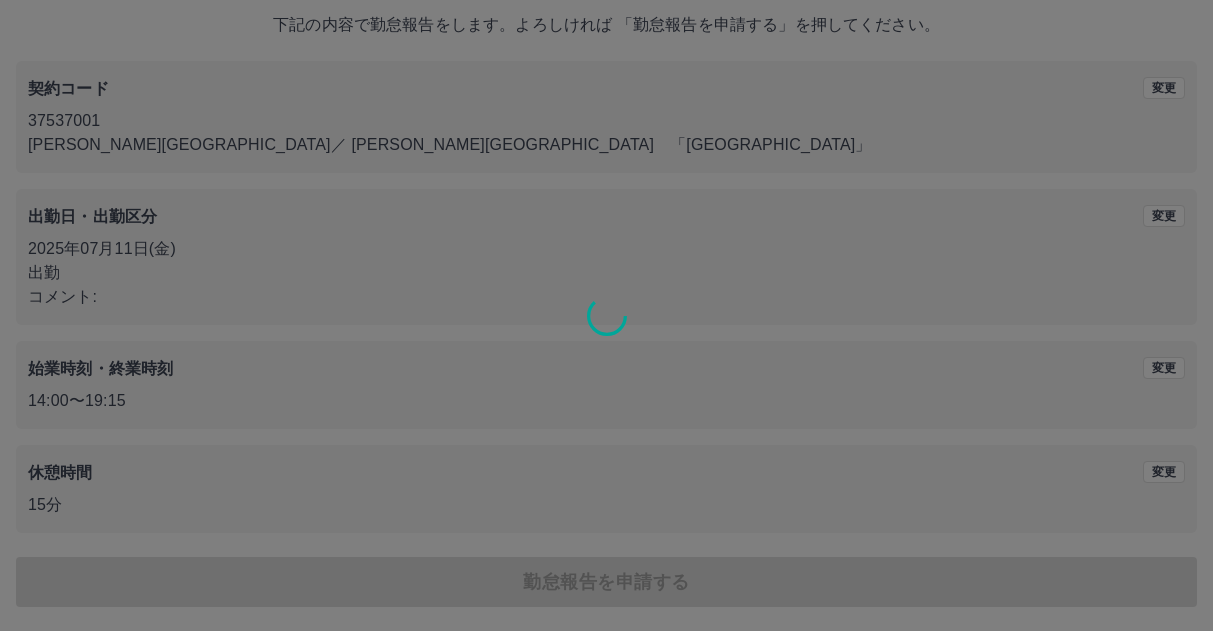 scroll, scrollTop: 0, scrollLeft: 0, axis: both 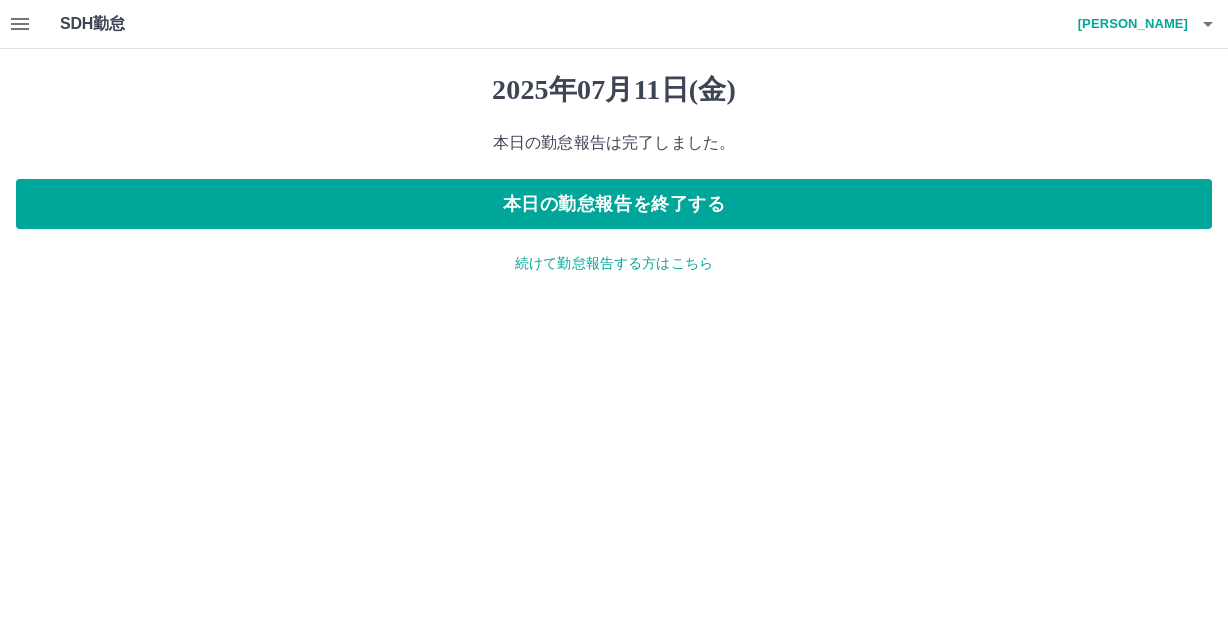 click on "続けて勤怠報告する方はこちら" at bounding box center [614, 263] 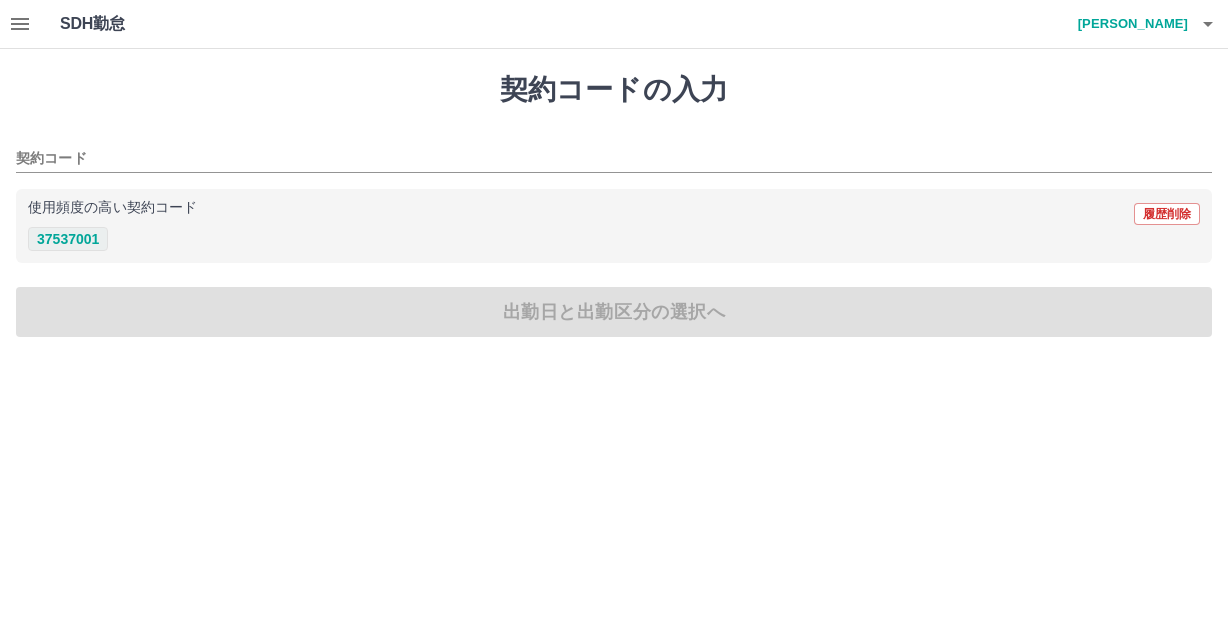 click on "37537001" at bounding box center (68, 239) 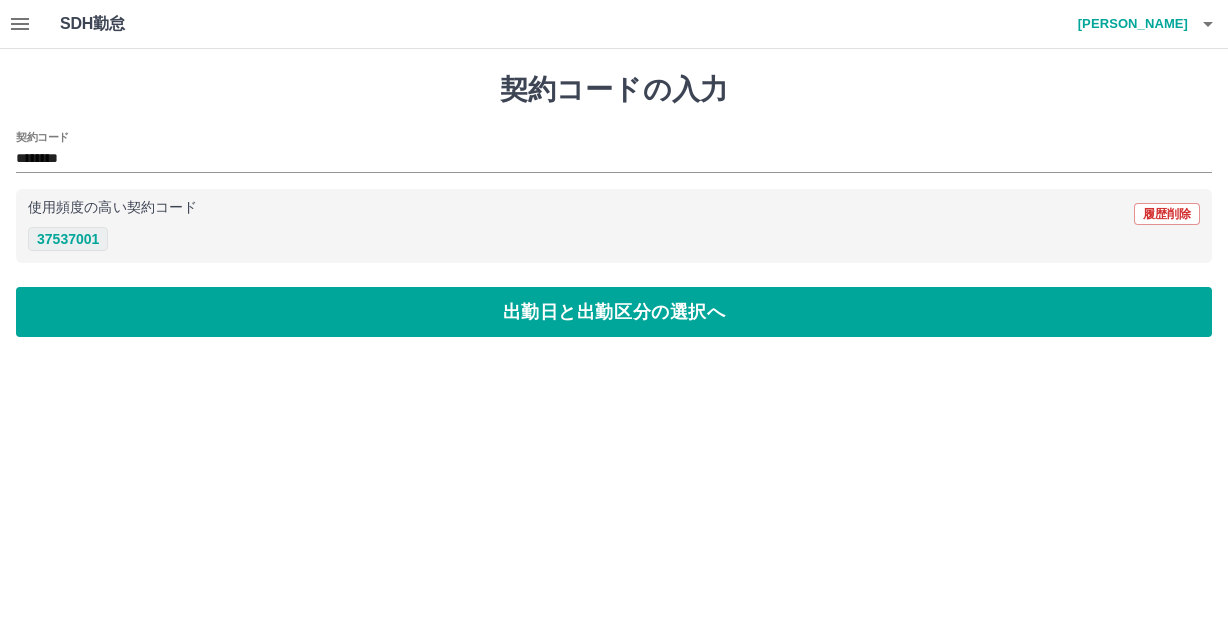 type on "********" 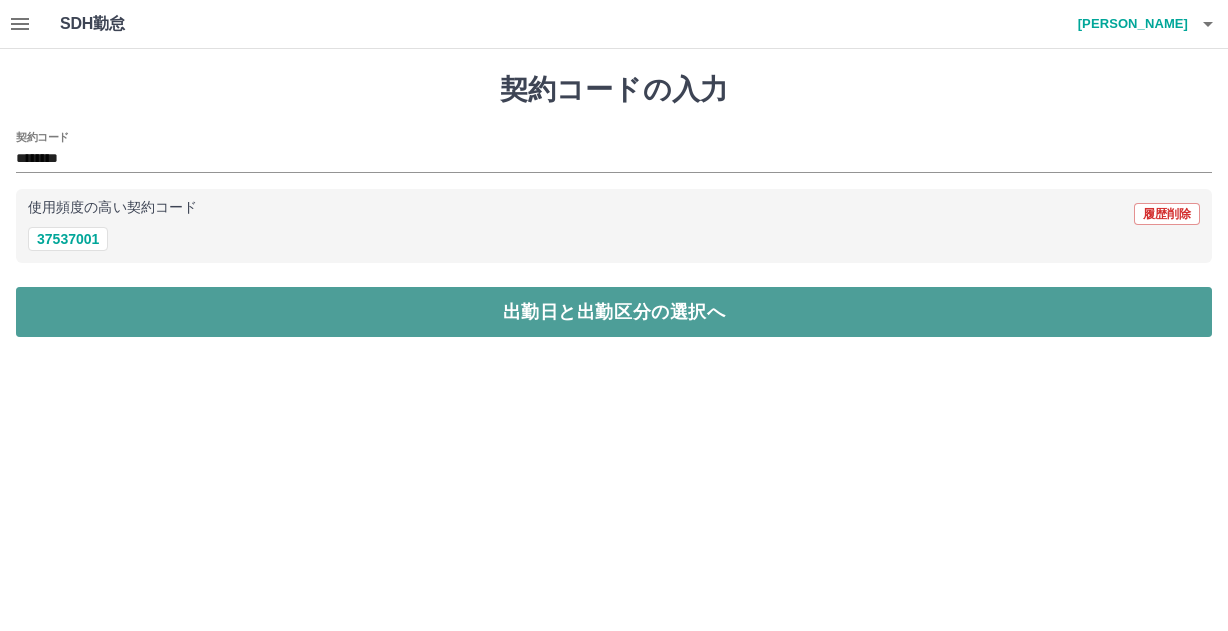 click on "出勤日と出勤区分の選択へ" at bounding box center [614, 312] 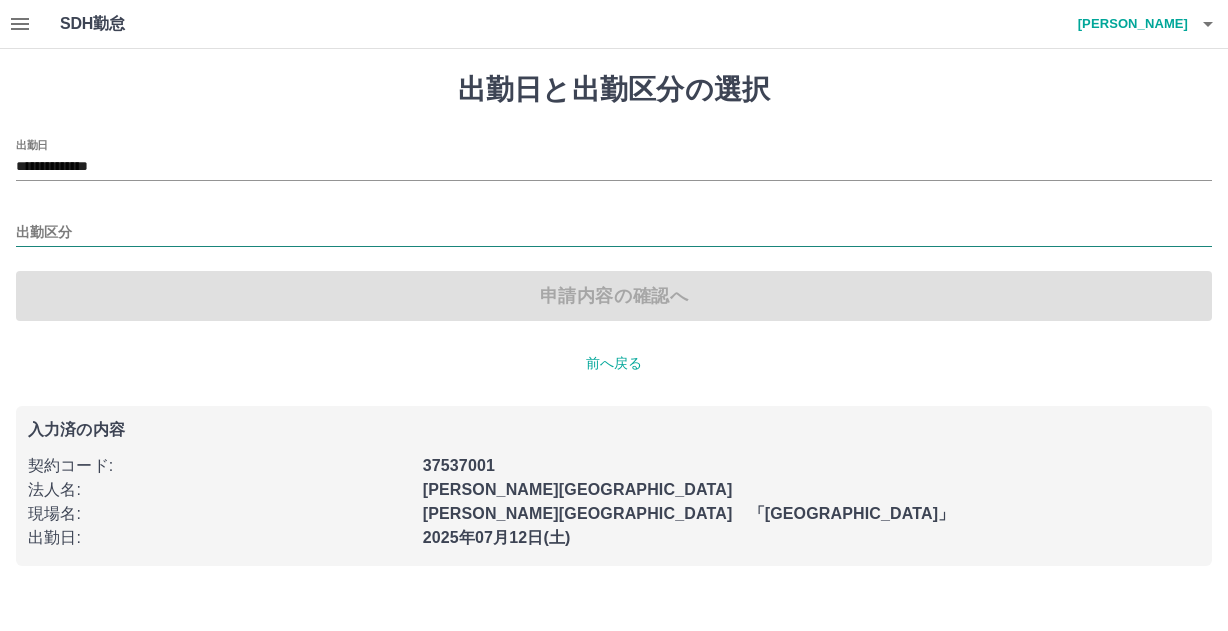 click on "出勤区分" at bounding box center (614, 233) 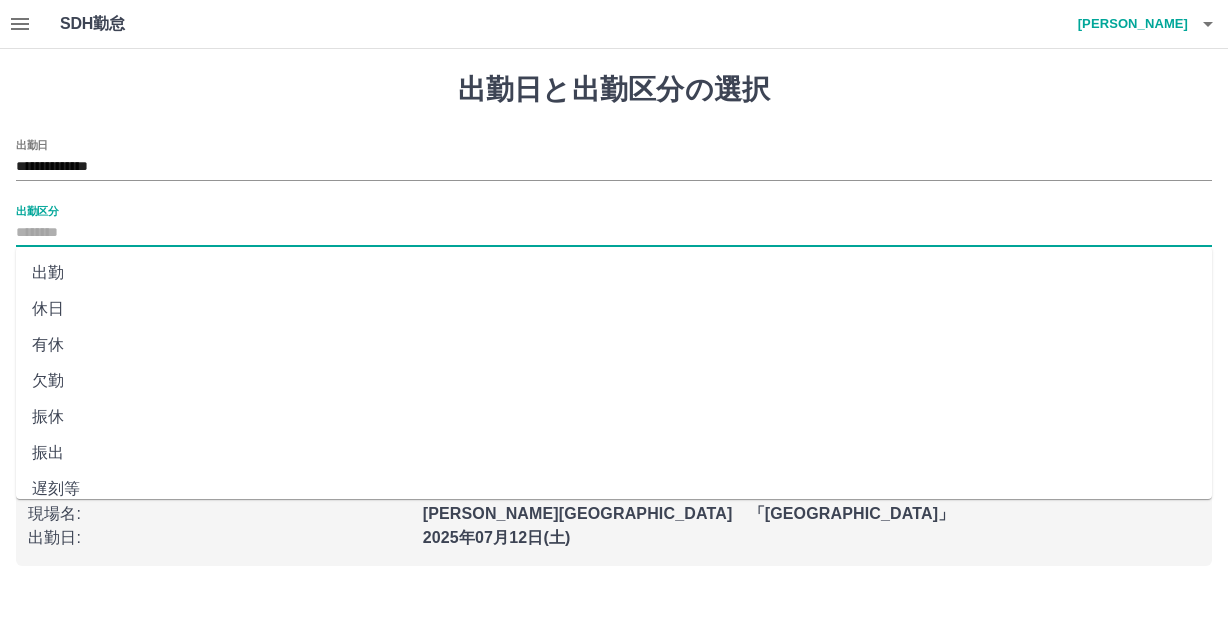 click on "出勤" at bounding box center (614, 273) 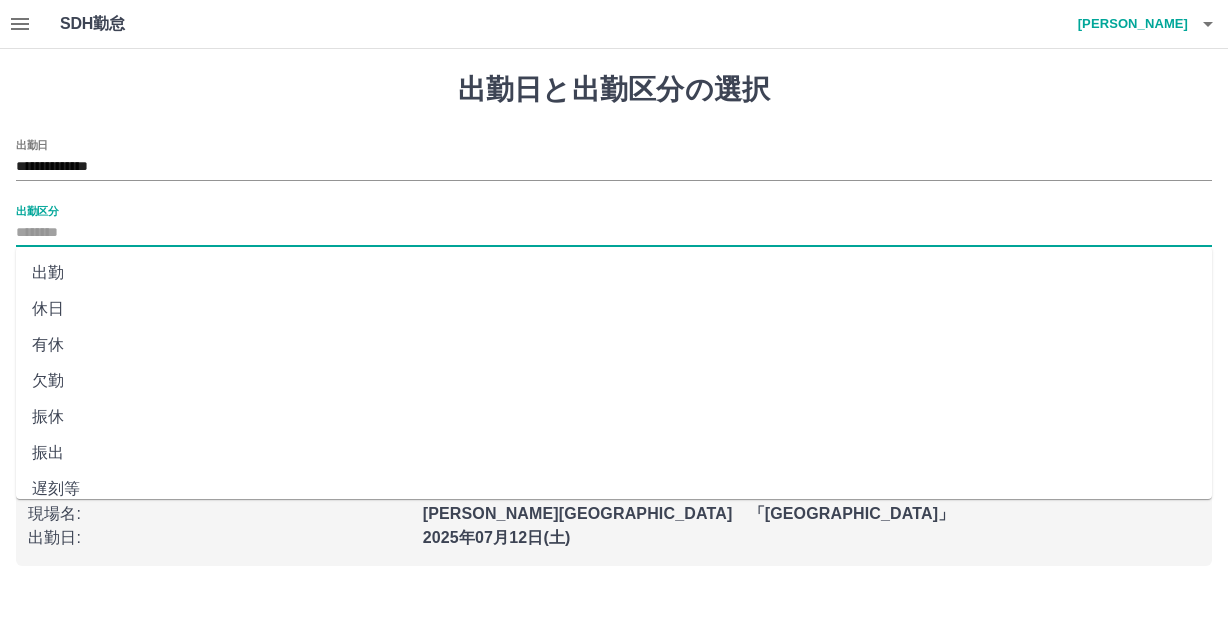 type on "**" 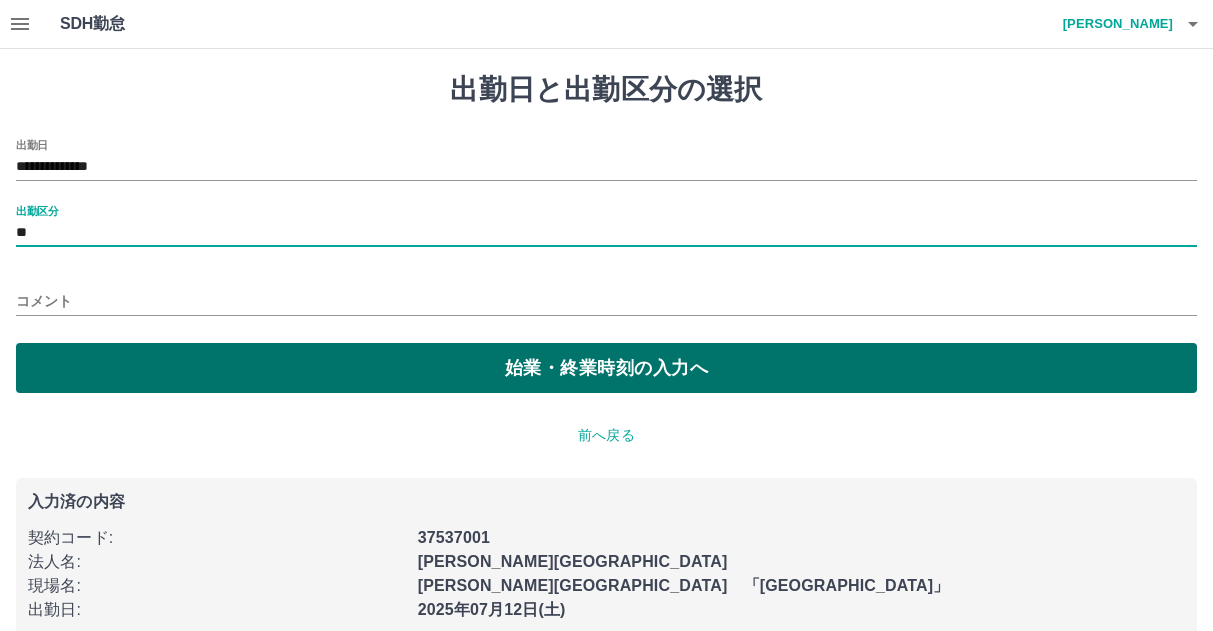 click on "始業・終業時刻の入力へ" at bounding box center (606, 368) 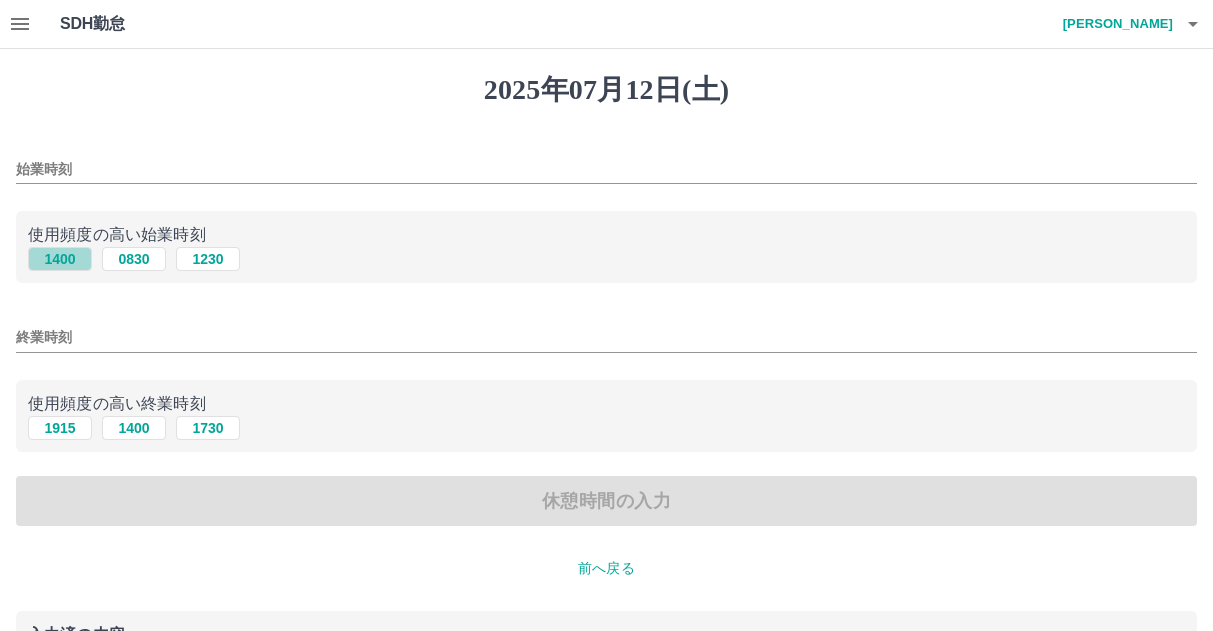 click on "1400" at bounding box center [60, 259] 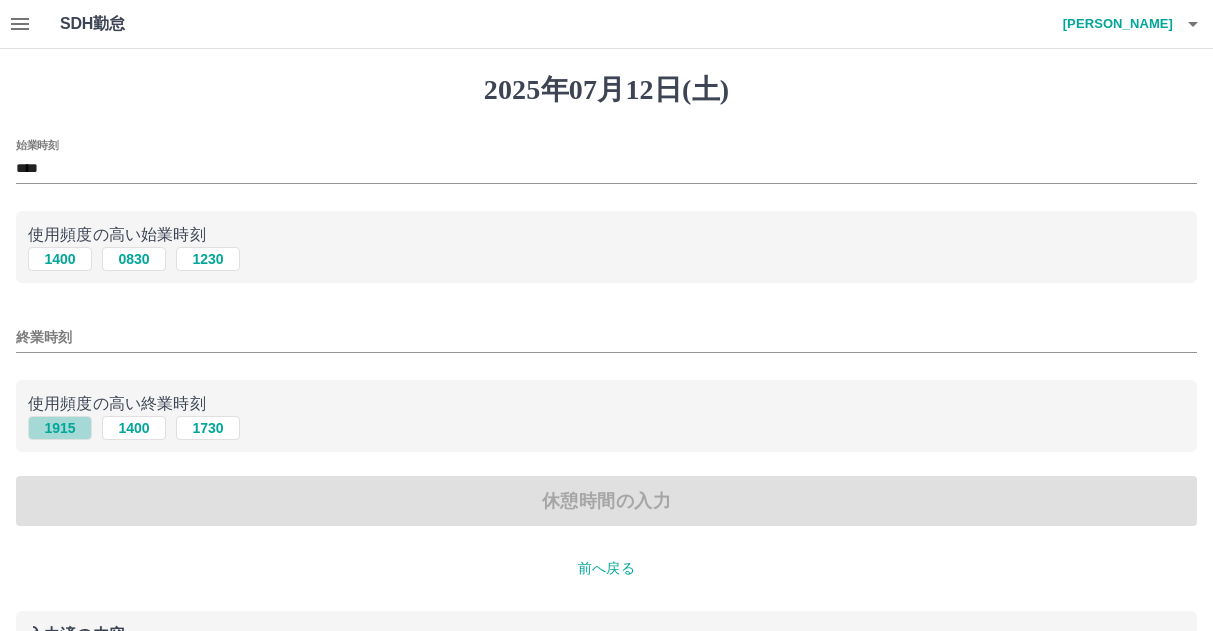 click on "1915" at bounding box center [60, 428] 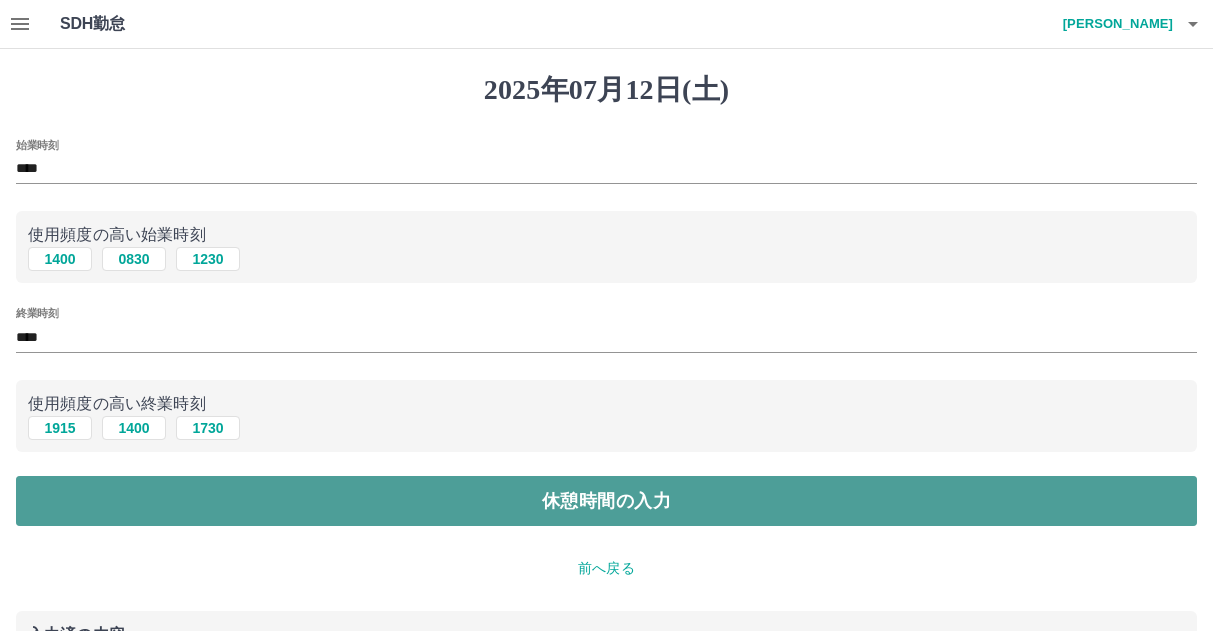 click on "休憩時間の入力" at bounding box center [606, 501] 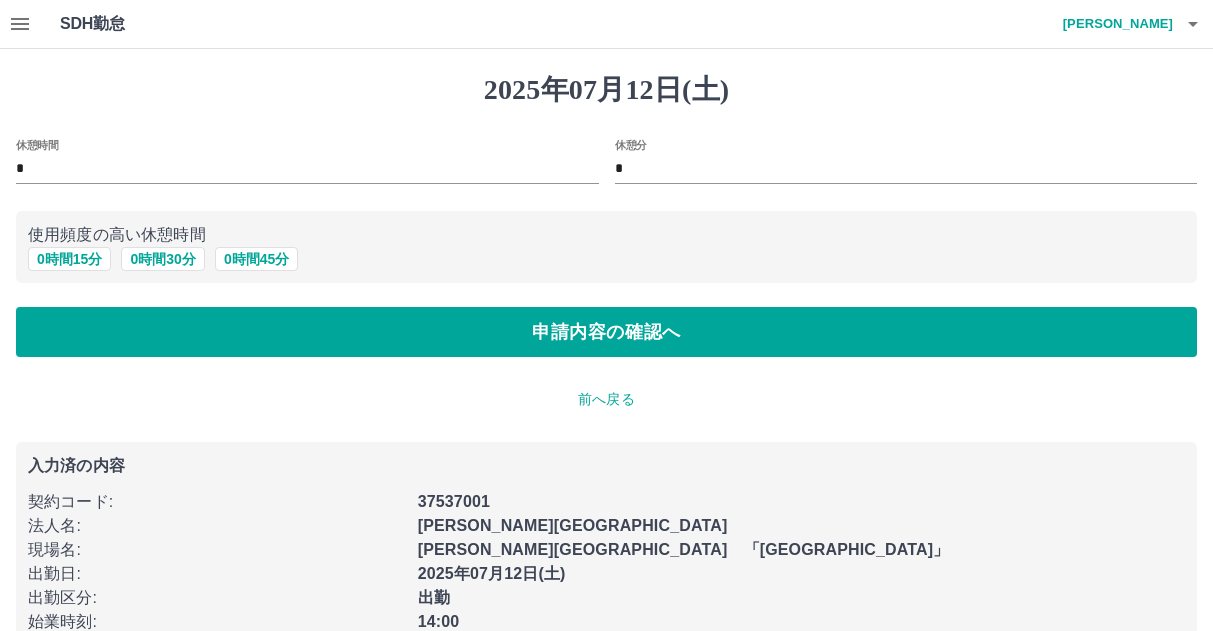 scroll, scrollTop: 67, scrollLeft: 0, axis: vertical 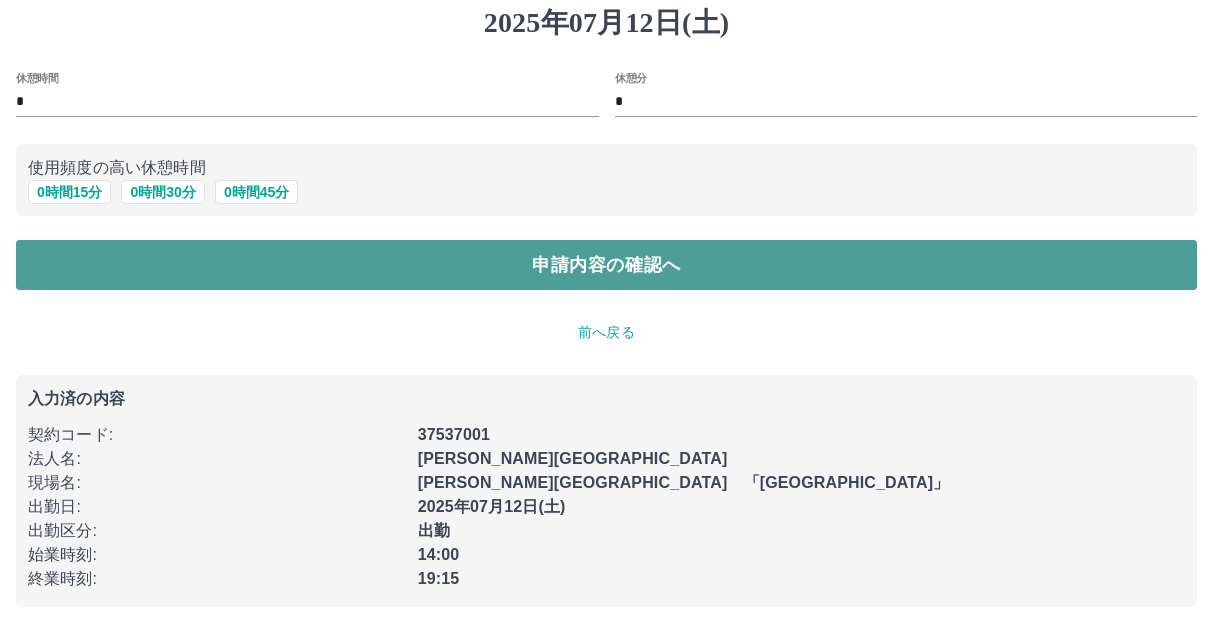 click on "申請内容の確認へ" at bounding box center (606, 265) 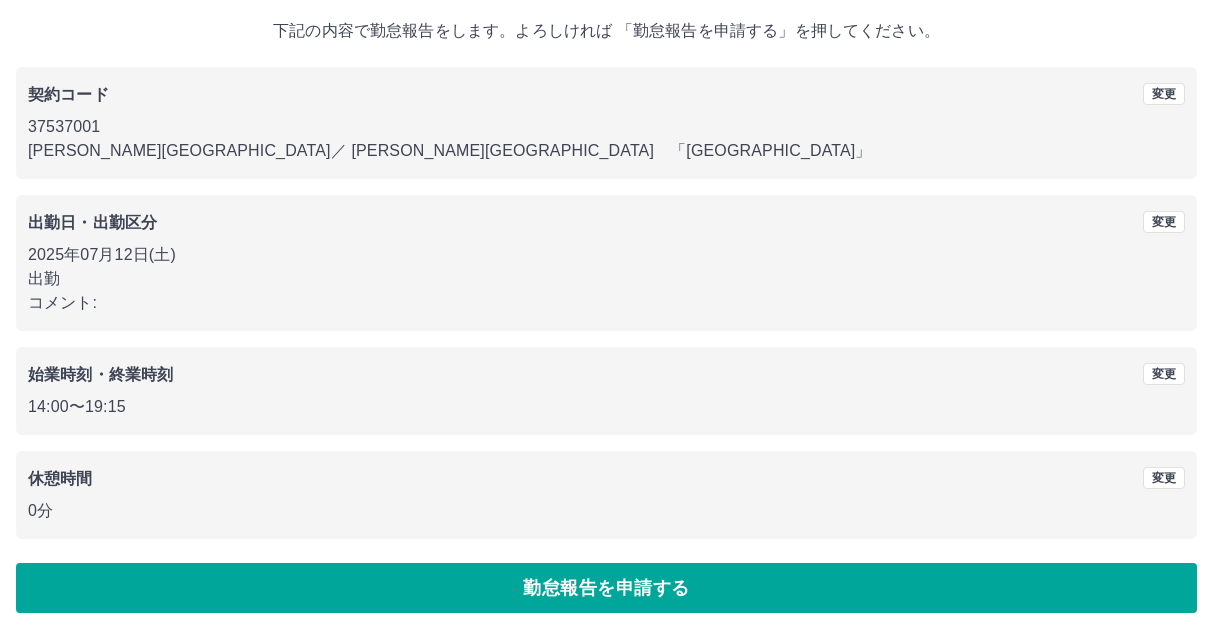 scroll, scrollTop: 118, scrollLeft: 0, axis: vertical 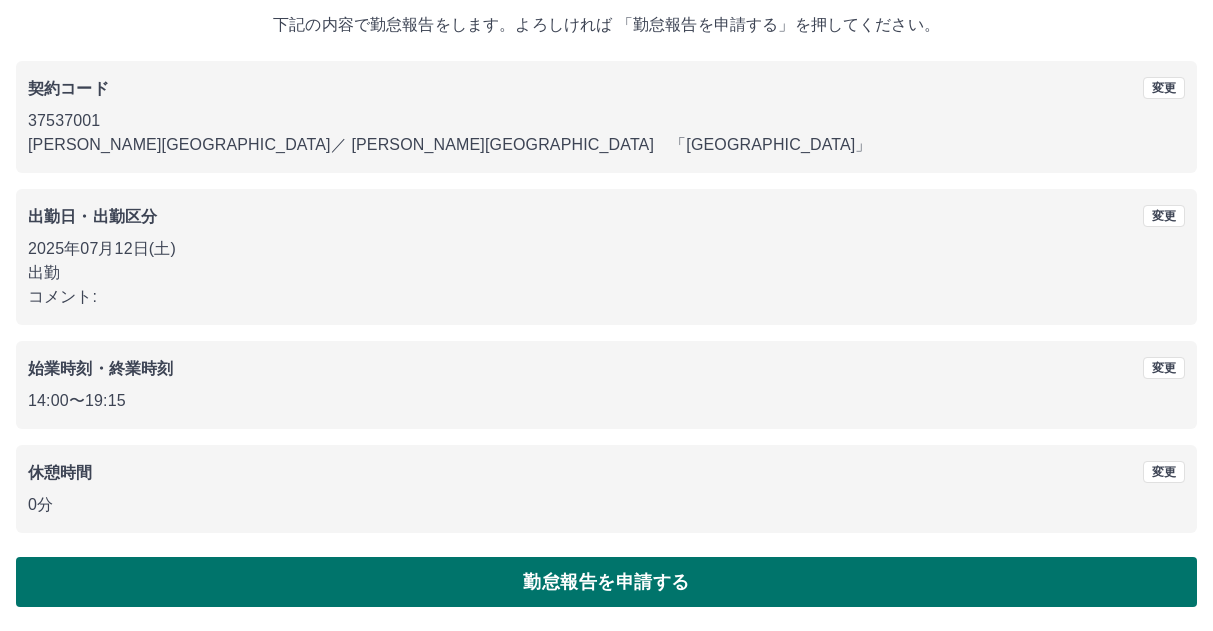 click on "勤怠報告を申請する" at bounding box center [606, 582] 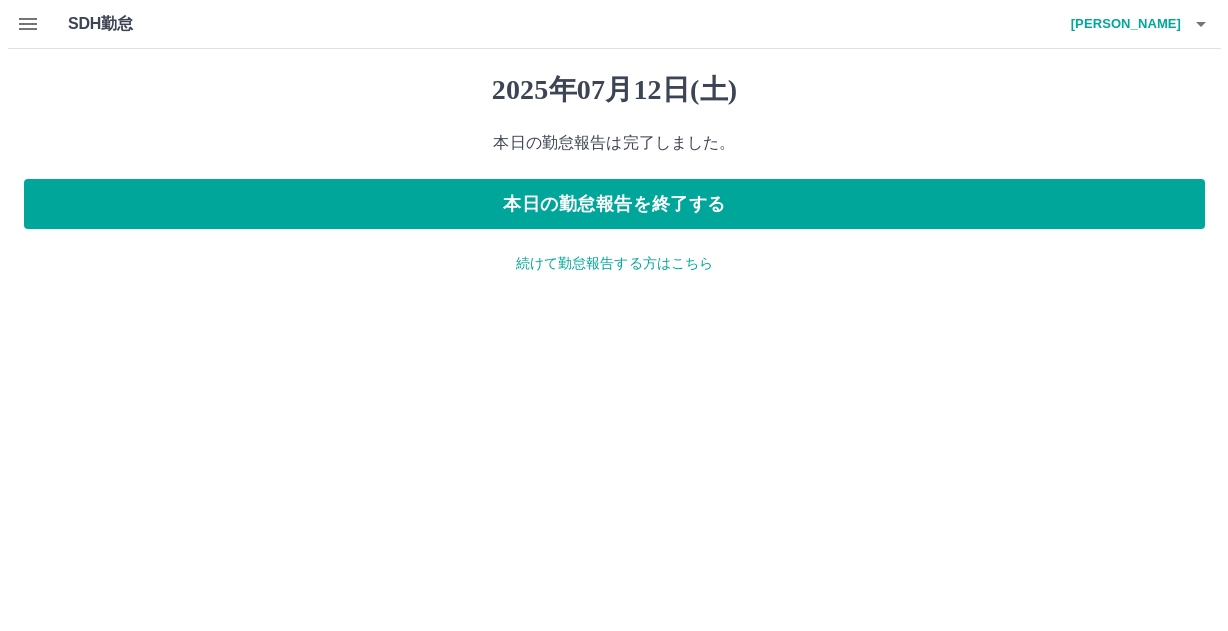 scroll, scrollTop: 0, scrollLeft: 0, axis: both 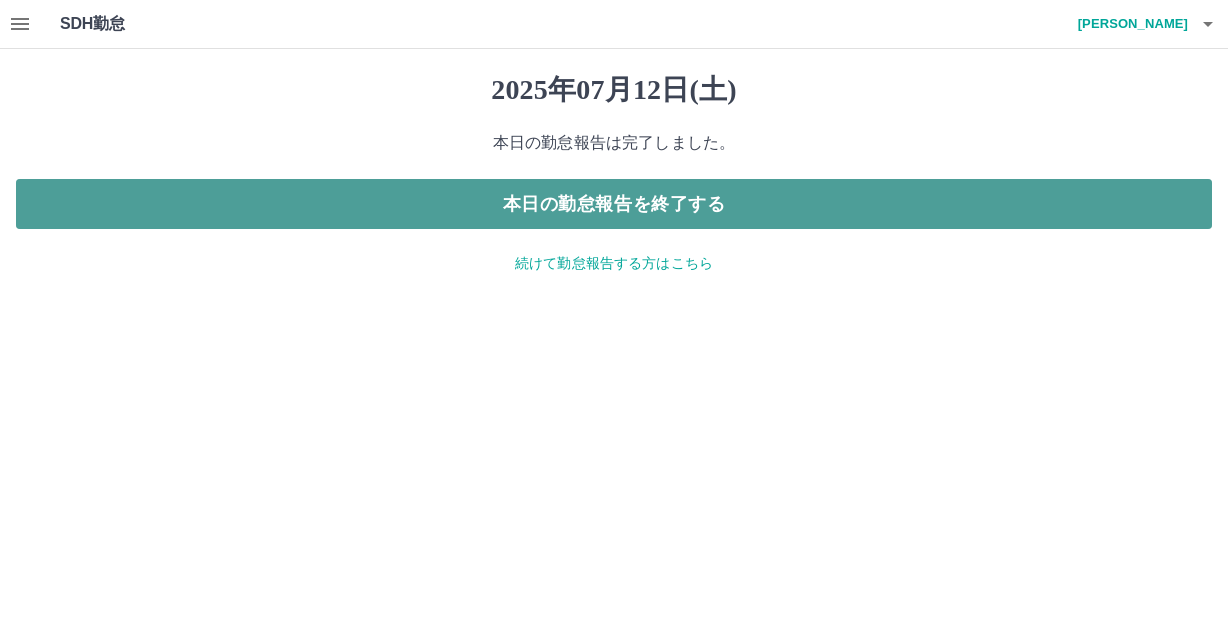 click on "本日の勤怠報告を終了する" at bounding box center [614, 204] 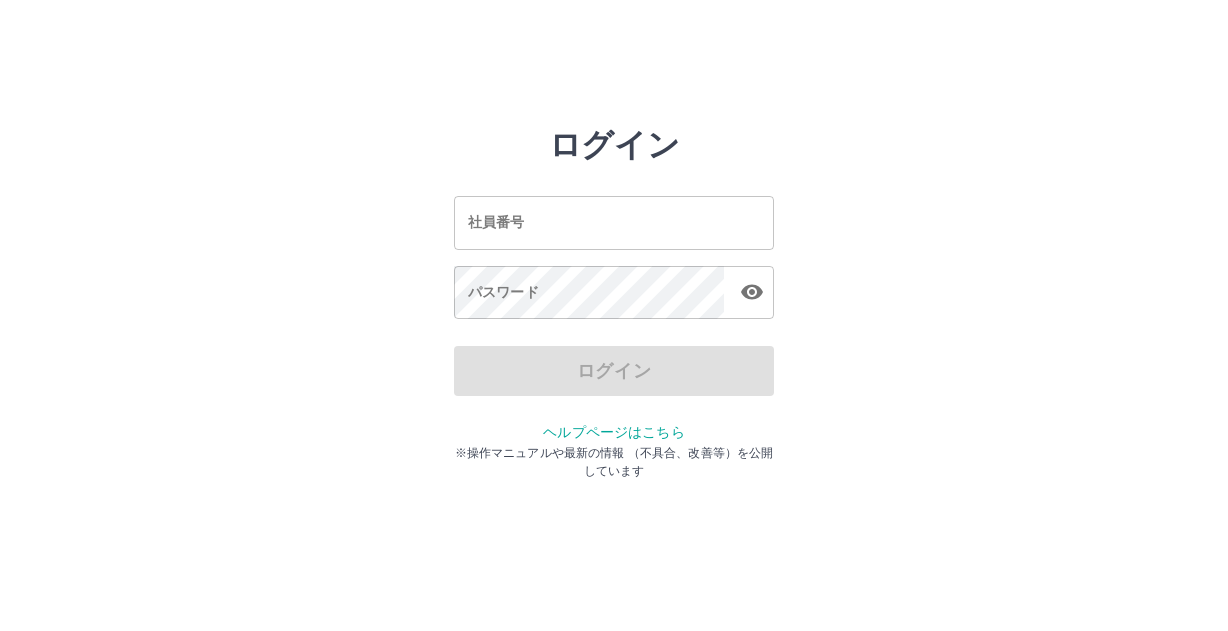 scroll, scrollTop: 0, scrollLeft: 0, axis: both 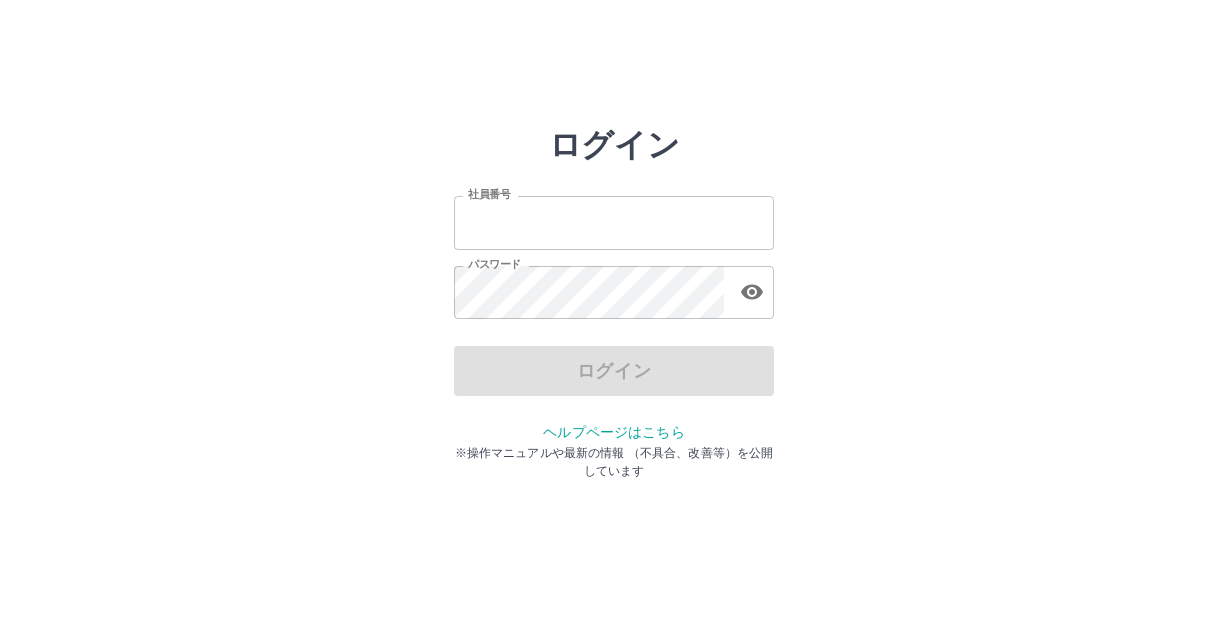 type on "*******" 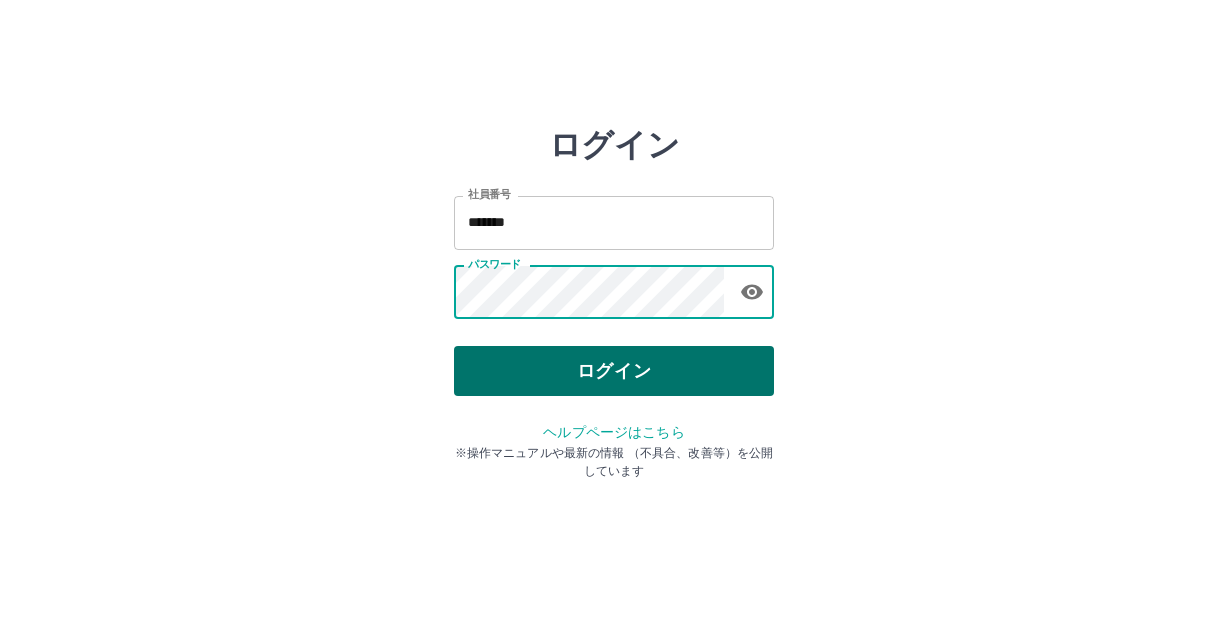 click on "ログイン" at bounding box center [614, 371] 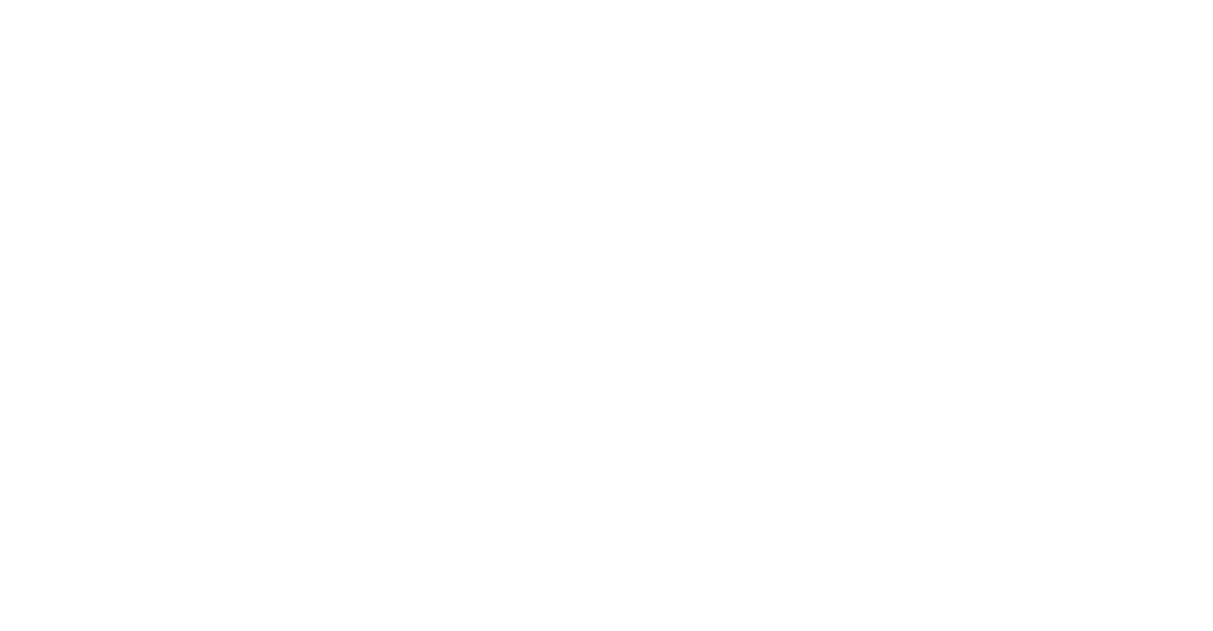 scroll, scrollTop: 0, scrollLeft: 0, axis: both 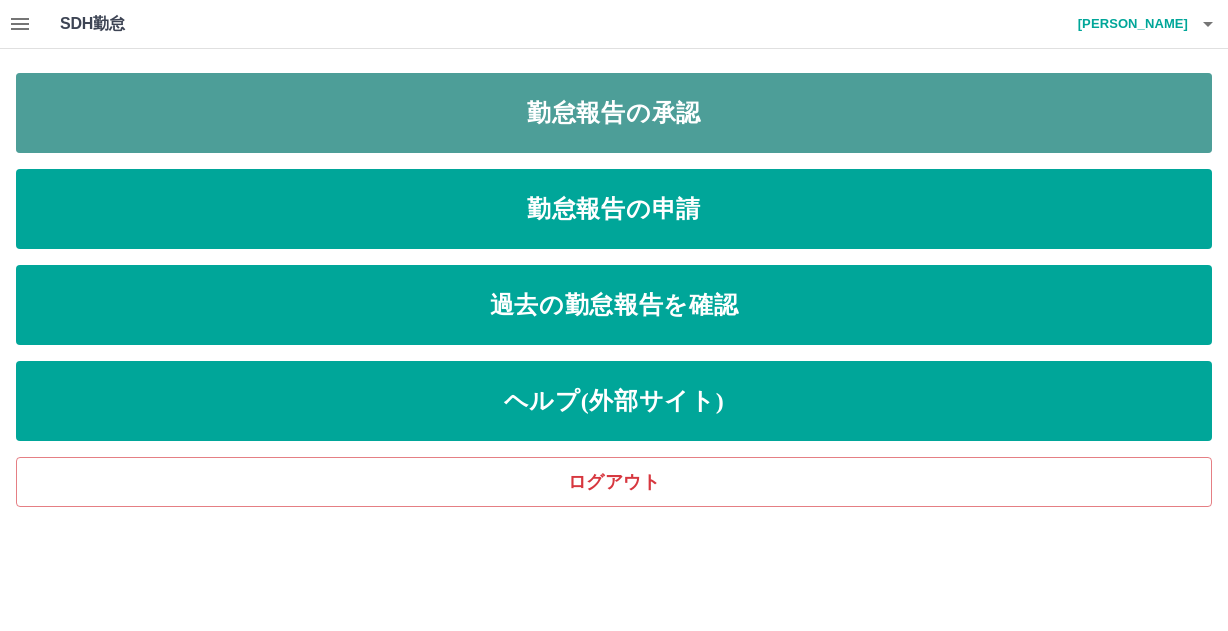 click on "勤怠報告の承認" at bounding box center (614, 113) 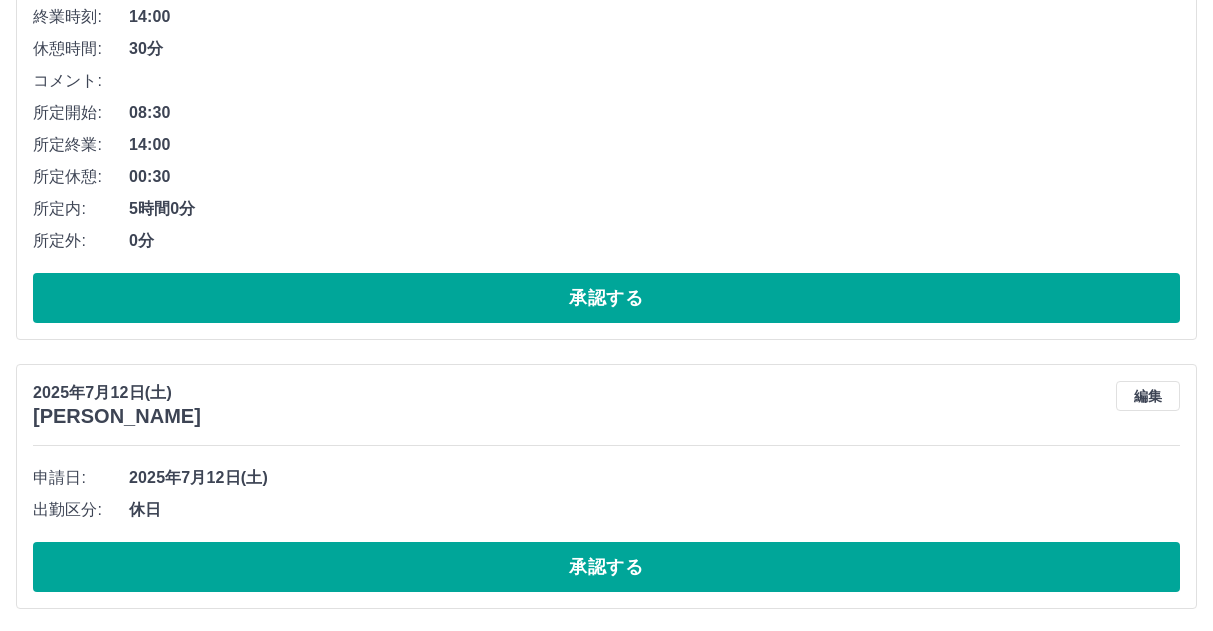 scroll, scrollTop: 700, scrollLeft: 0, axis: vertical 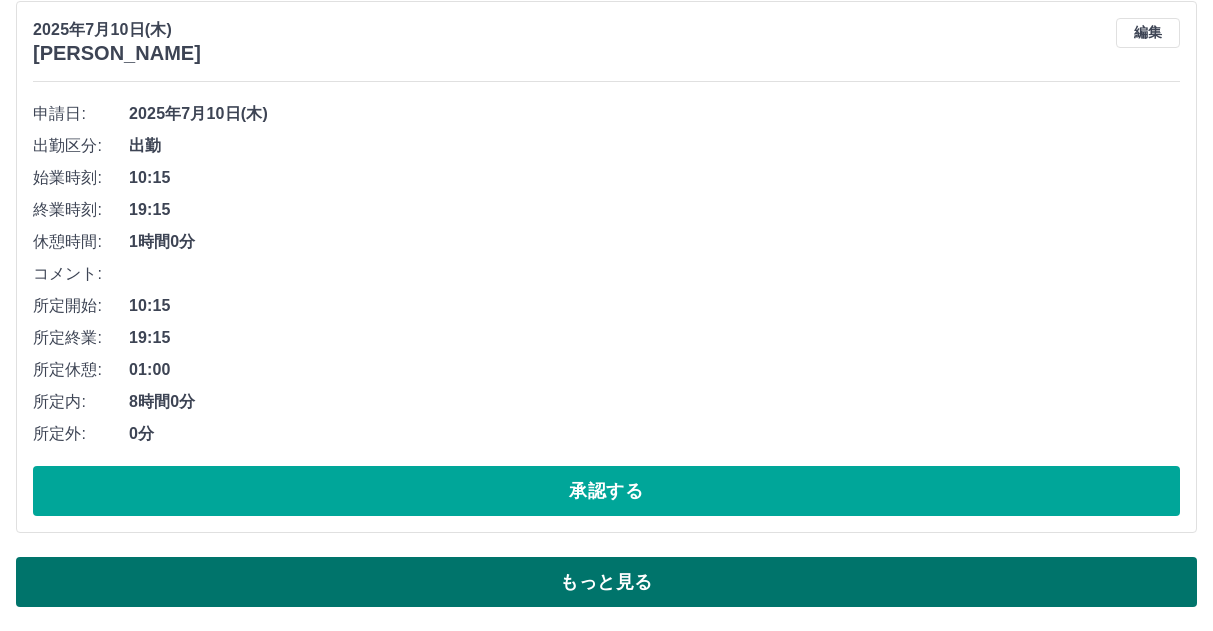 click on "もっと見る" at bounding box center (606, 582) 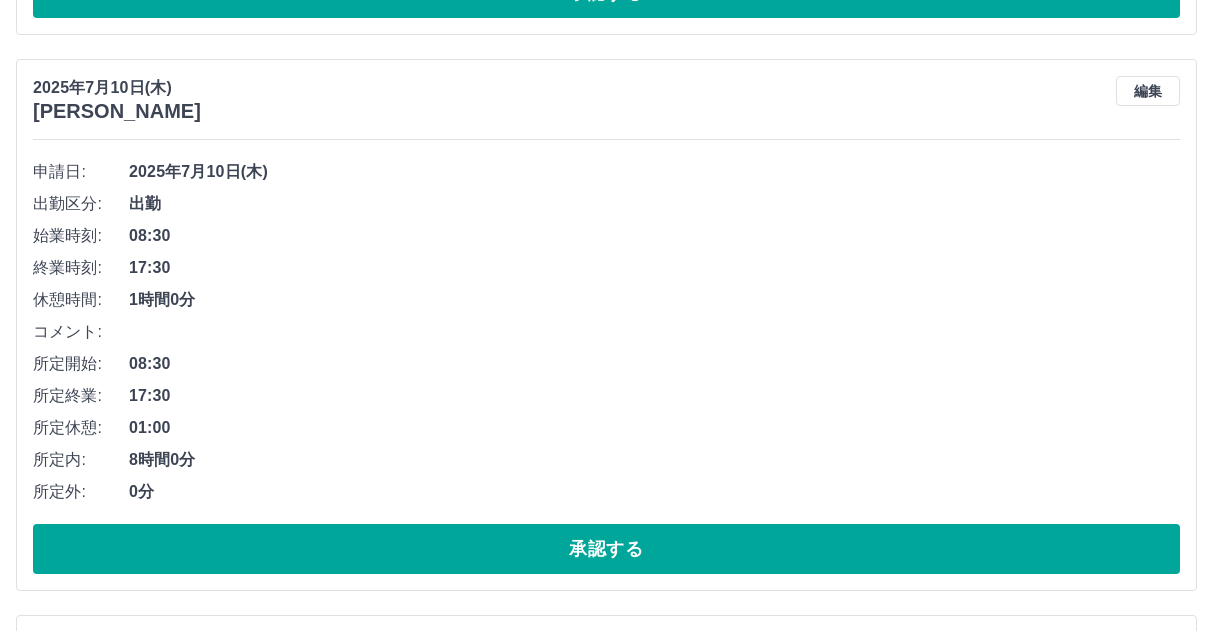 scroll, scrollTop: 11639, scrollLeft: 0, axis: vertical 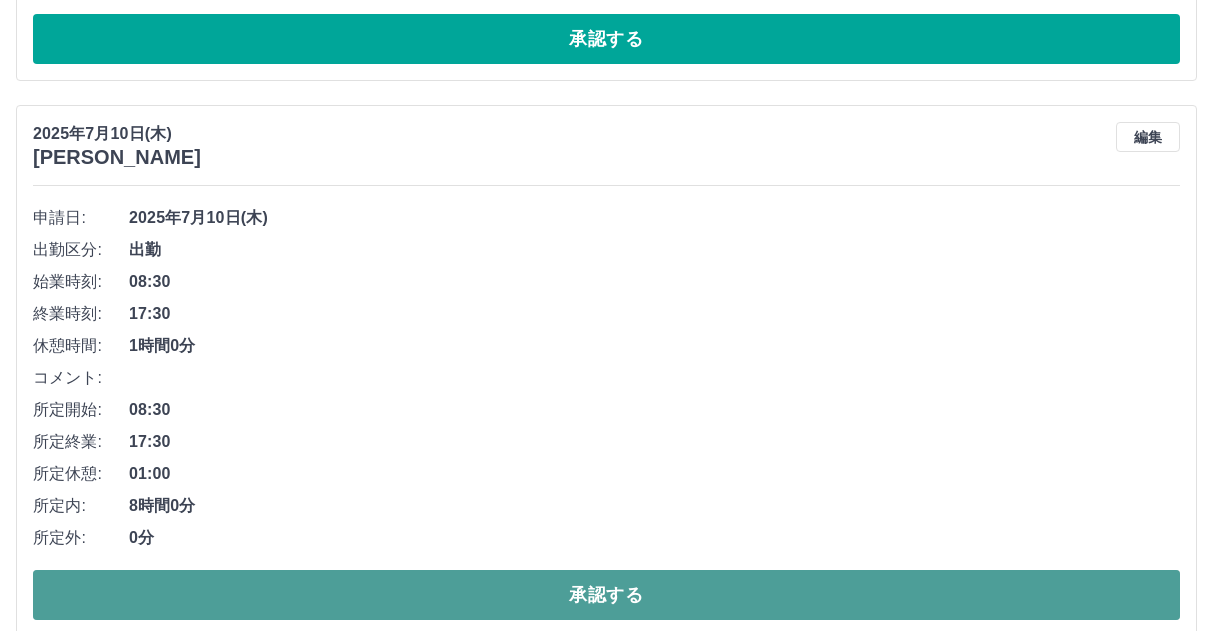 click on "承認する" at bounding box center [606, 595] 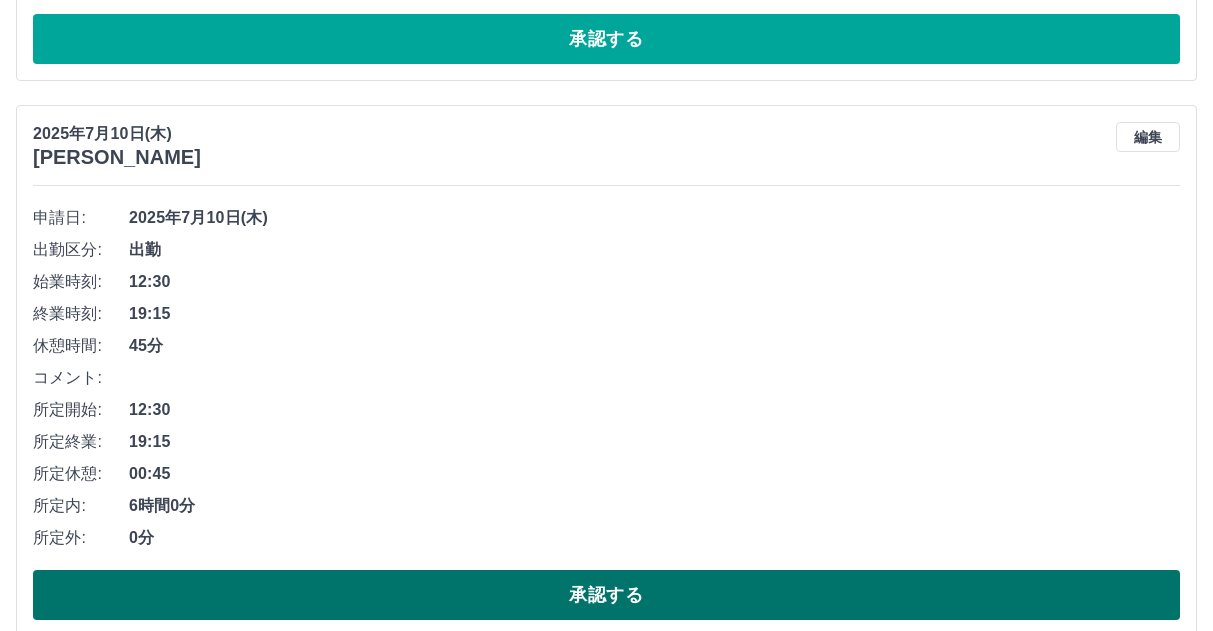click on "承認する" at bounding box center (606, 595) 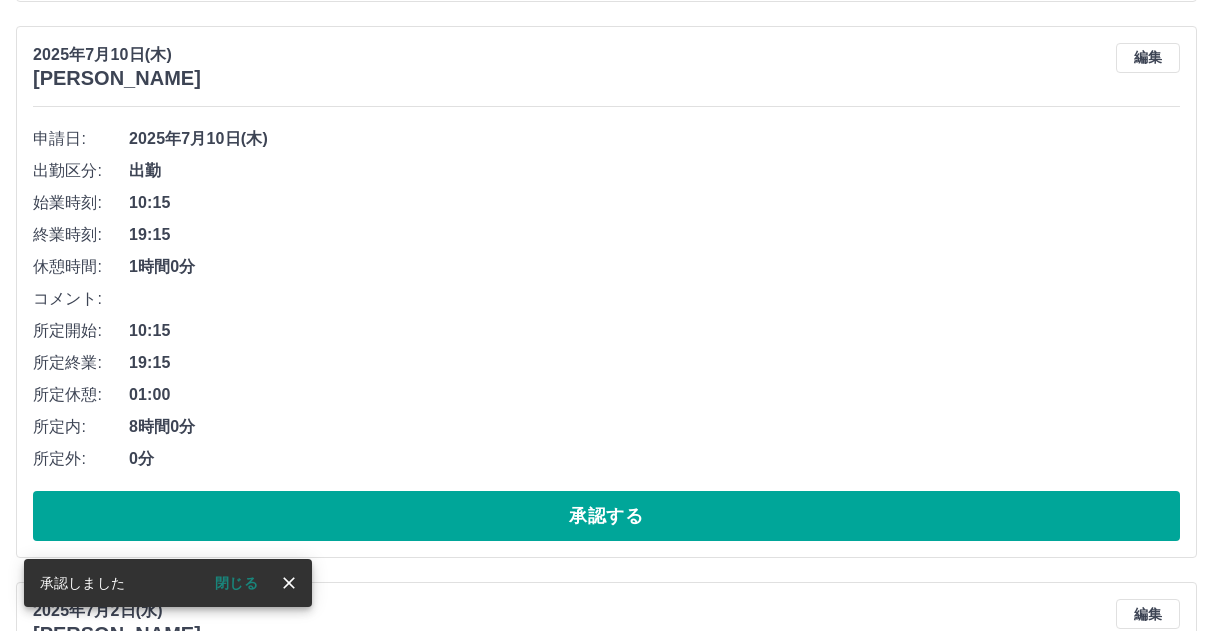 scroll, scrollTop: 11182, scrollLeft: 0, axis: vertical 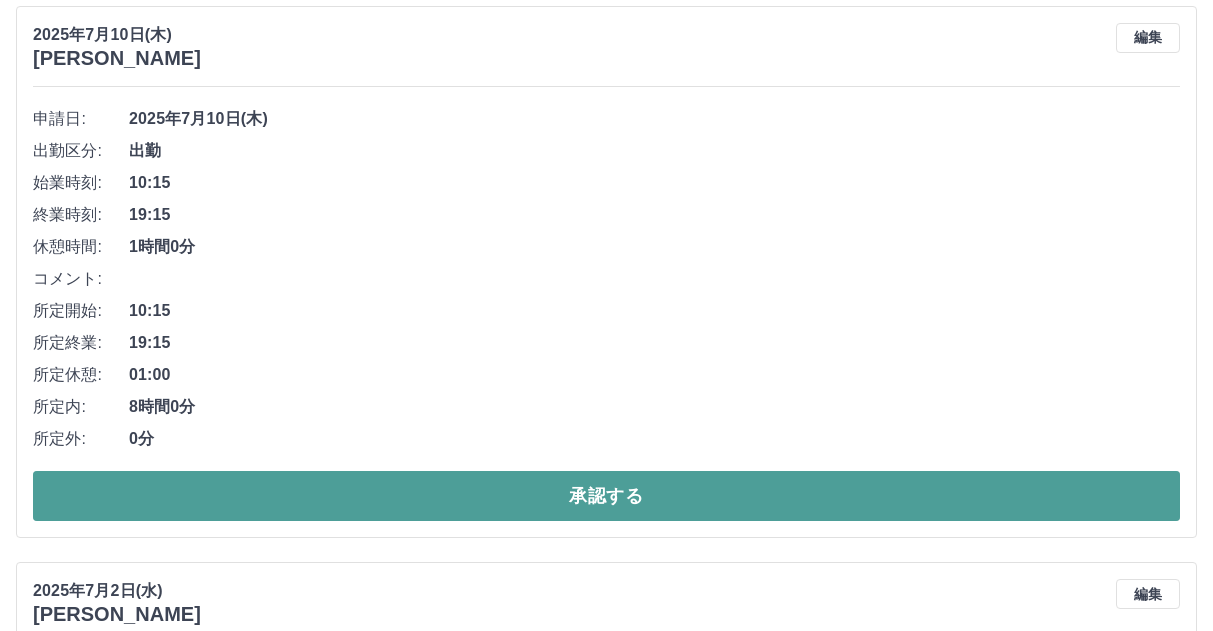 click on "承認する" at bounding box center (606, 496) 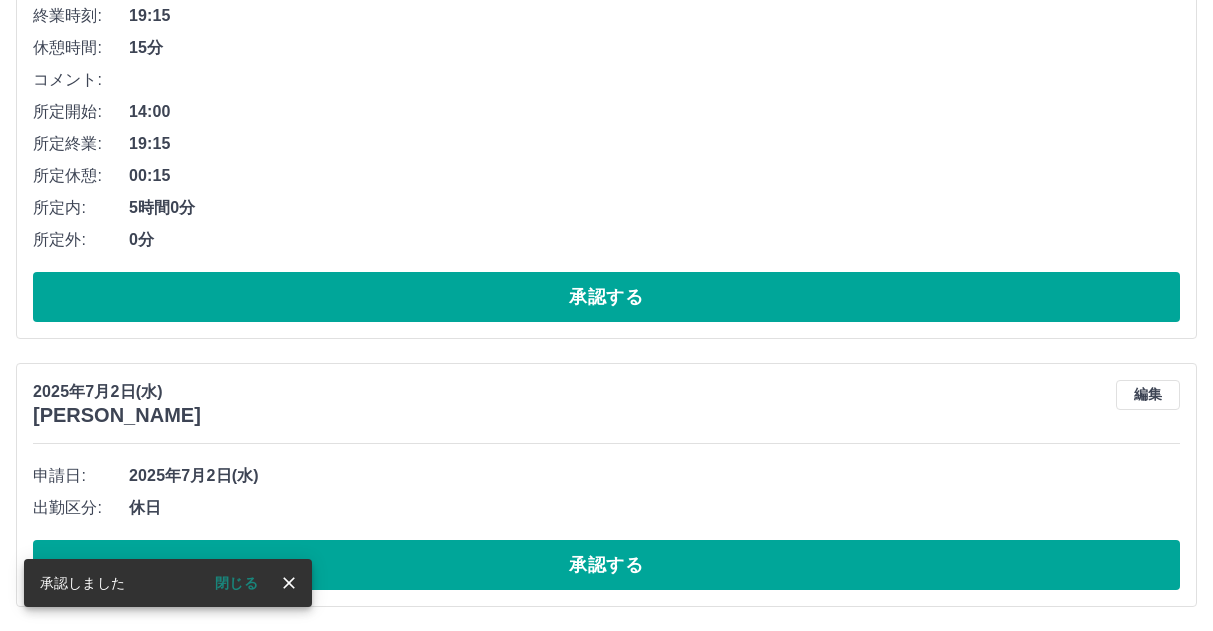 scroll, scrollTop: 10626, scrollLeft: 0, axis: vertical 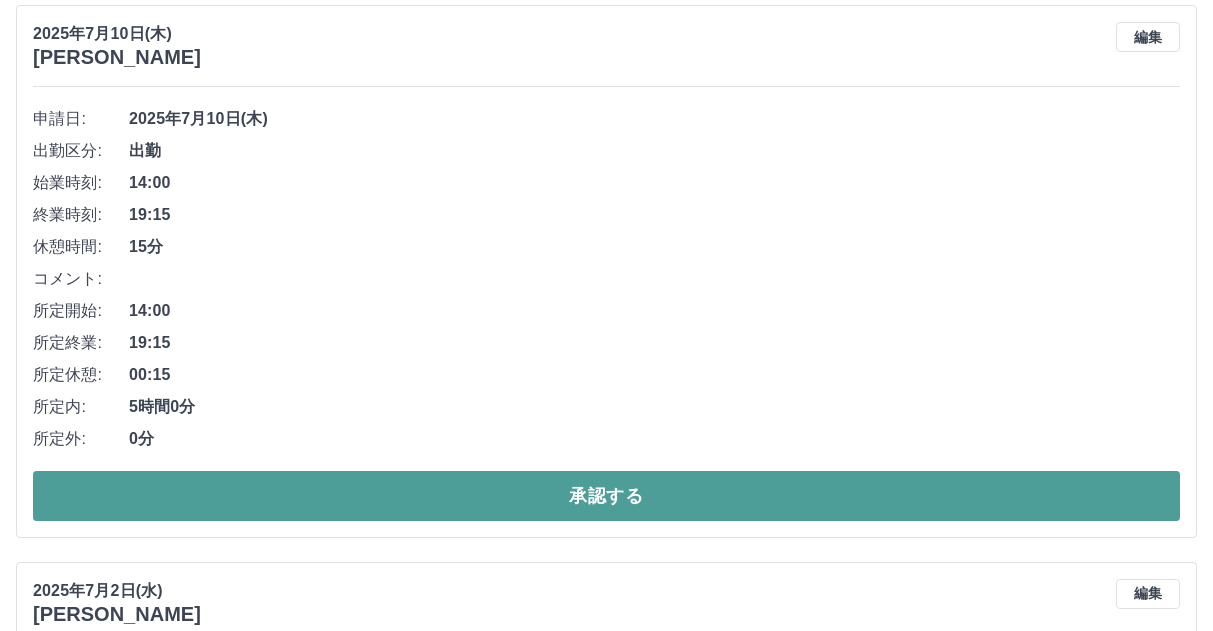 click on "承認する" at bounding box center [606, 496] 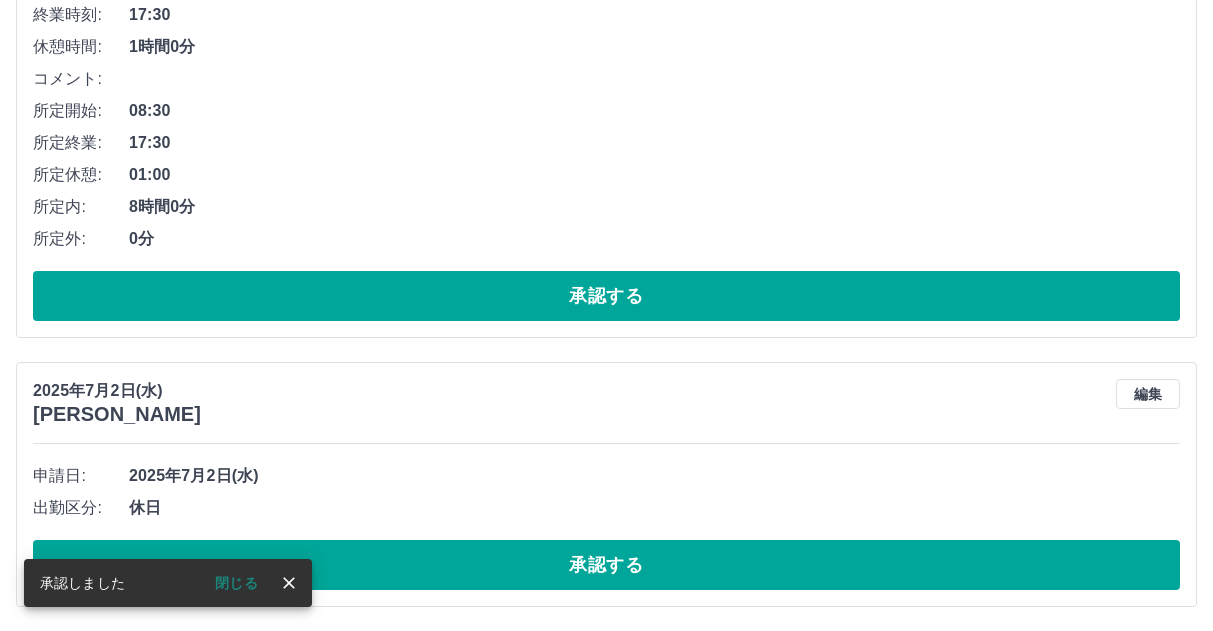 scroll, scrollTop: 10069, scrollLeft: 0, axis: vertical 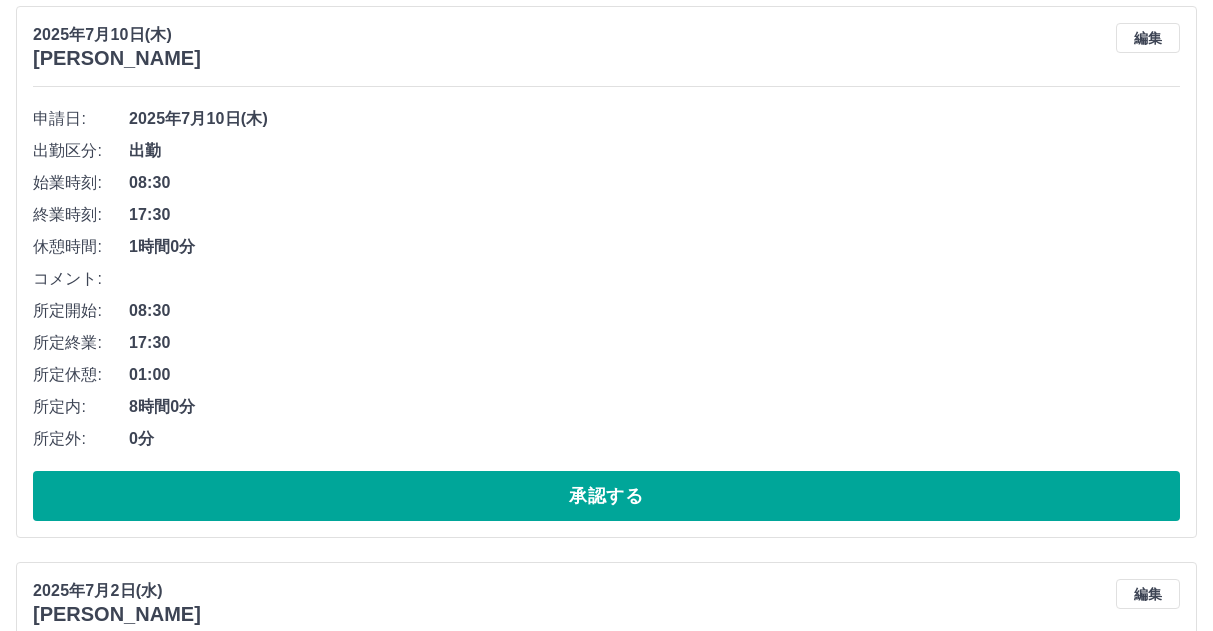 click on "承認する" at bounding box center (606, 496) 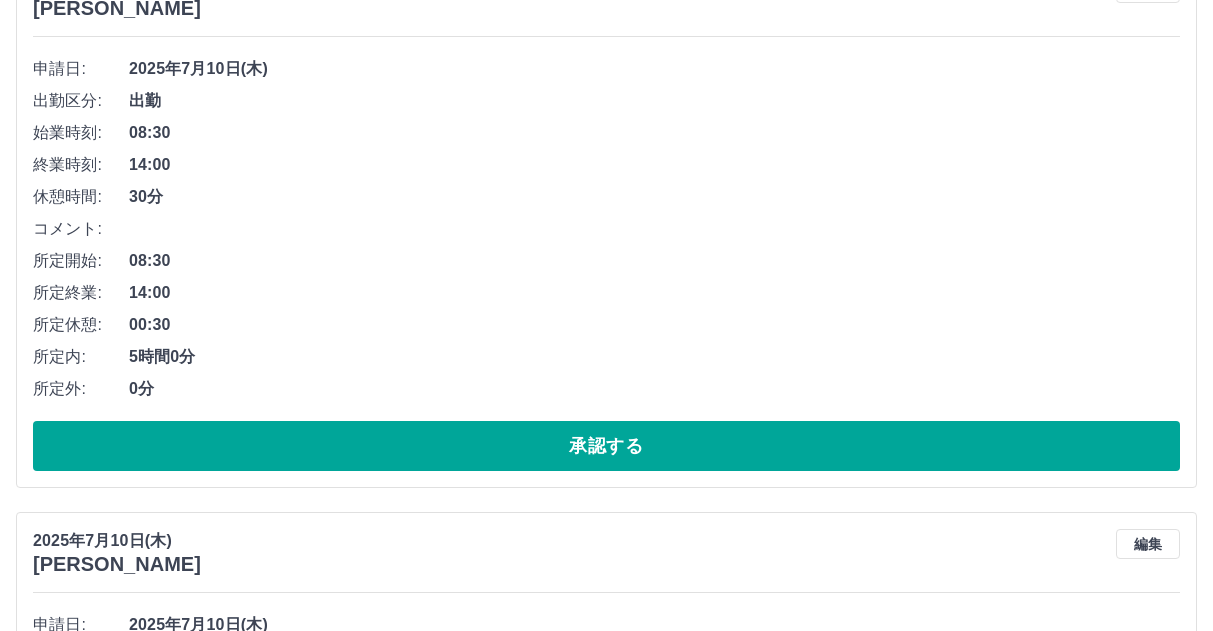 scroll, scrollTop: 9569, scrollLeft: 0, axis: vertical 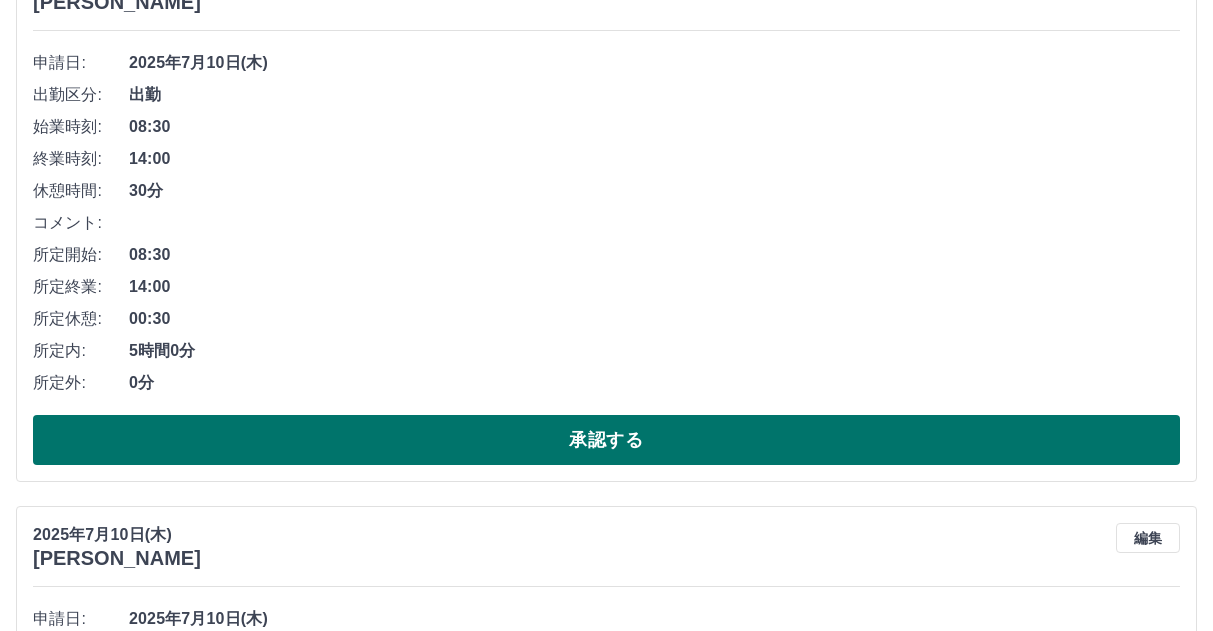 click on "承認する" at bounding box center [606, 440] 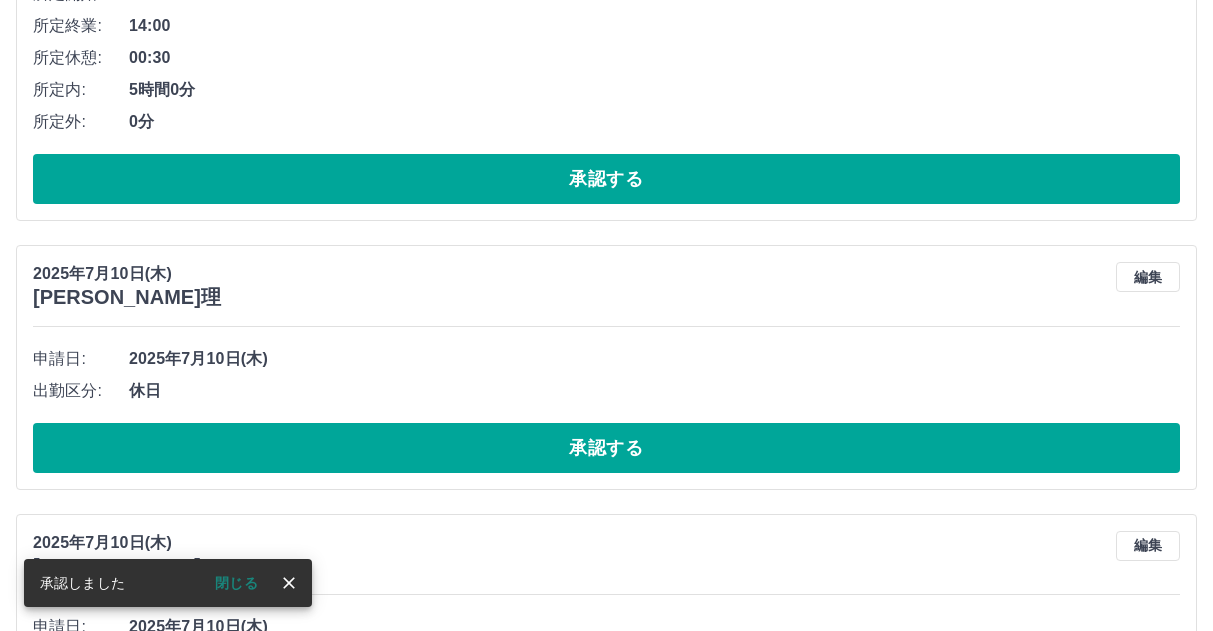 scroll, scrollTop: 9013, scrollLeft: 0, axis: vertical 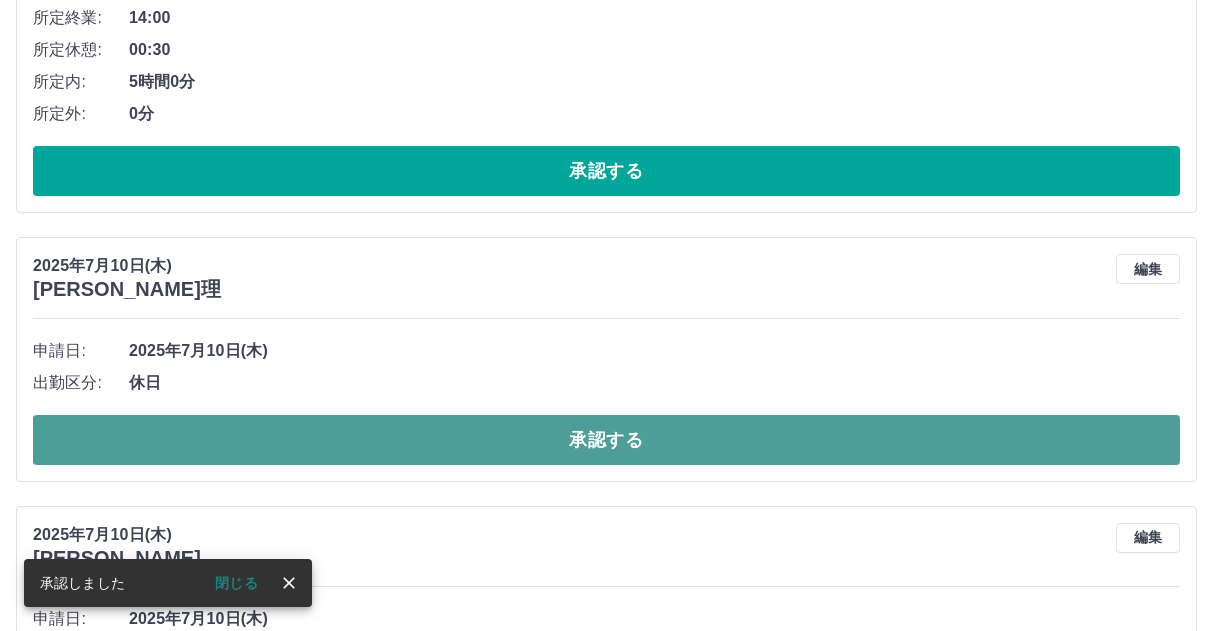 click on "承認する" at bounding box center (606, 440) 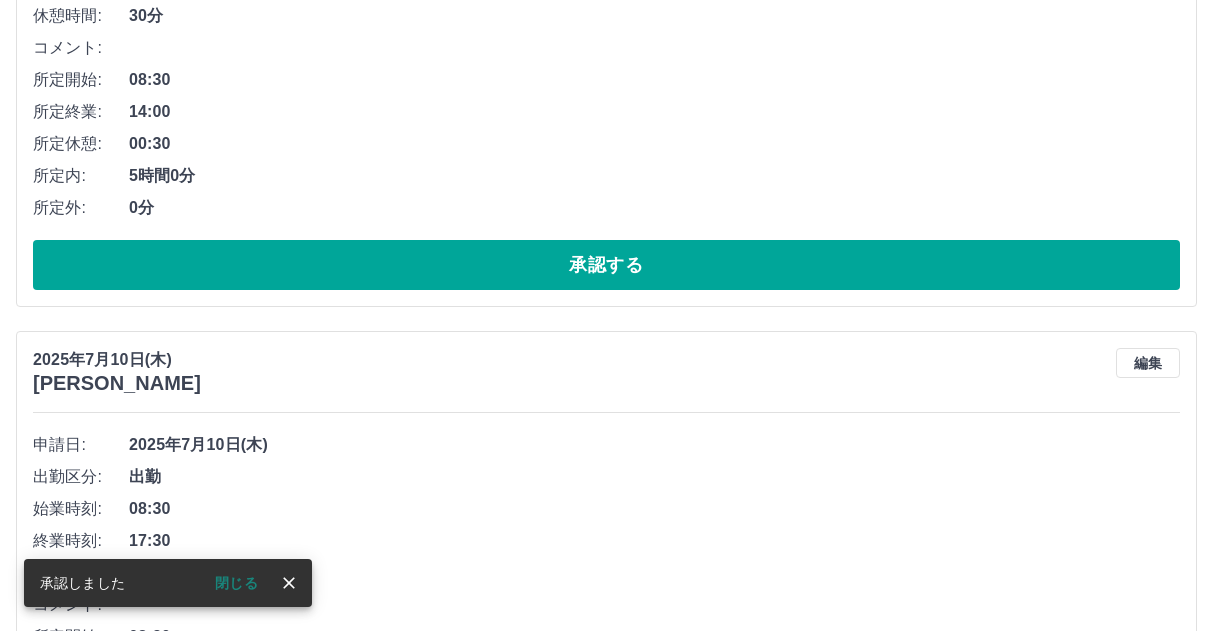 scroll, scrollTop: 8713, scrollLeft: 0, axis: vertical 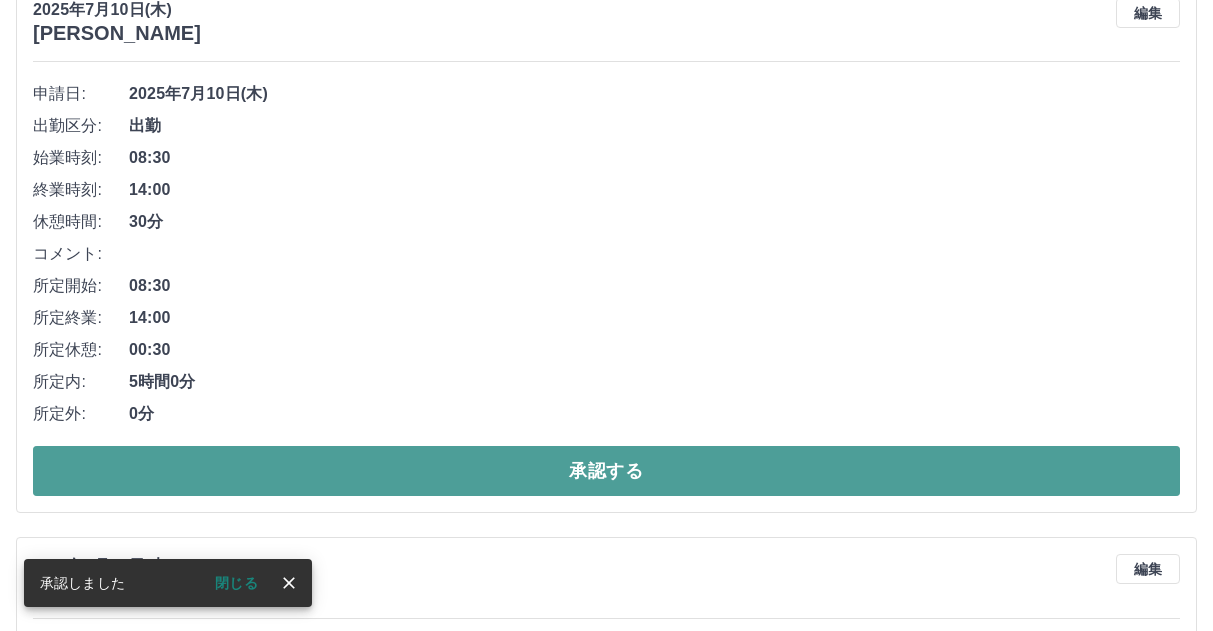 click on "承認する" at bounding box center [606, 471] 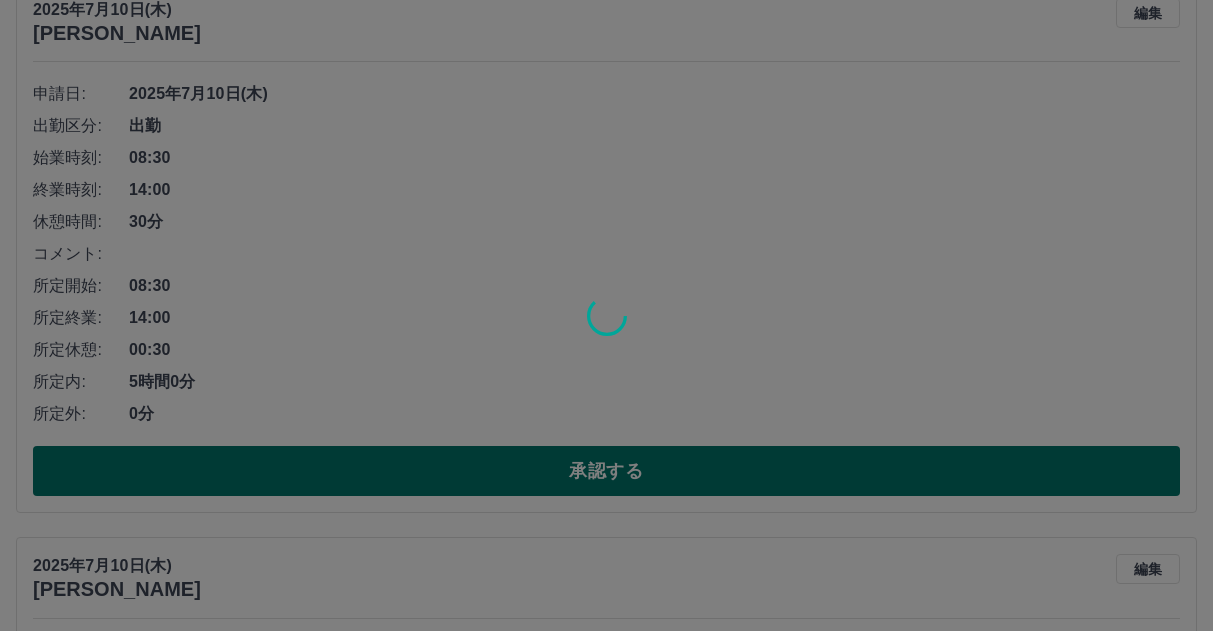 scroll, scrollTop: 8157, scrollLeft: 0, axis: vertical 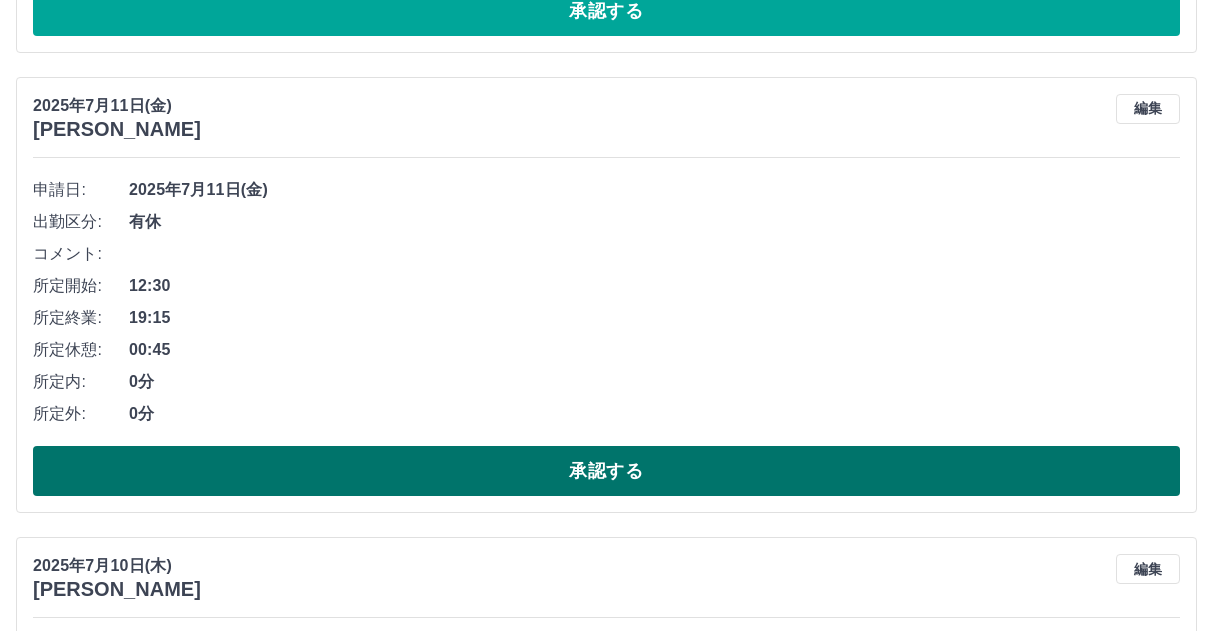 click on "承認する" at bounding box center (606, 471) 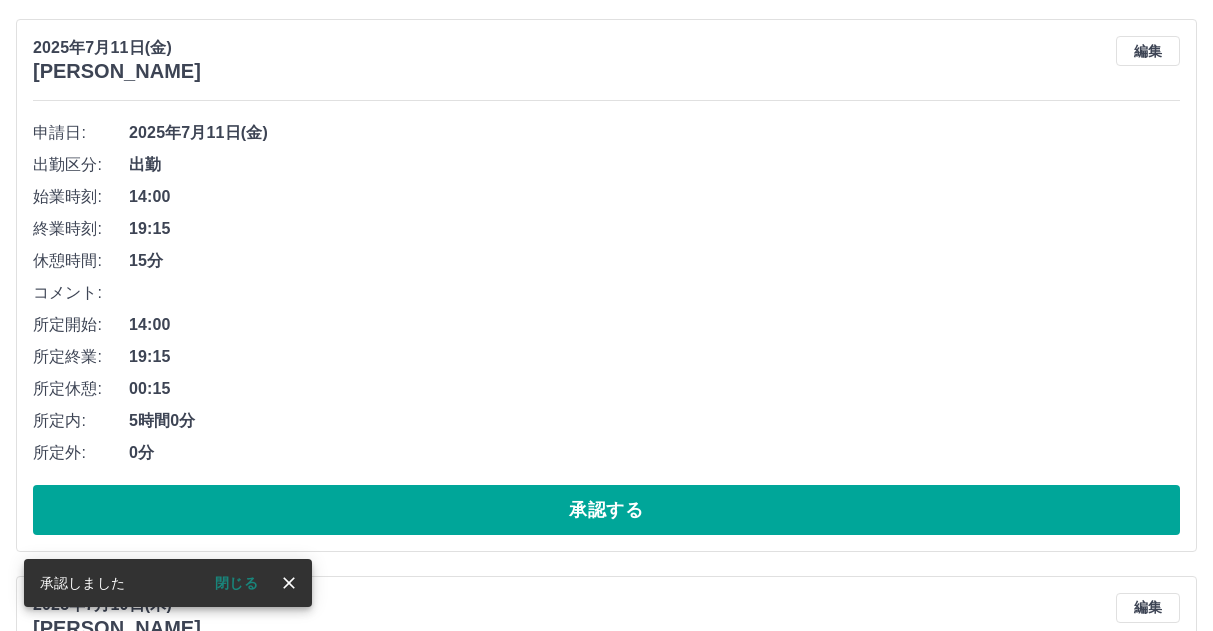 scroll, scrollTop: 7657, scrollLeft: 0, axis: vertical 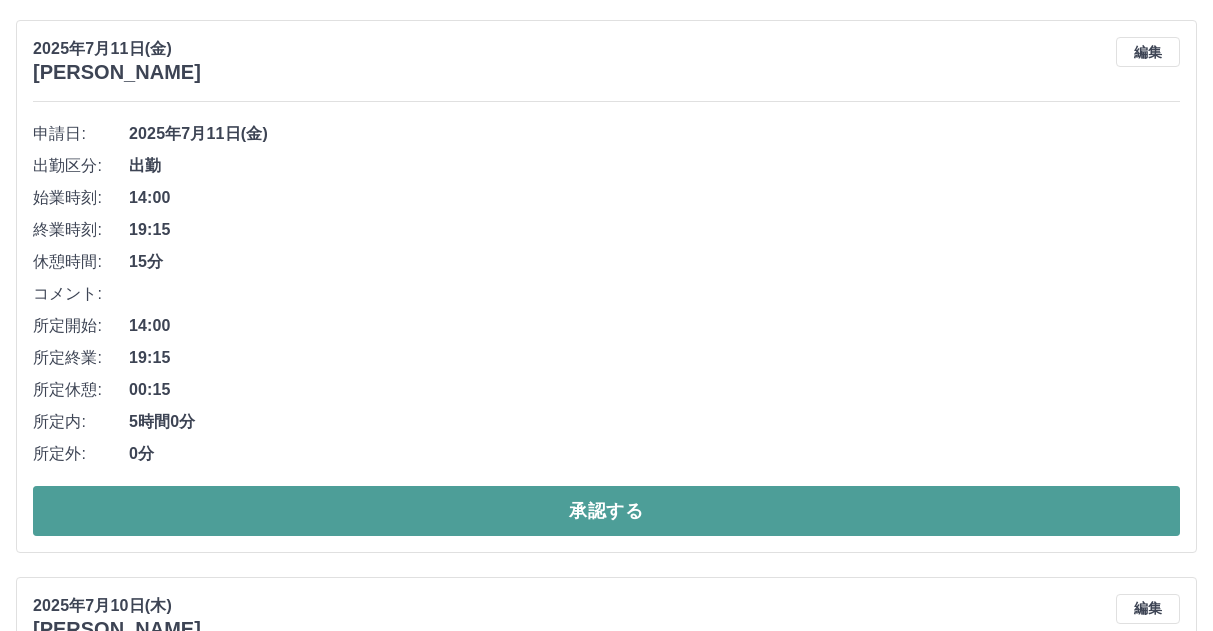 click on "承認する" at bounding box center [606, 511] 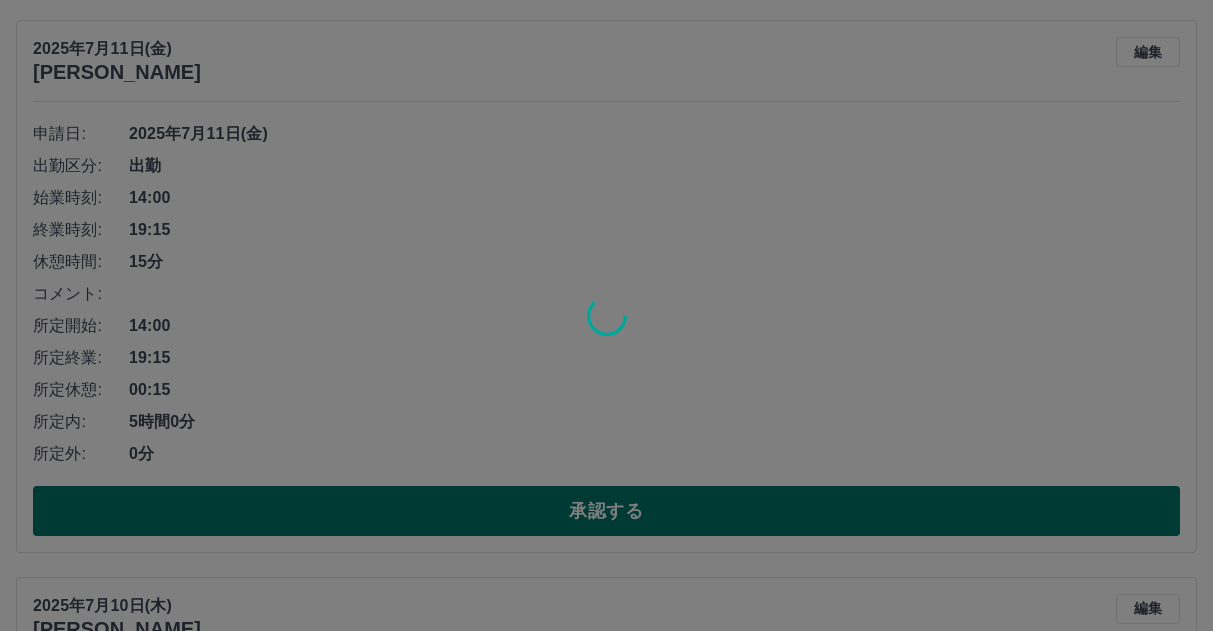 scroll, scrollTop: 7100, scrollLeft: 0, axis: vertical 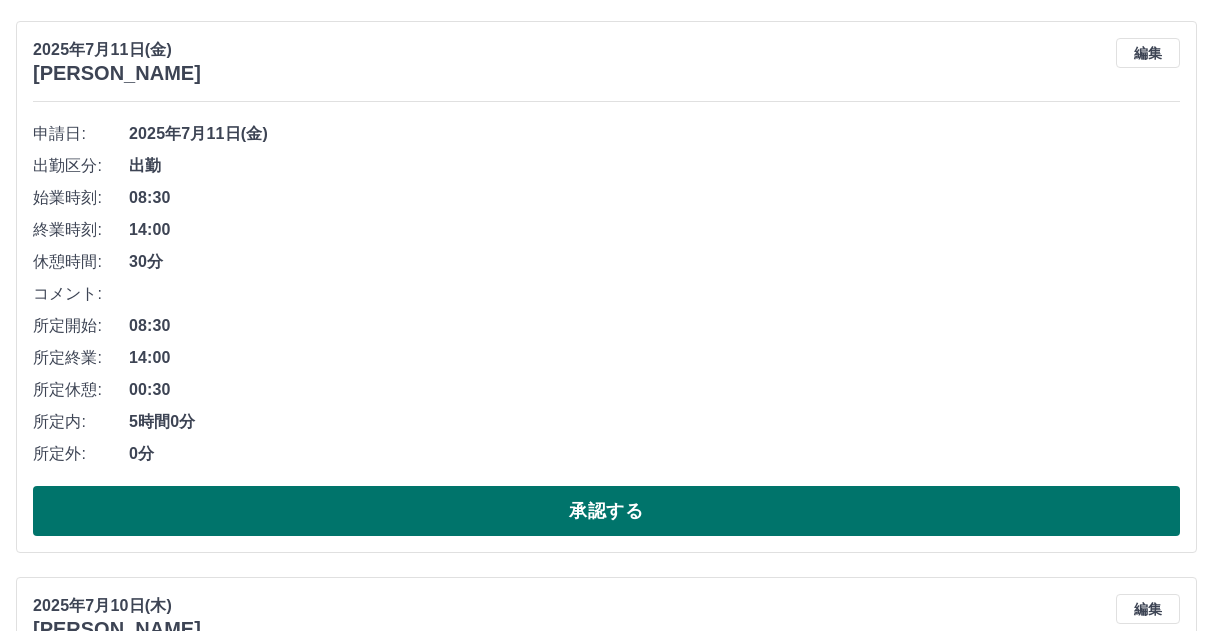 click on "承認する" at bounding box center (606, 511) 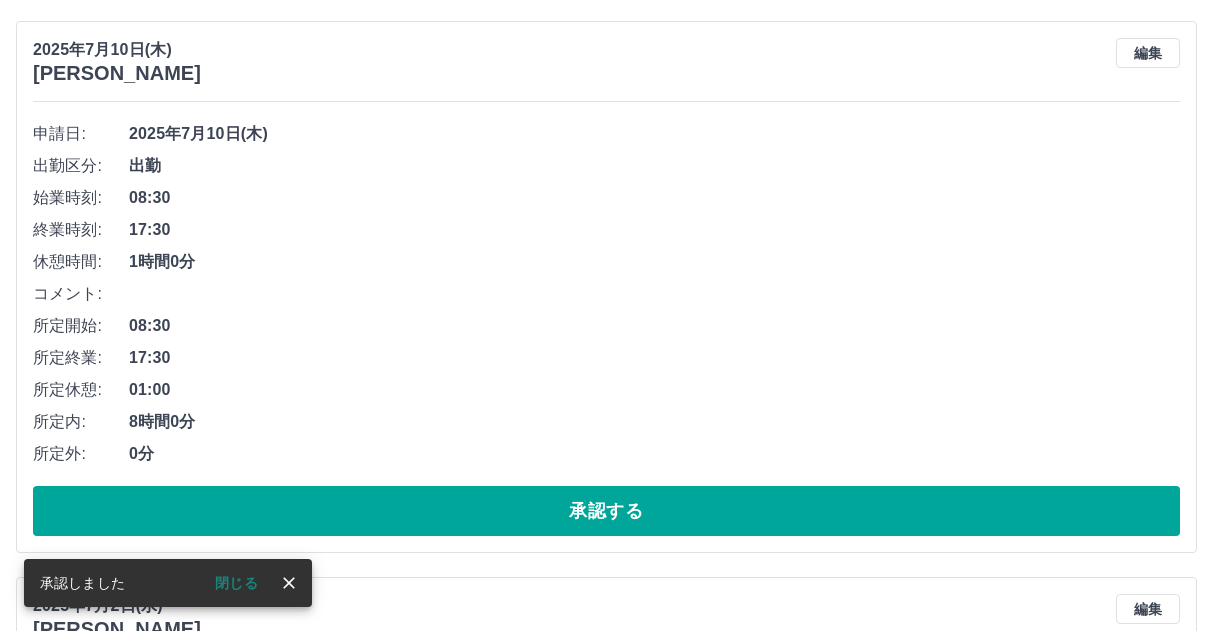 scroll, scrollTop: 6544, scrollLeft: 0, axis: vertical 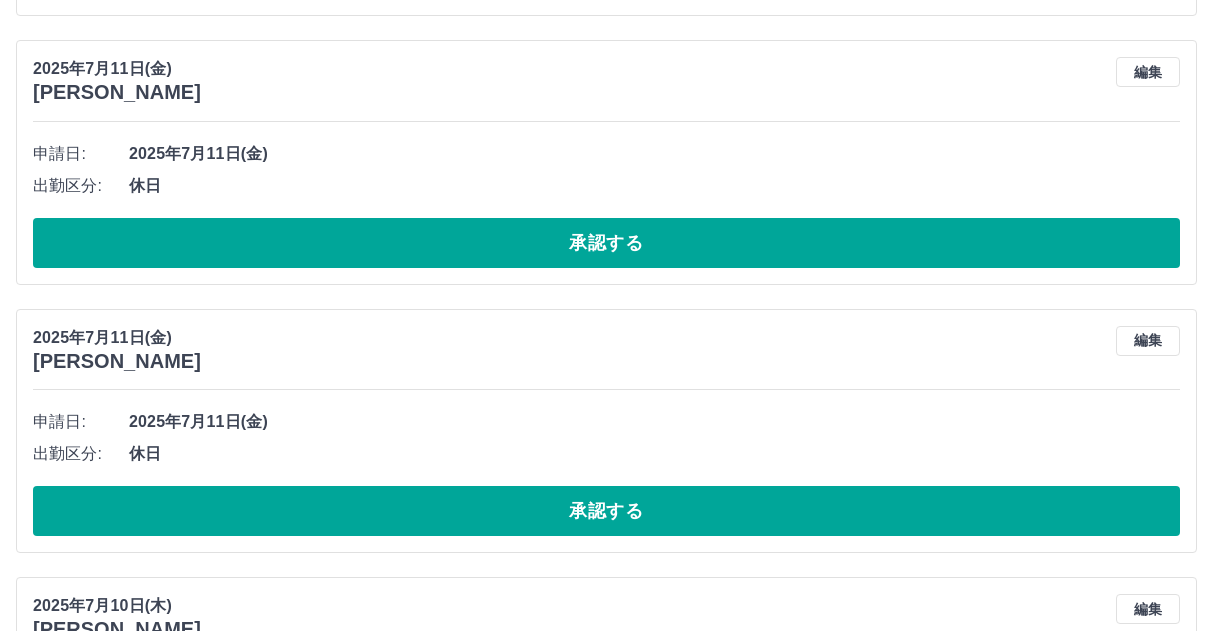 click on "承認する" at bounding box center (606, 511) 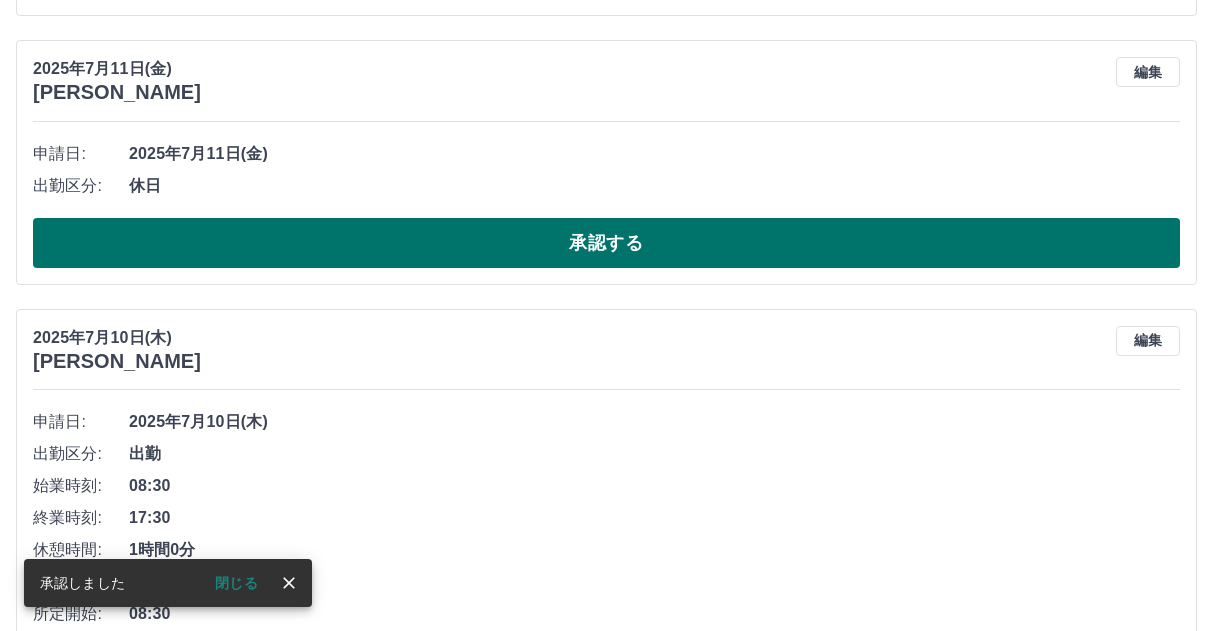 click on "承認する" at bounding box center [606, 243] 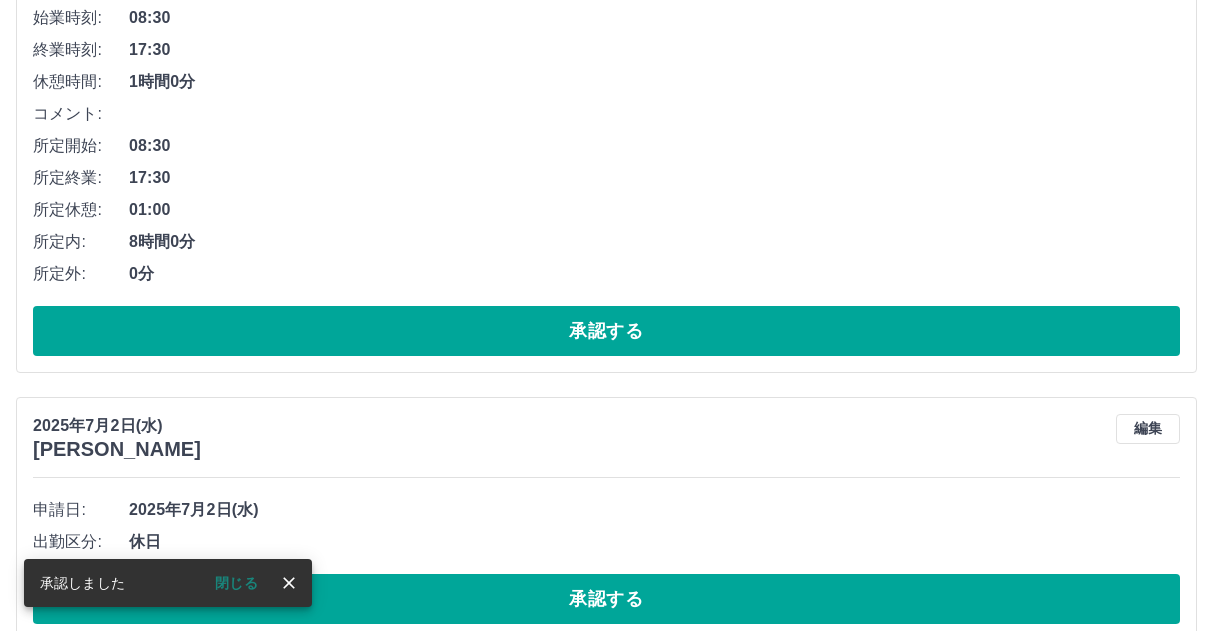 scroll, scrollTop: 6644, scrollLeft: 0, axis: vertical 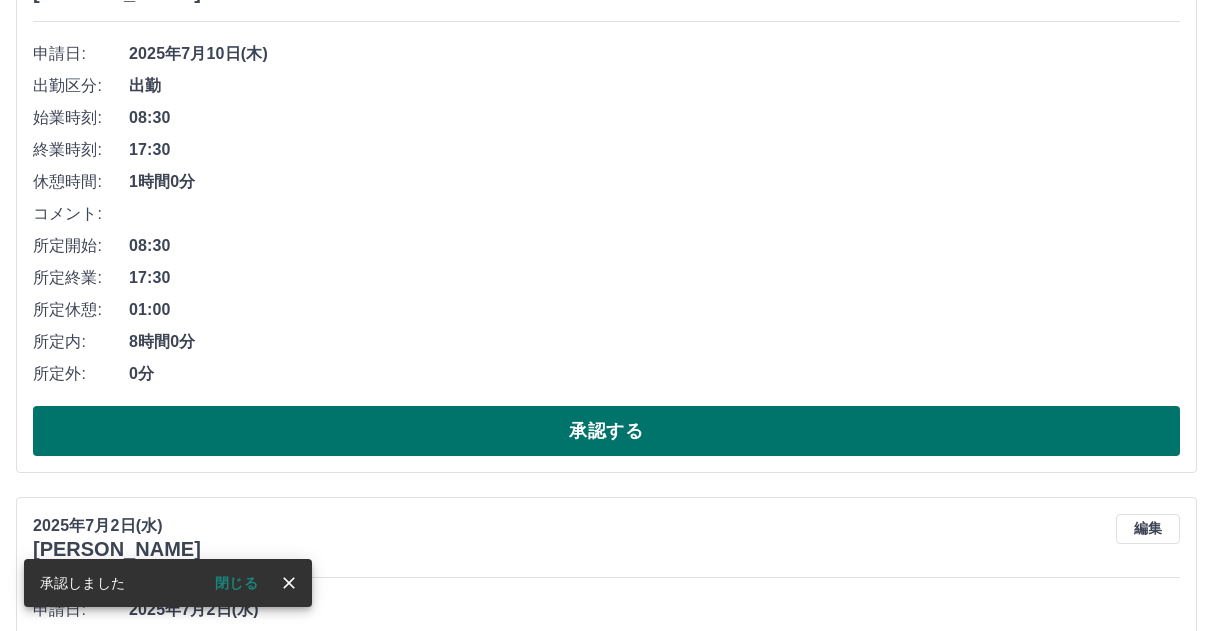 click on "承認する" at bounding box center (606, 431) 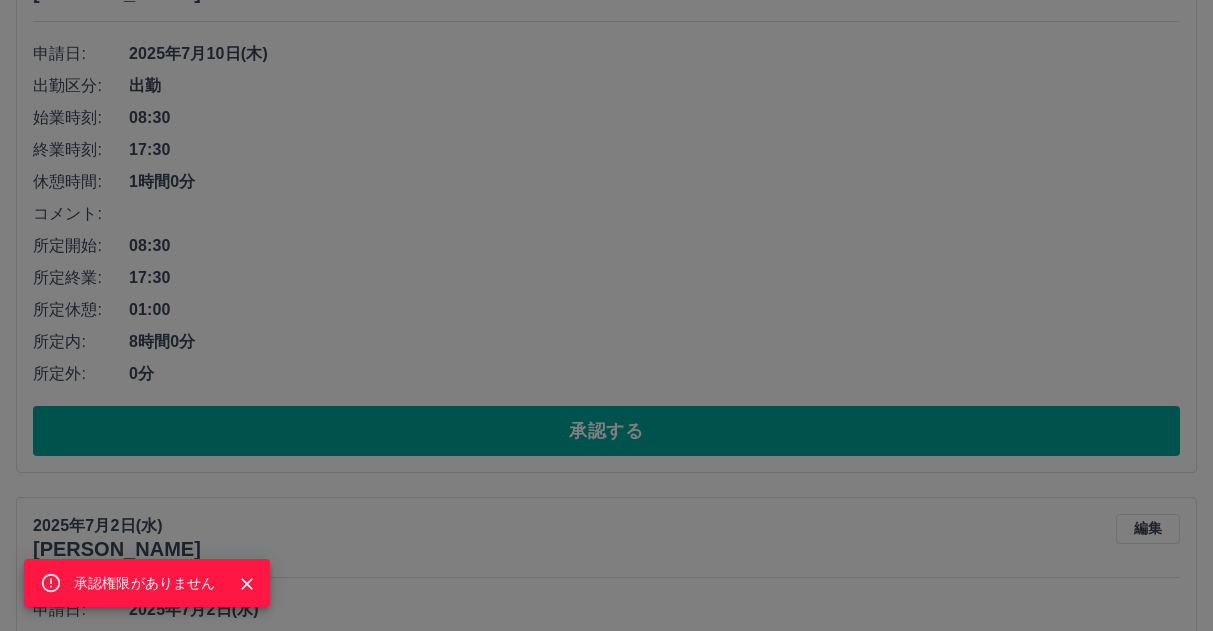 click on "承認権限がありません" at bounding box center [145, 583] 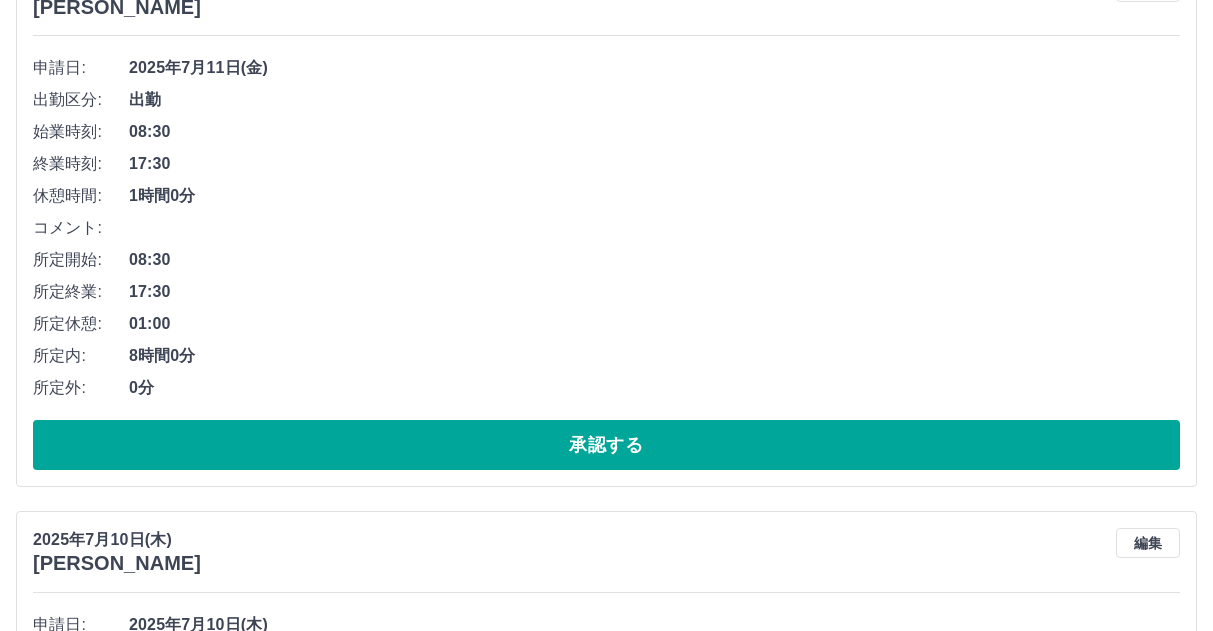 scroll, scrollTop: 6044, scrollLeft: 0, axis: vertical 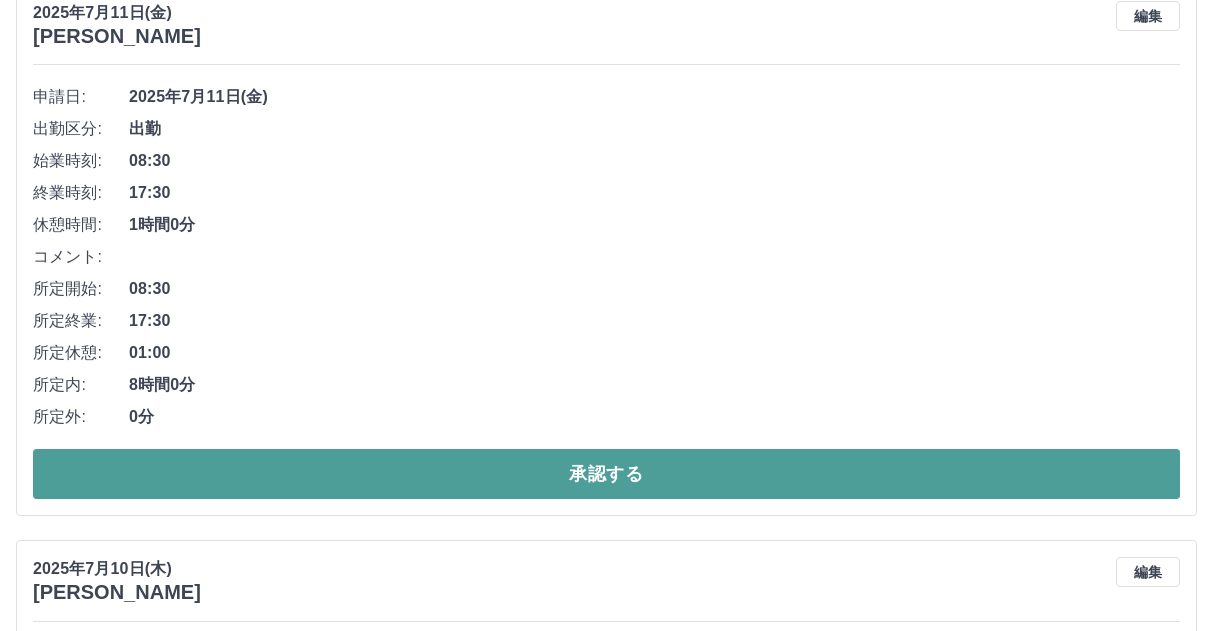 click on "承認する" at bounding box center [606, 474] 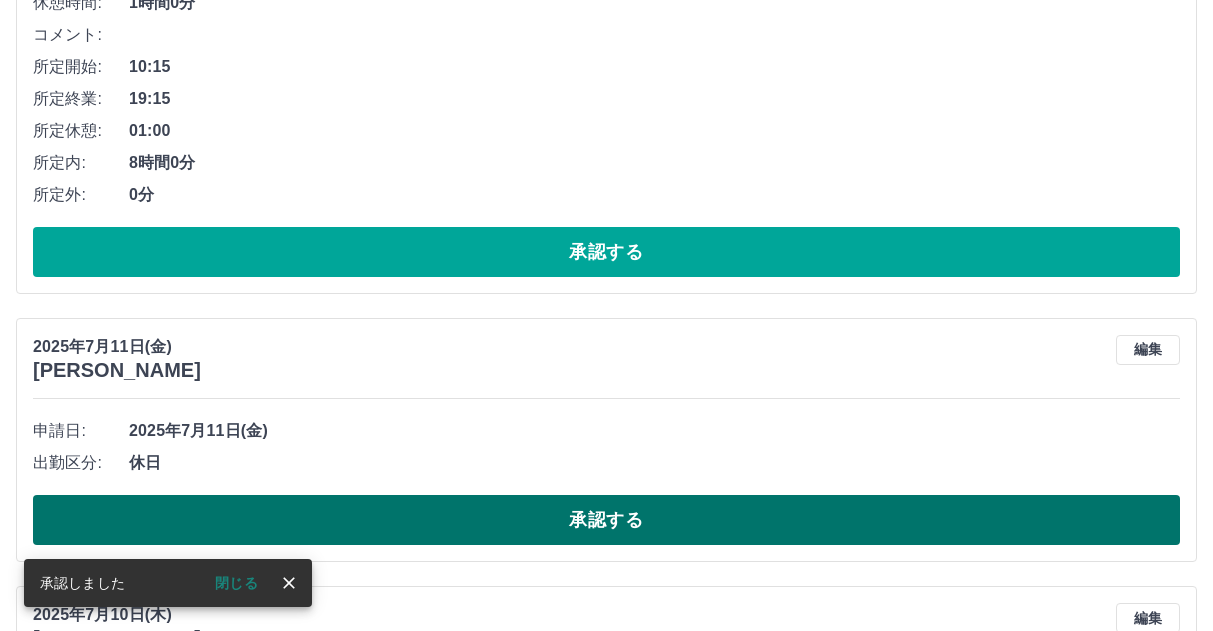 scroll, scrollTop: 5488, scrollLeft: 0, axis: vertical 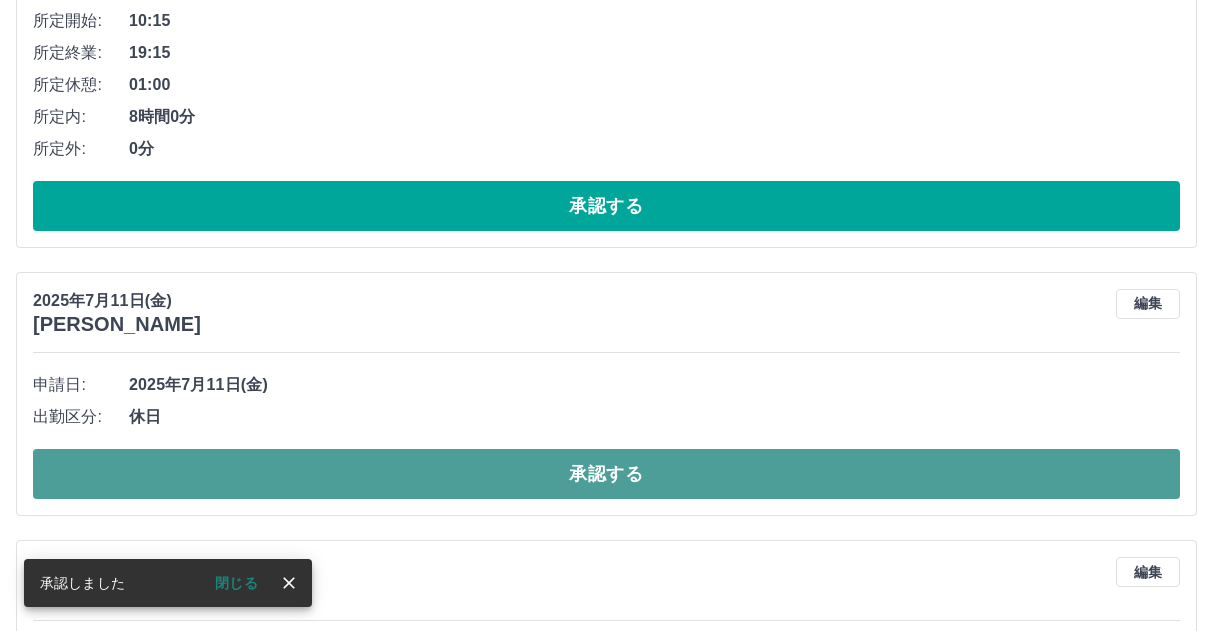 click on "承認する" at bounding box center (606, 474) 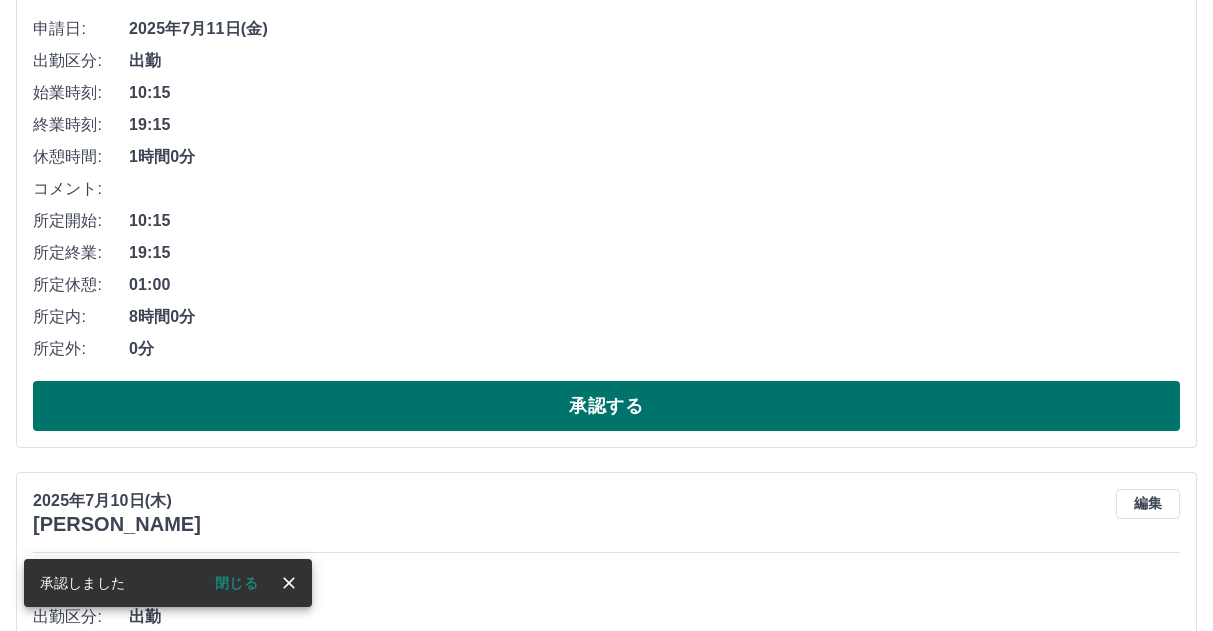 scroll, scrollTop: 5188, scrollLeft: 0, axis: vertical 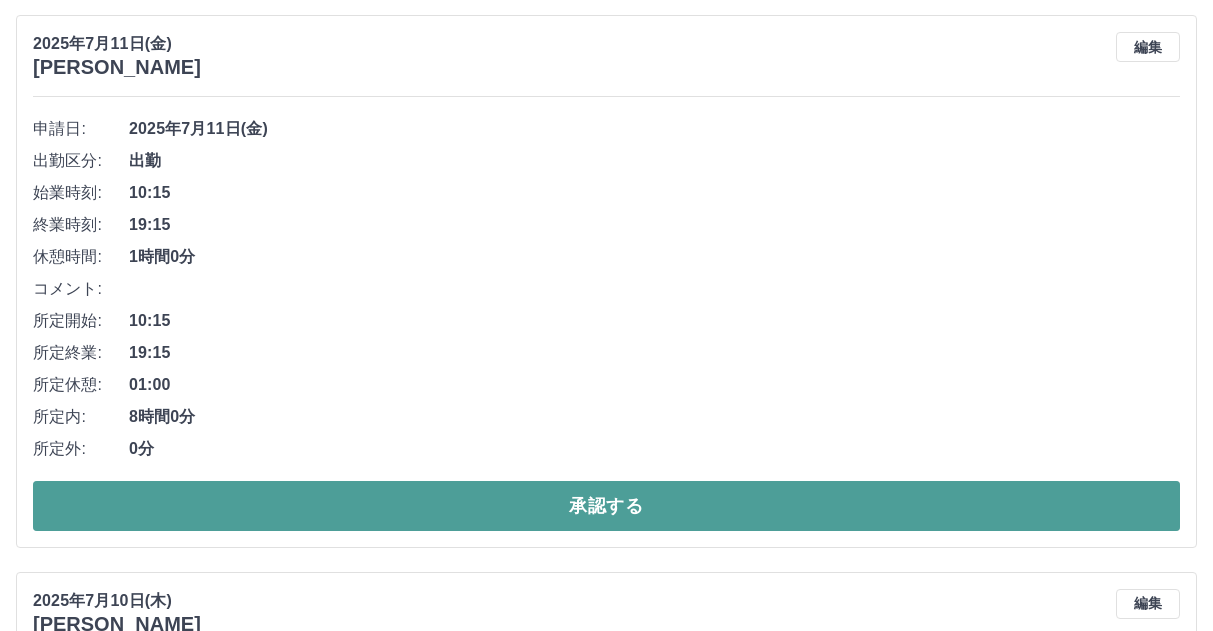 click on "承認する" at bounding box center [606, 506] 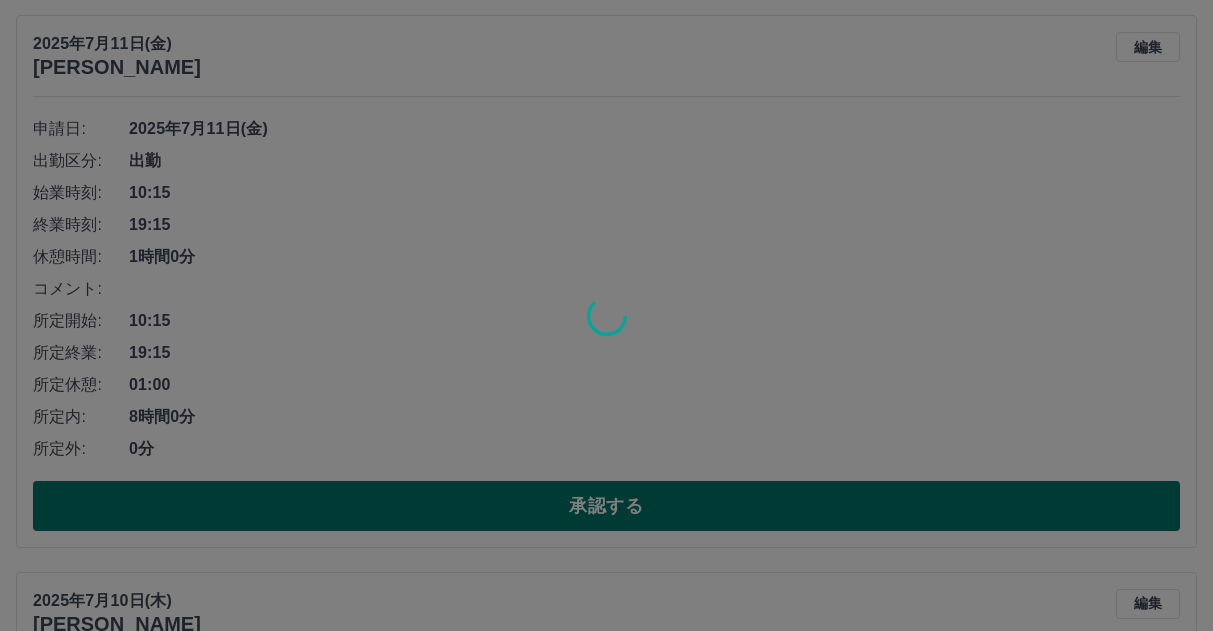 scroll, scrollTop: 4631, scrollLeft: 0, axis: vertical 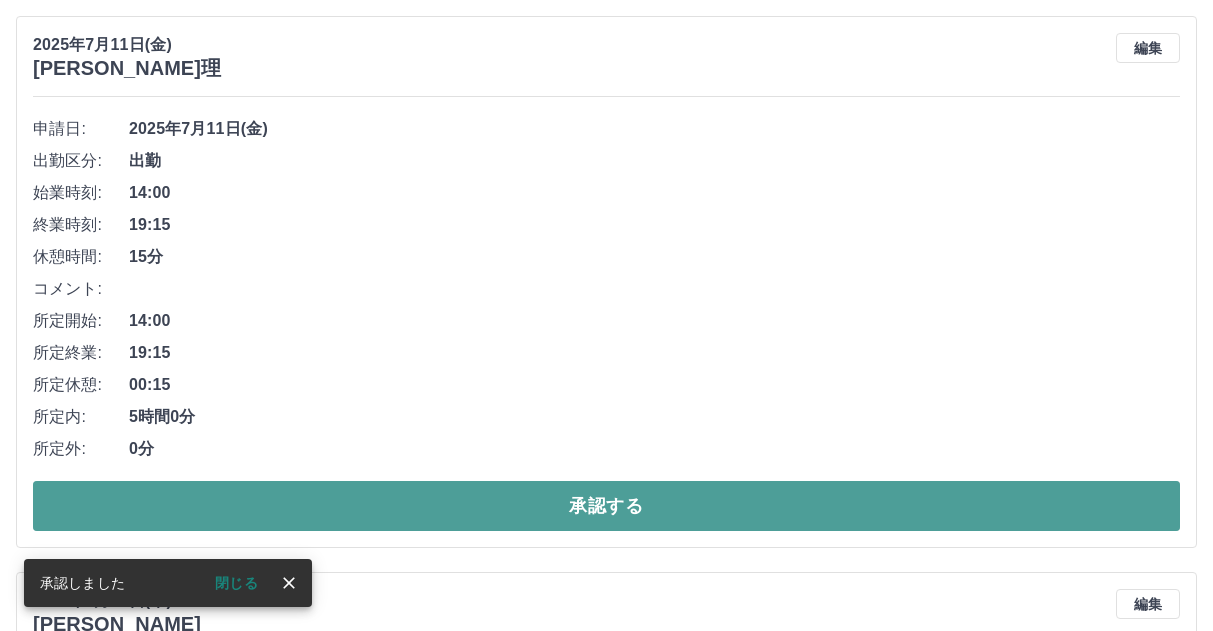 click on "承認する" at bounding box center (606, 506) 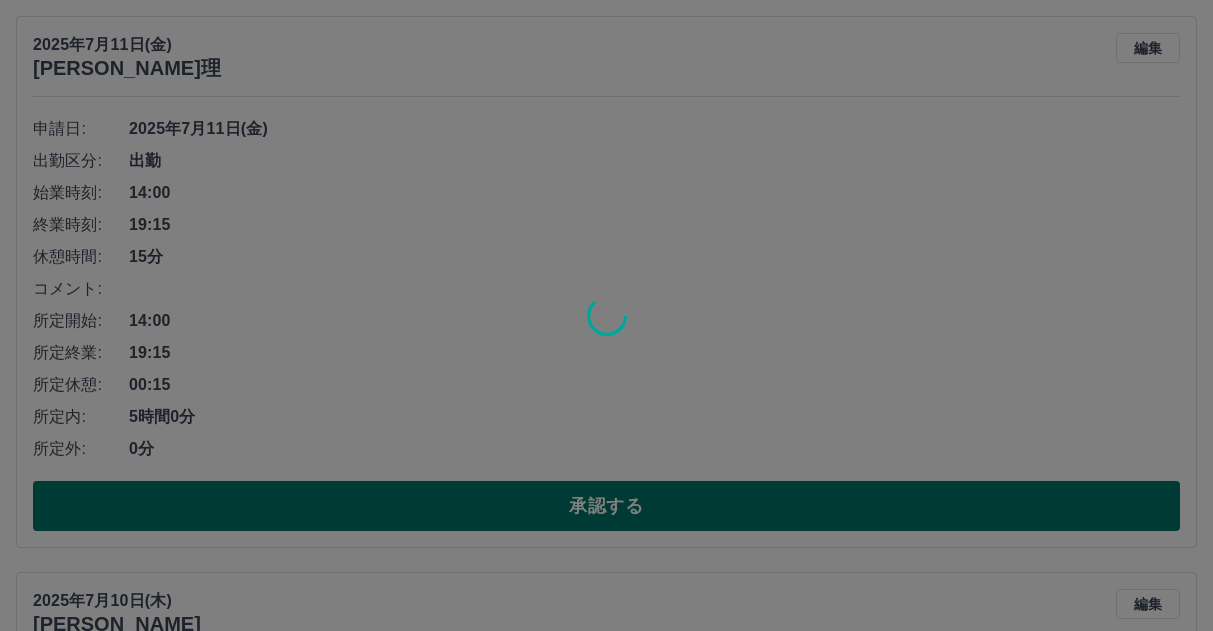 scroll, scrollTop: 4075, scrollLeft: 0, axis: vertical 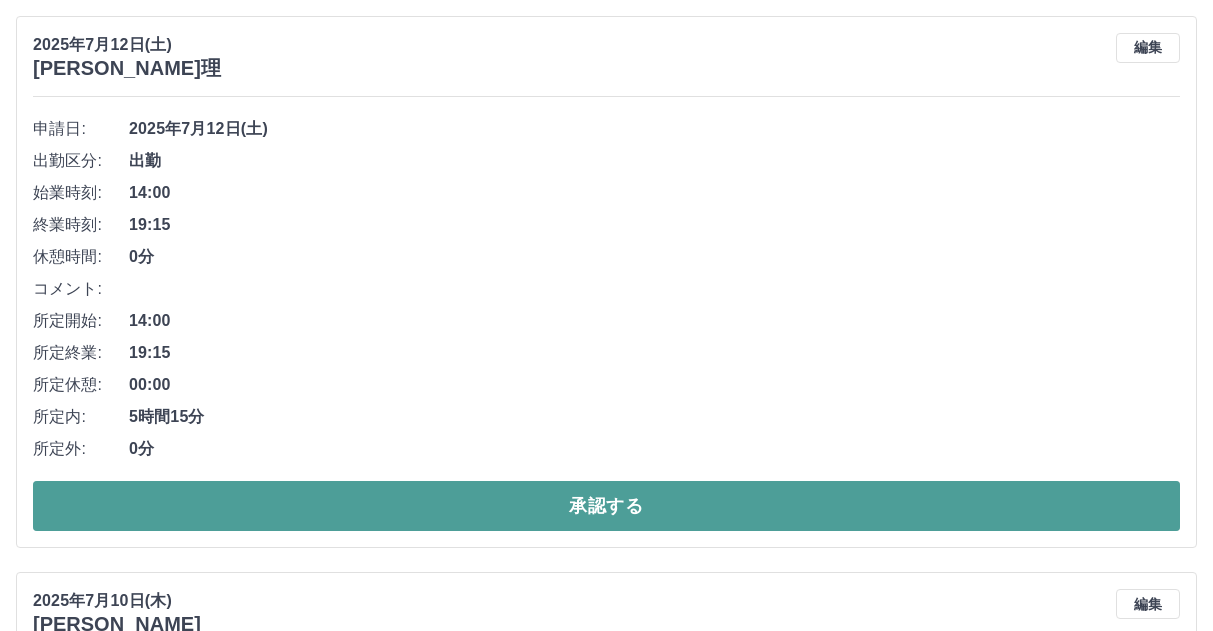 click on "承認する" at bounding box center (606, 506) 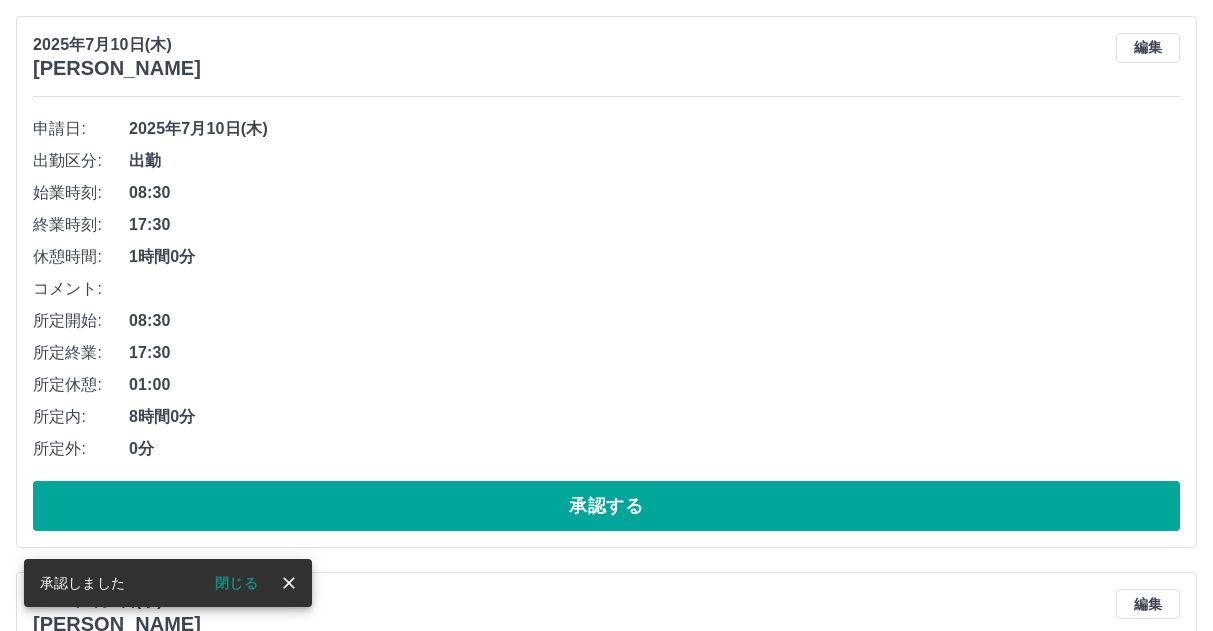 scroll, scrollTop: 3519, scrollLeft: 0, axis: vertical 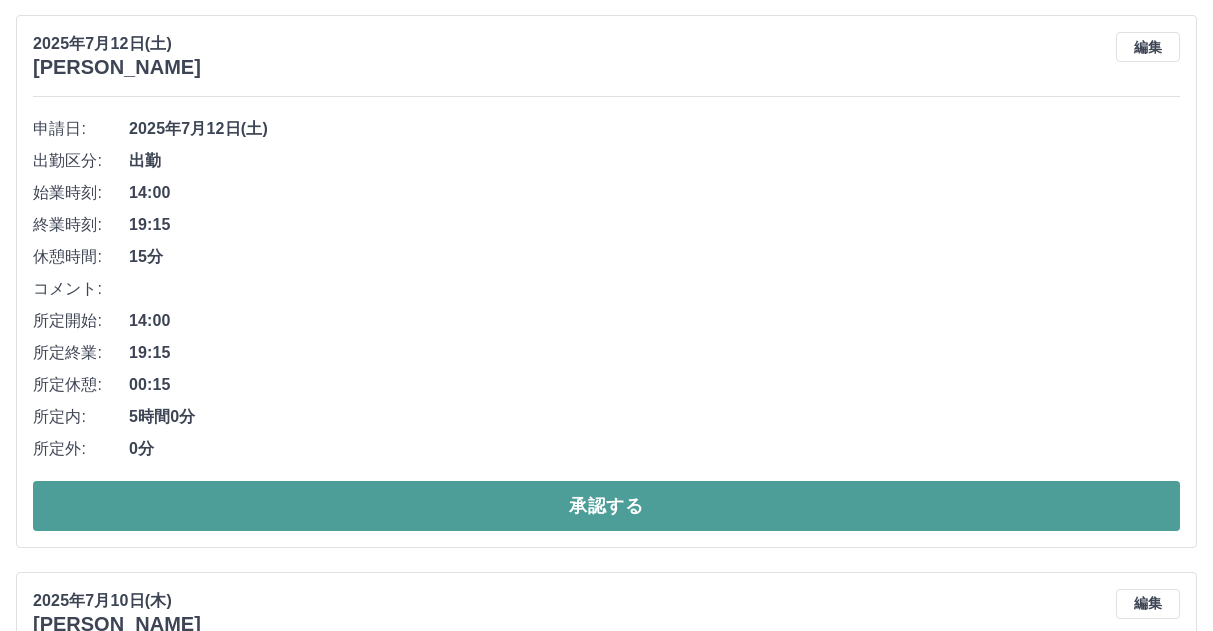 click on "承認する" at bounding box center (606, 506) 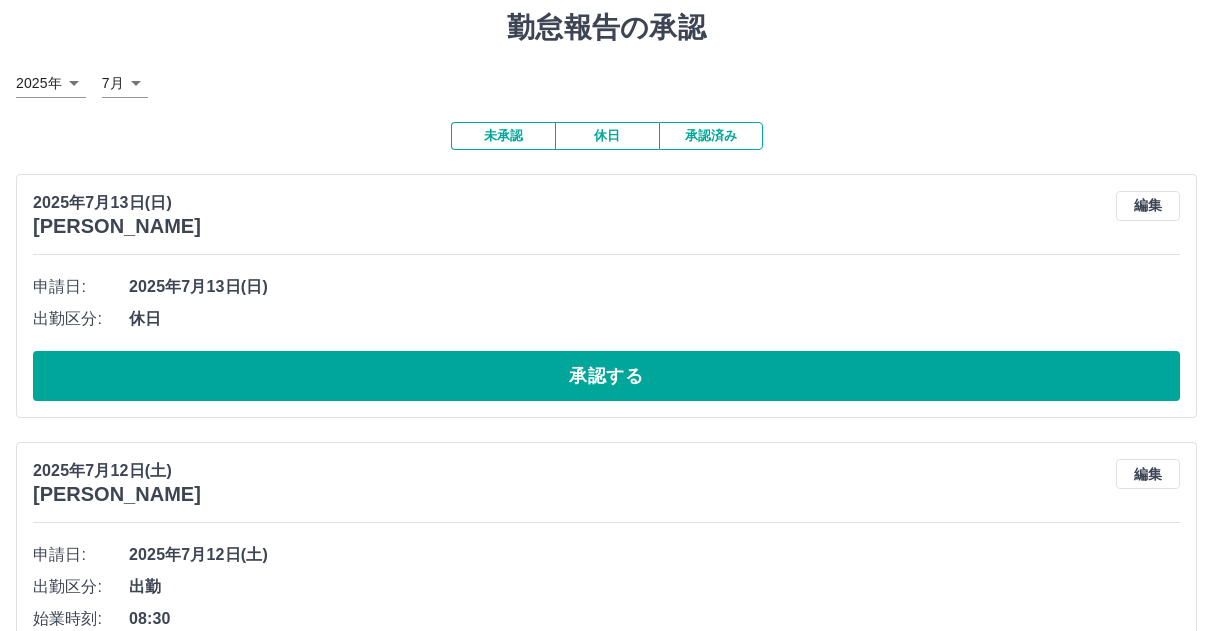 scroll, scrollTop: 0, scrollLeft: 0, axis: both 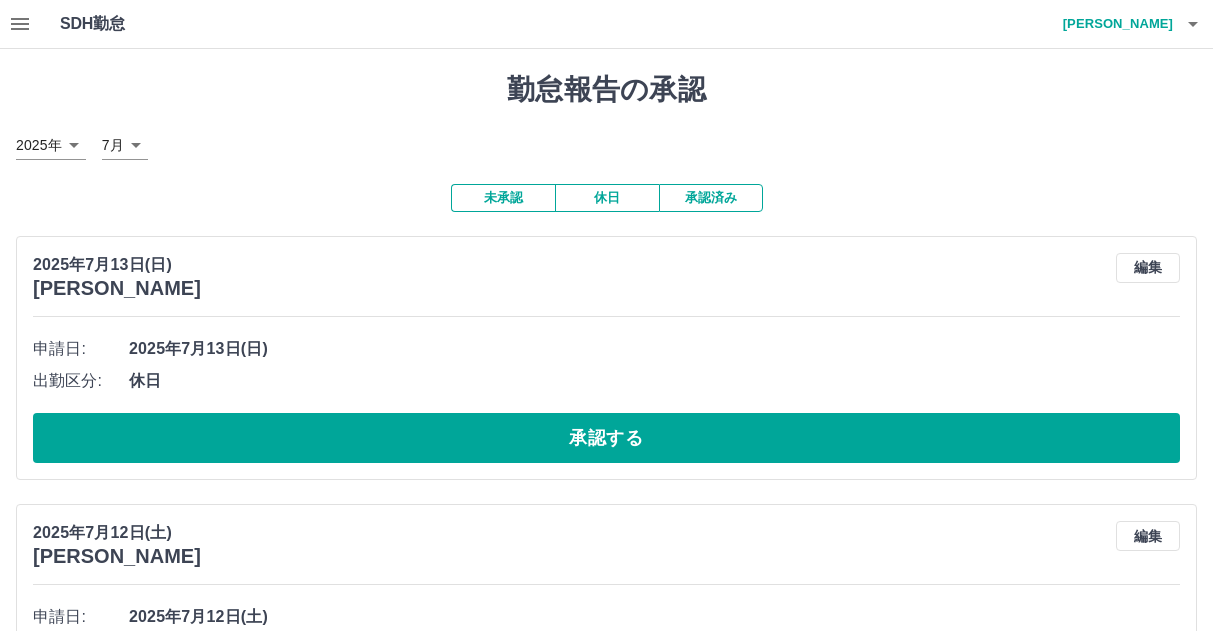 click on "承認済み" at bounding box center [711, 198] 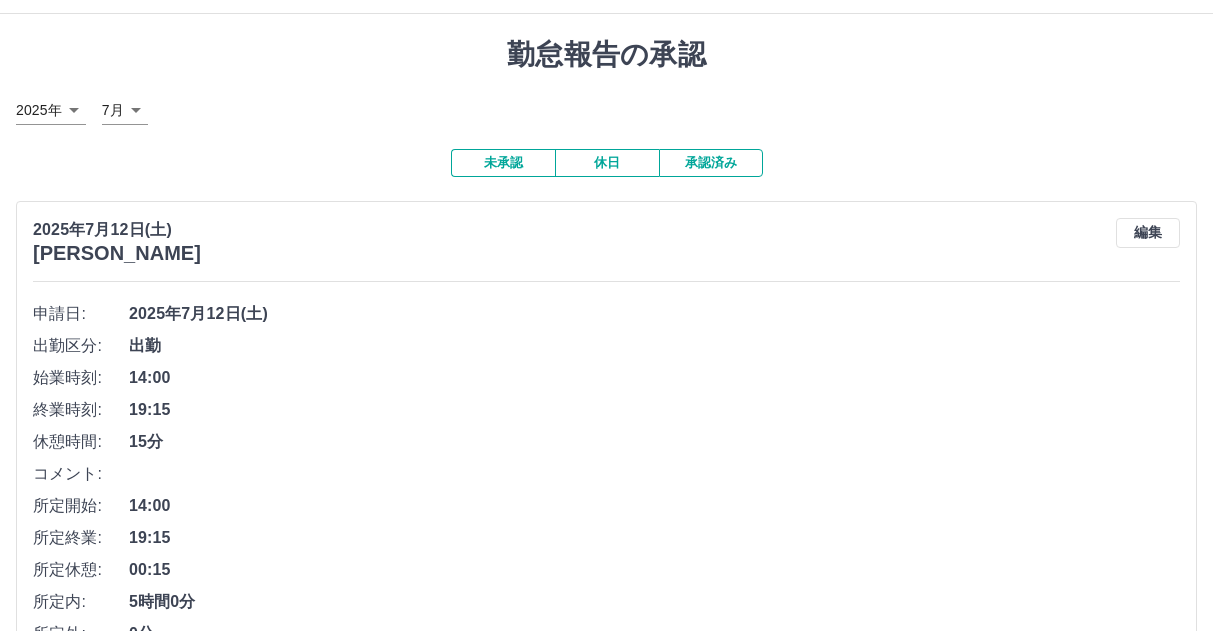 scroll, scrollTop: 0, scrollLeft: 0, axis: both 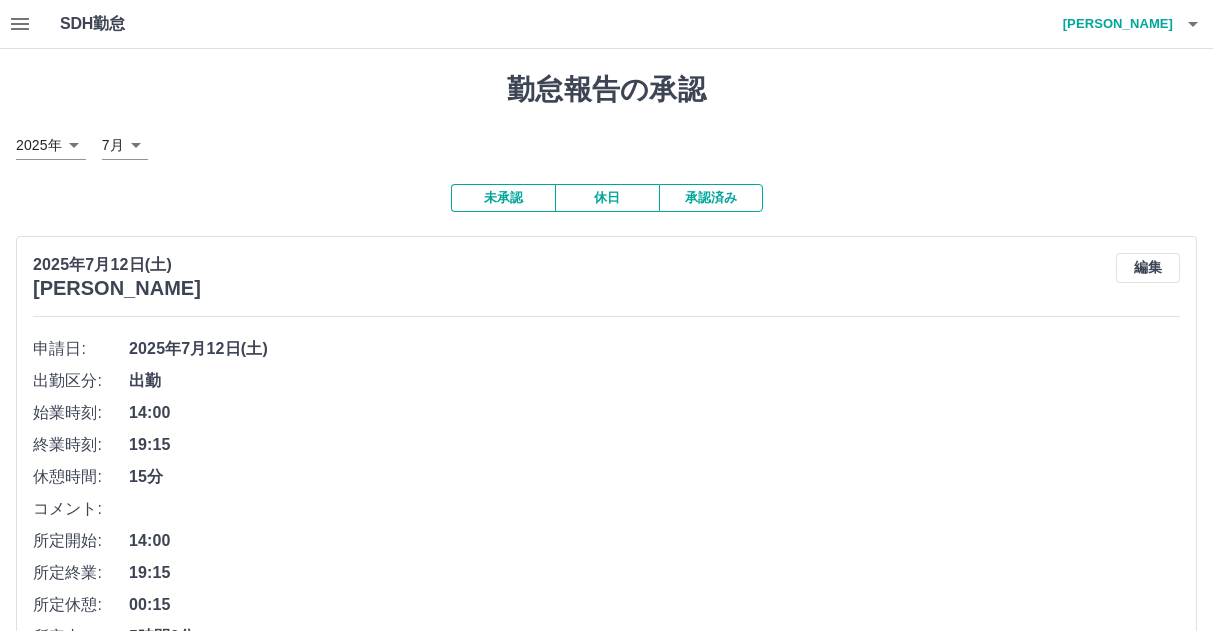 click on "未承認" at bounding box center (503, 198) 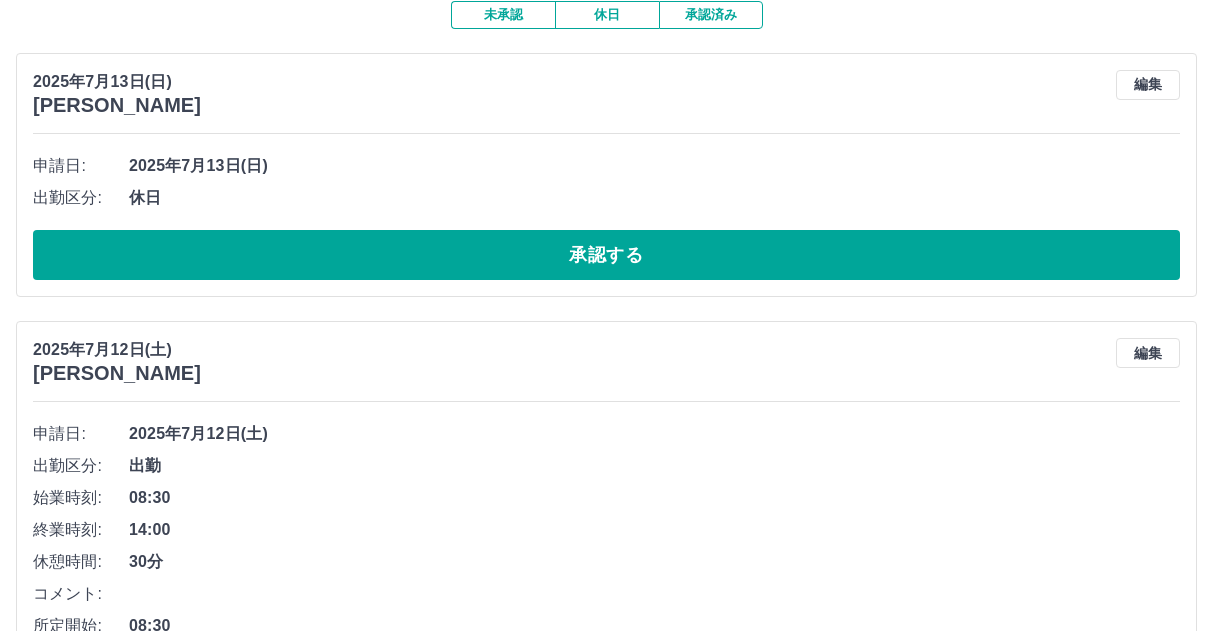 scroll, scrollTop: 0, scrollLeft: 0, axis: both 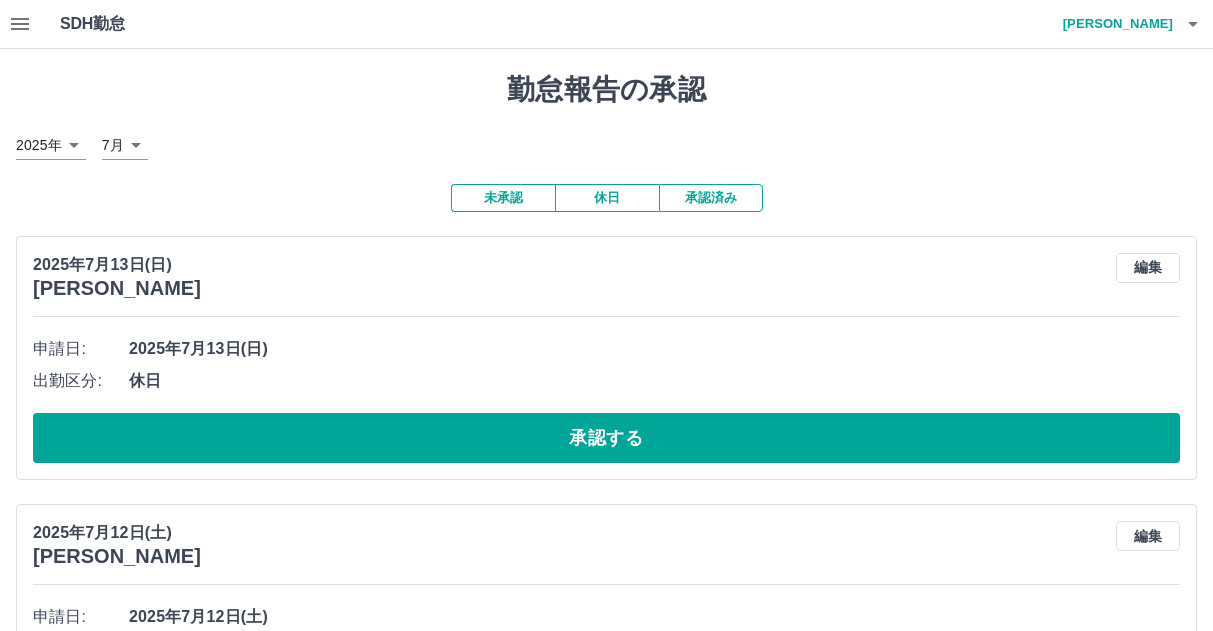 click on "承認済み" at bounding box center (711, 198) 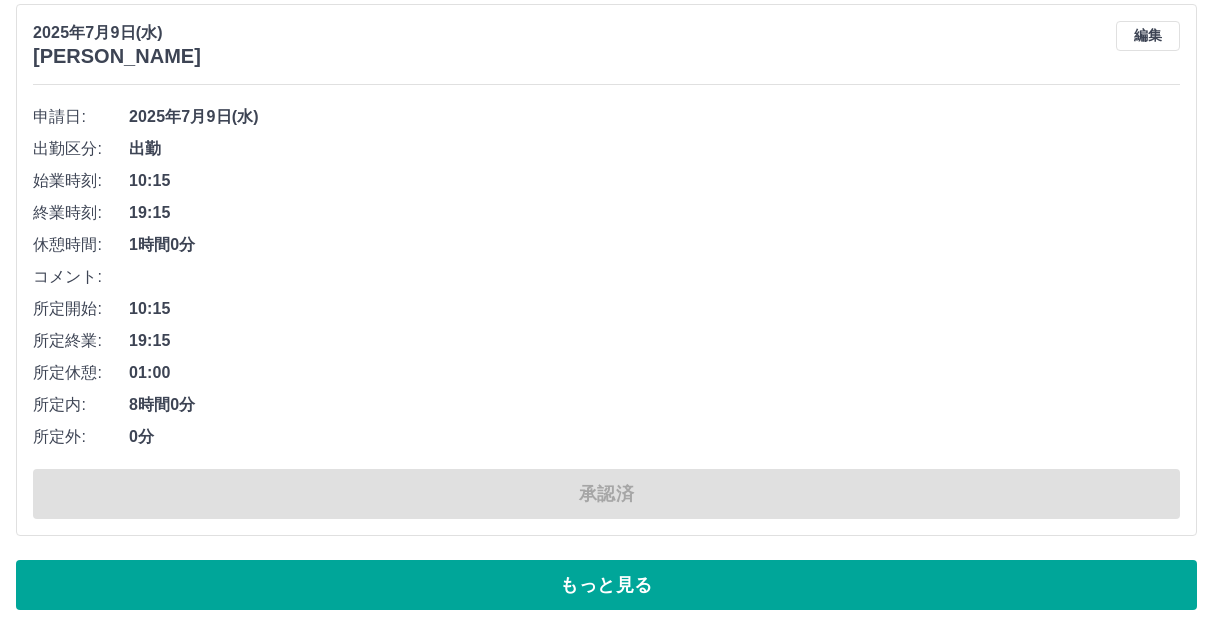 scroll, scrollTop: 11860, scrollLeft: 0, axis: vertical 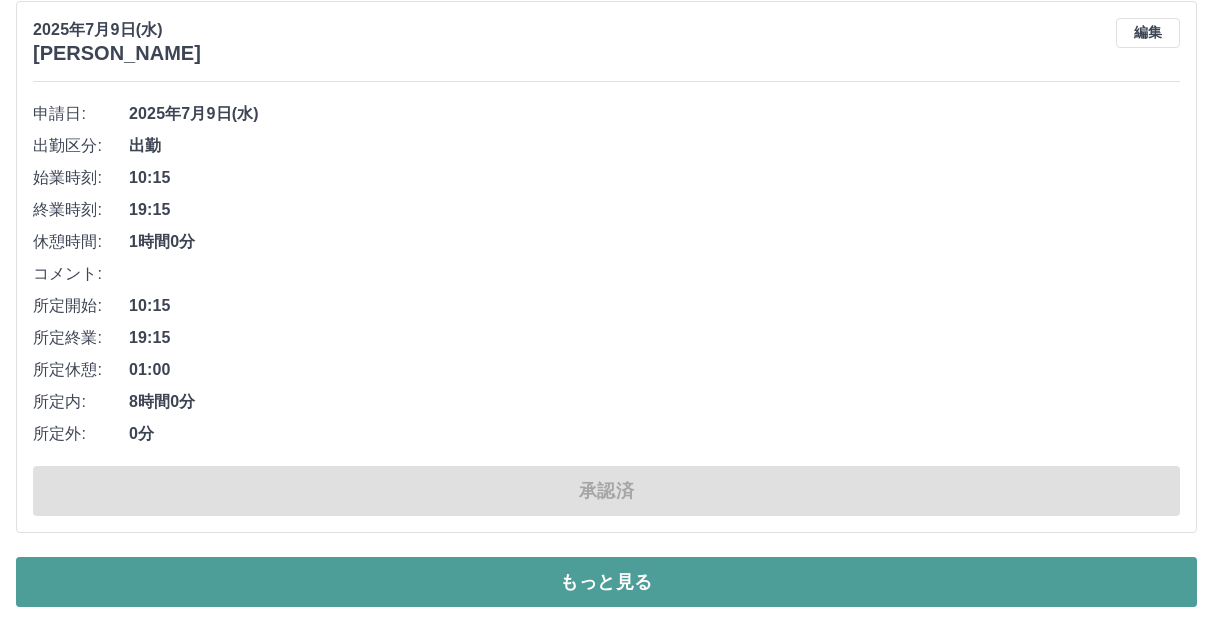 click on "もっと見る" at bounding box center [606, 582] 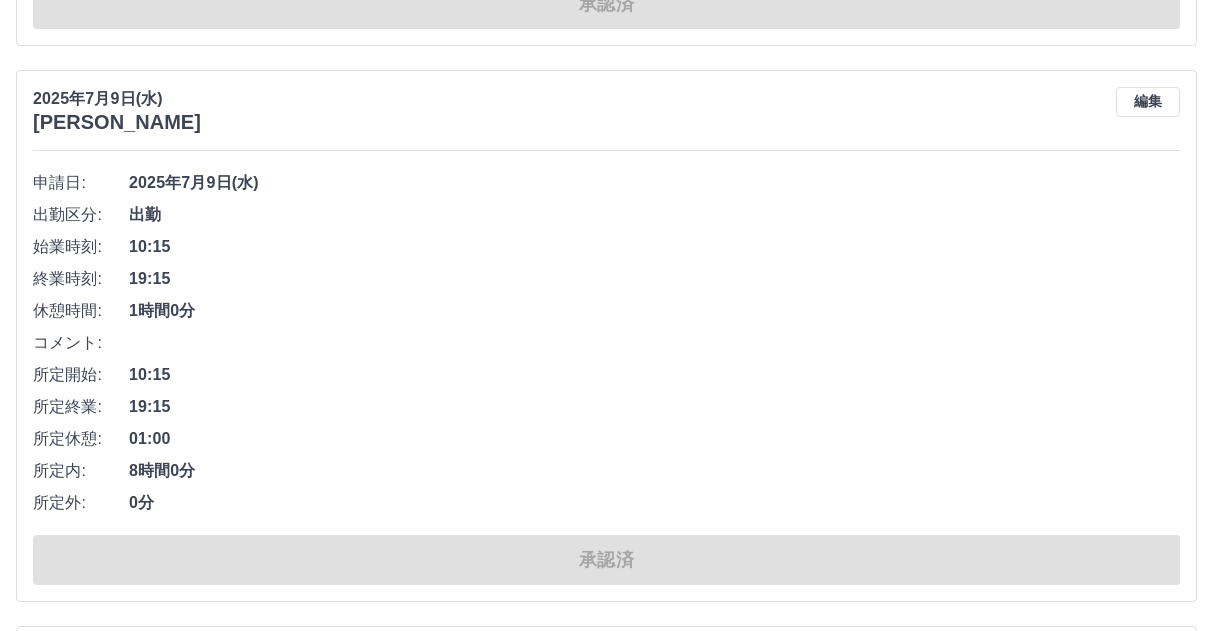 scroll, scrollTop: 12960, scrollLeft: 0, axis: vertical 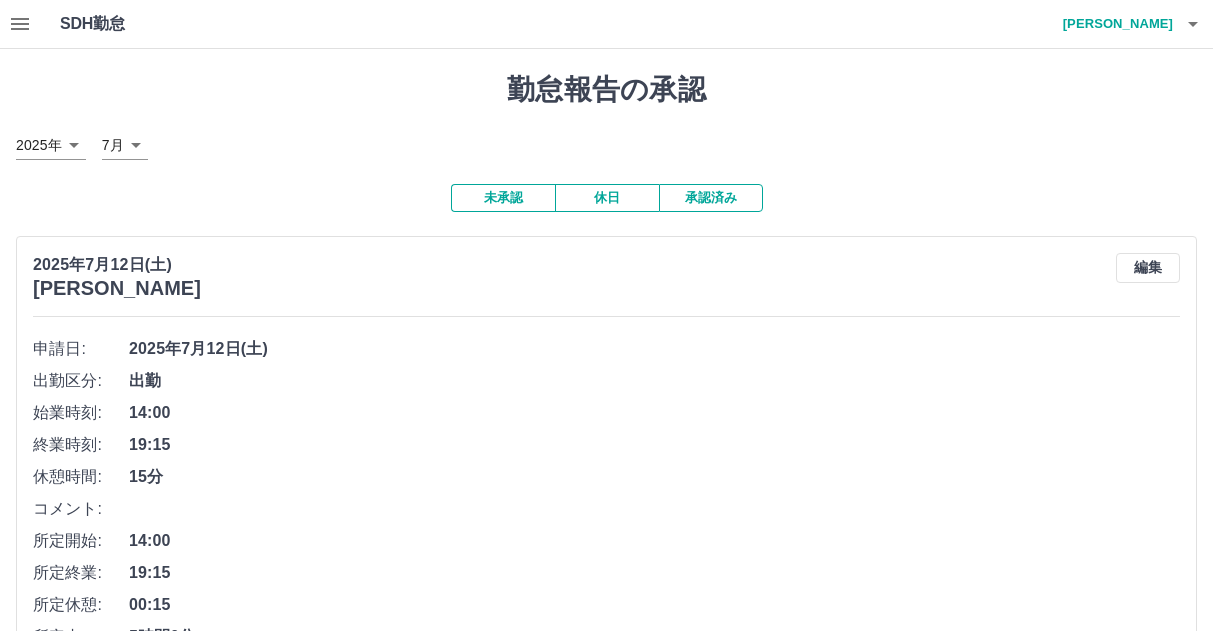 click 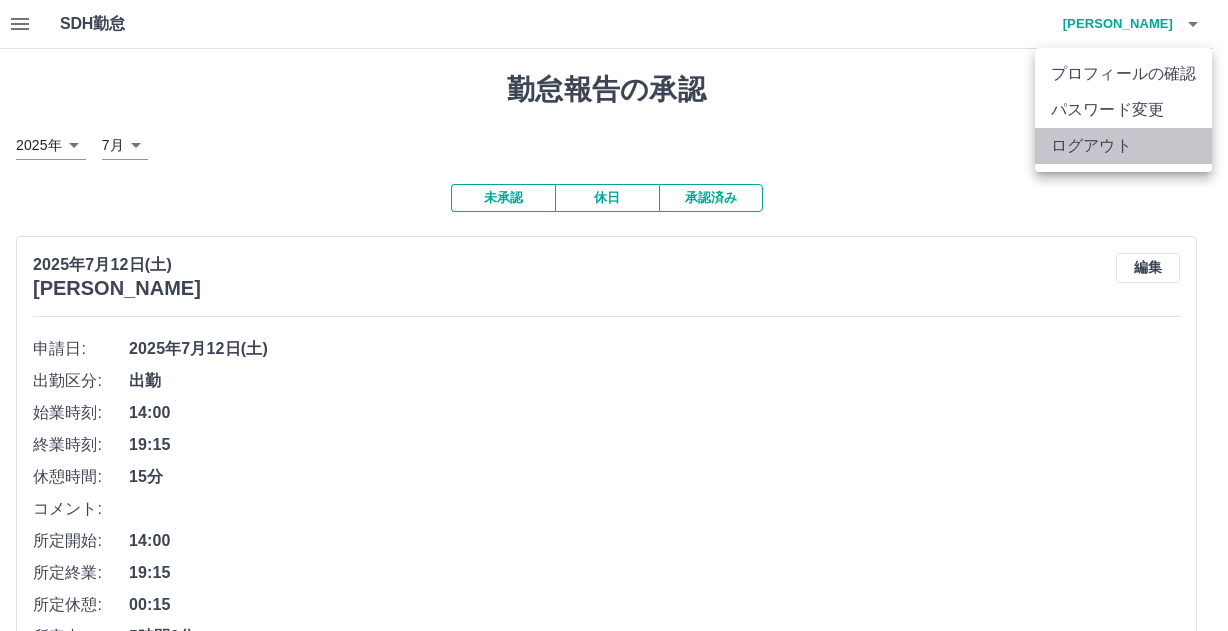 click on "ログアウト" at bounding box center (1123, 146) 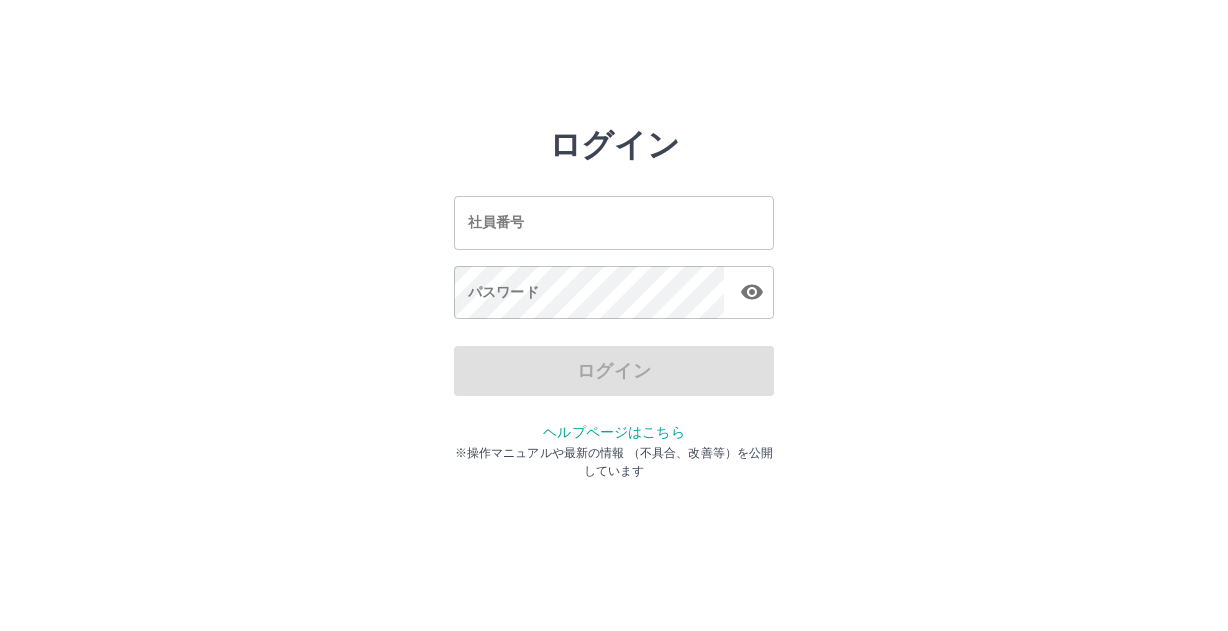 scroll, scrollTop: 0, scrollLeft: 0, axis: both 